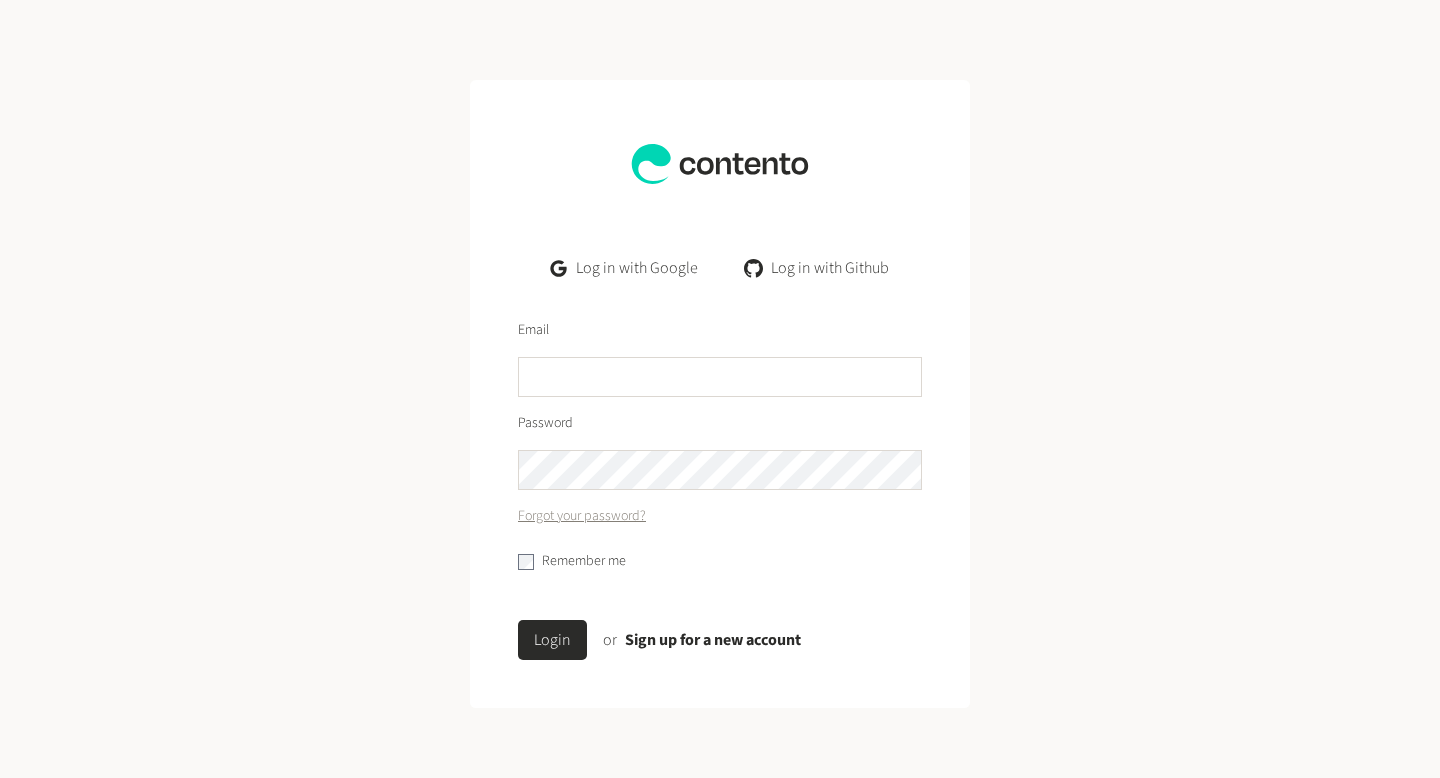 scroll, scrollTop: 0, scrollLeft: 0, axis: both 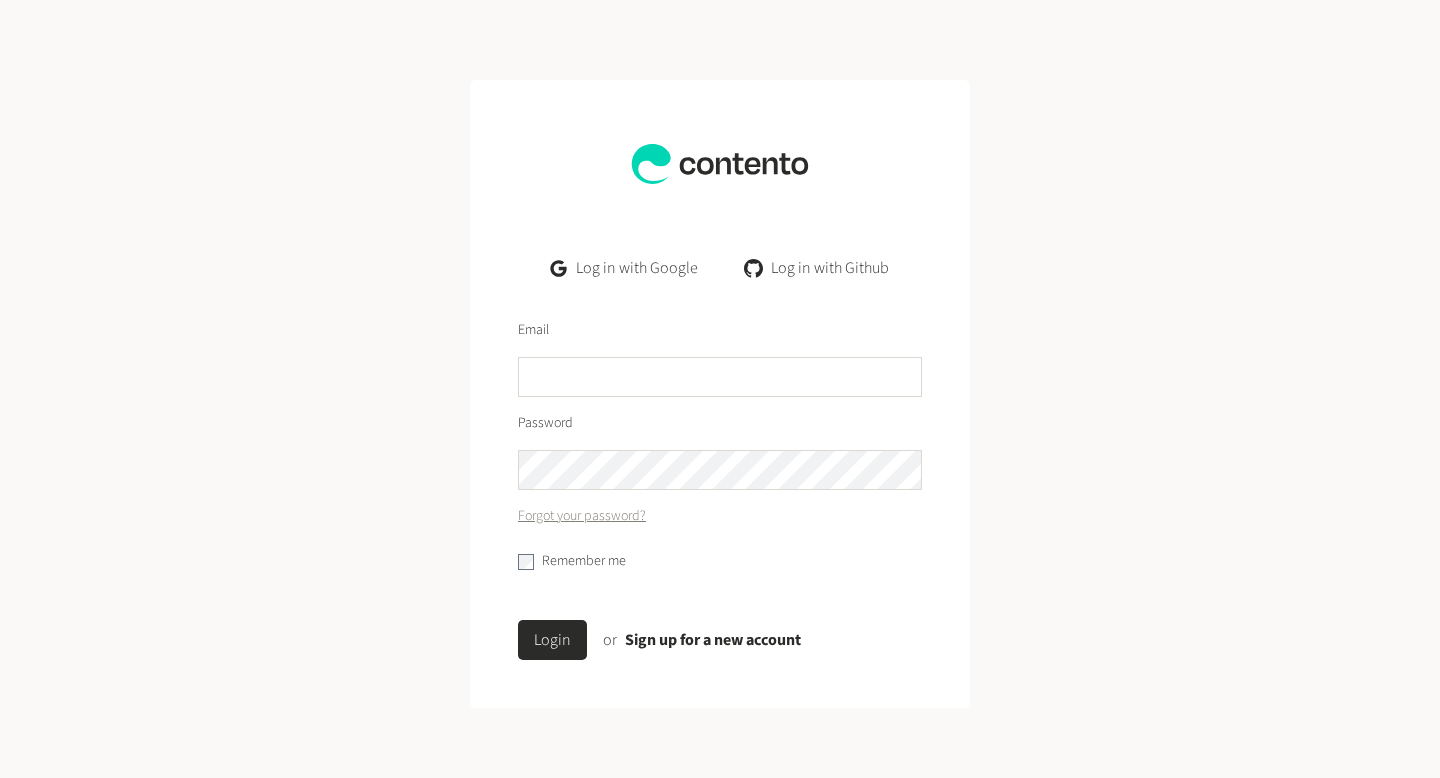 click on "Log in with Google" 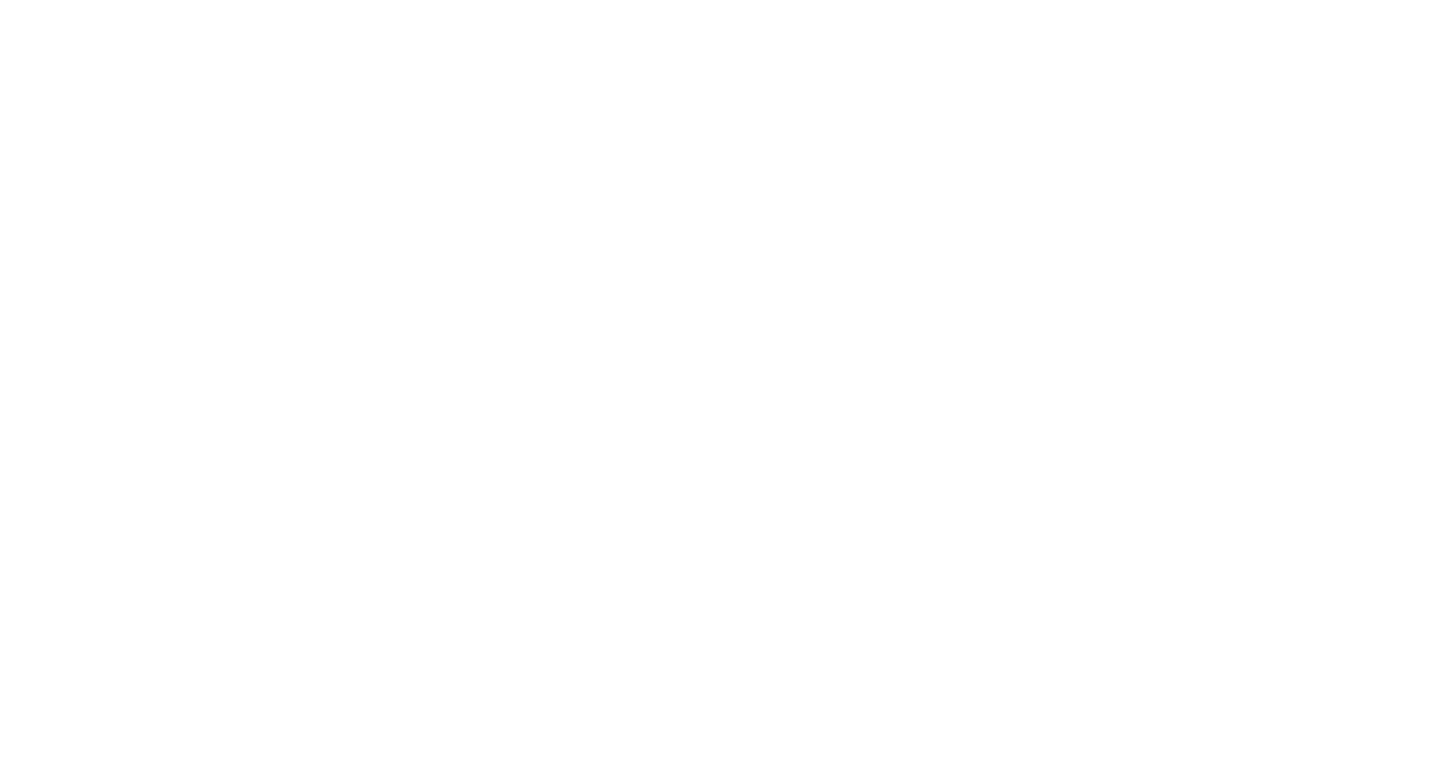 scroll, scrollTop: 0, scrollLeft: 0, axis: both 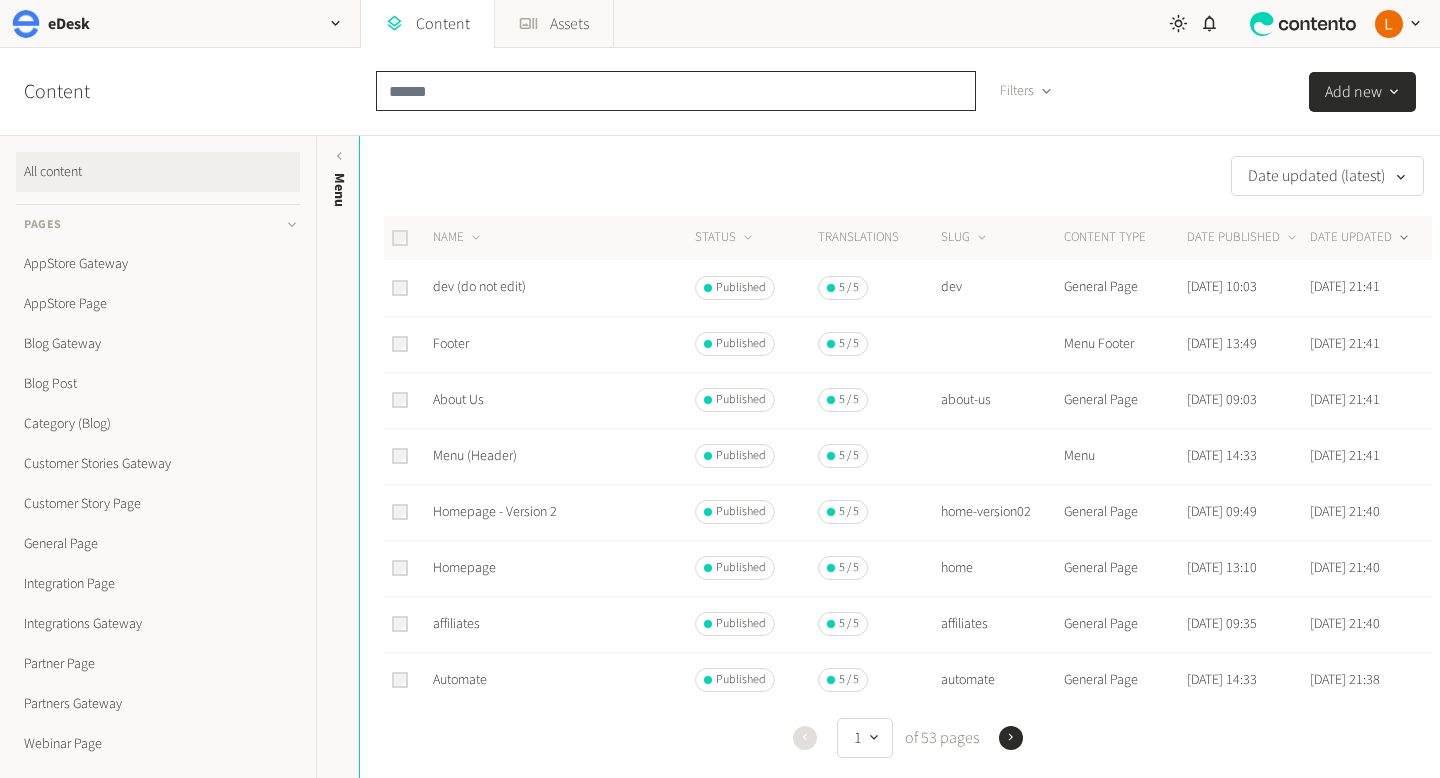 click 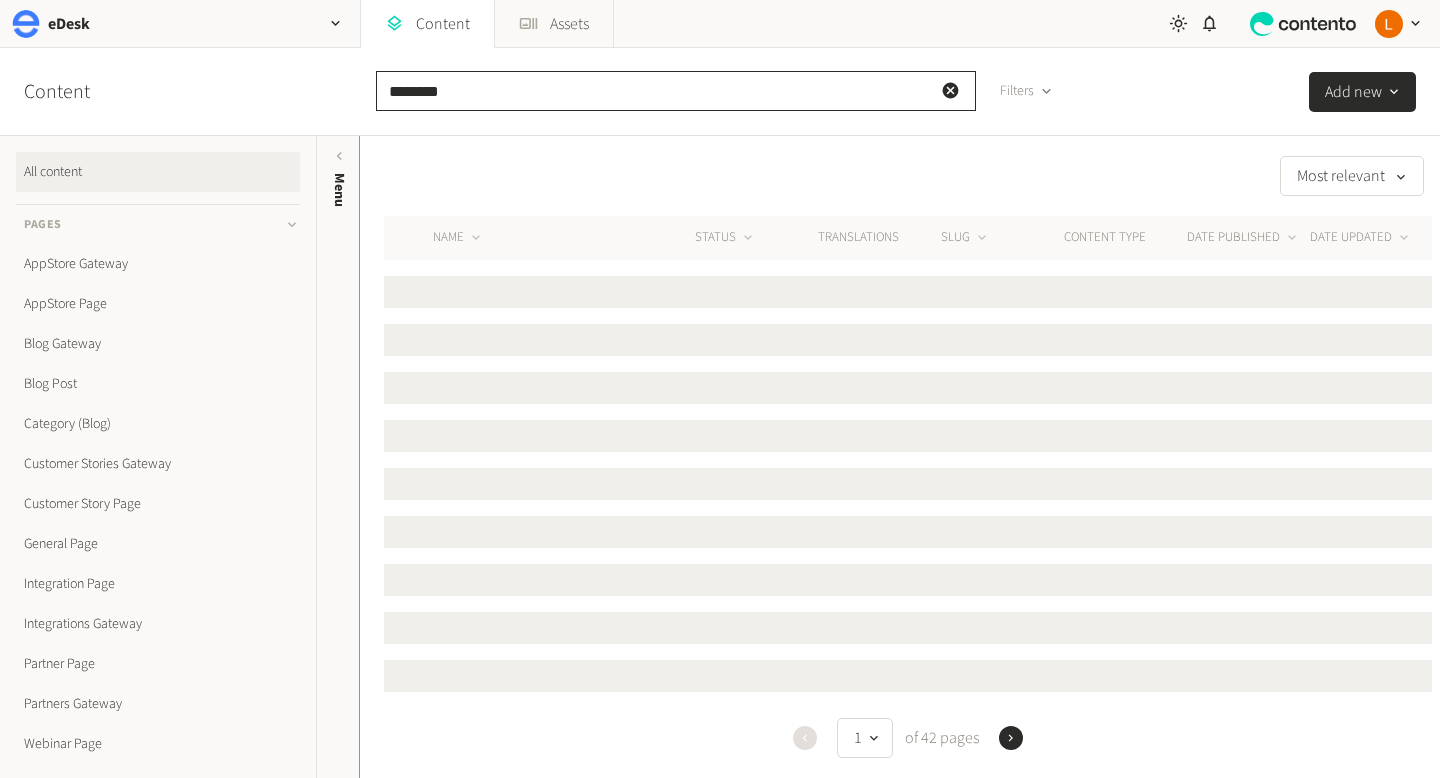 click on "********" 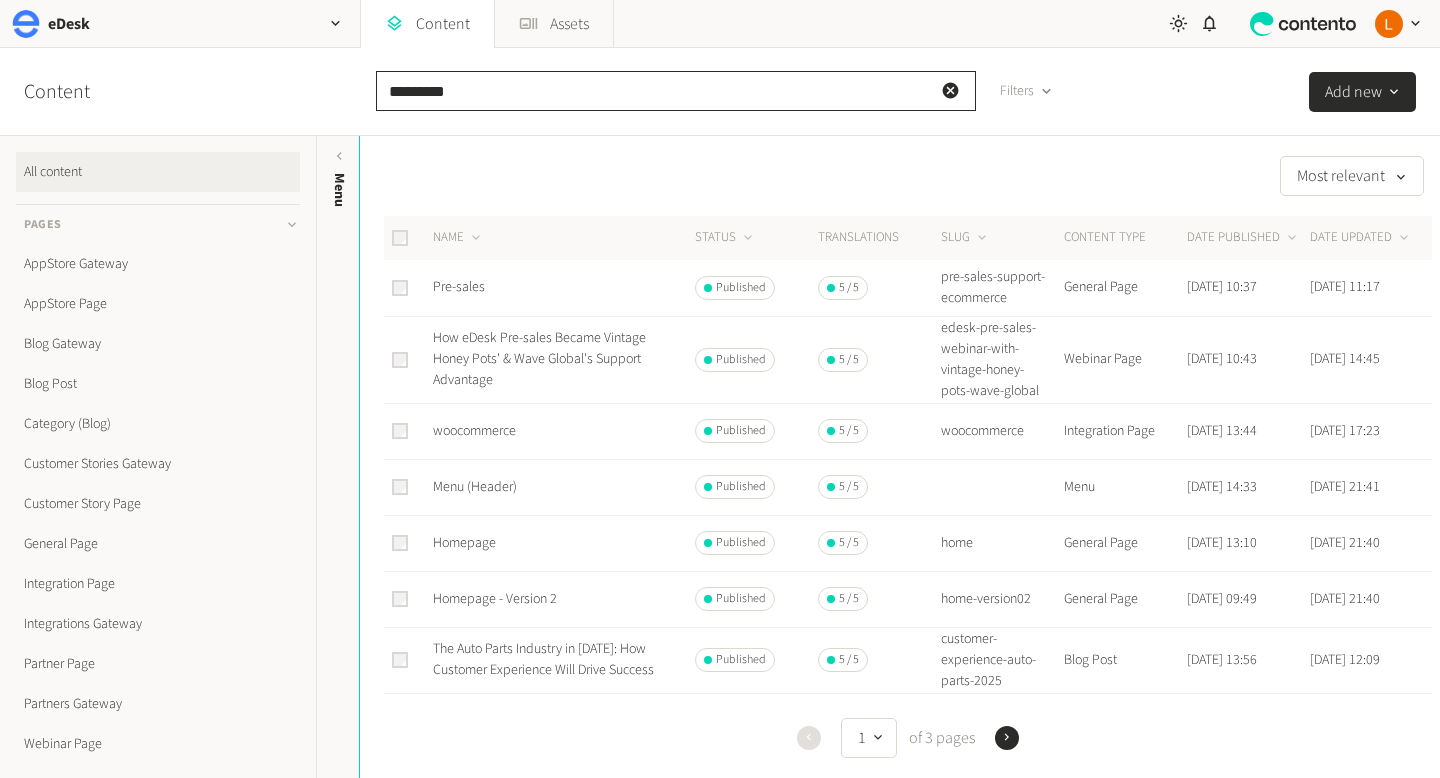 drag, startPoint x: 469, startPoint y: 92, endPoint x: 365, endPoint y: 92, distance: 104 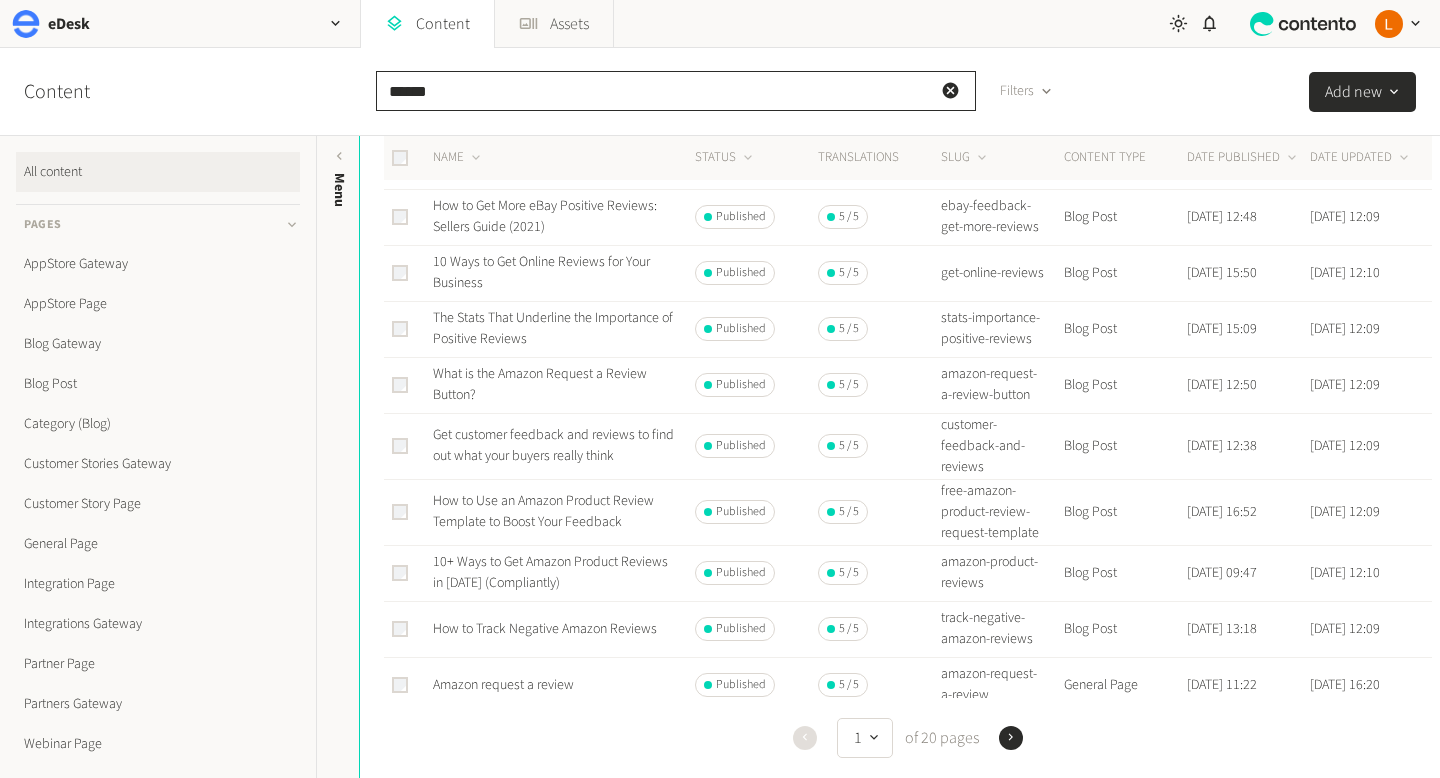 scroll, scrollTop: 680, scrollLeft: 0, axis: vertical 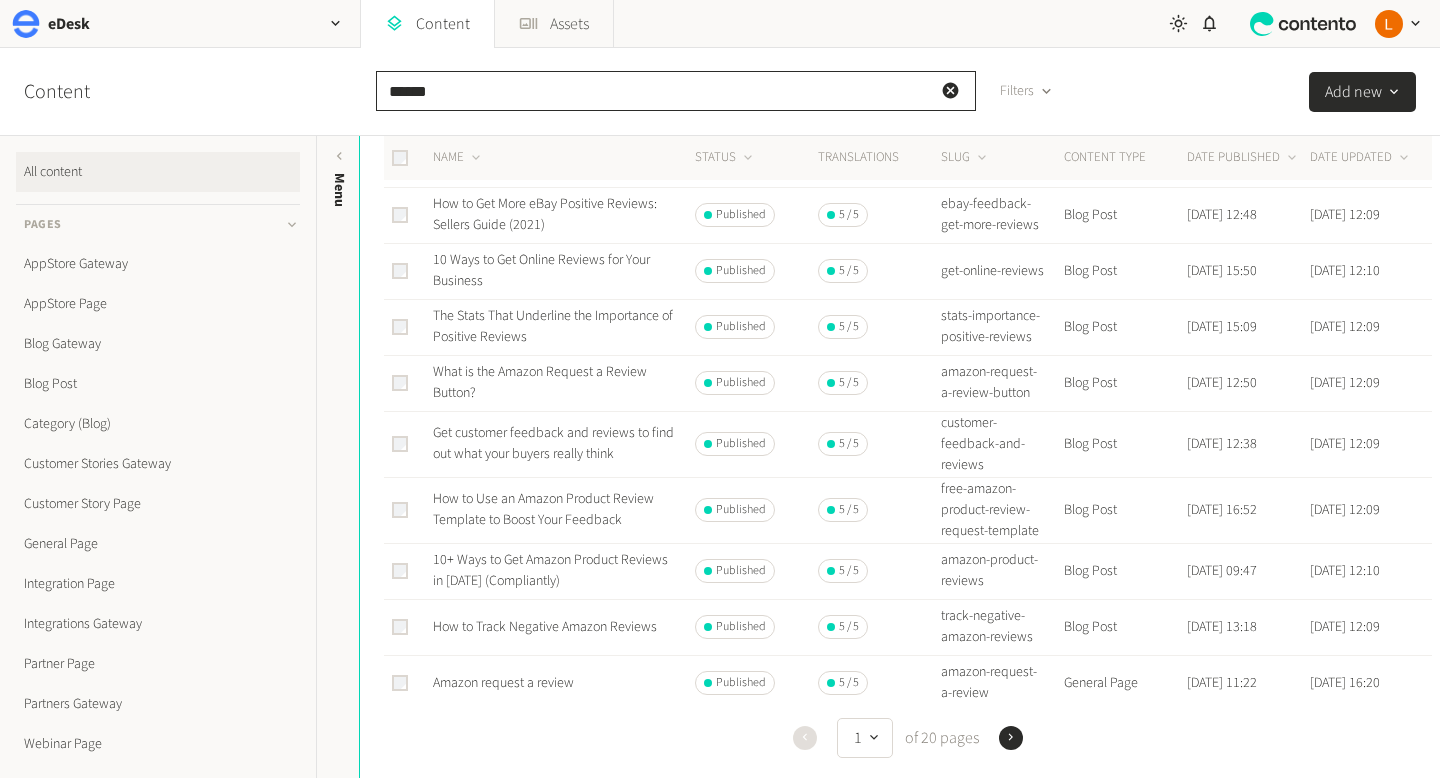 drag, startPoint x: 483, startPoint y: 85, endPoint x: 341, endPoint y: 83, distance: 142.01408 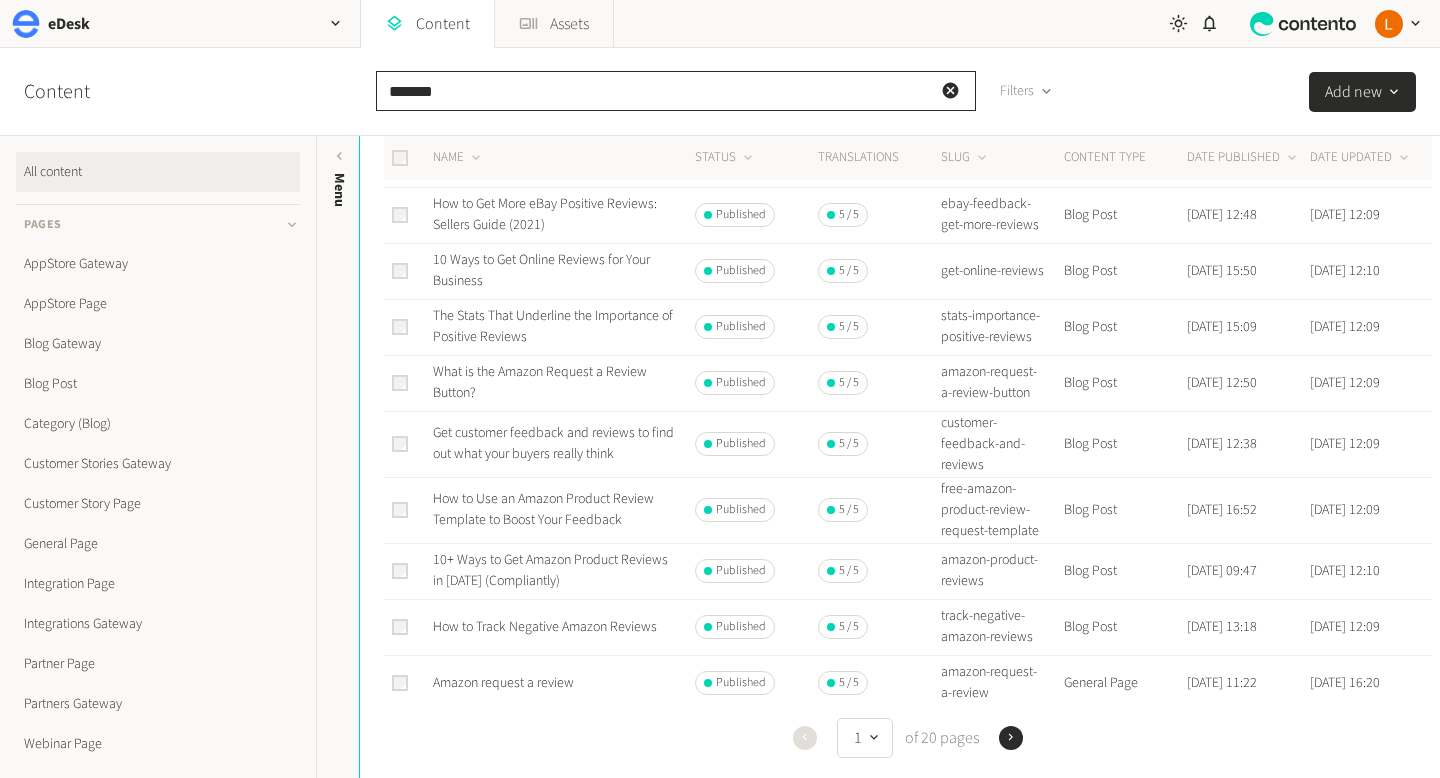 type on "*******" 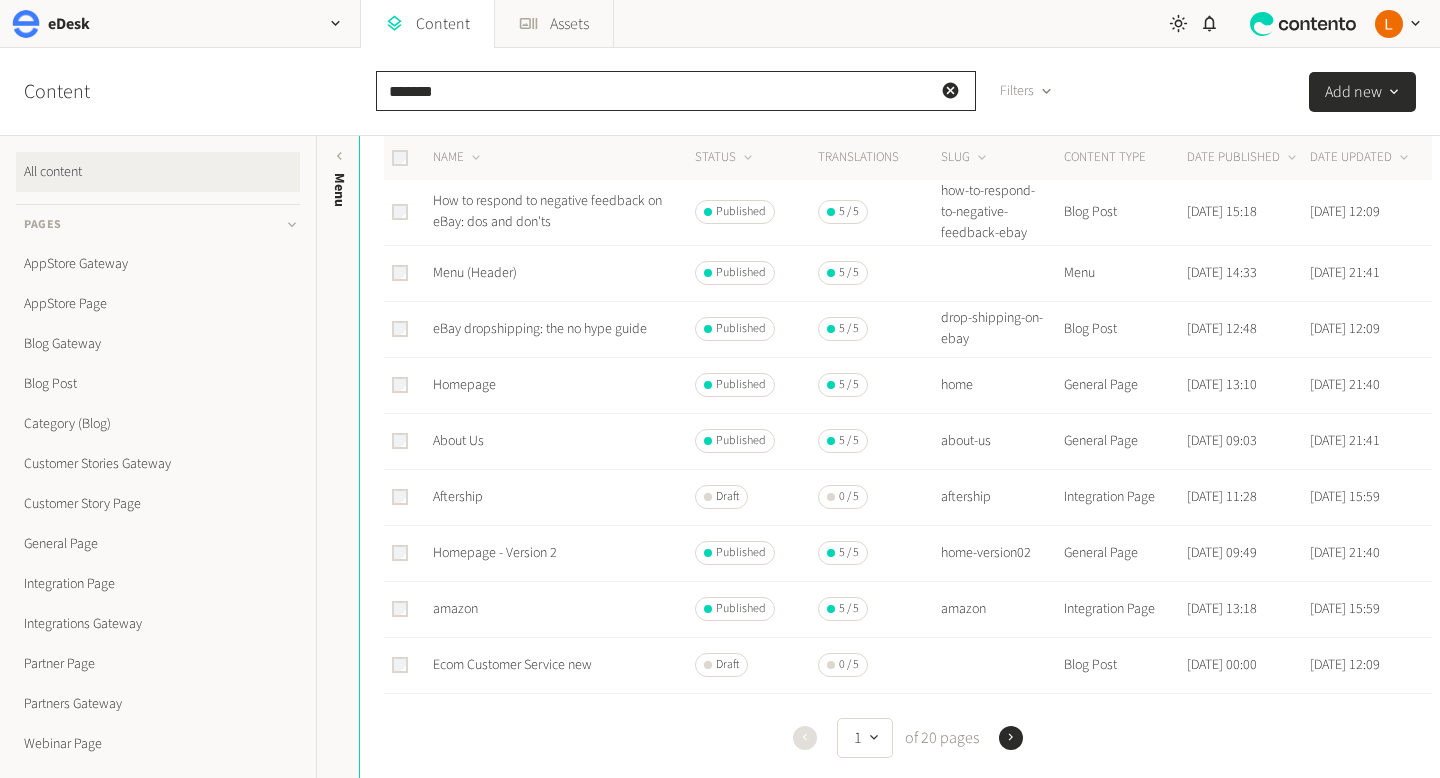 scroll, scrollTop: 473, scrollLeft: 0, axis: vertical 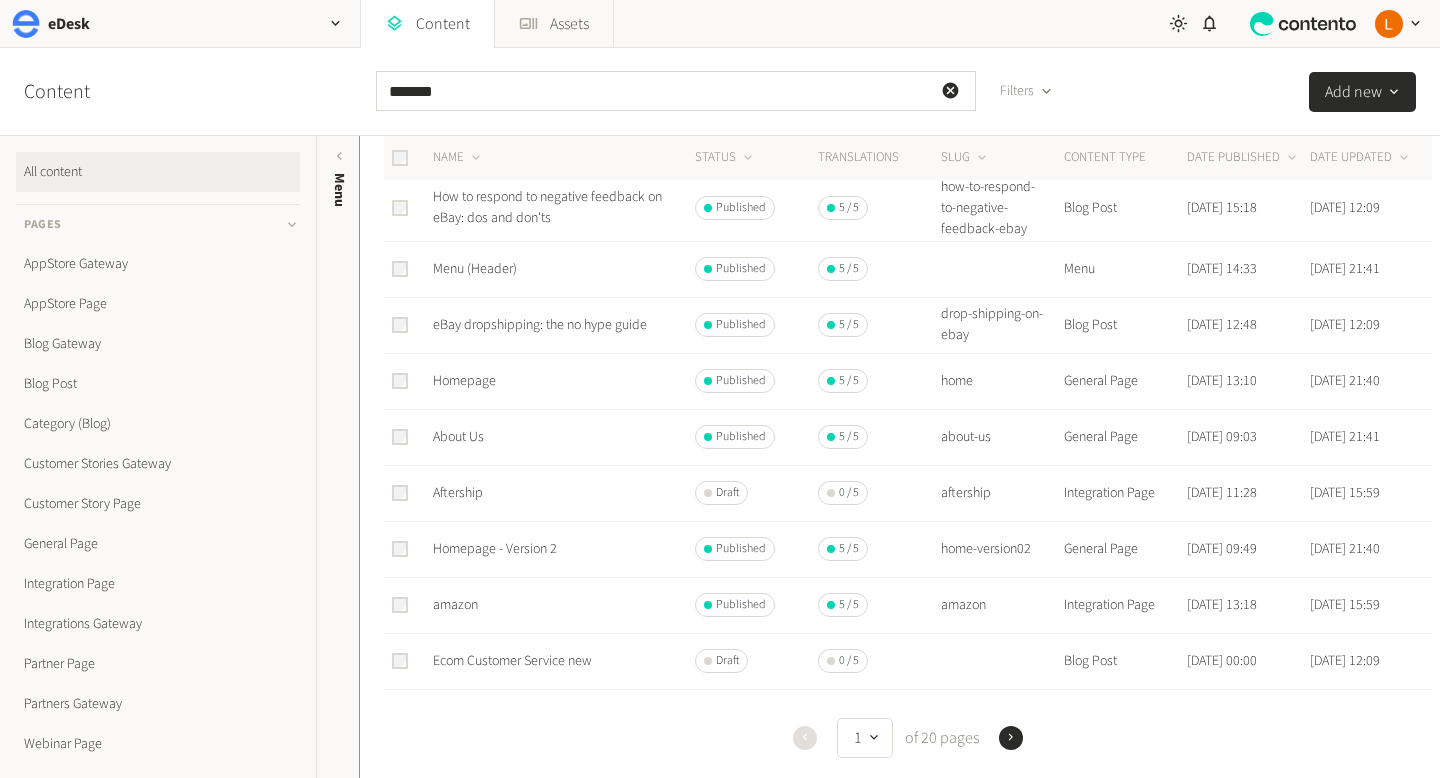 click 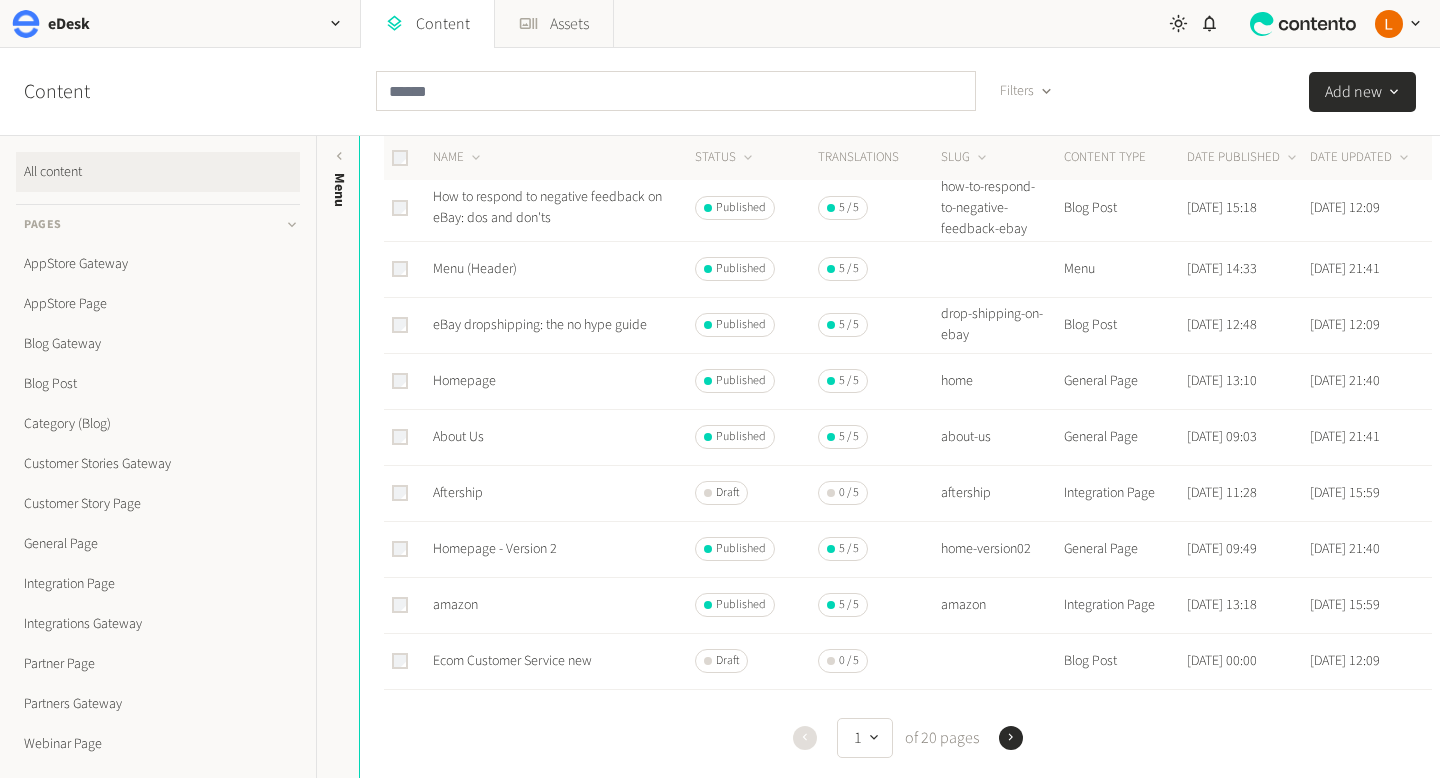 scroll, scrollTop: 0, scrollLeft: 0, axis: both 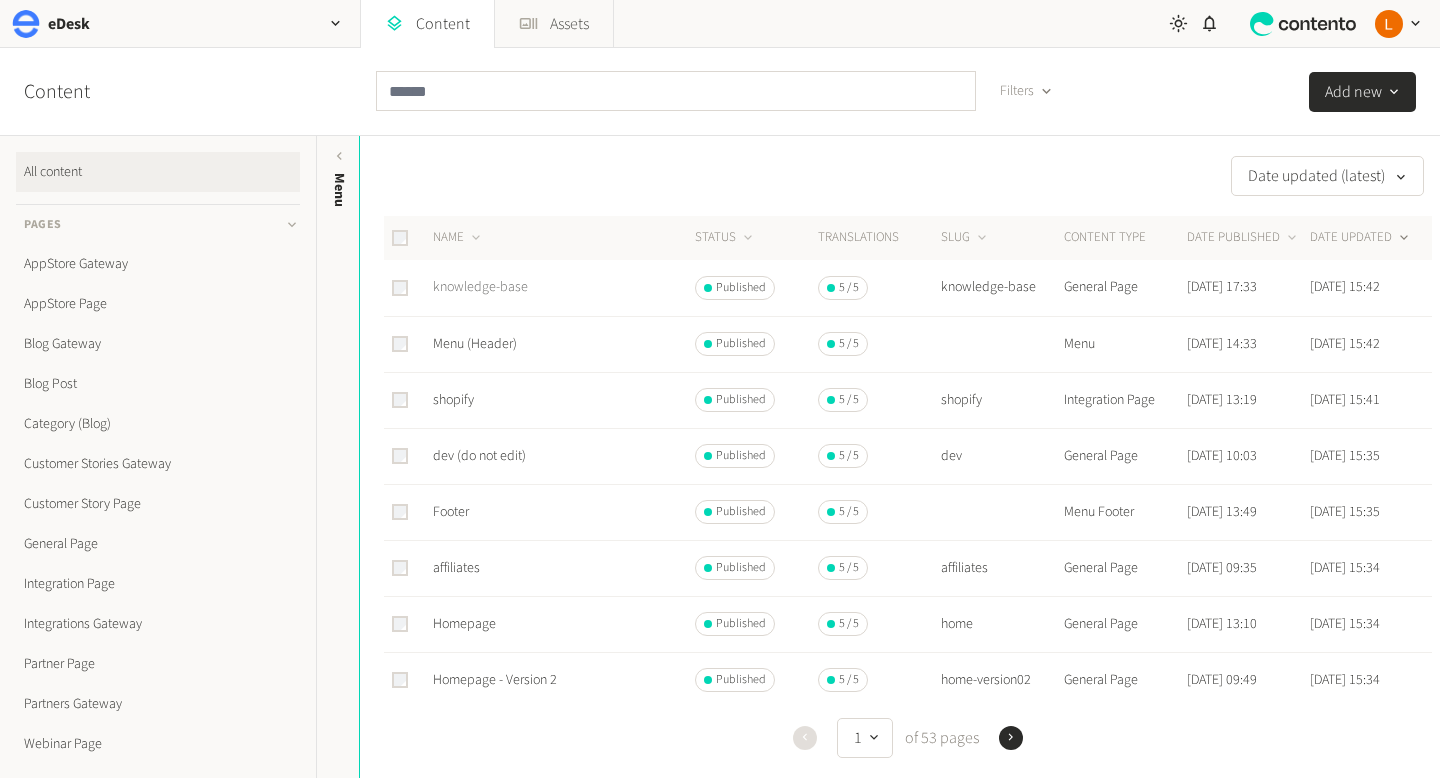 click on "knowledge-base" 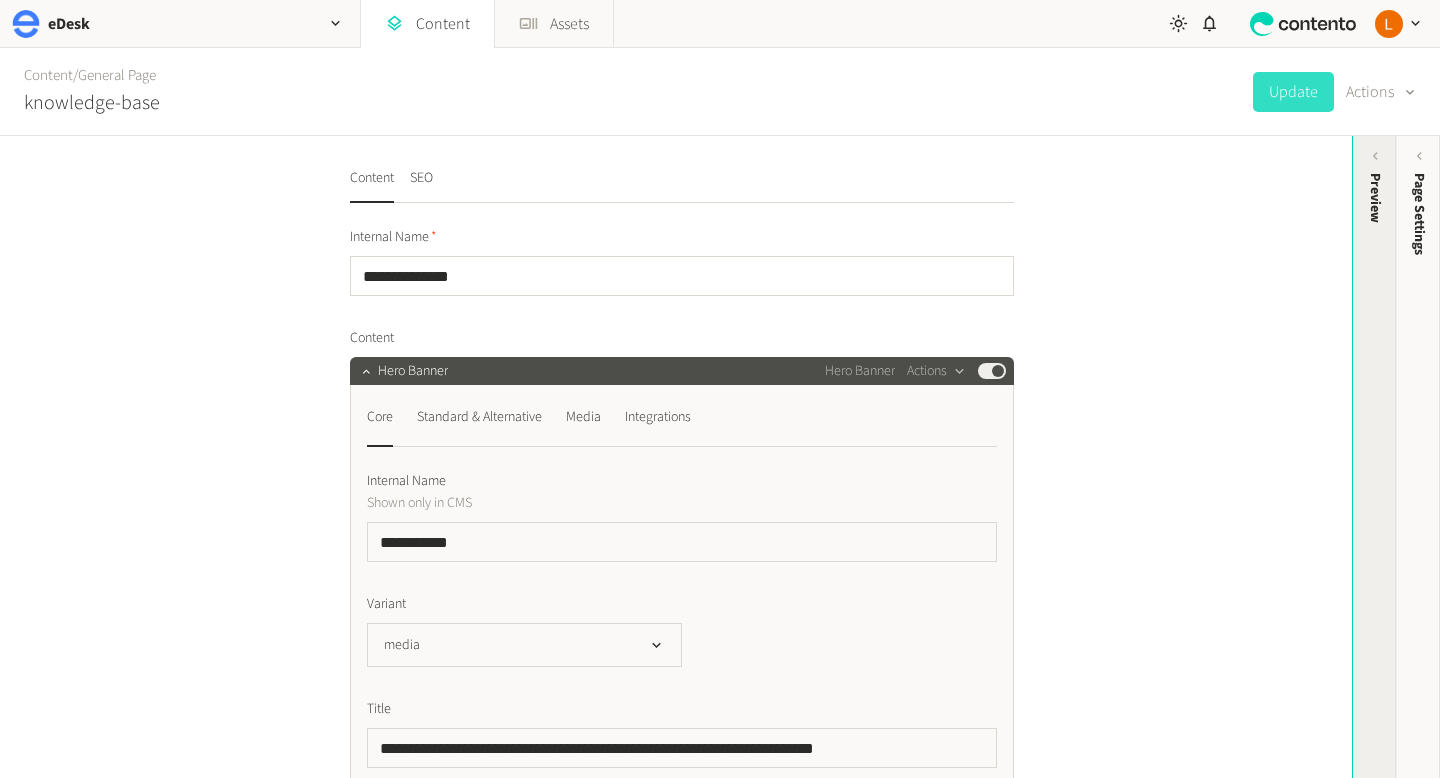click on "Preview" 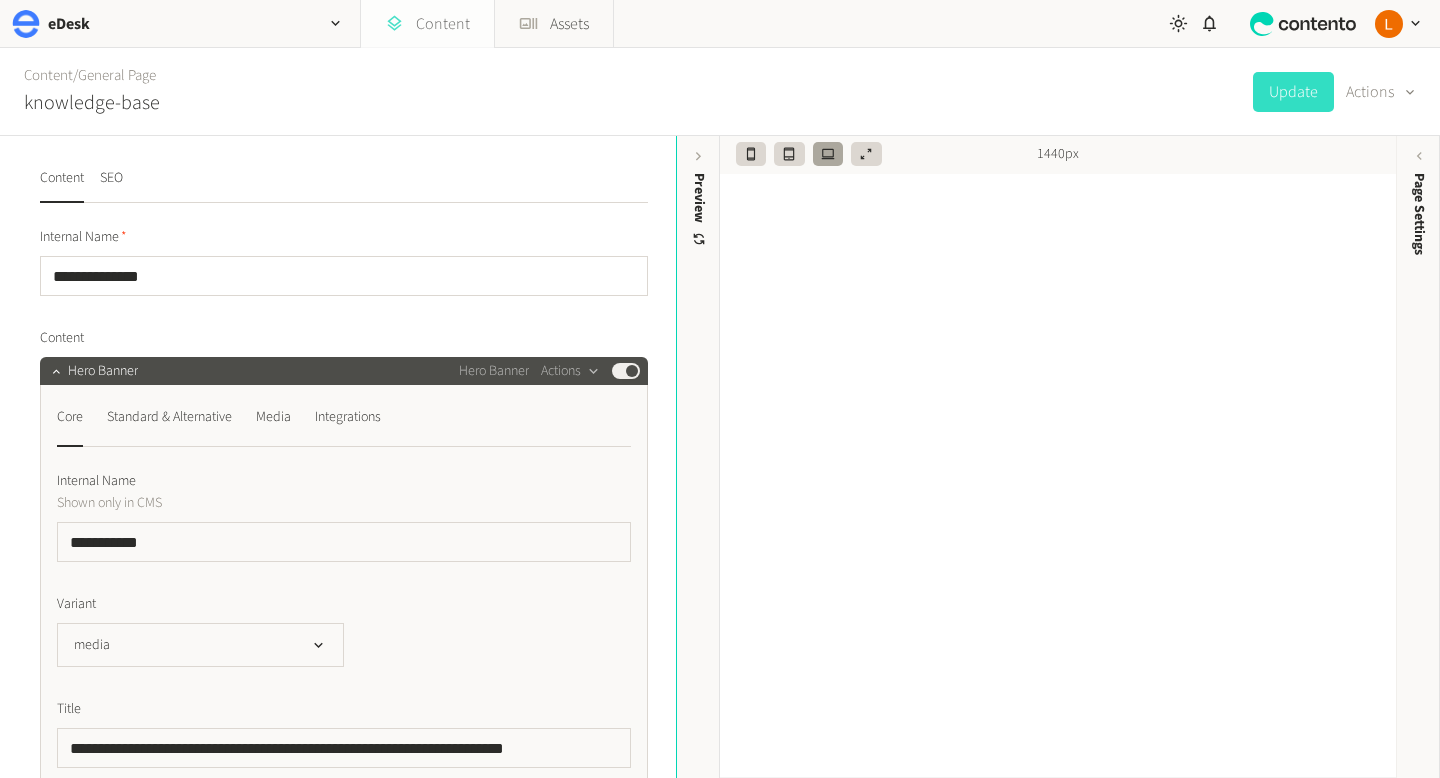 click on "Content" 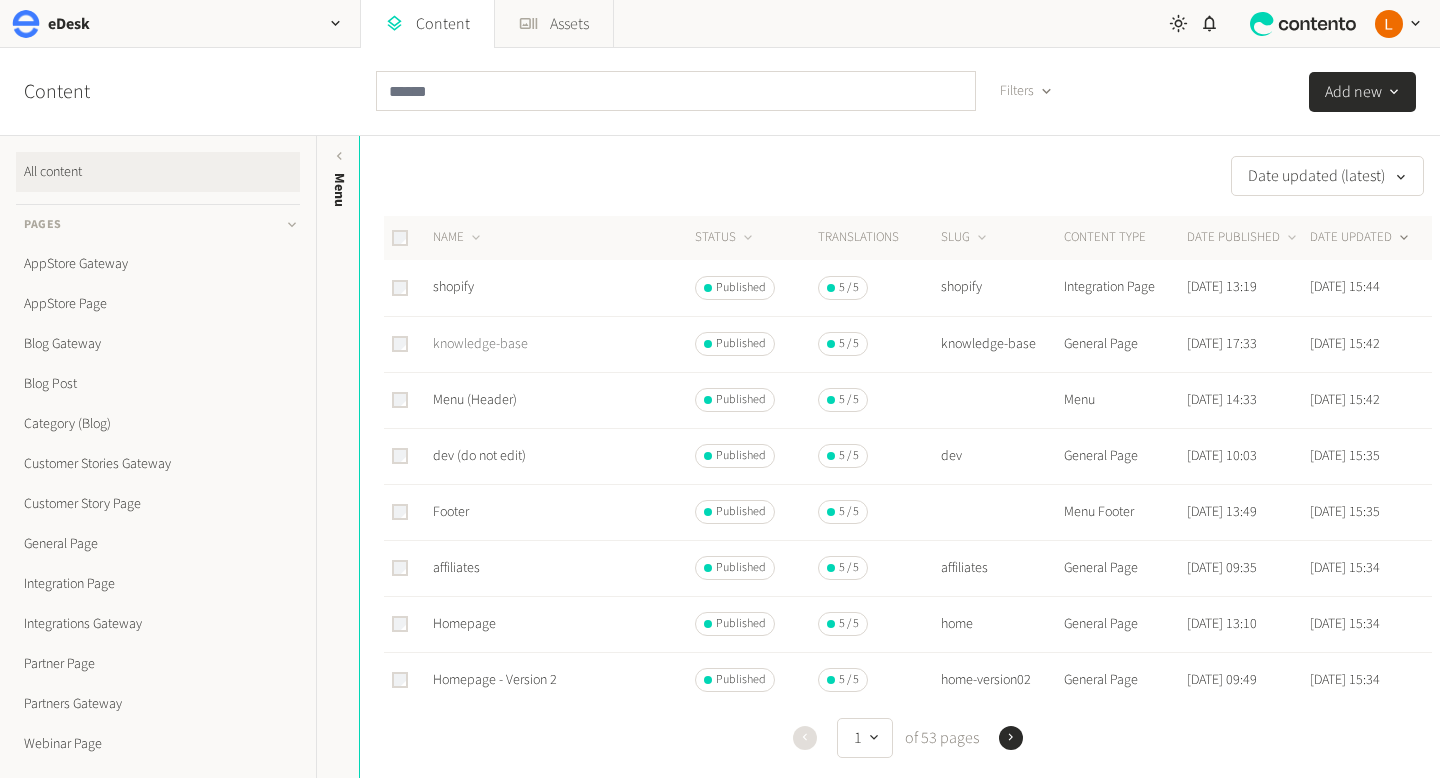 click on "knowledge-base" 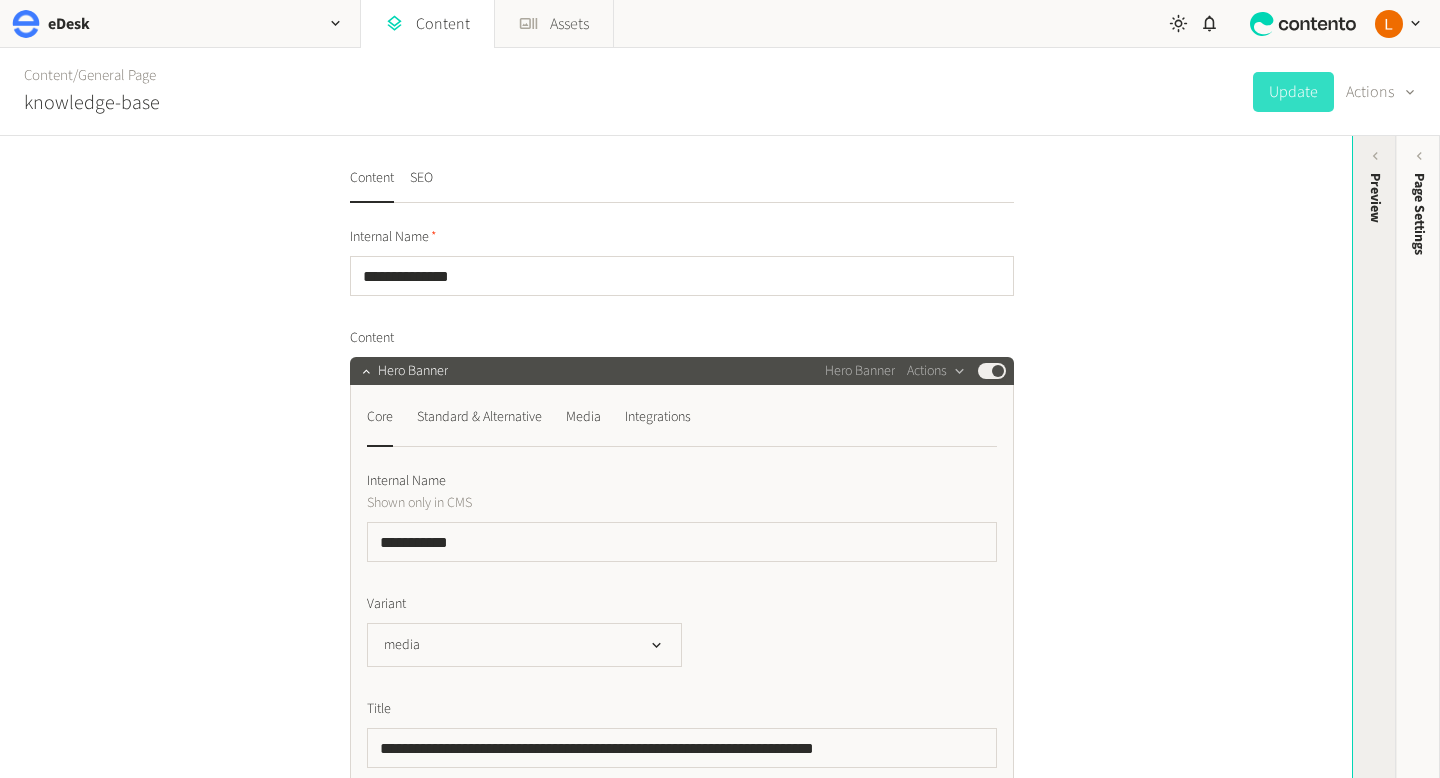 click on "Preview" 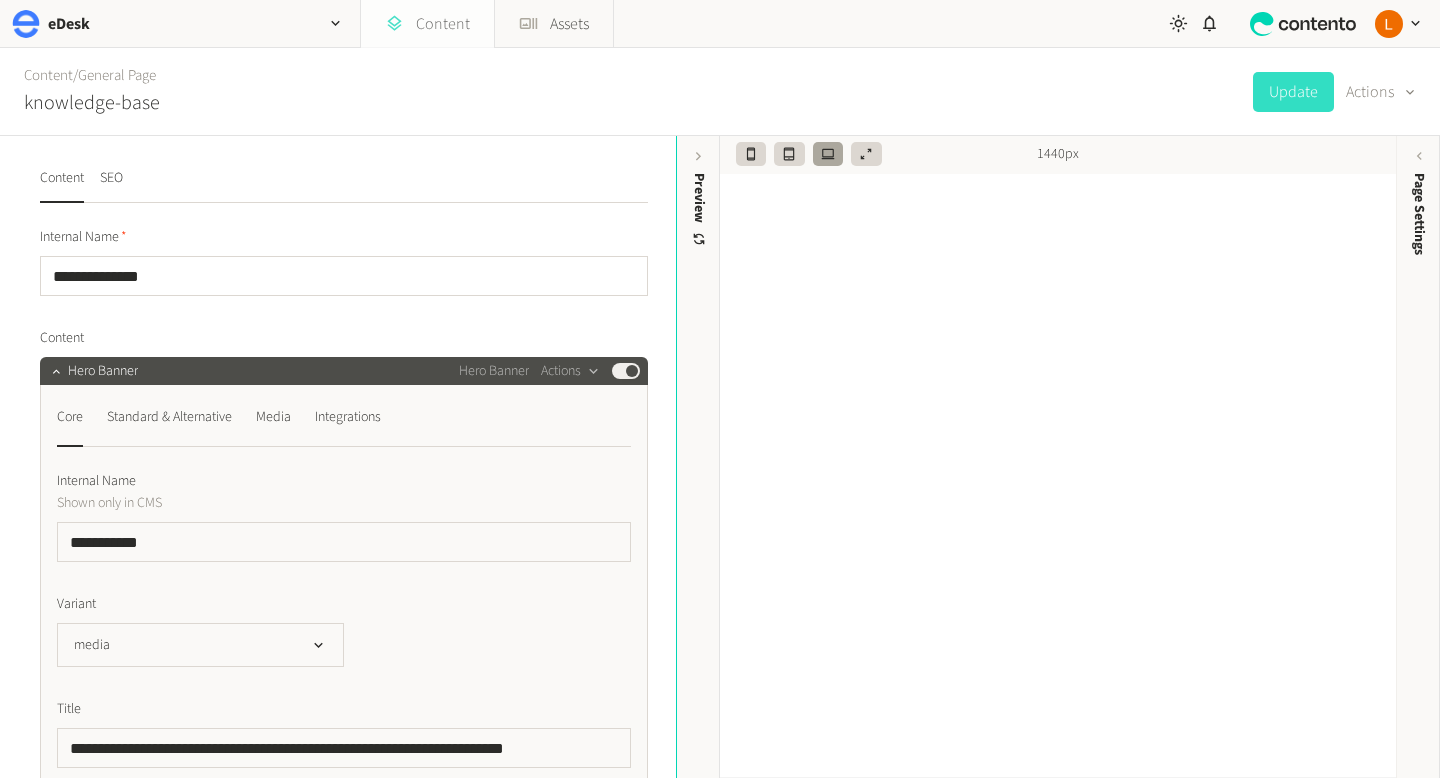 click on "Content" 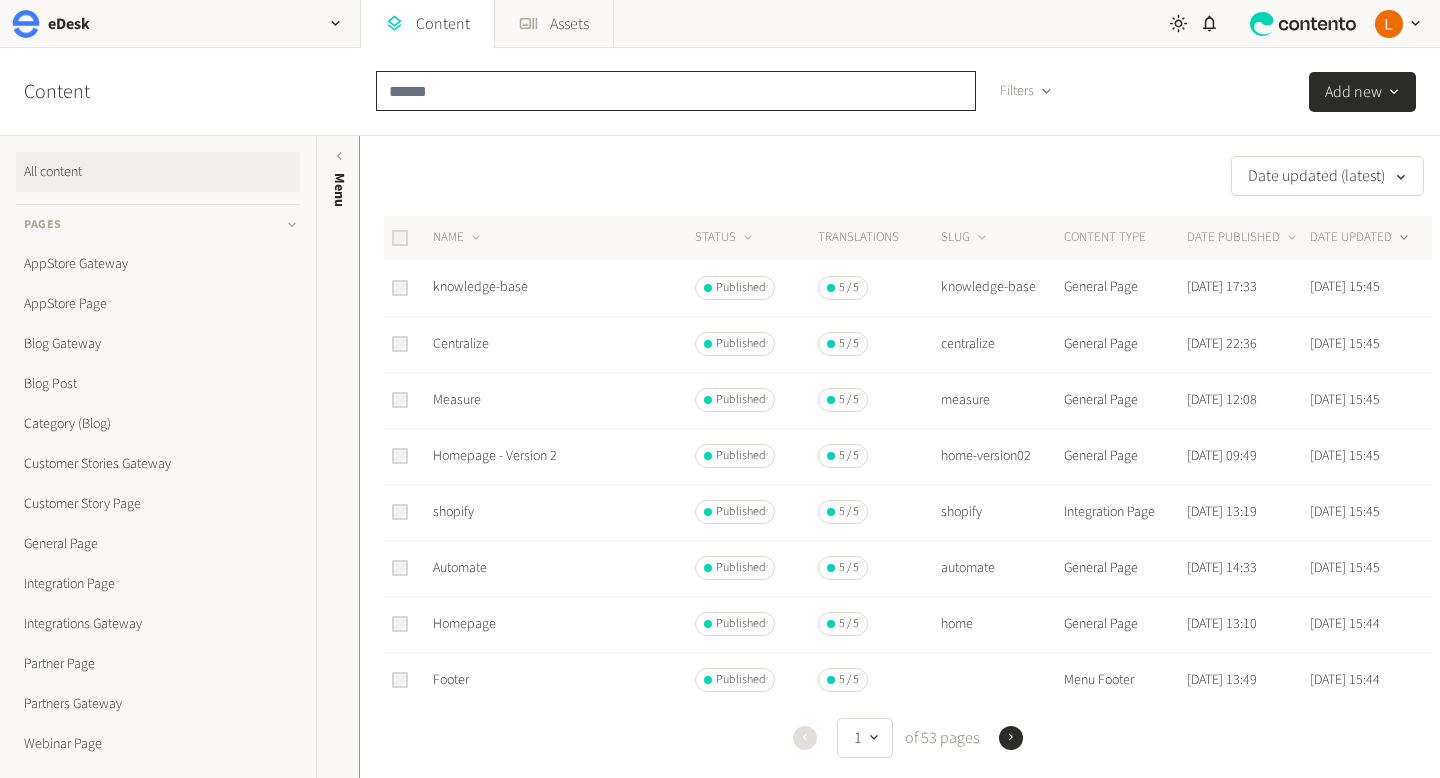 click 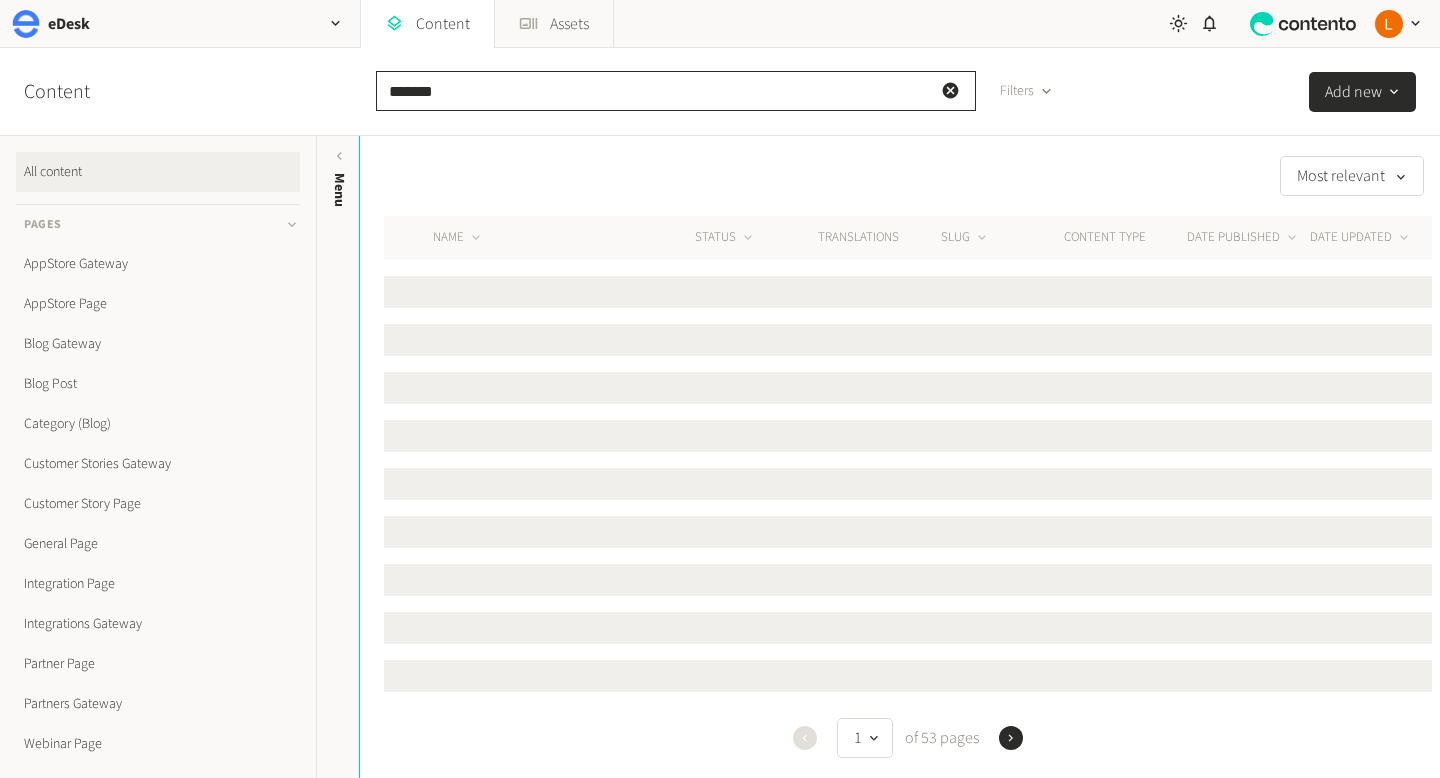 type on "*******" 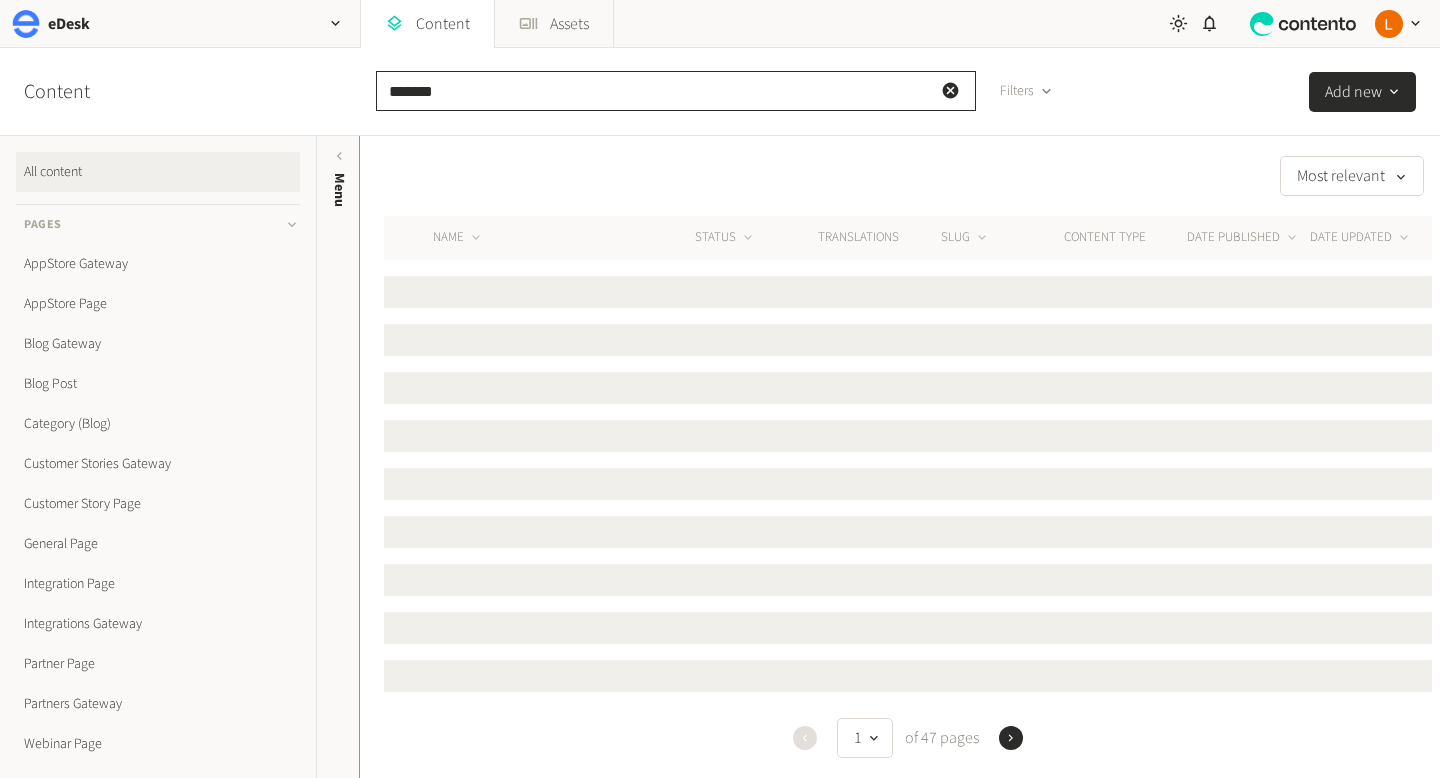 click on "*******" 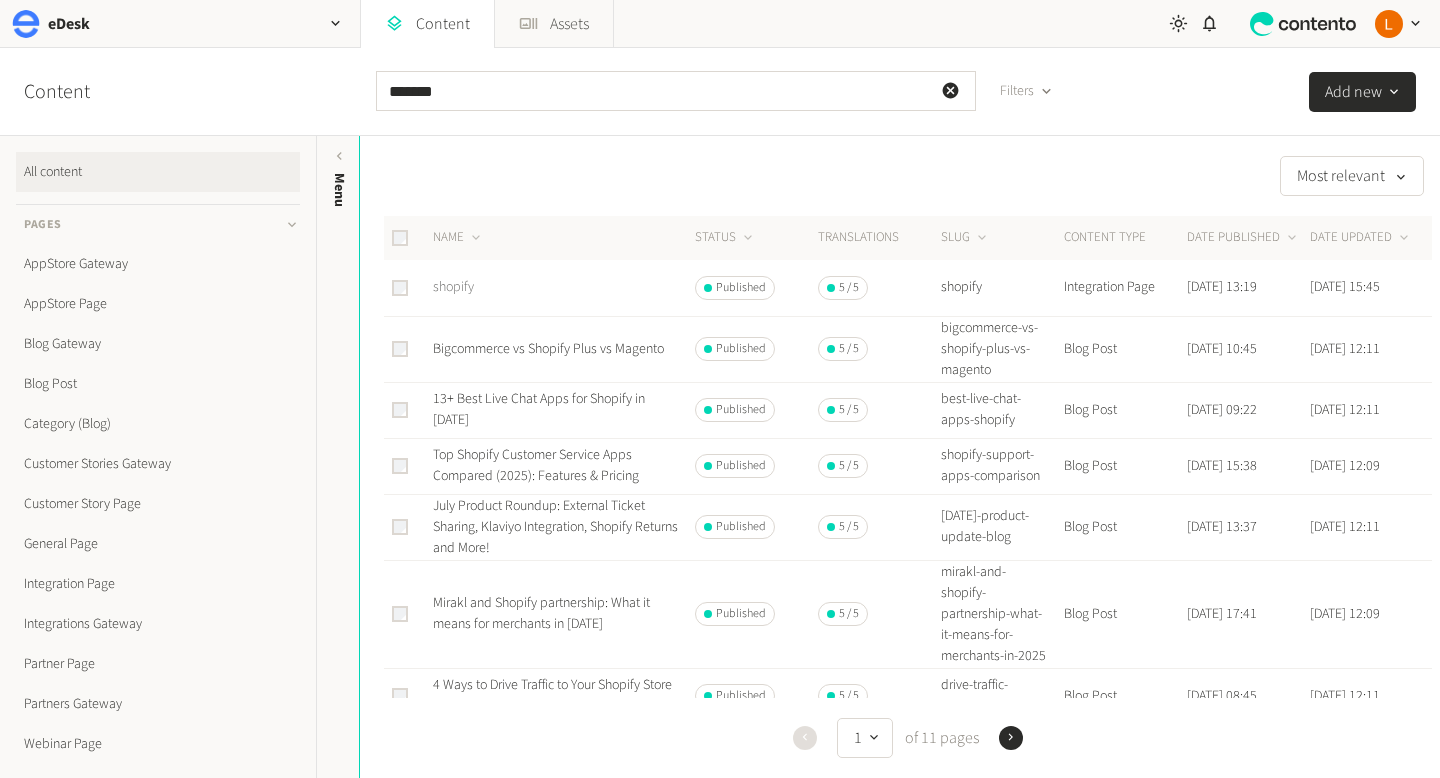 click on "shopify" 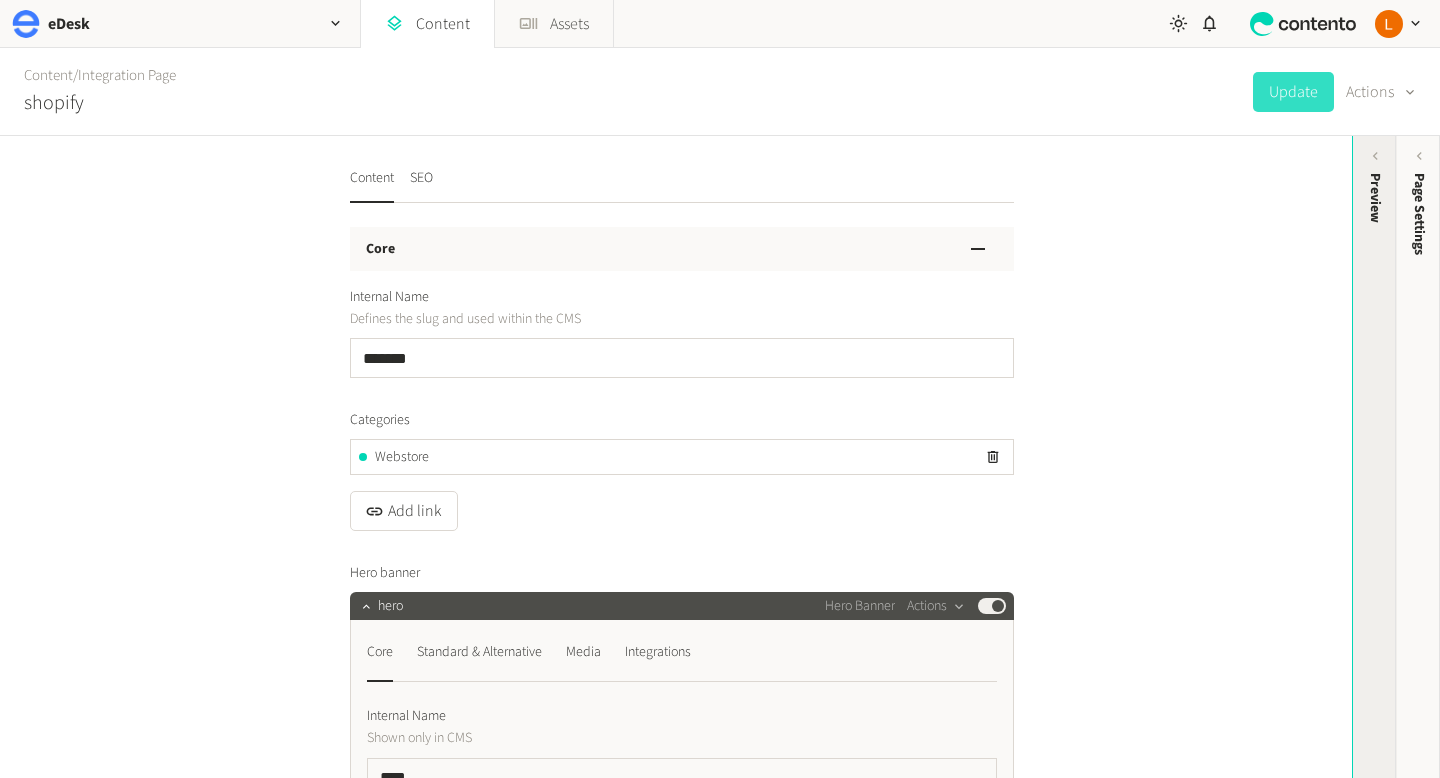 click on "Preview" 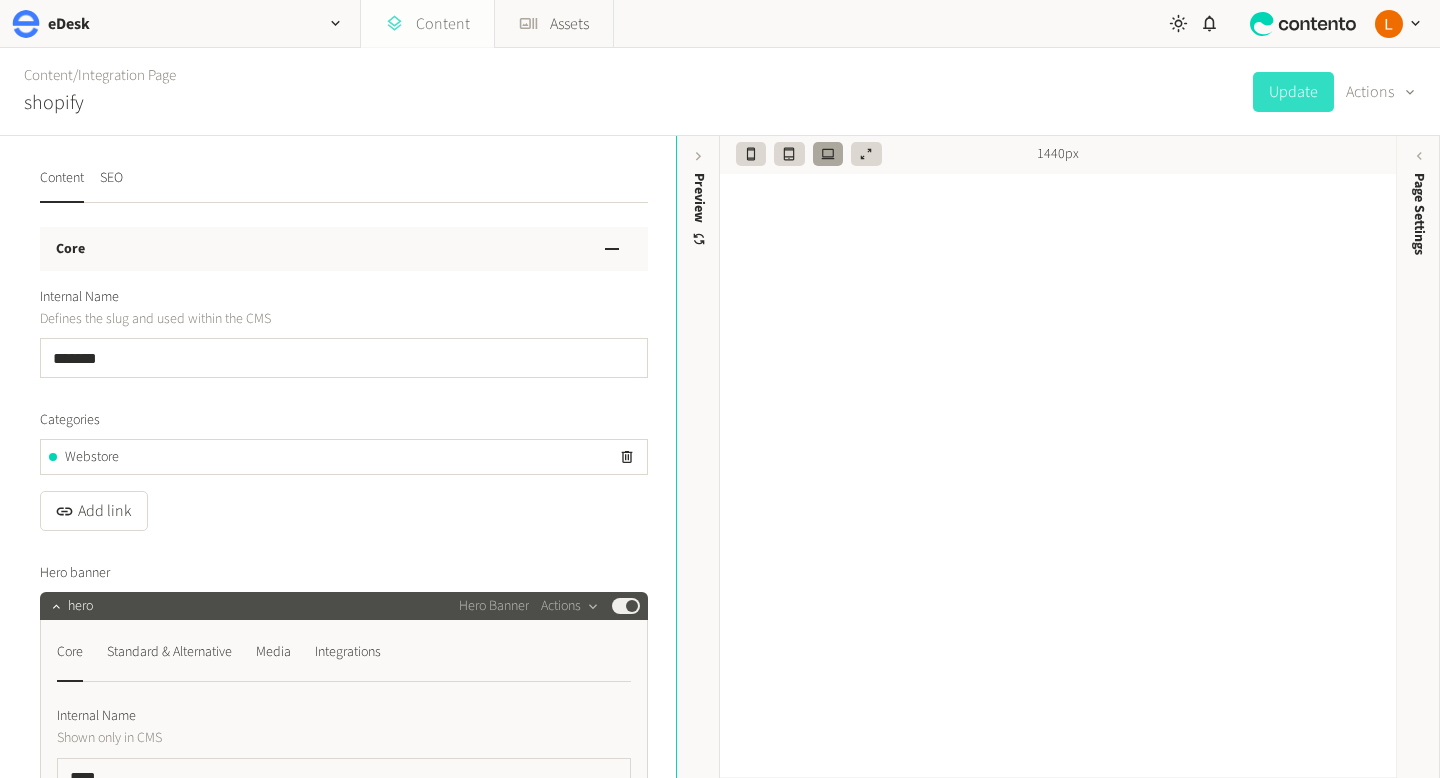 click on "Content" 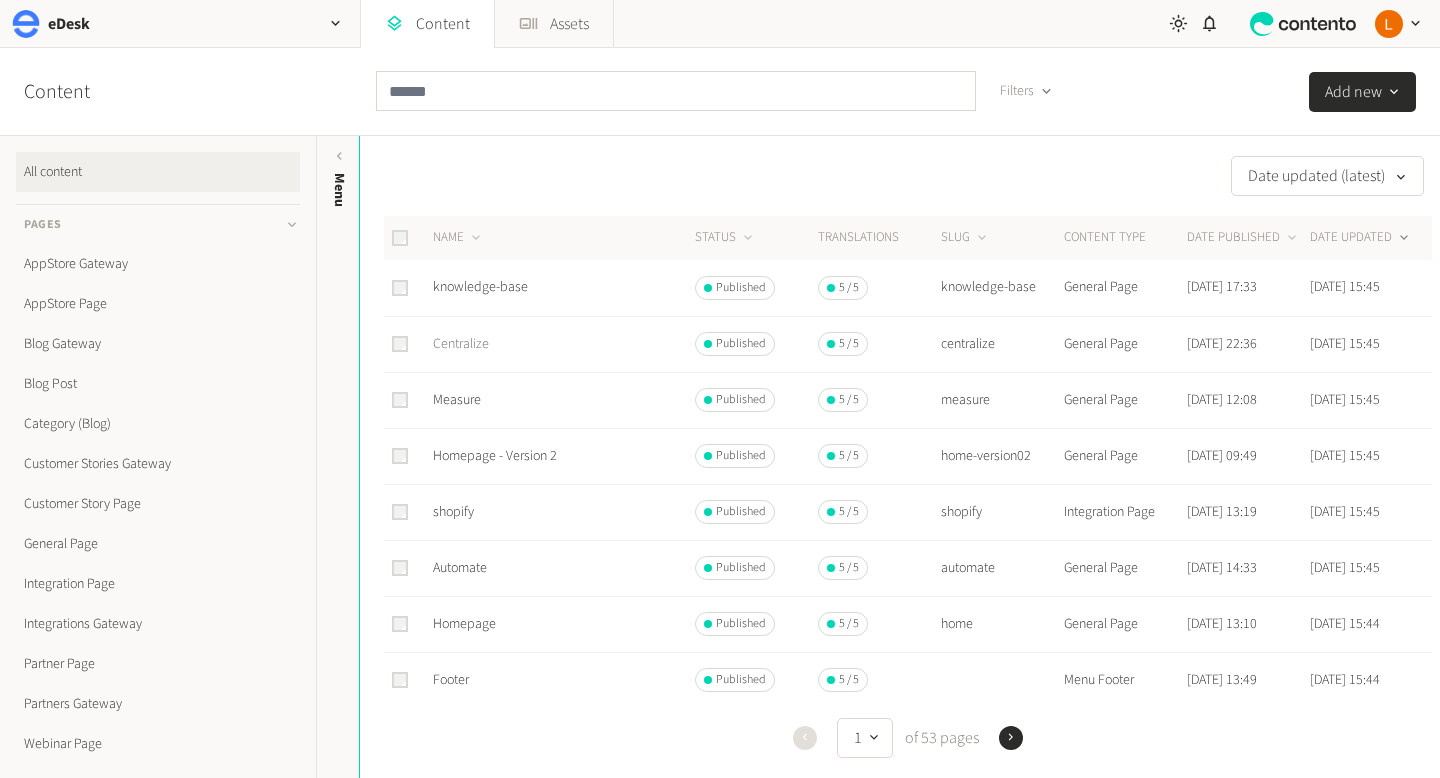 click on "Centralize" 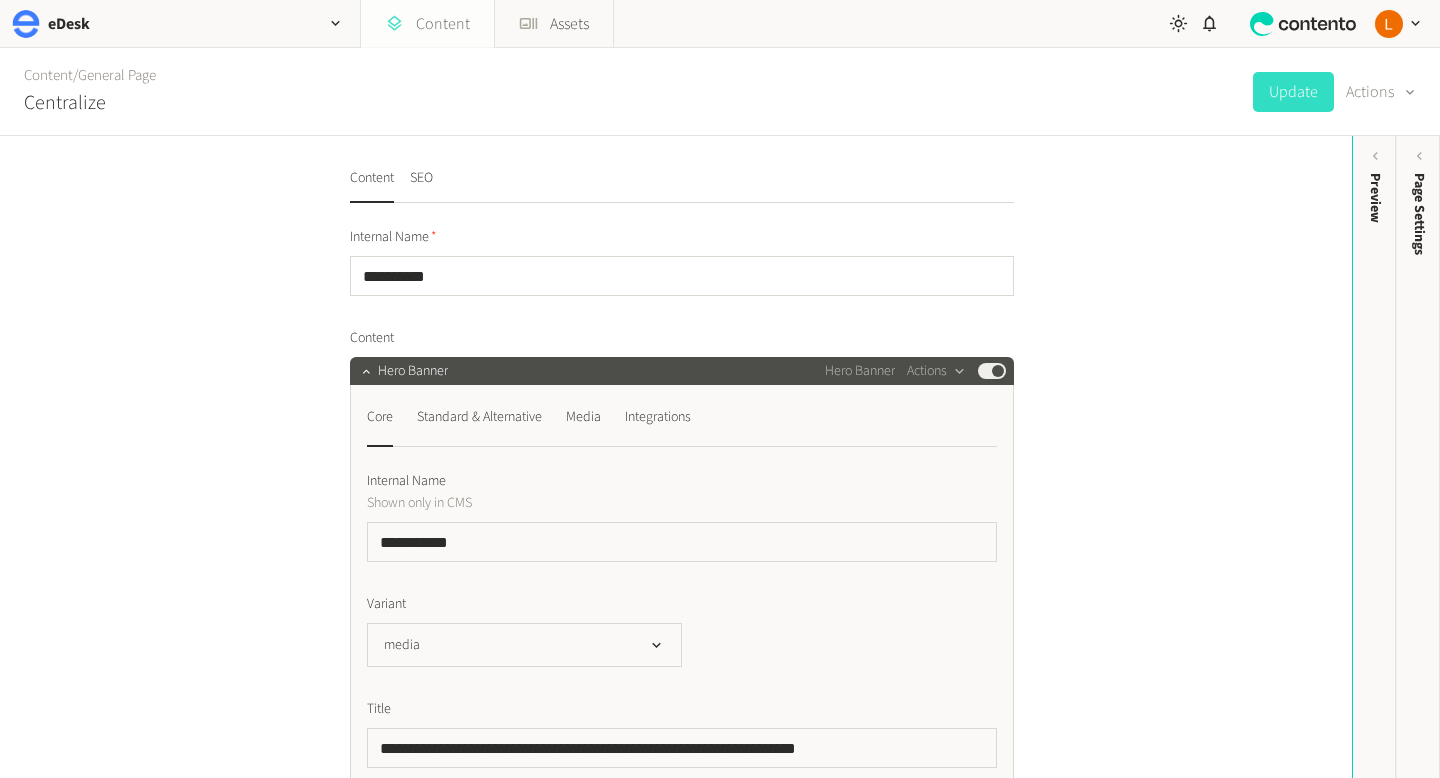 click on "Content" 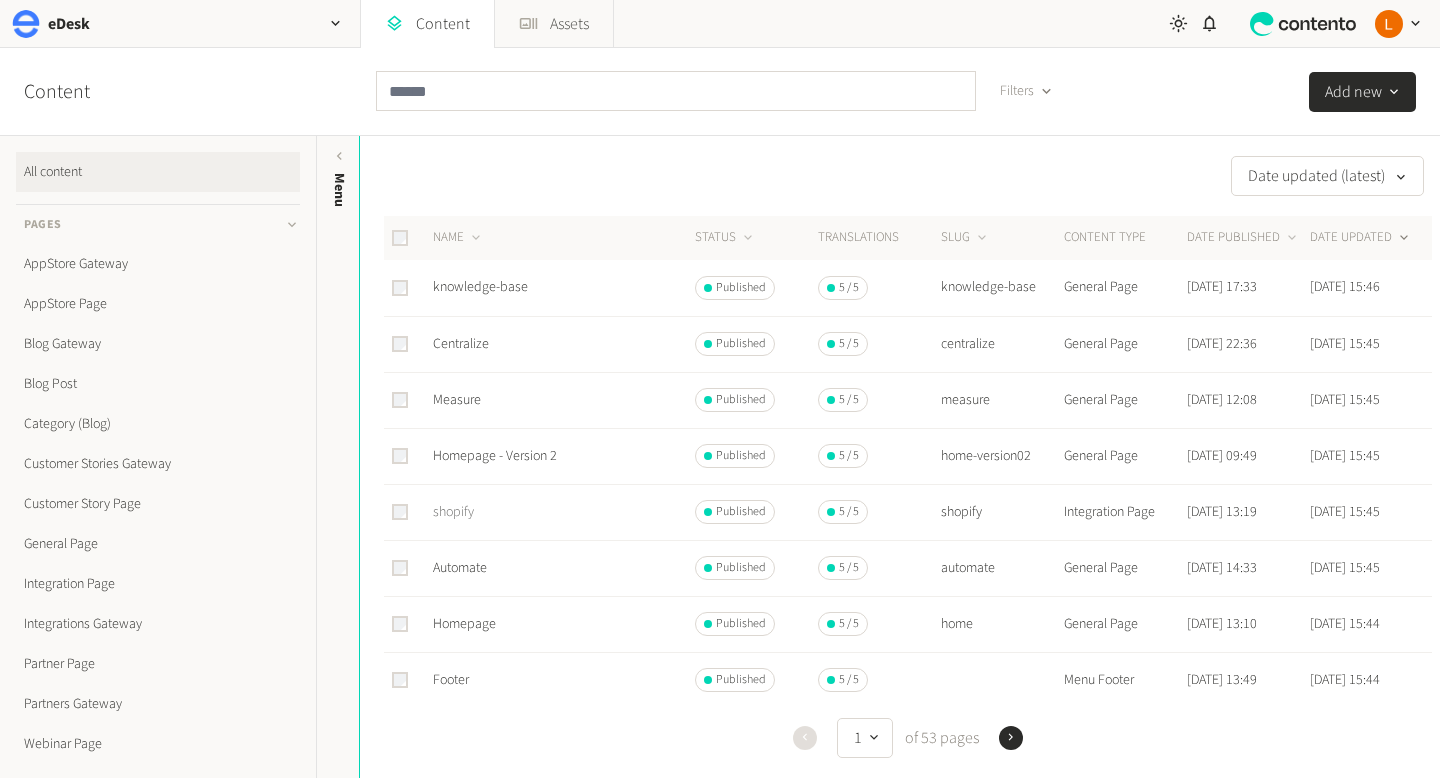 click on "shopify" 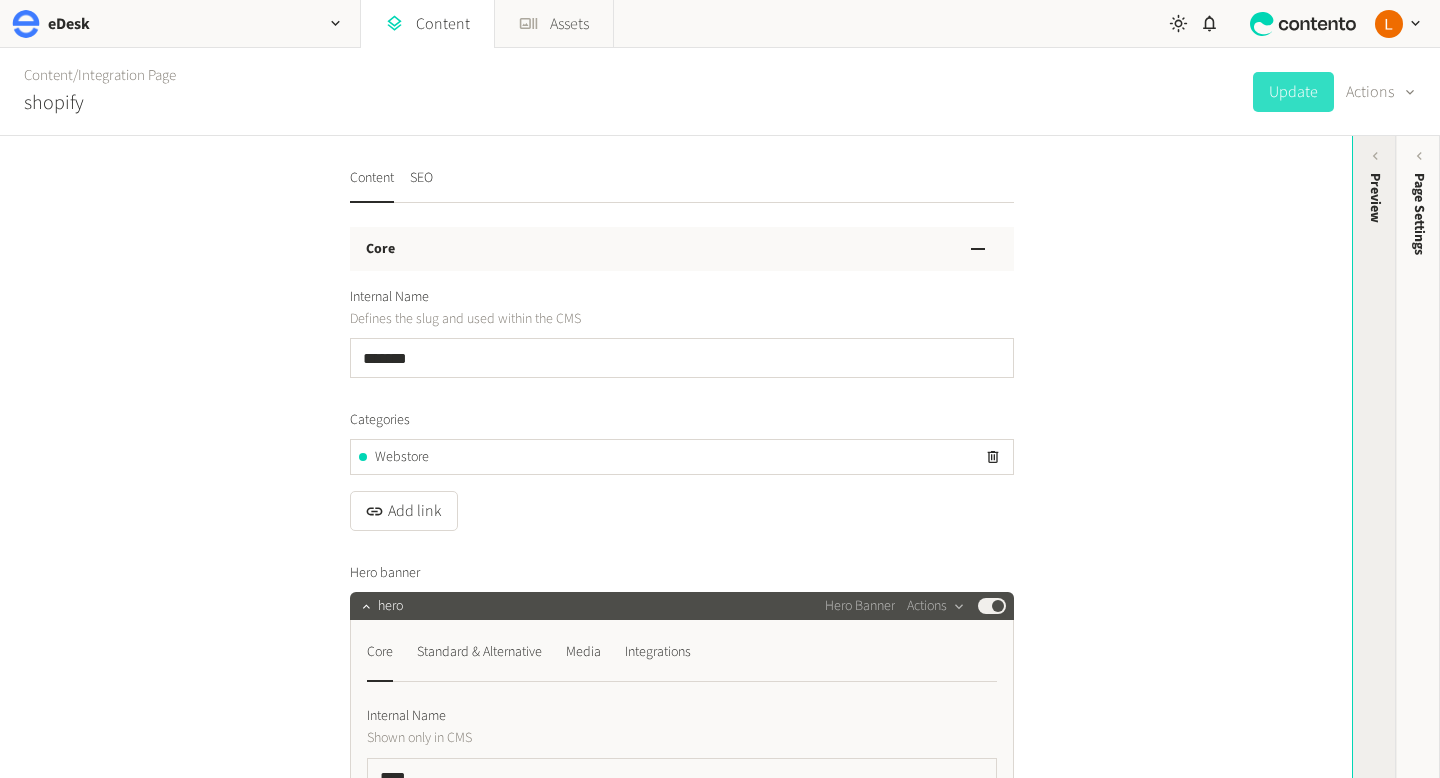 click on "Preview" 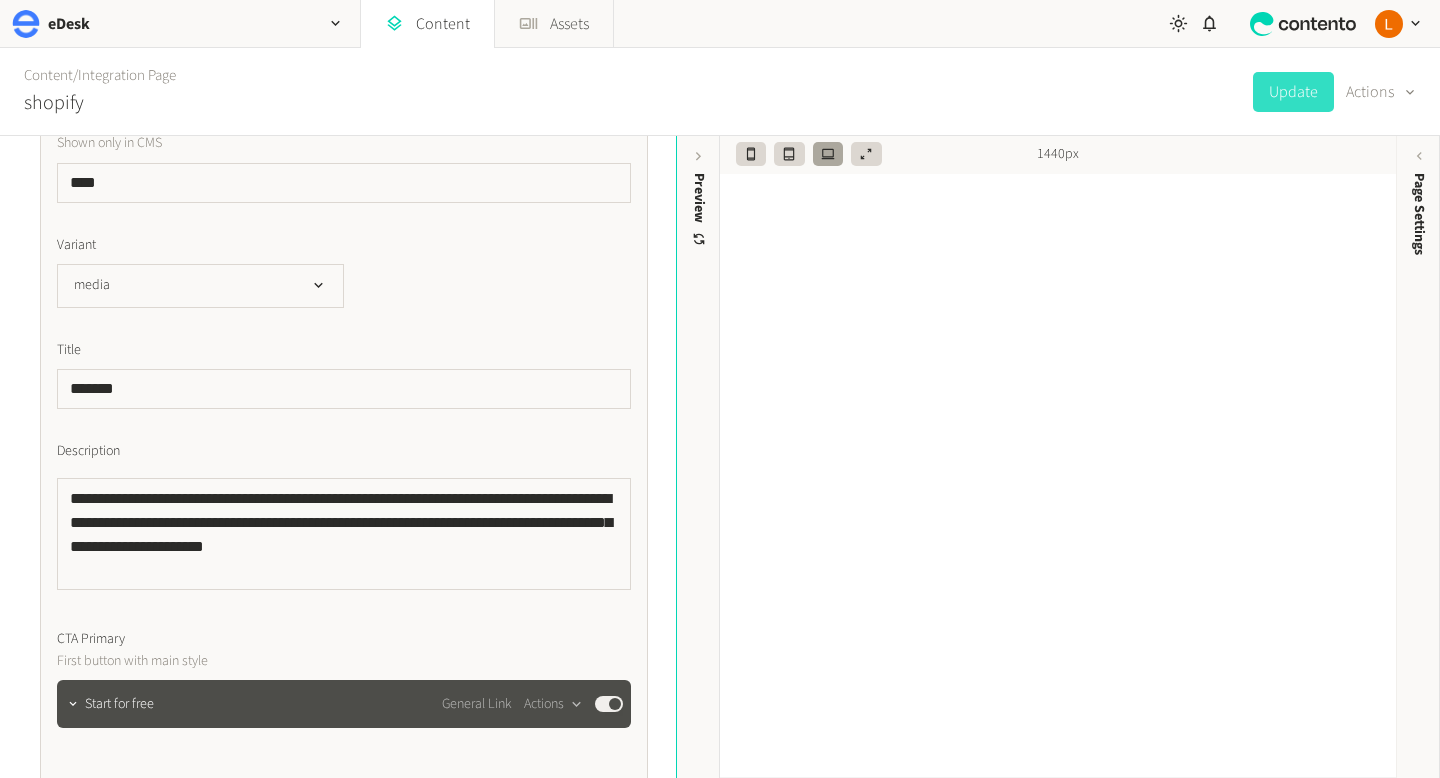 scroll, scrollTop: 605, scrollLeft: 0, axis: vertical 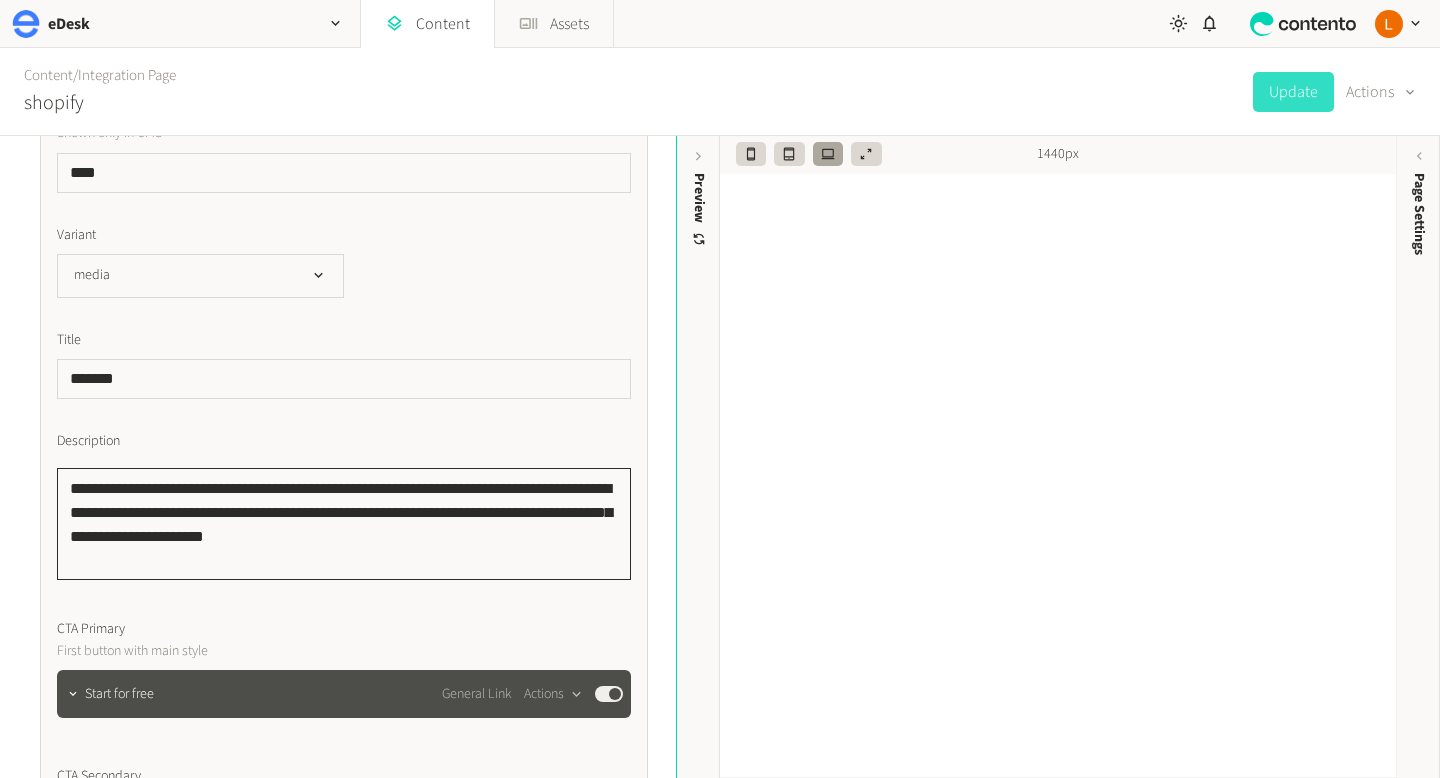 click on "**********" 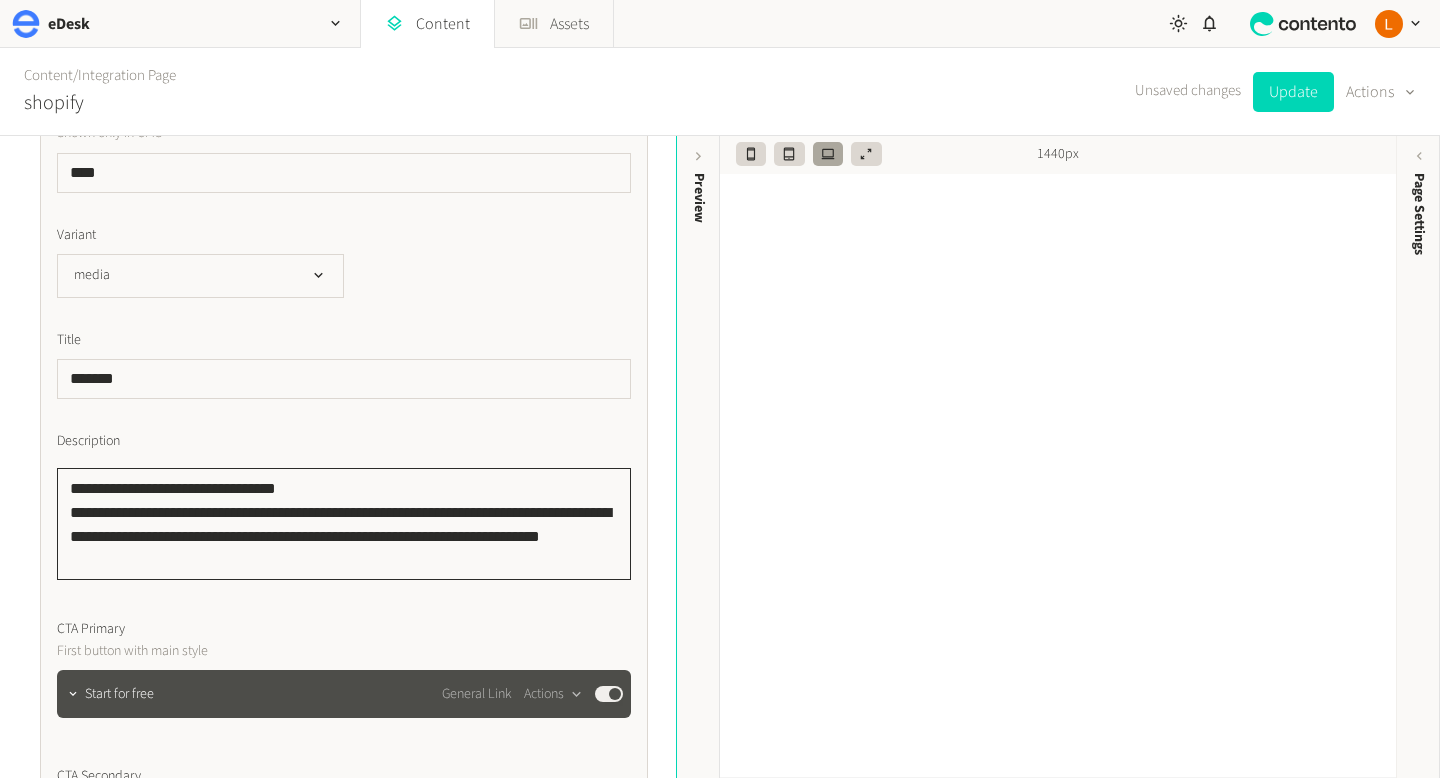 type on "**********" 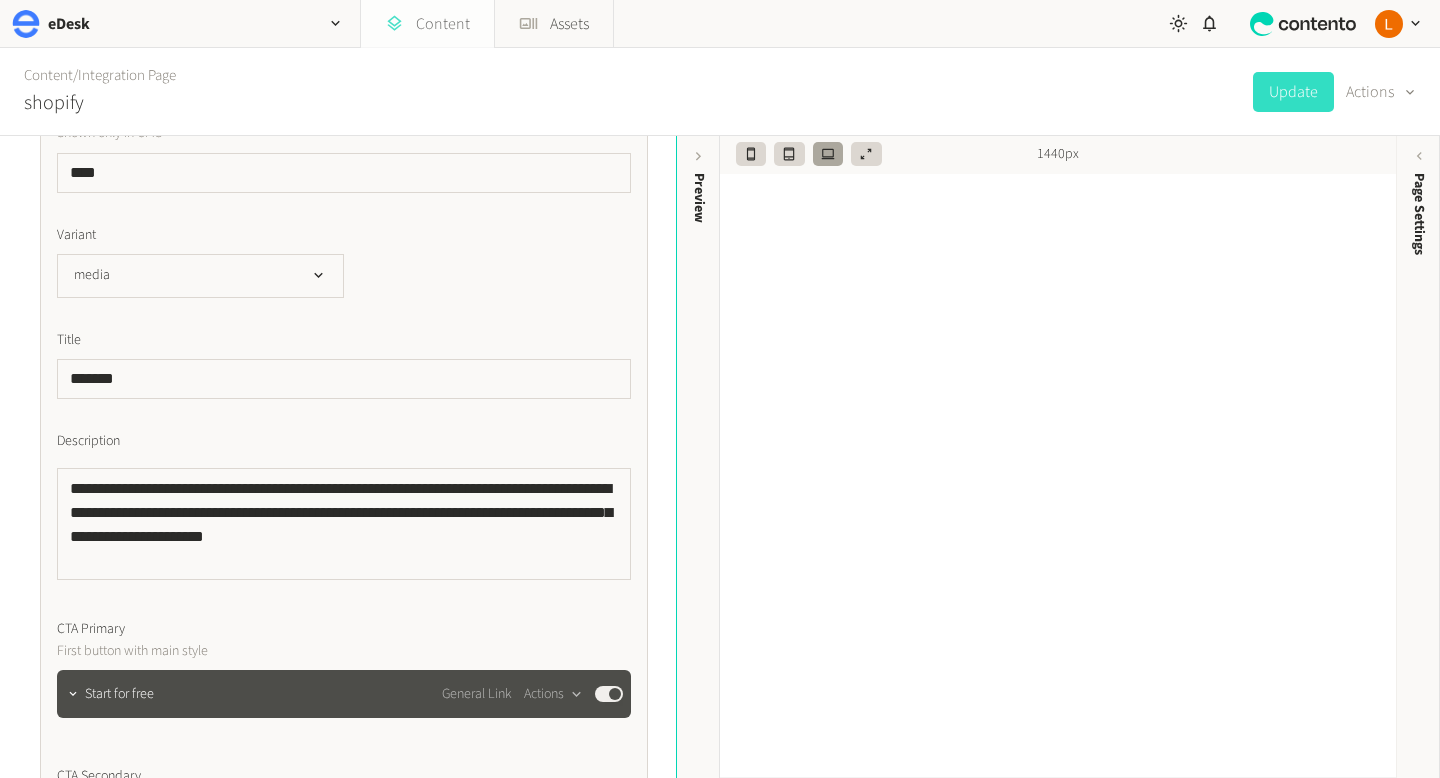 click on "Content" 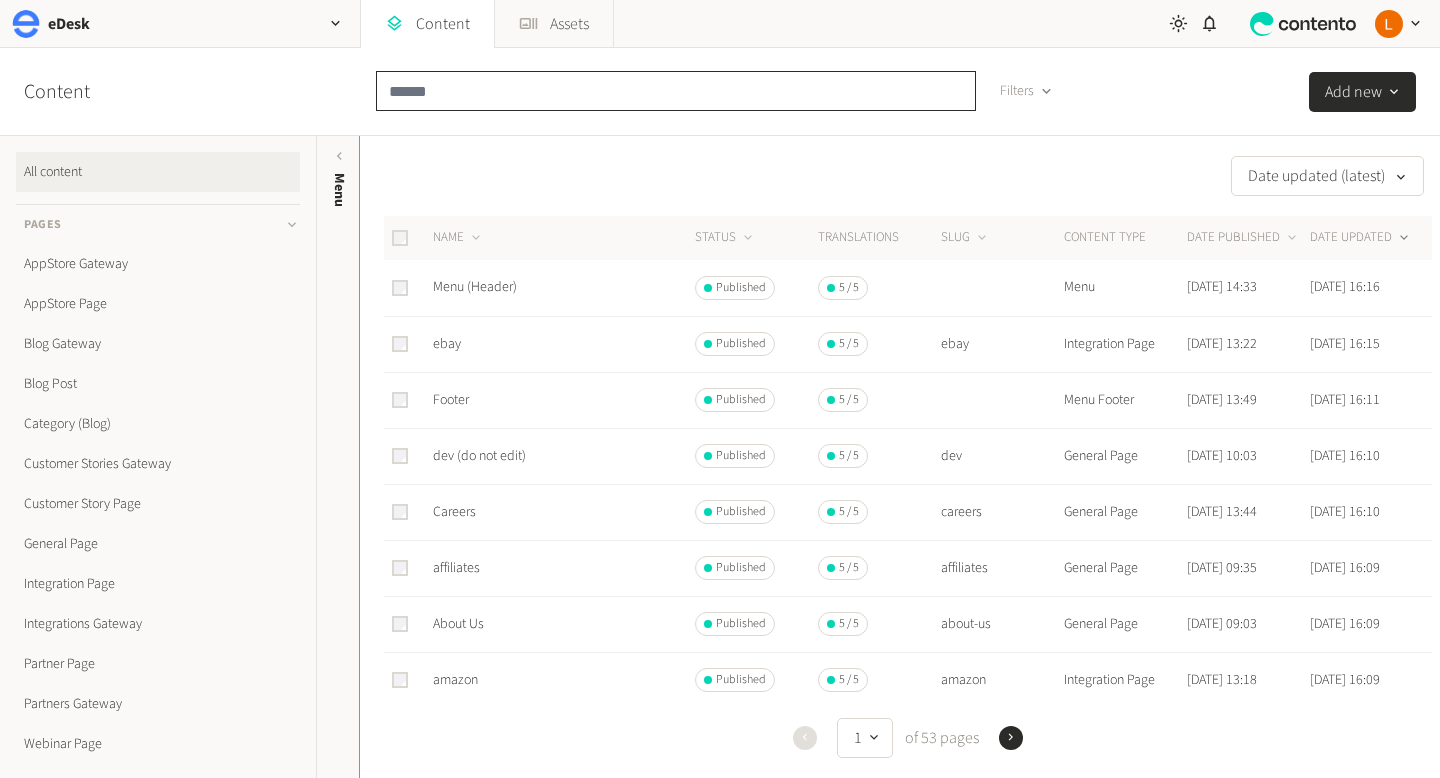 click 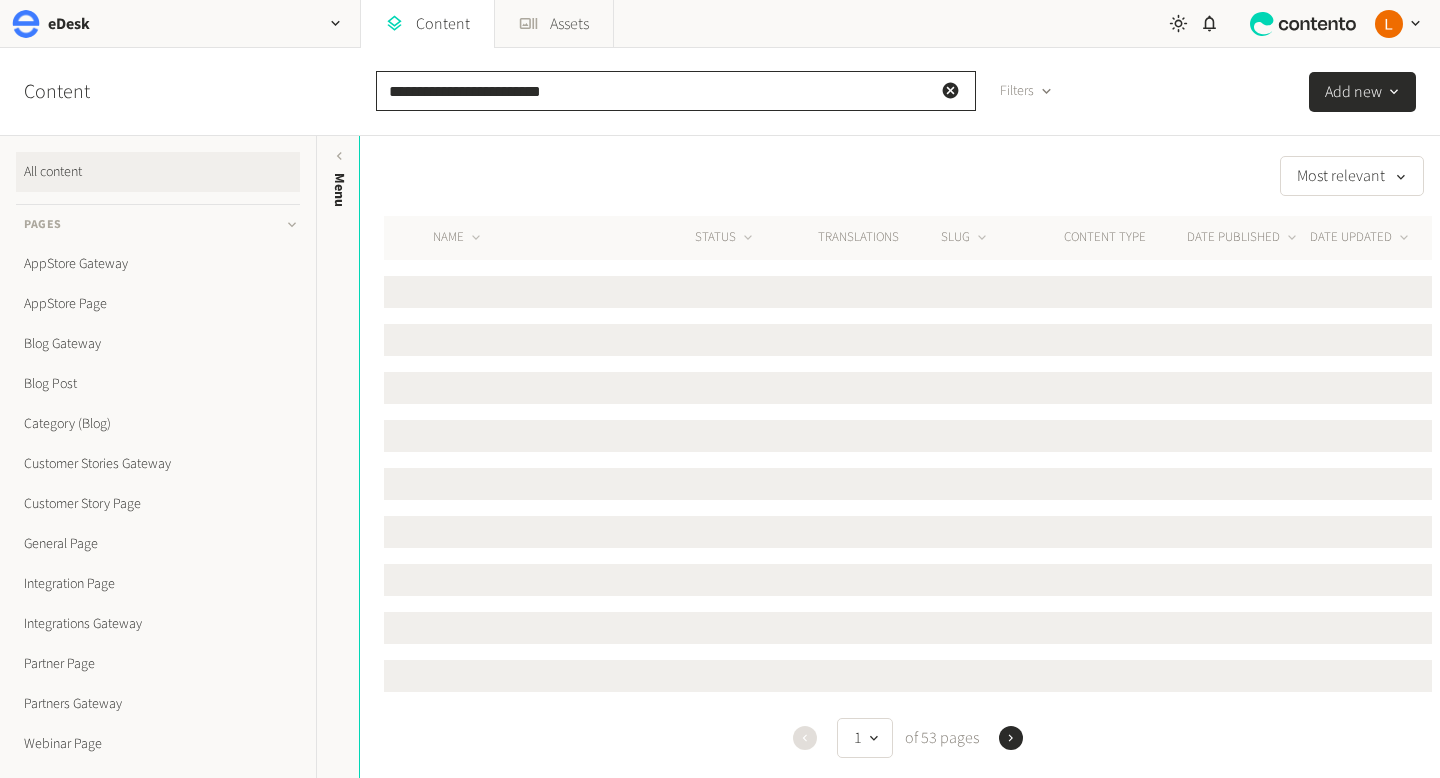 type on "**********" 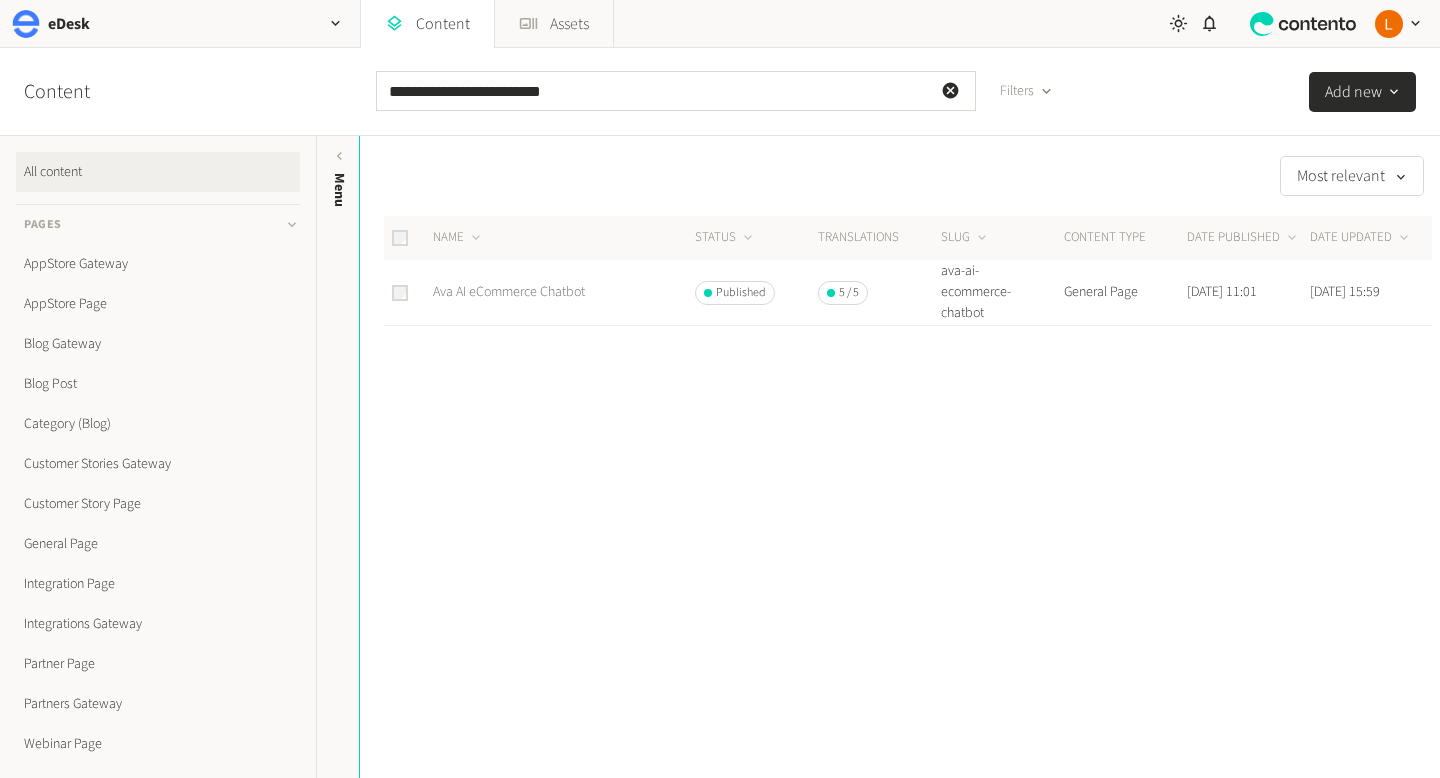 click on "Ava AI eCommerce Chatbot" 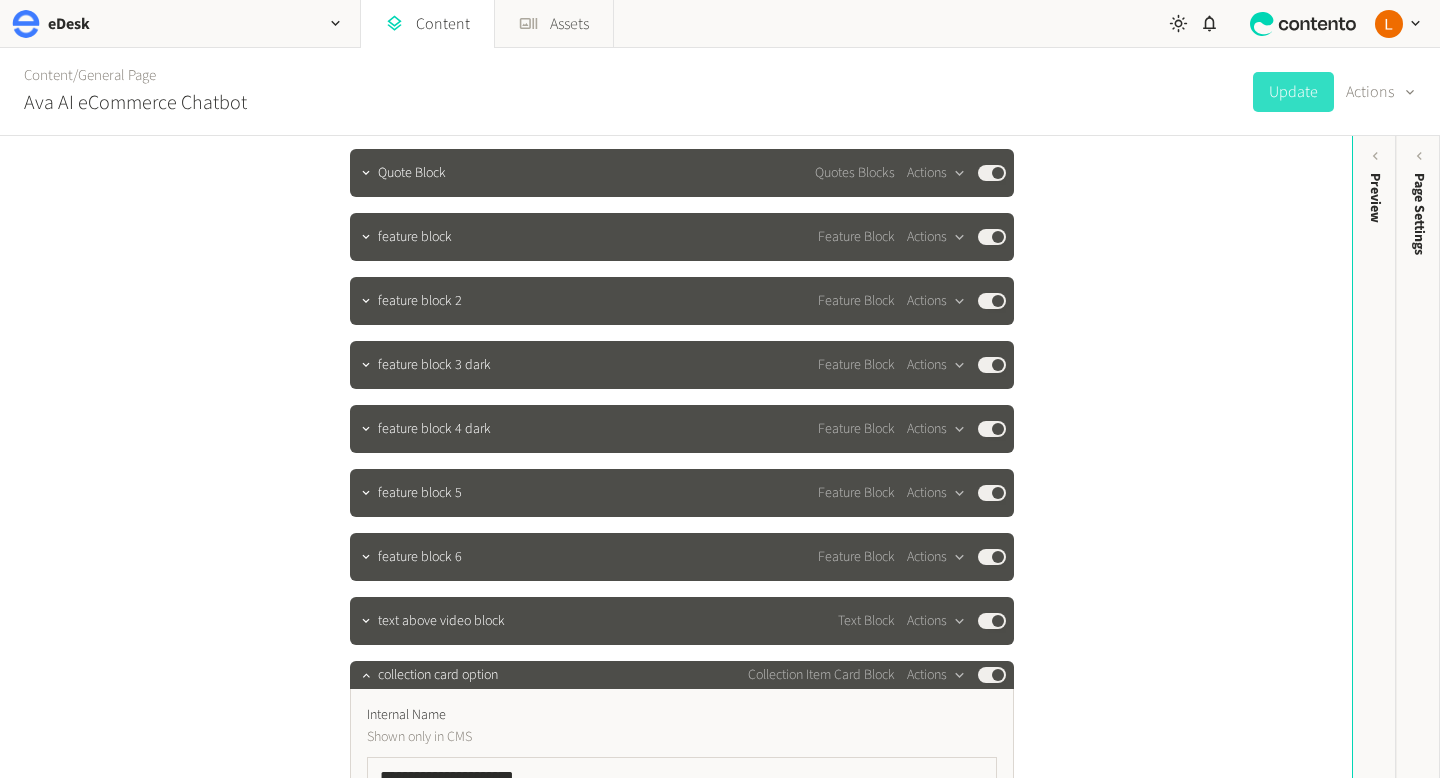 scroll, scrollTop: 1317, scrollLeft: 0, axis: vertical 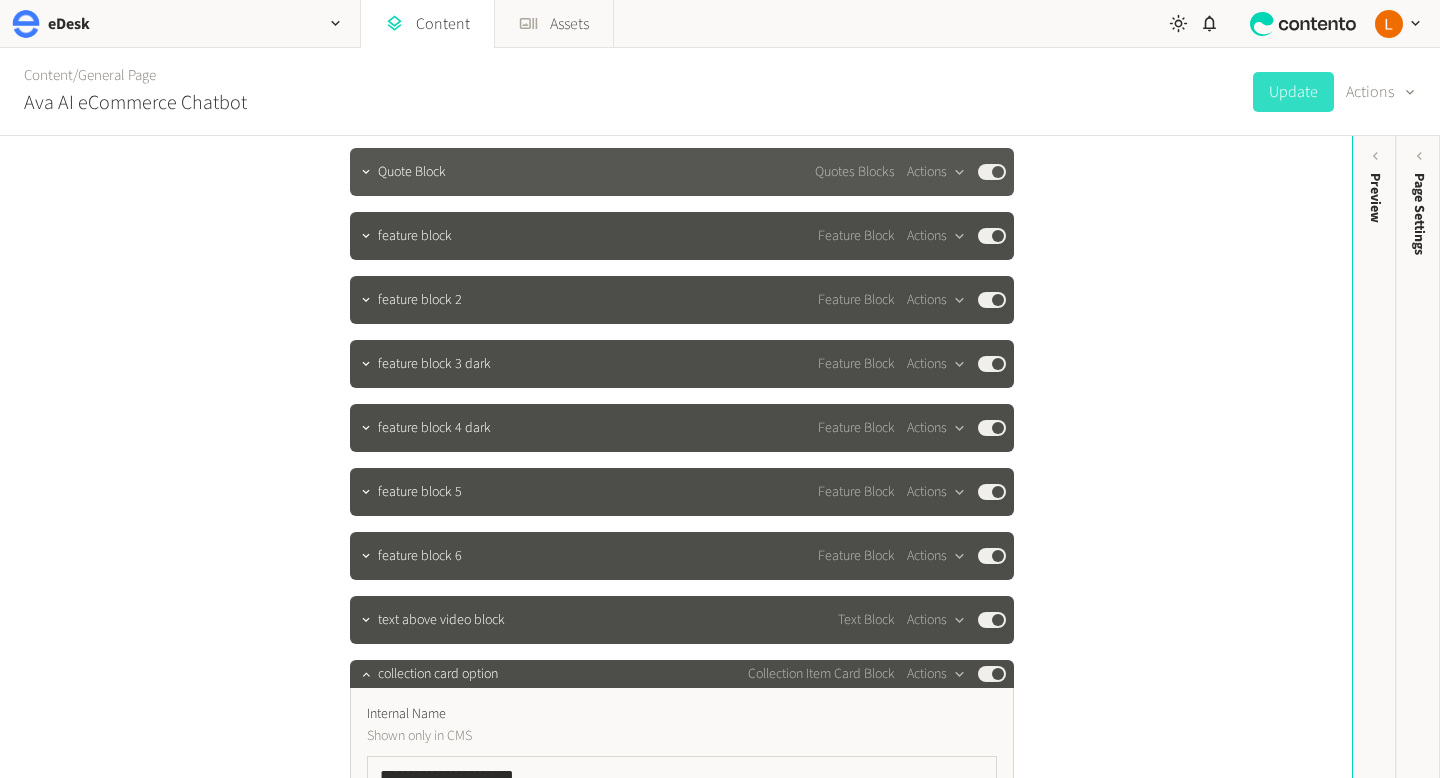 click on "Quote Block" 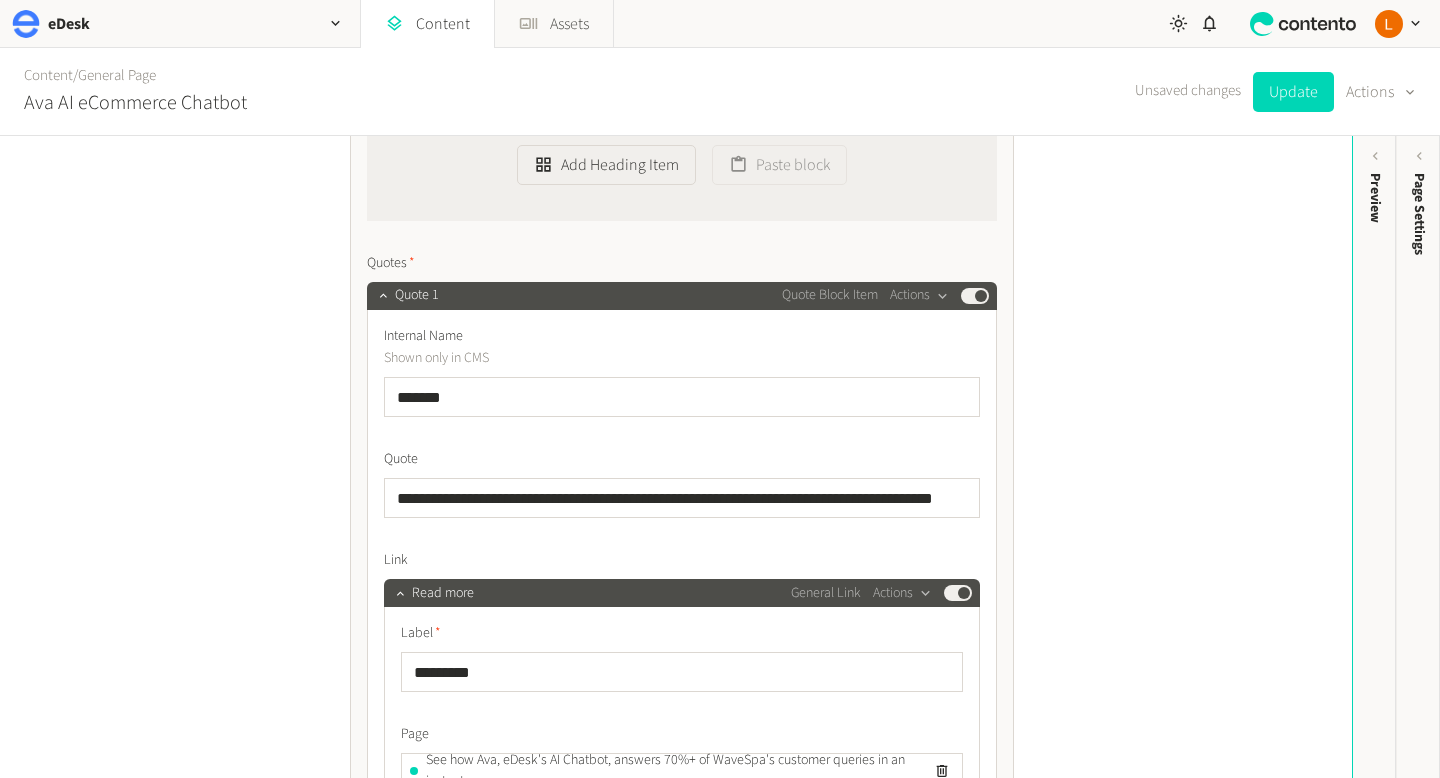 scroll, scrollTop: 1634, scrollLeft: 0, axis: vertical 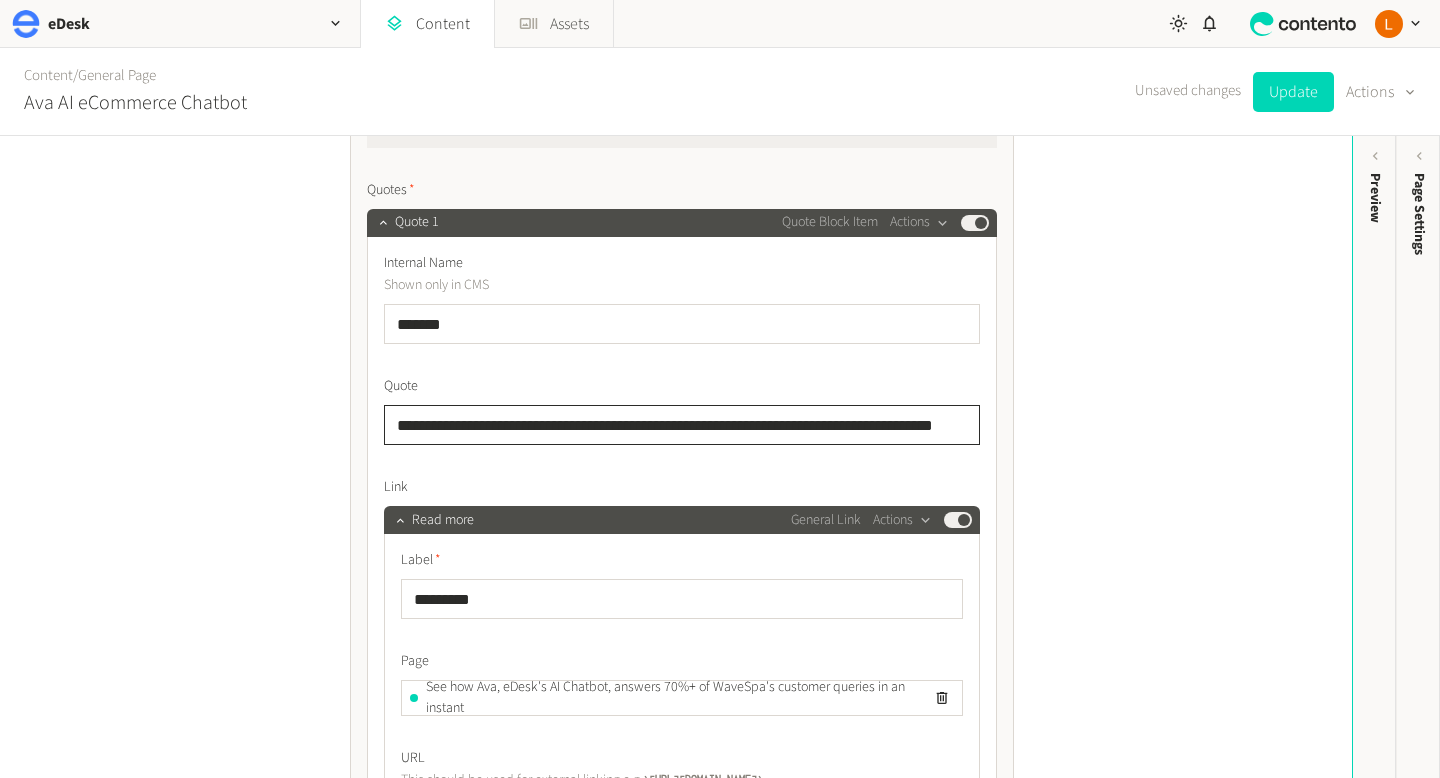 click on "**********" 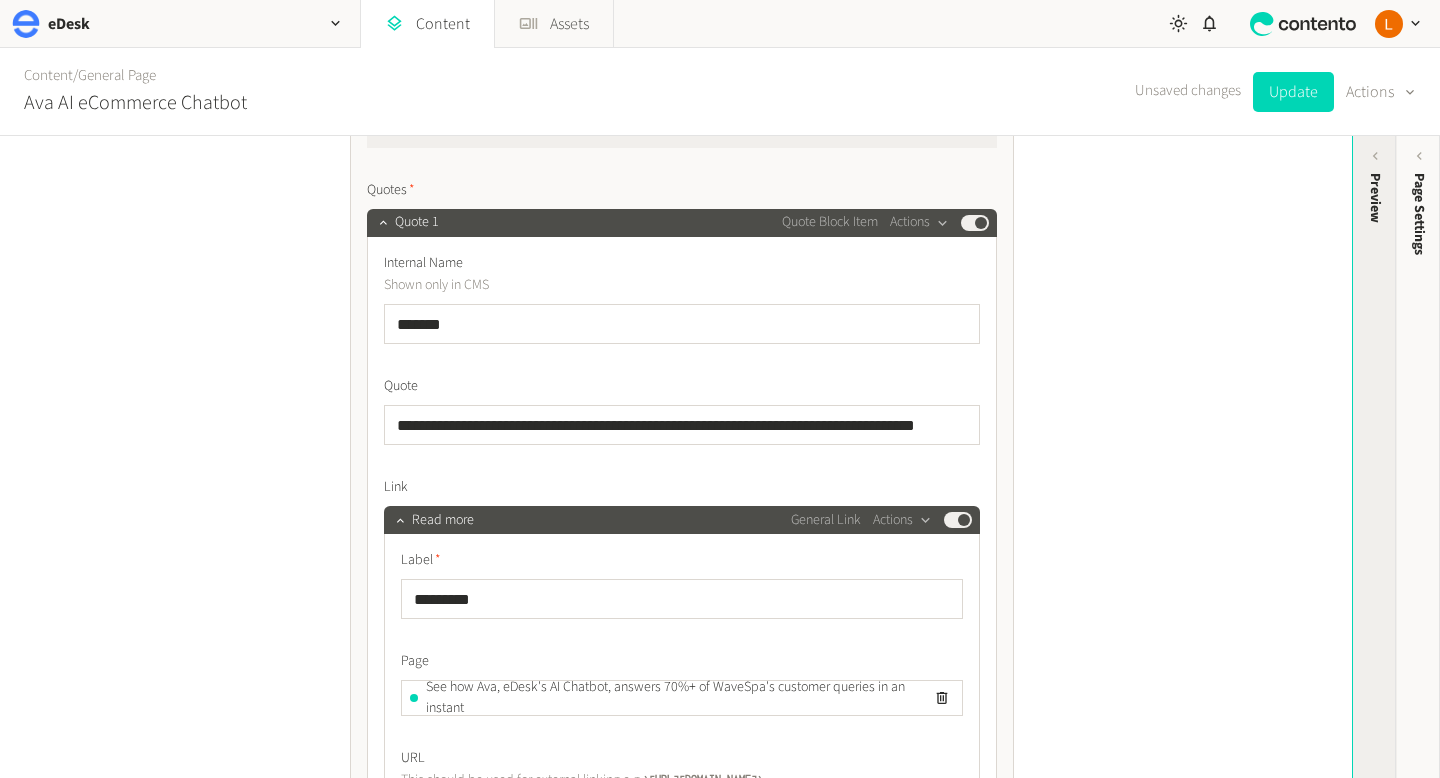 click on "Preview" 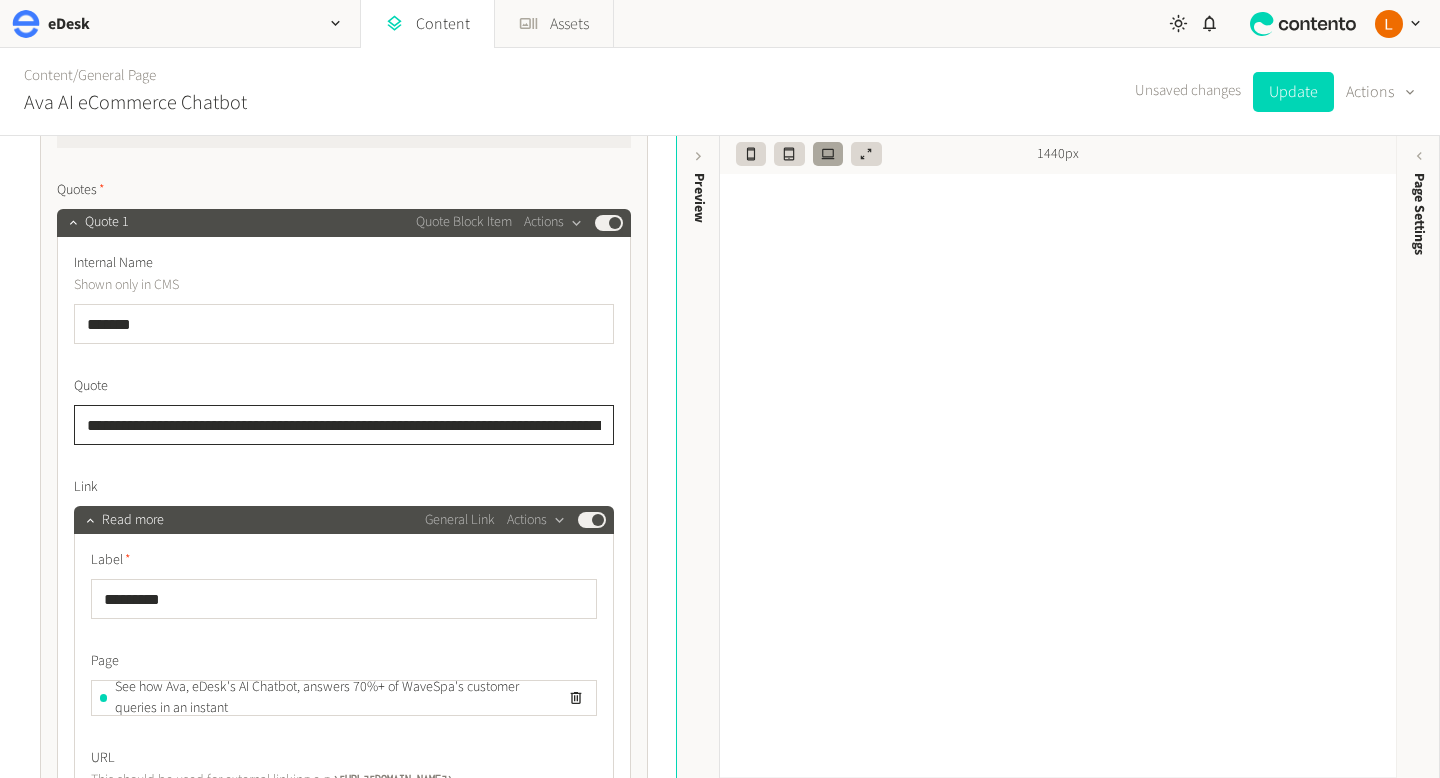 drag, startPoint x: 176, startPoint y: 427, endPoint x: 151, endPoint y: 426, distance: 25.019993 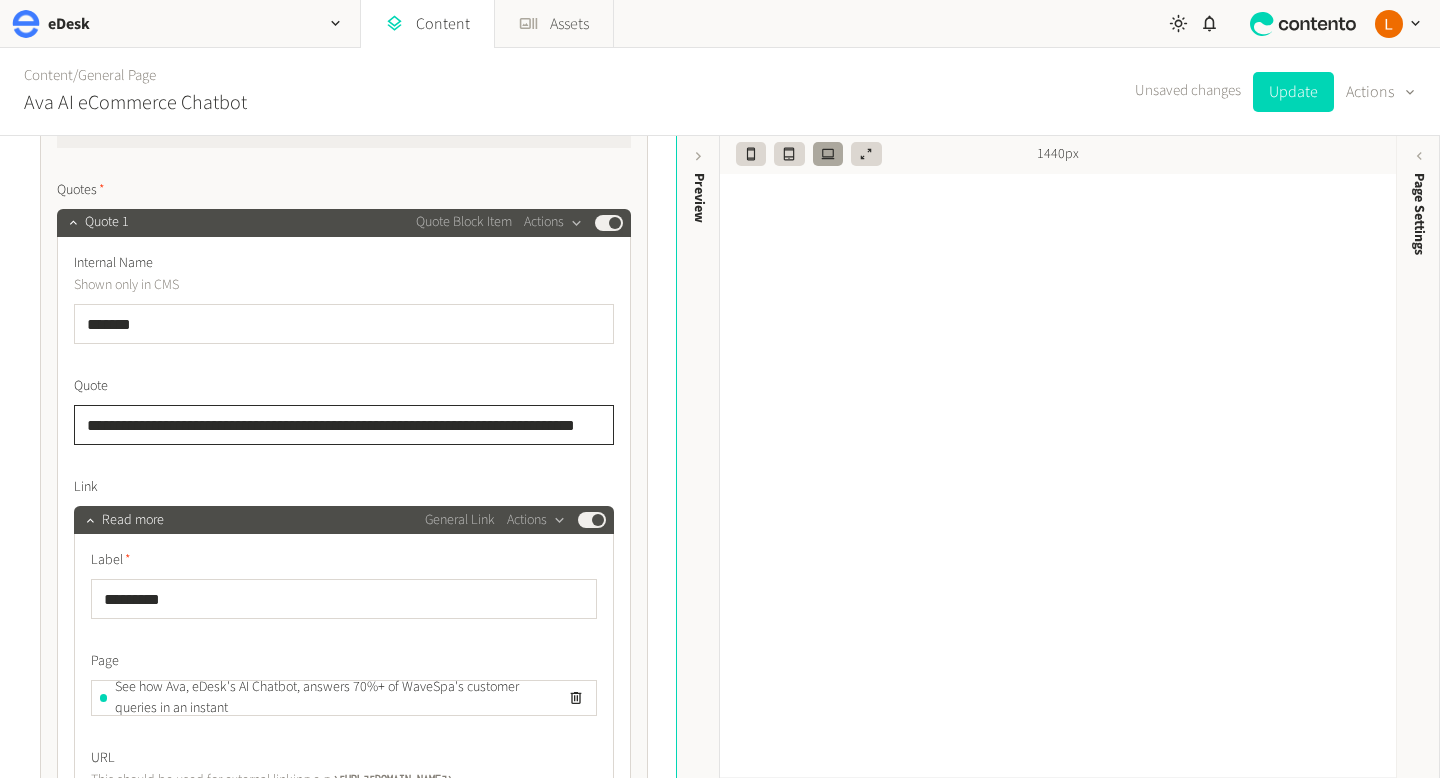 type on "**********" 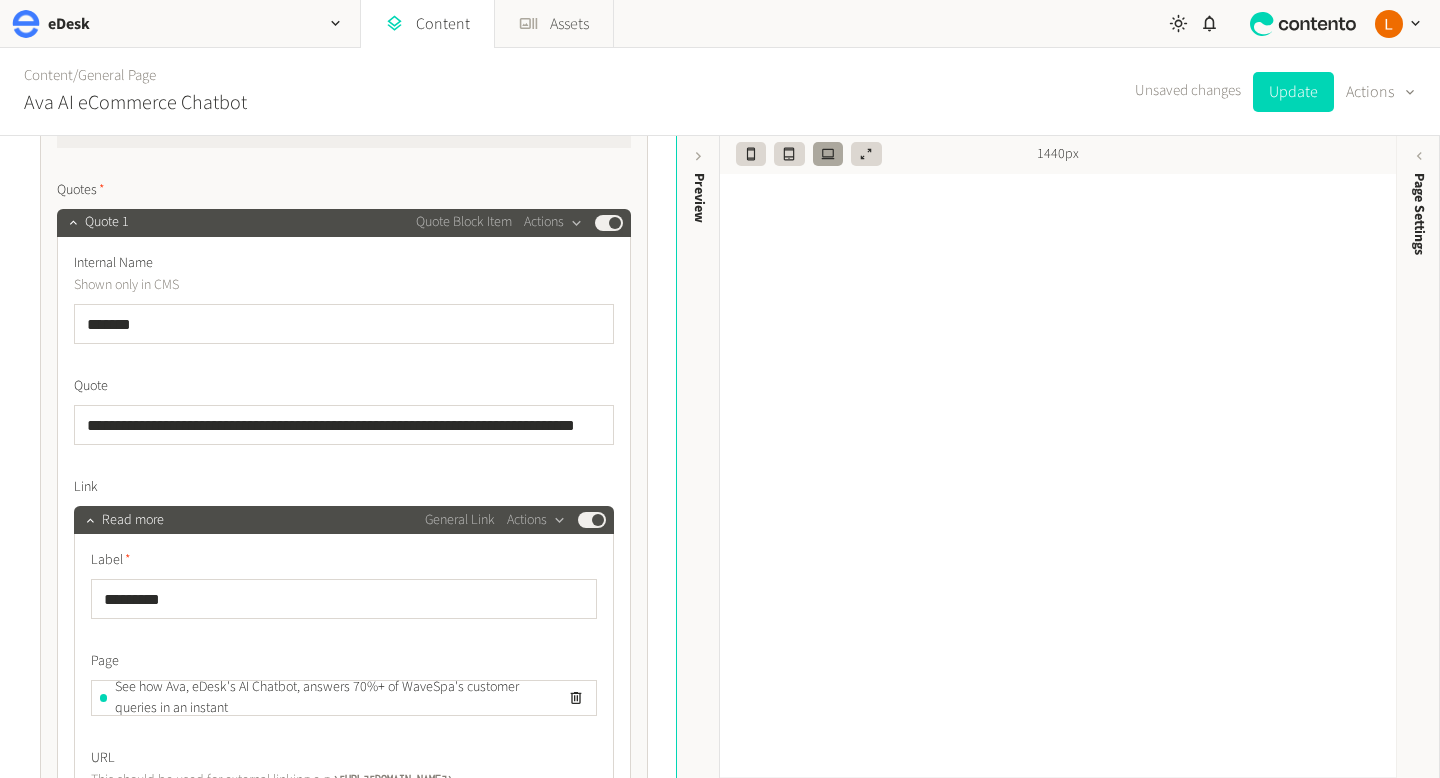 click on "**********" 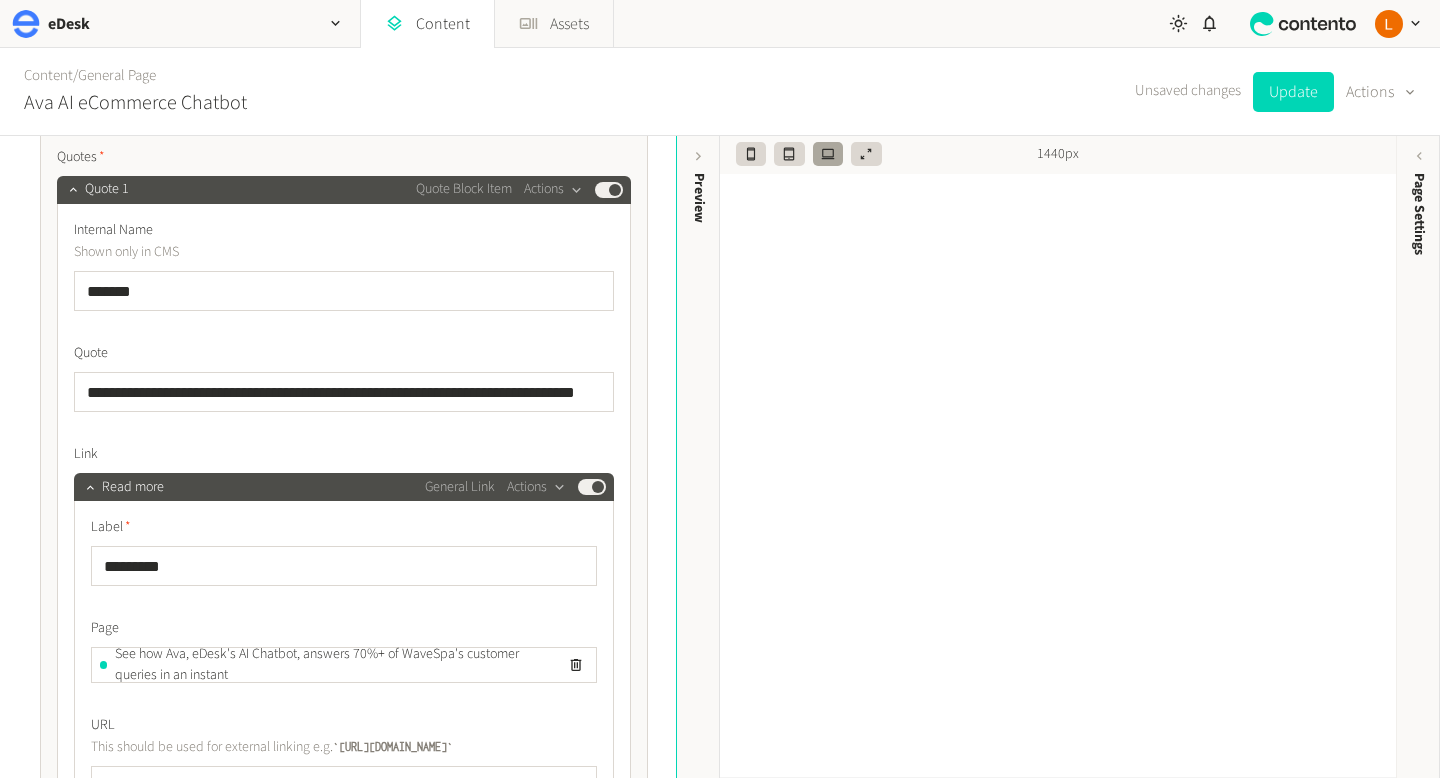 scroll, scrollTop: 1671, scrollLeft: 0, axis: vertical 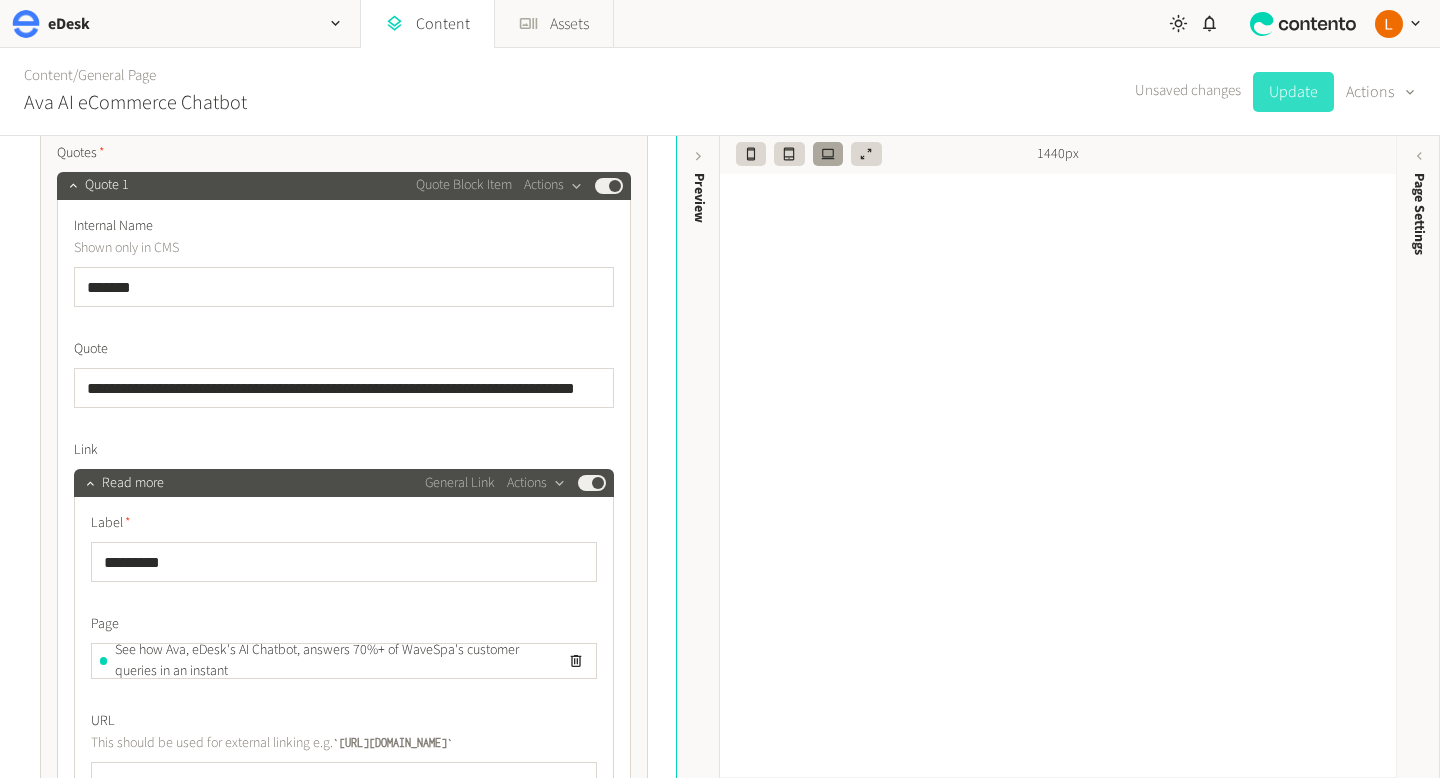 click on "Update" 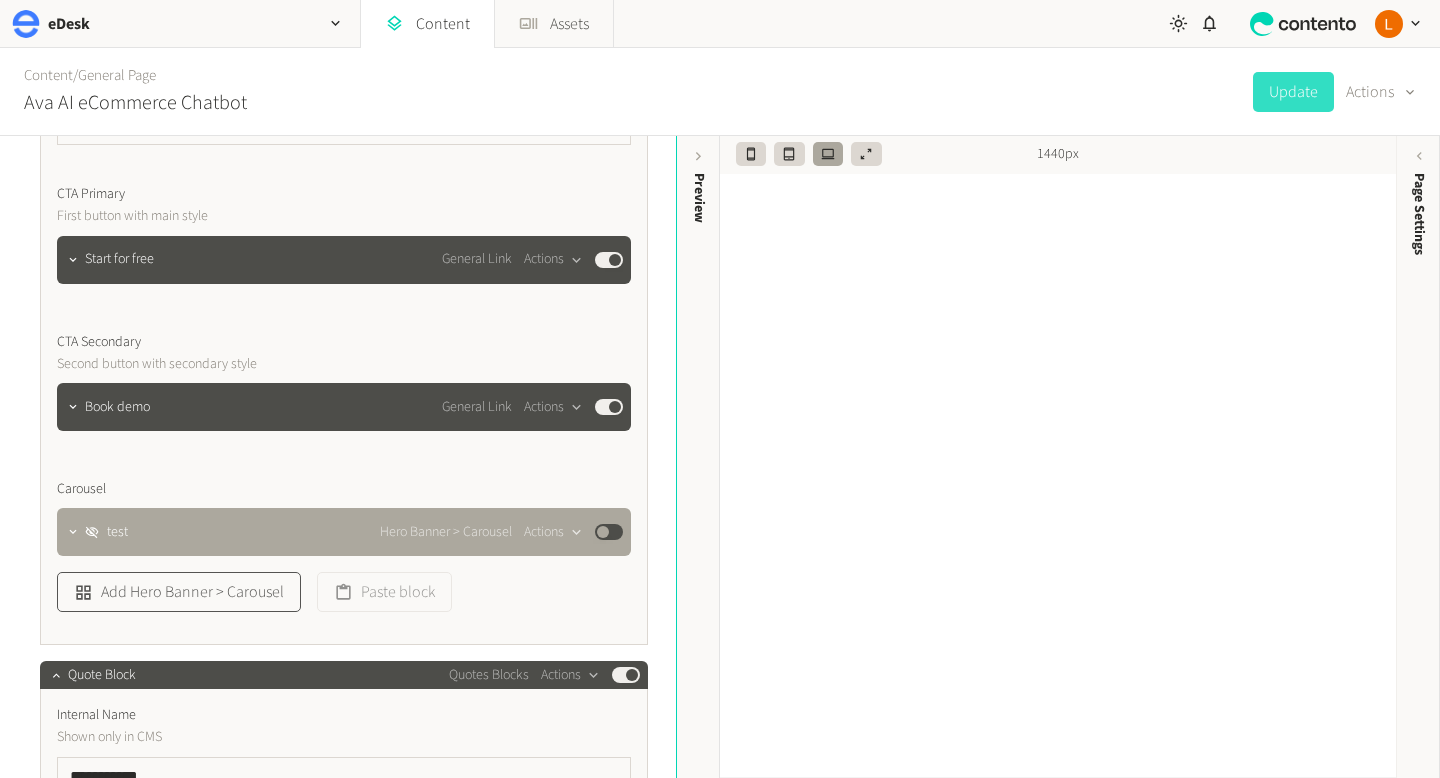 scroll, scrollTop: 732, scrollLeft: 0, axis: vertical 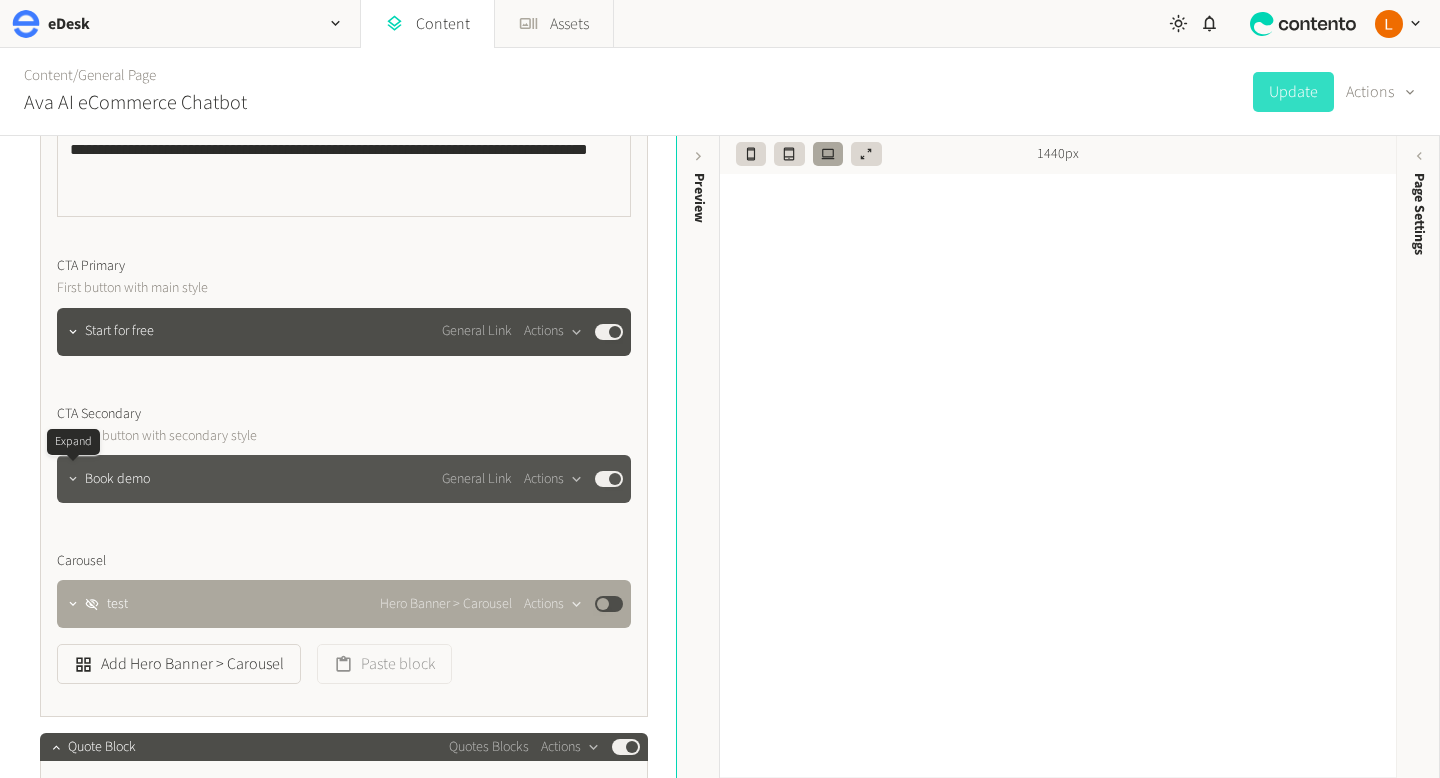 click 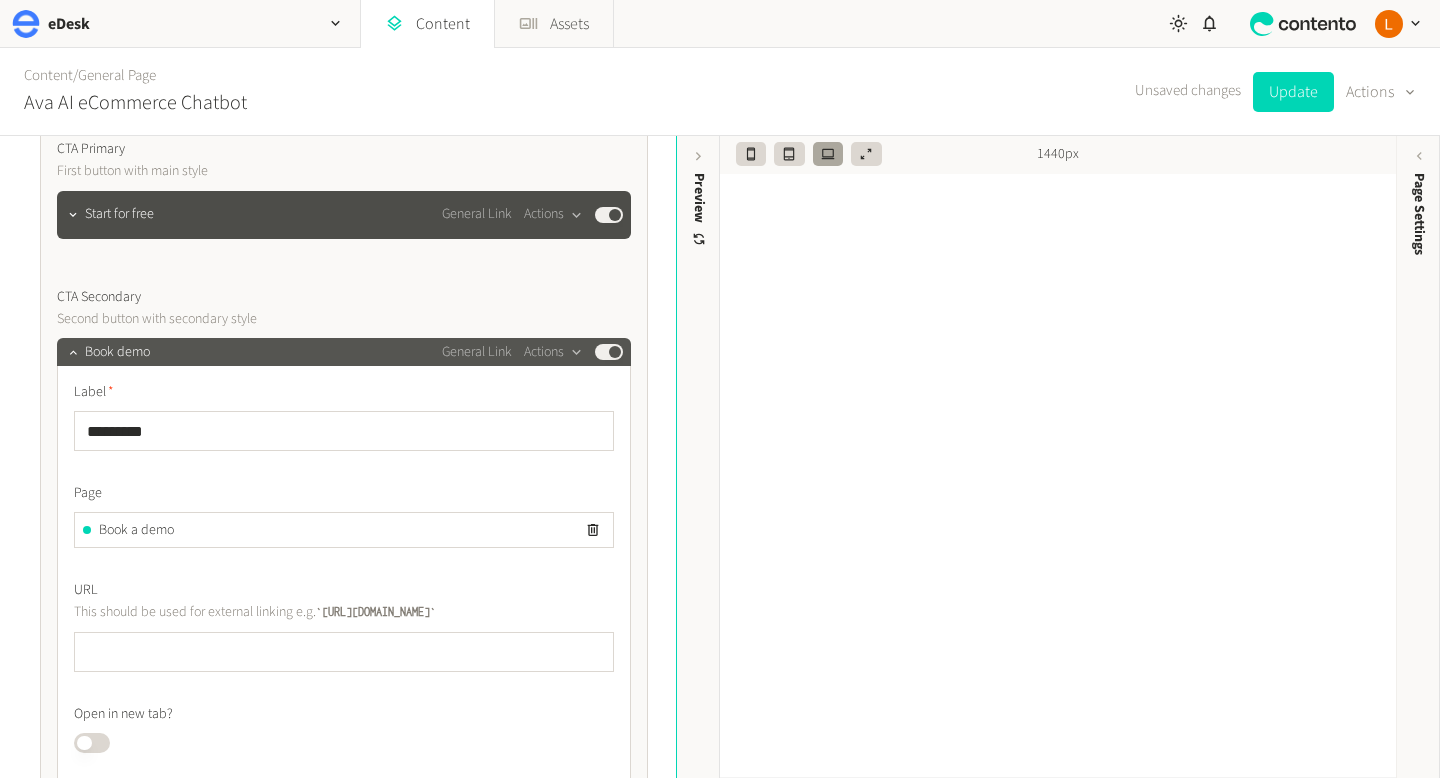 scroll, scrollTop: 874, scrollLeft: 0, axis: vertical 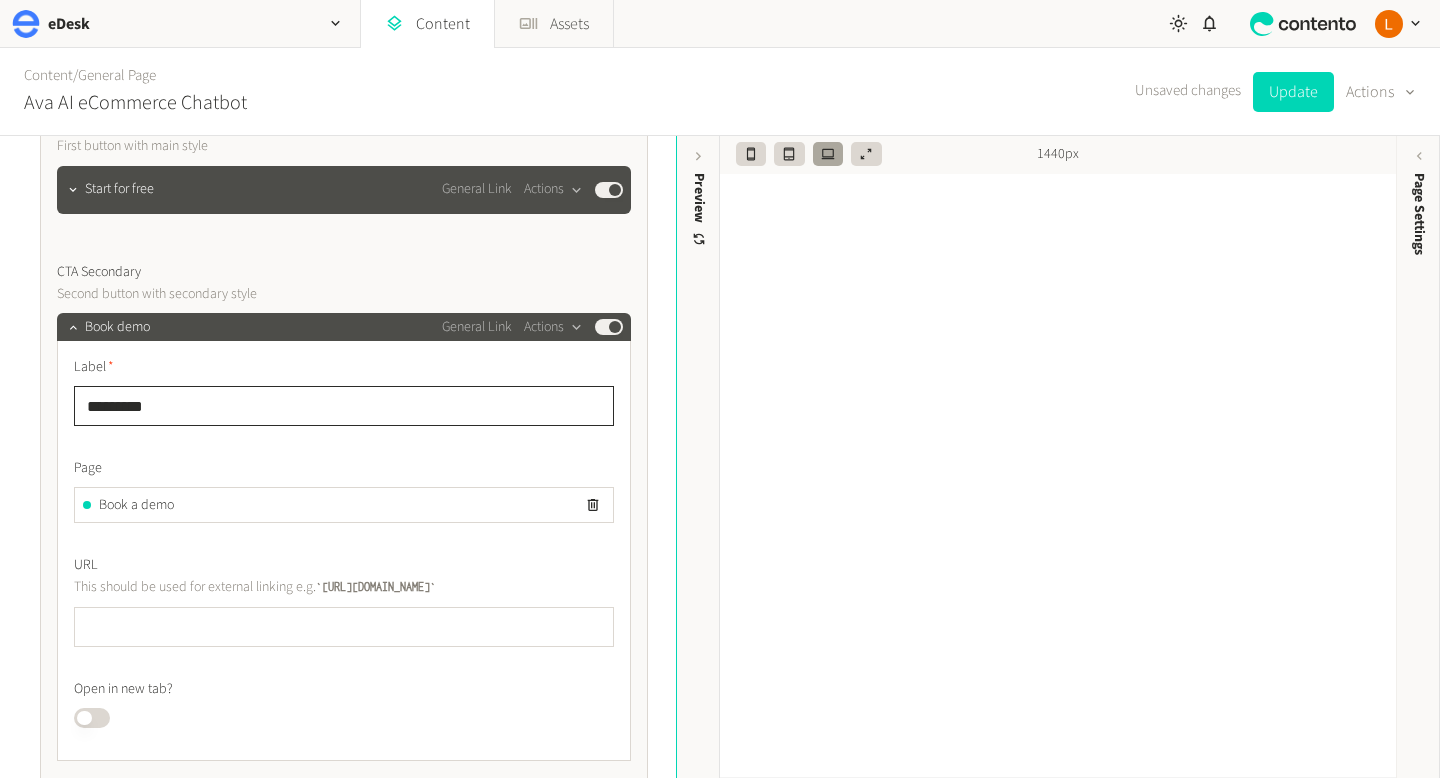 click on "*********" 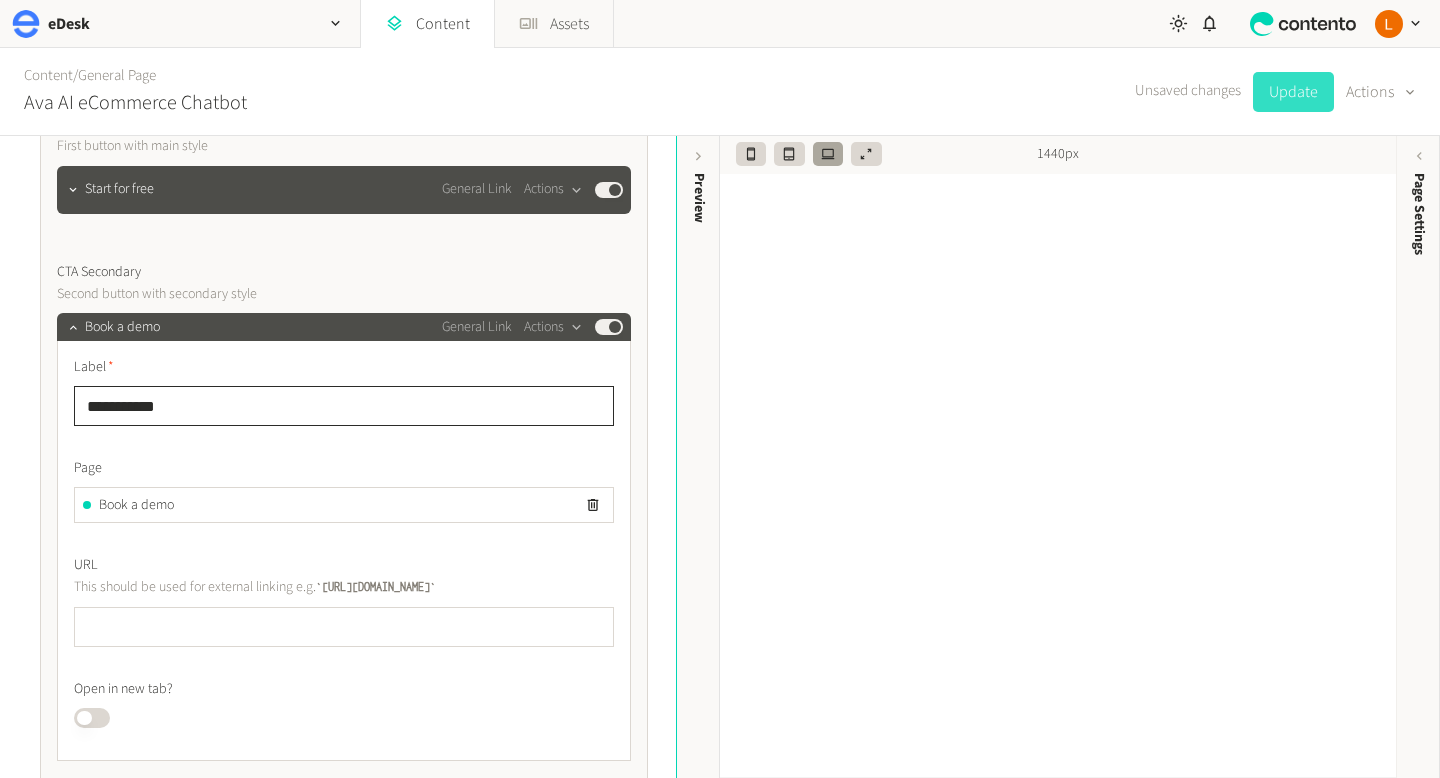 type on "**********" 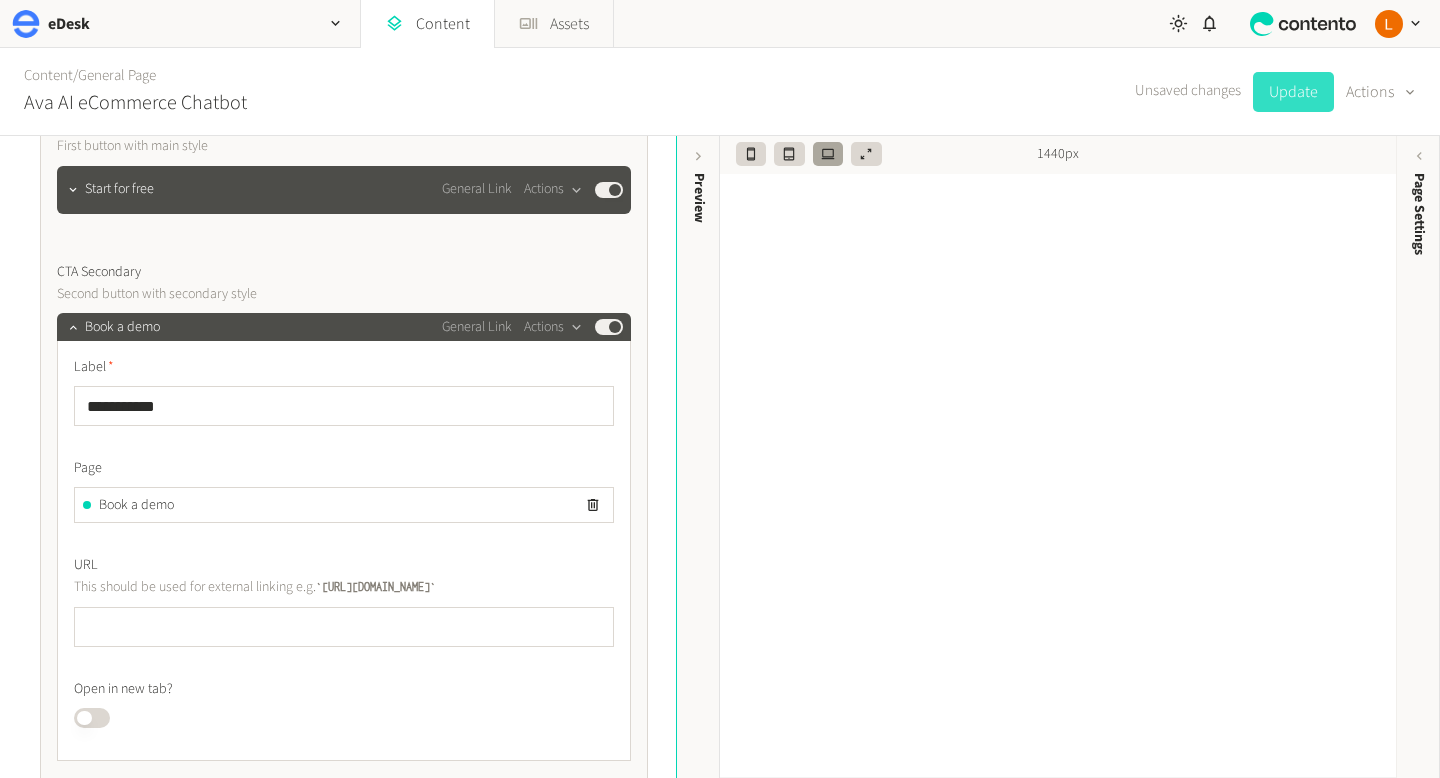 click on "Update" 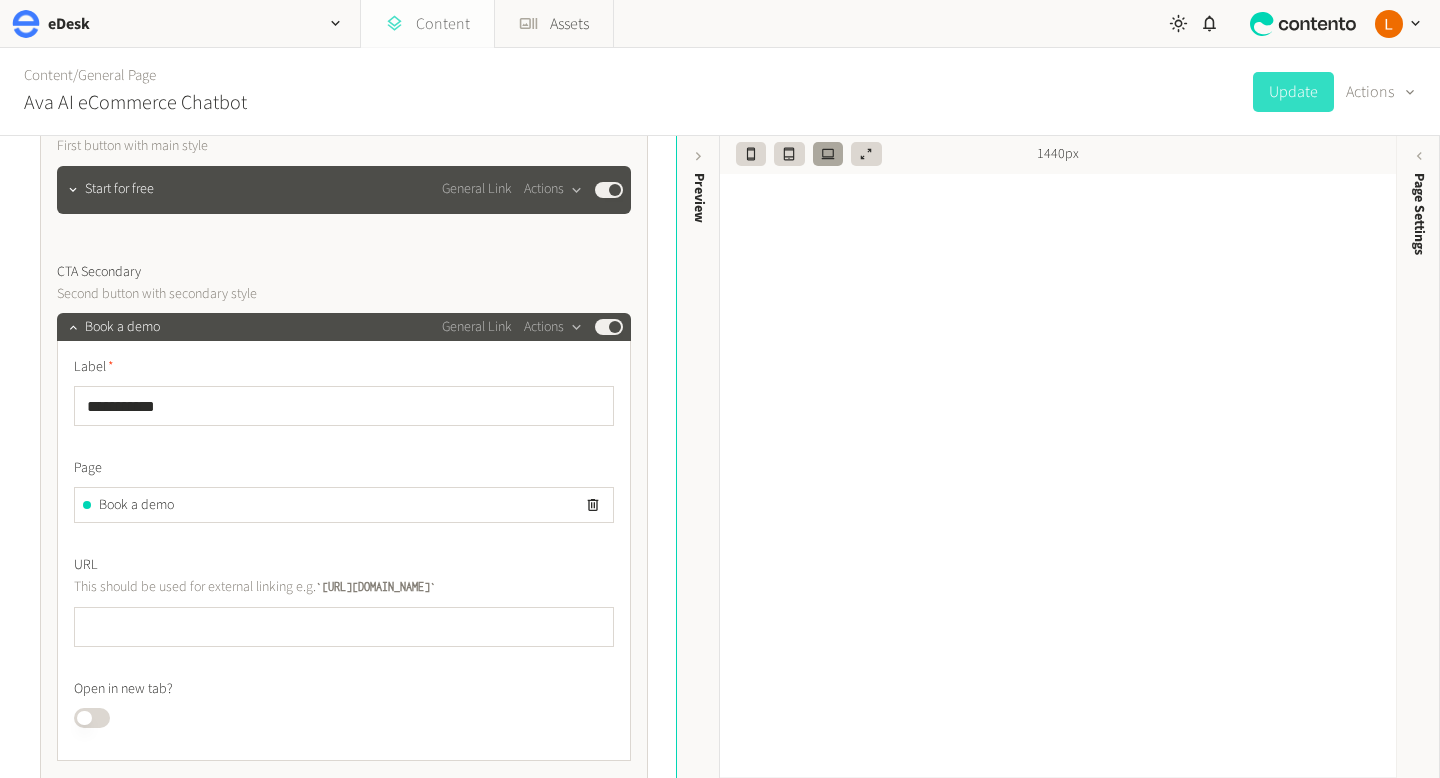 click on "Content" 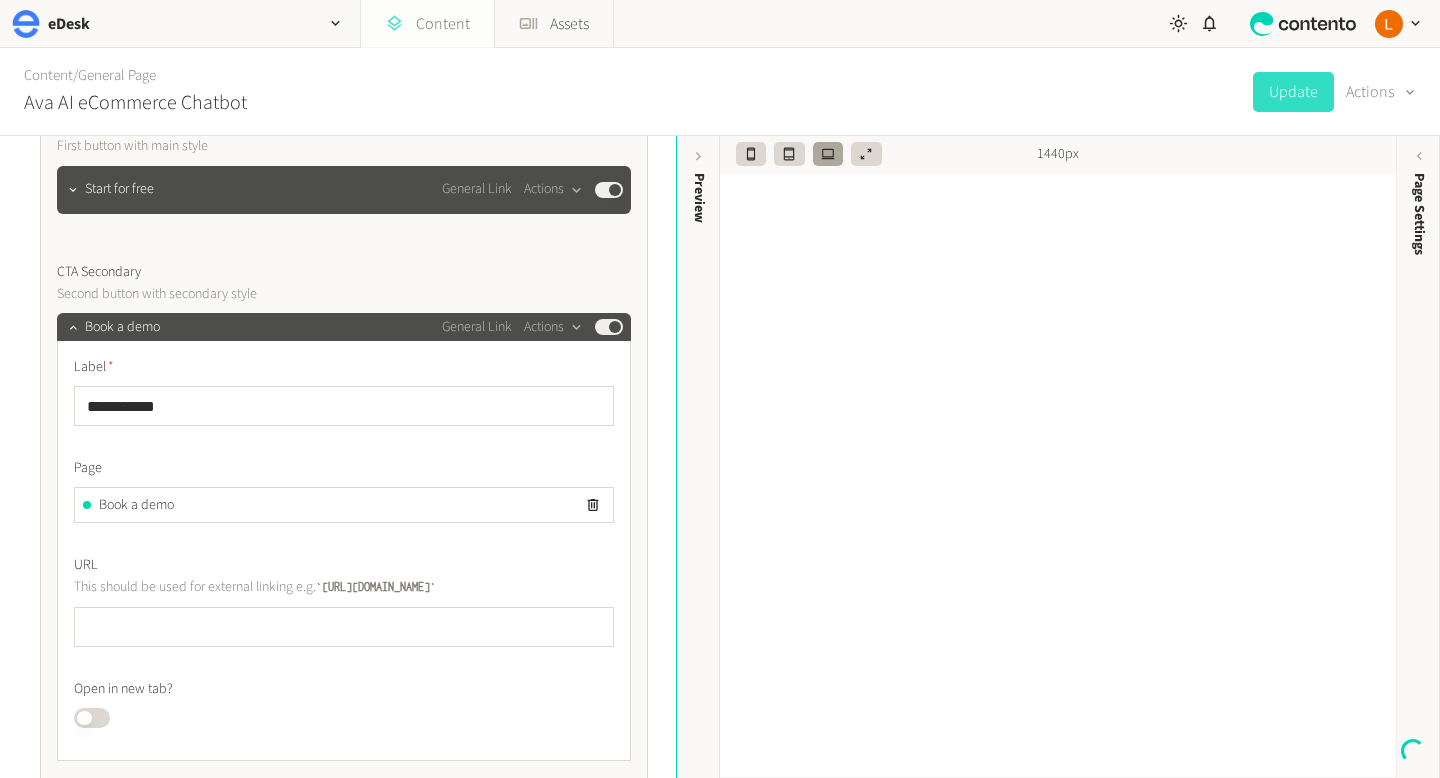 click on "Content" 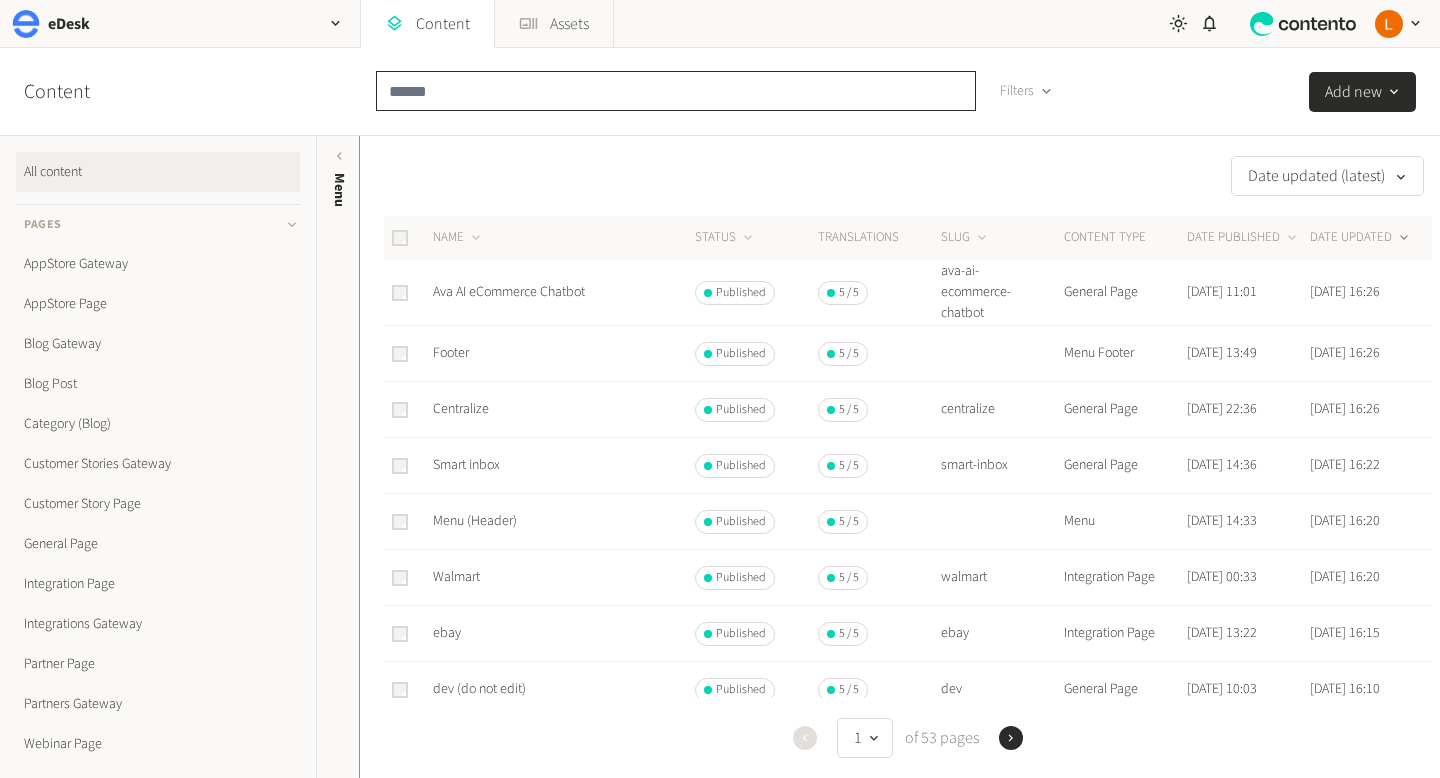 click 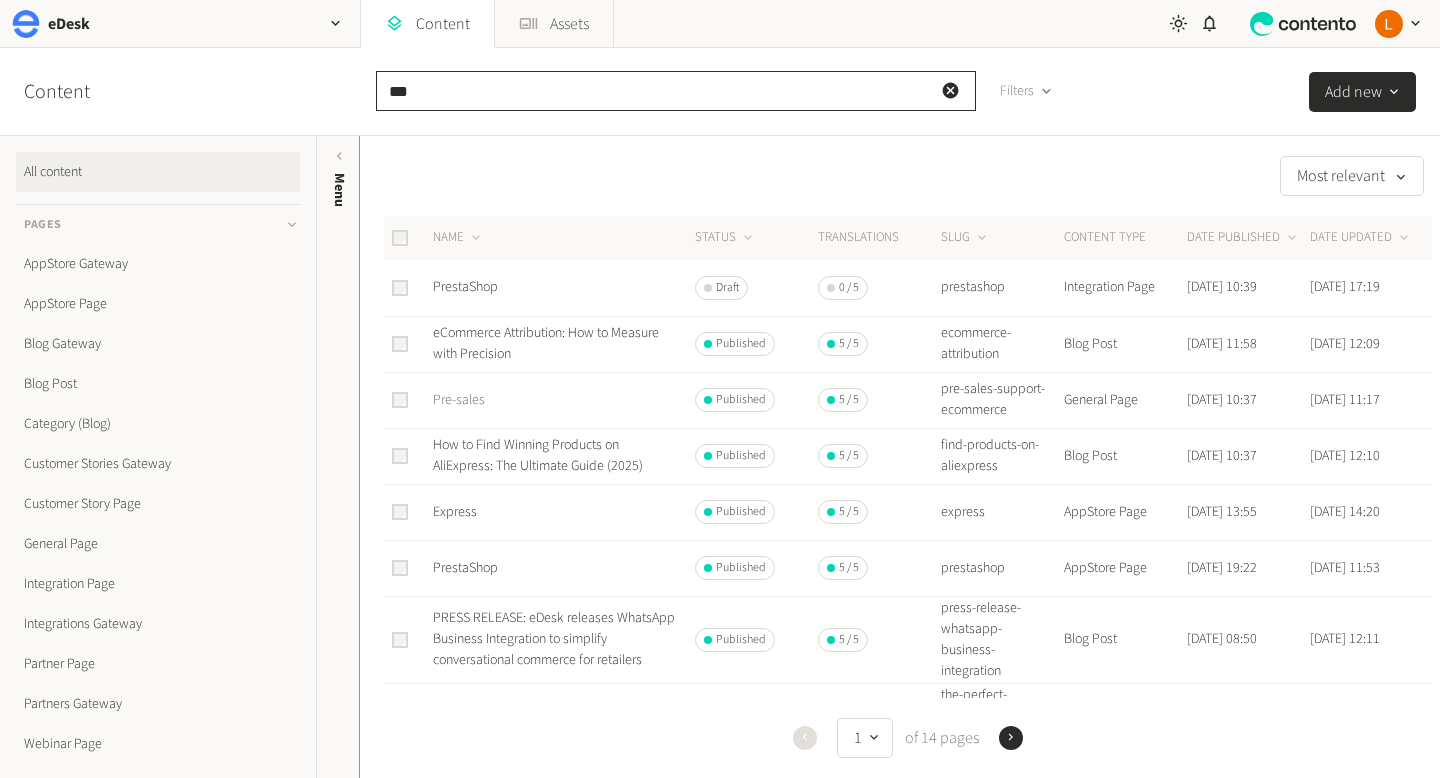 type on "***" 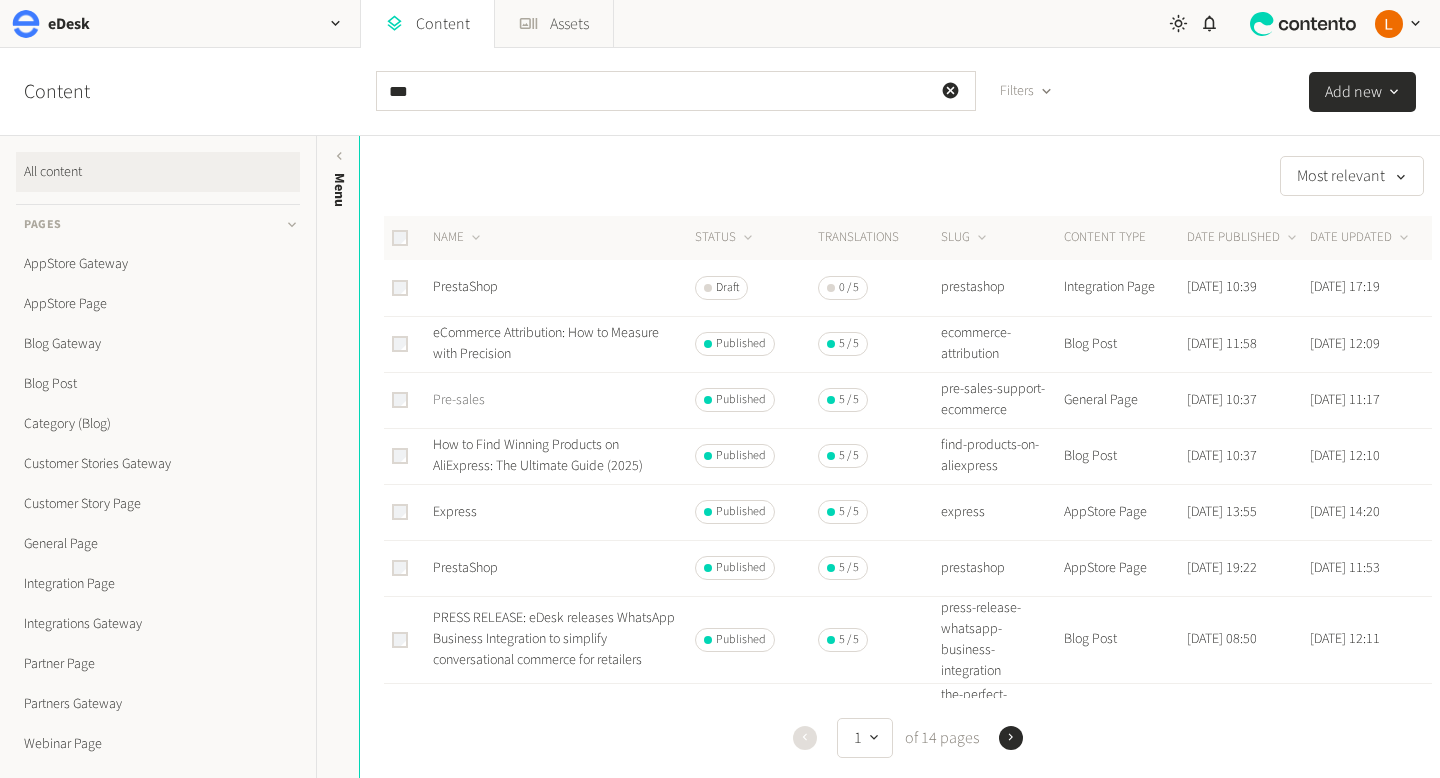 click on "Pre-sales" 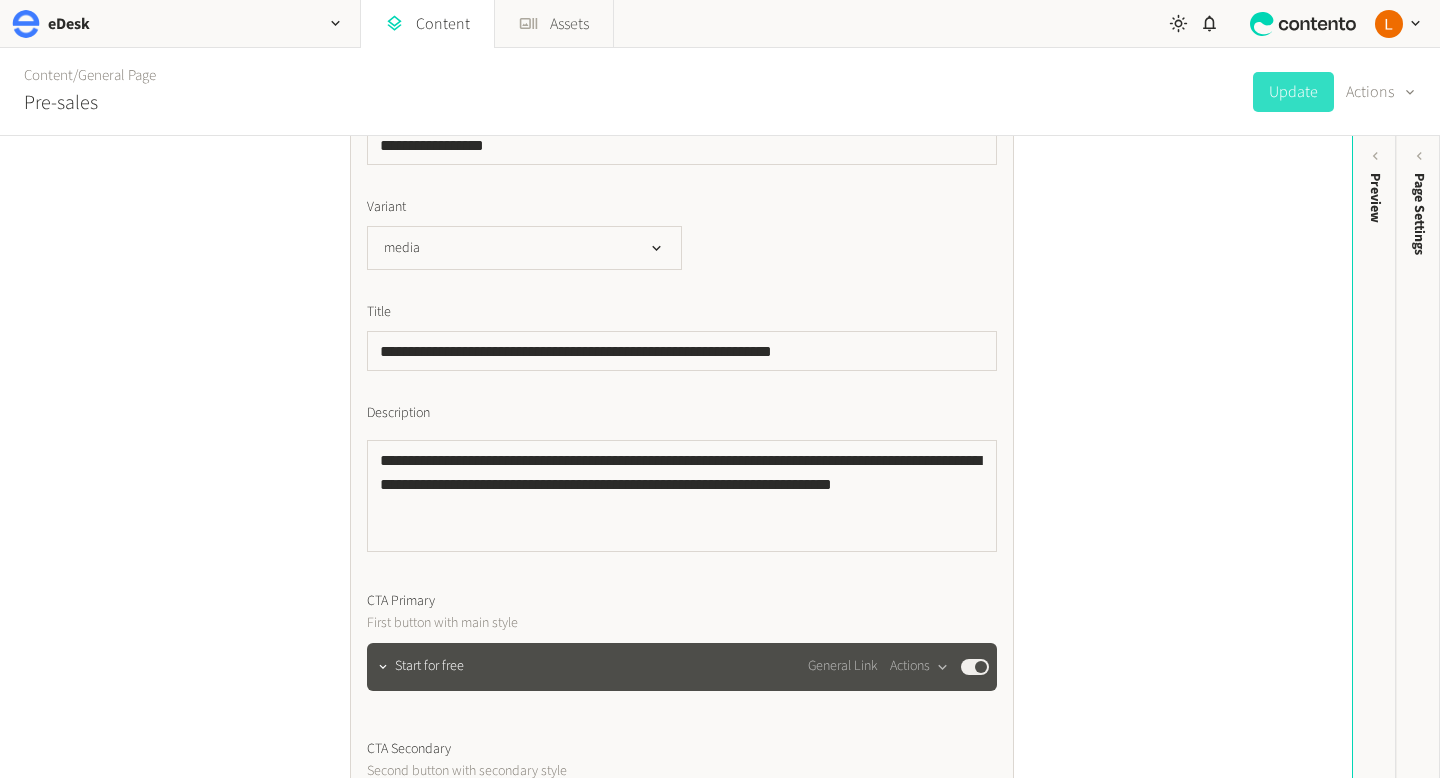 scroll, scrollTop: 920, scrollLeft: 0, axis: vertical 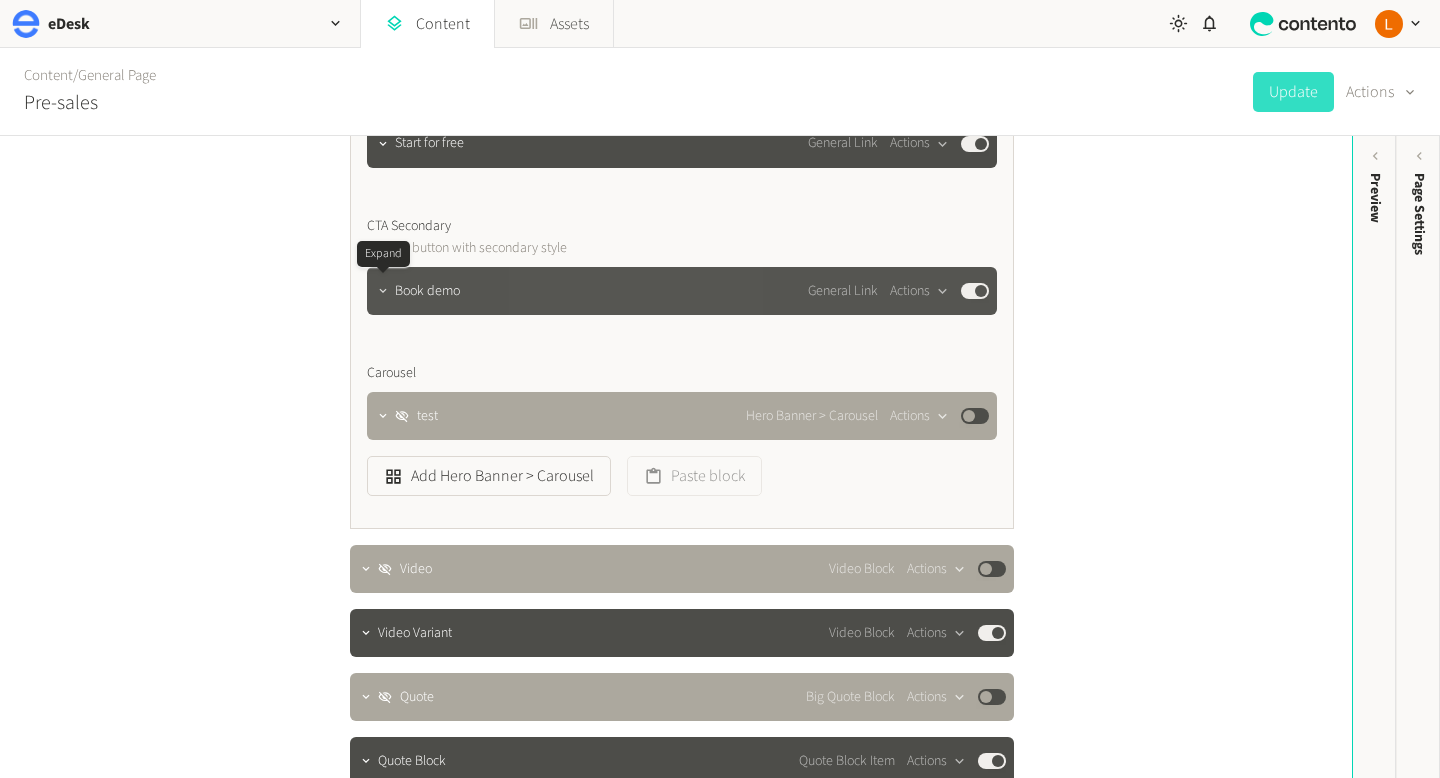 click 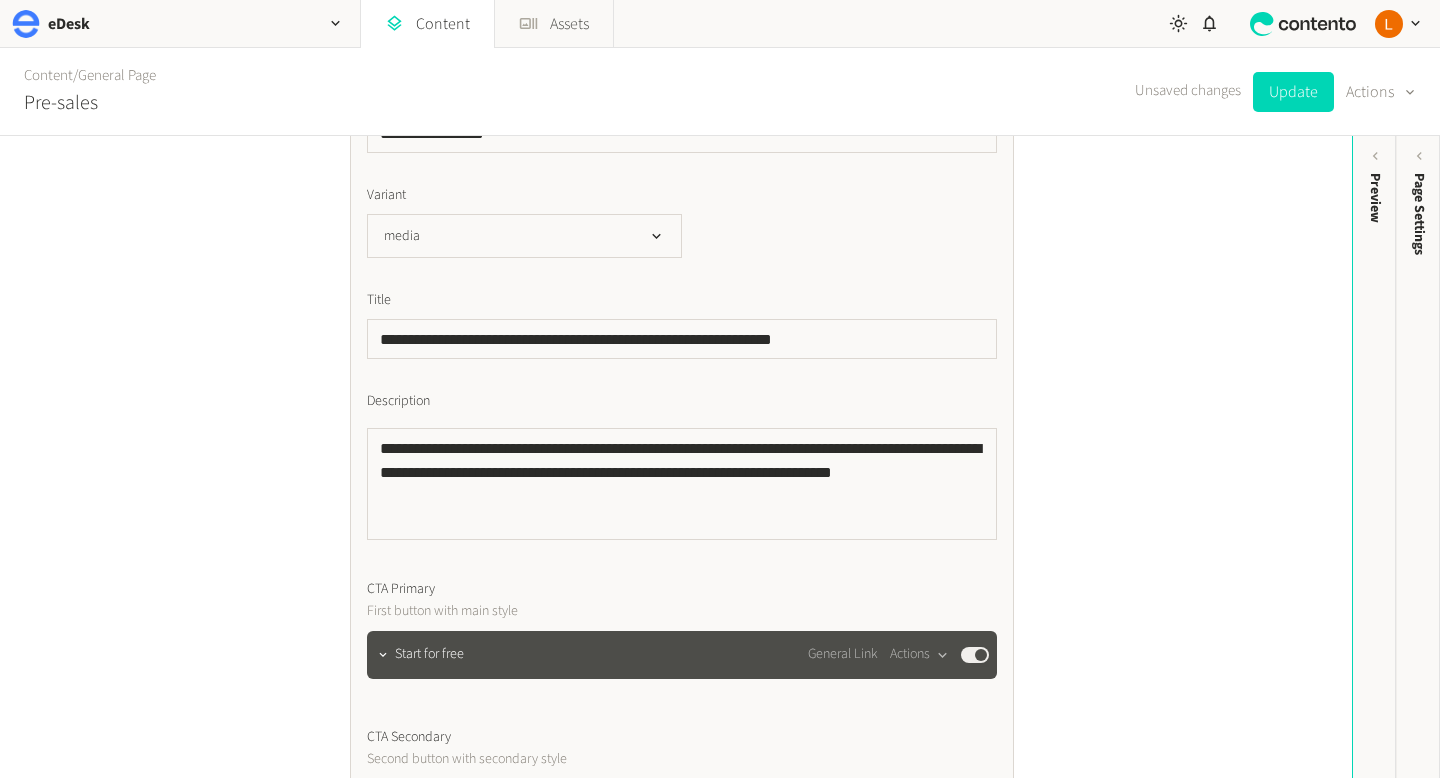 scroll, scrollTop: 867, scrollLeft: 0, axis: vertical 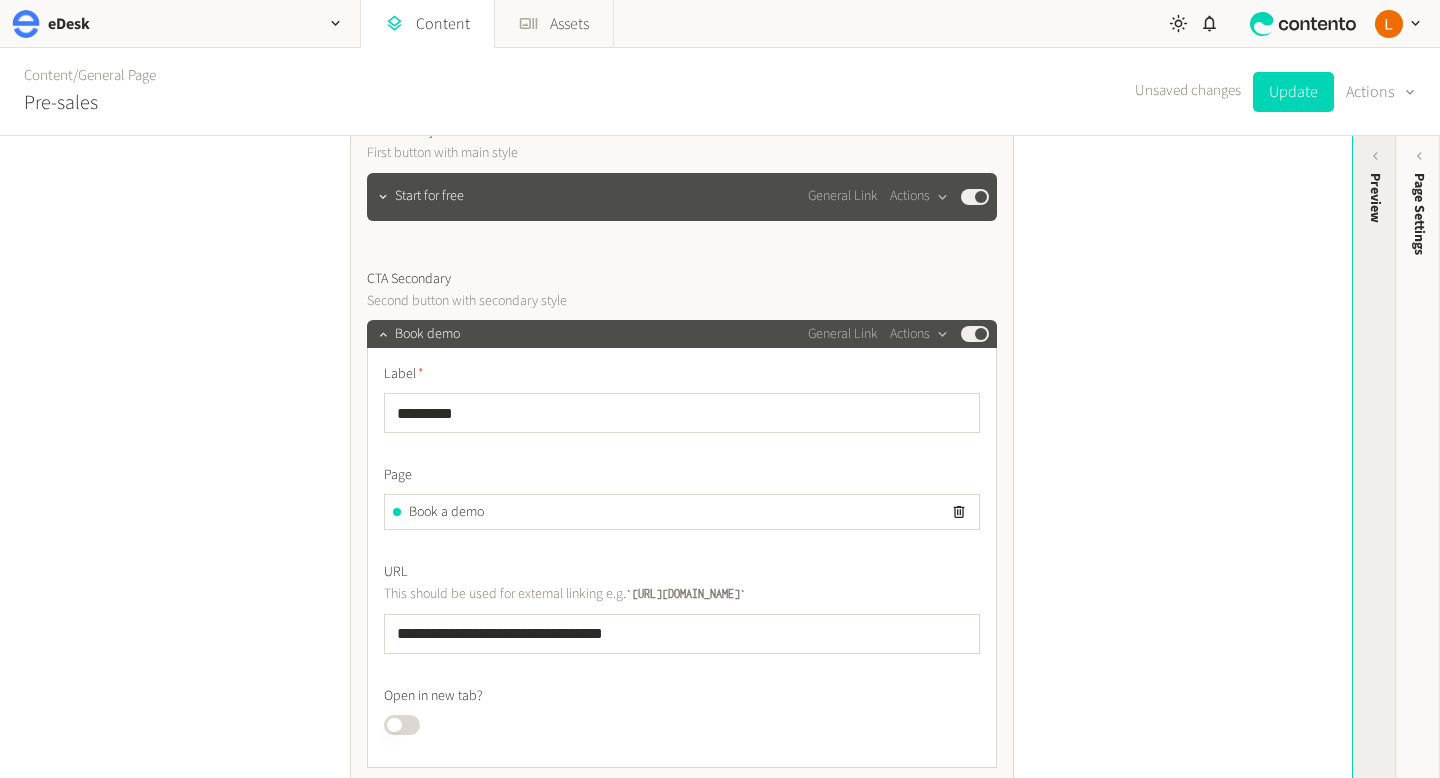 click on "Preview" 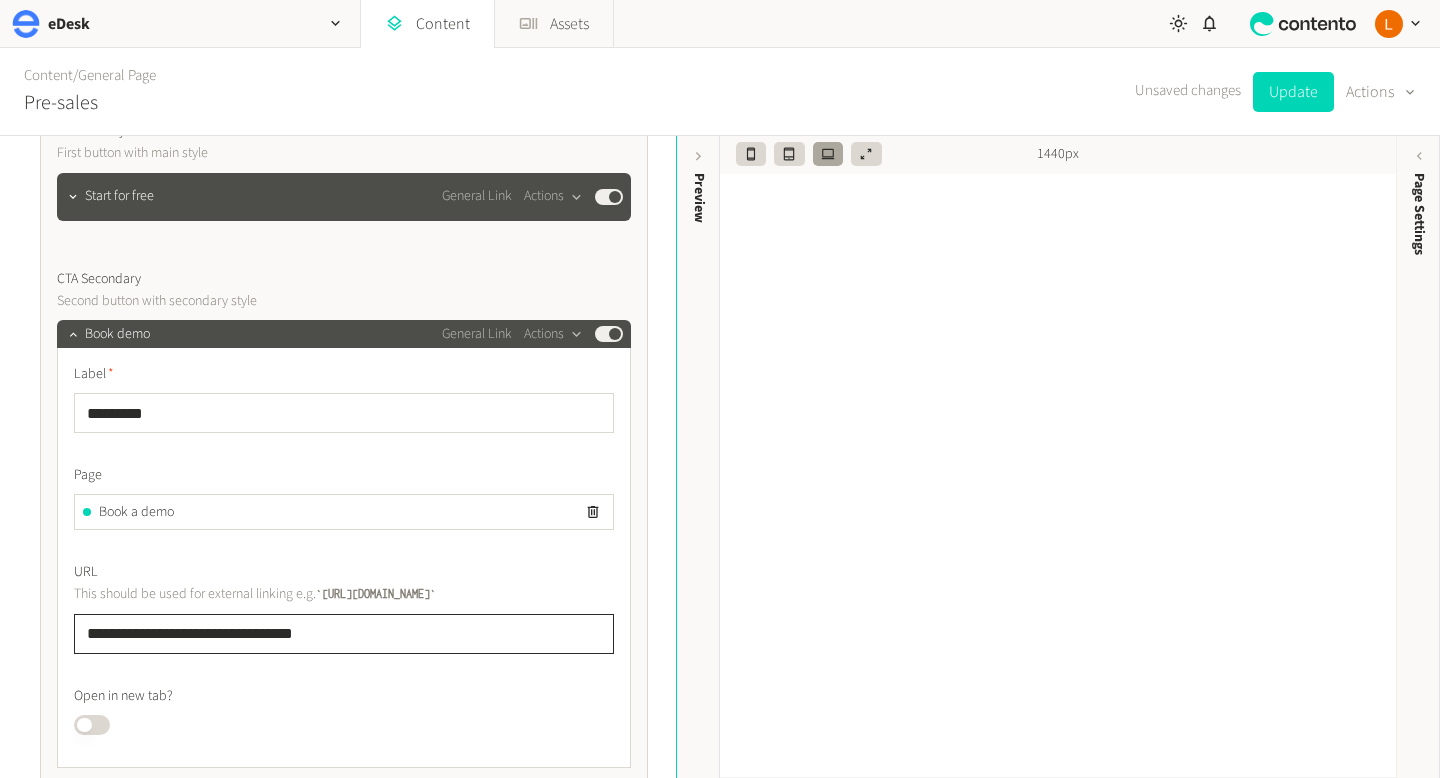 drag, startPoint x: 372, startPoint y: 633, endPoint x: 0, endPoint y: 604, distance: 373.12866 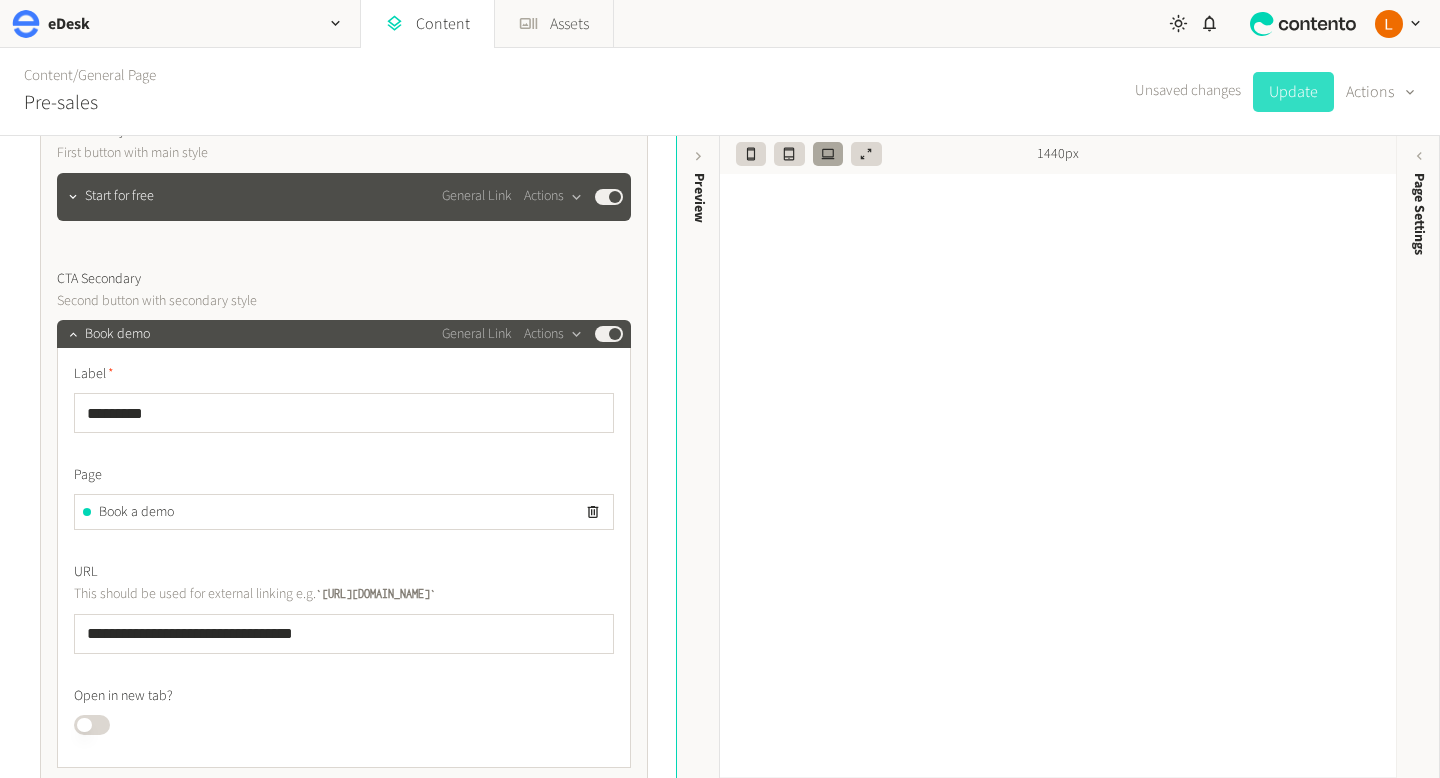 click on "Update" 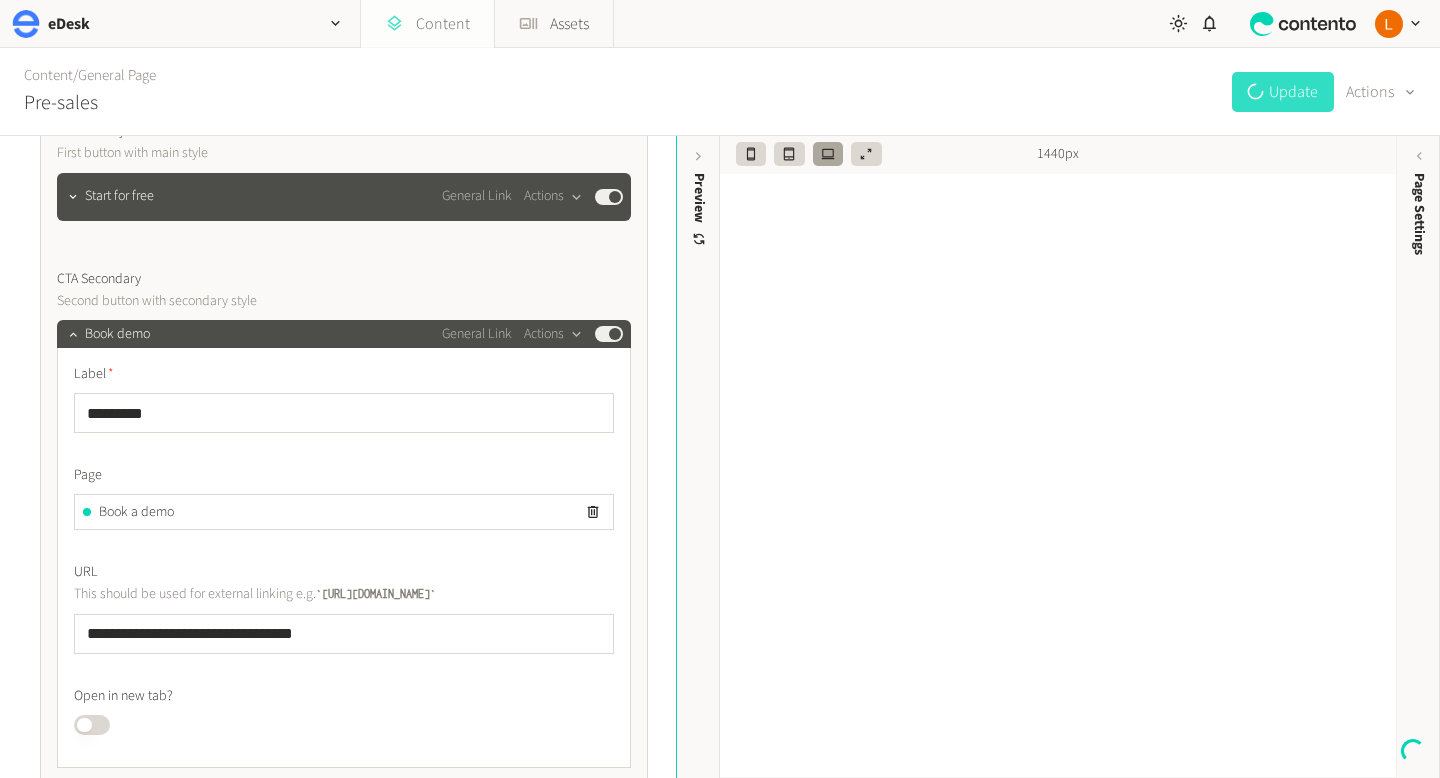 click on "Content" 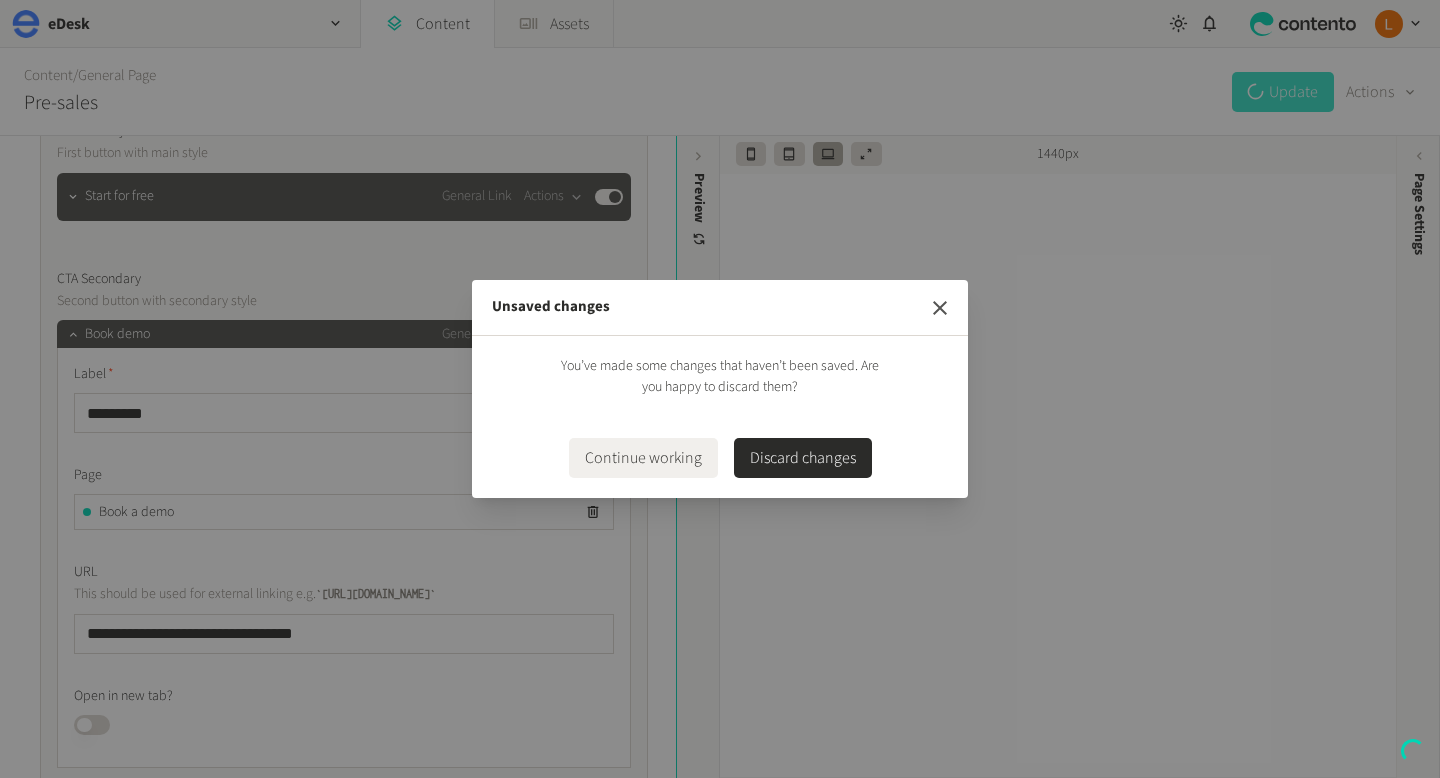 click 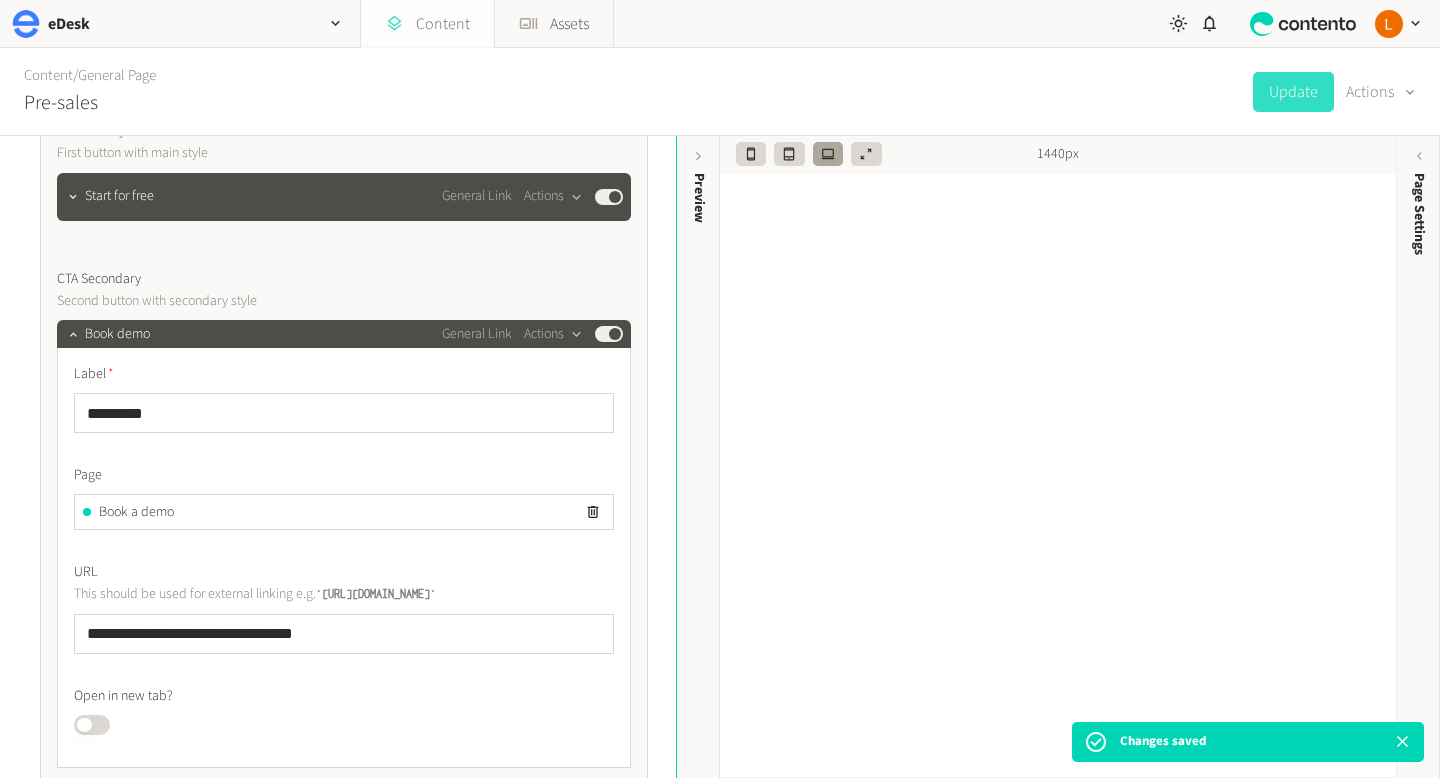 click on "Content" 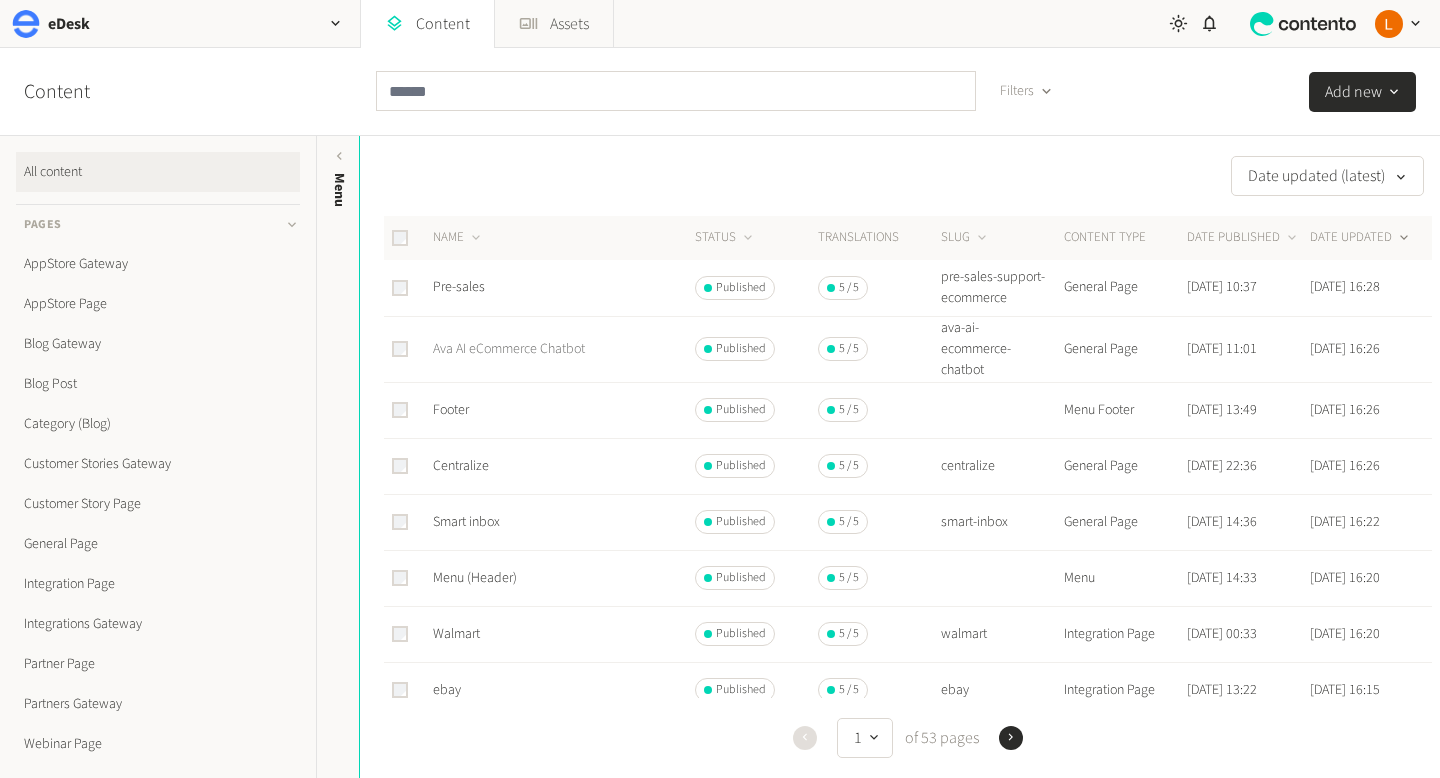 click on "Ava AI eCommerce Chatbot" 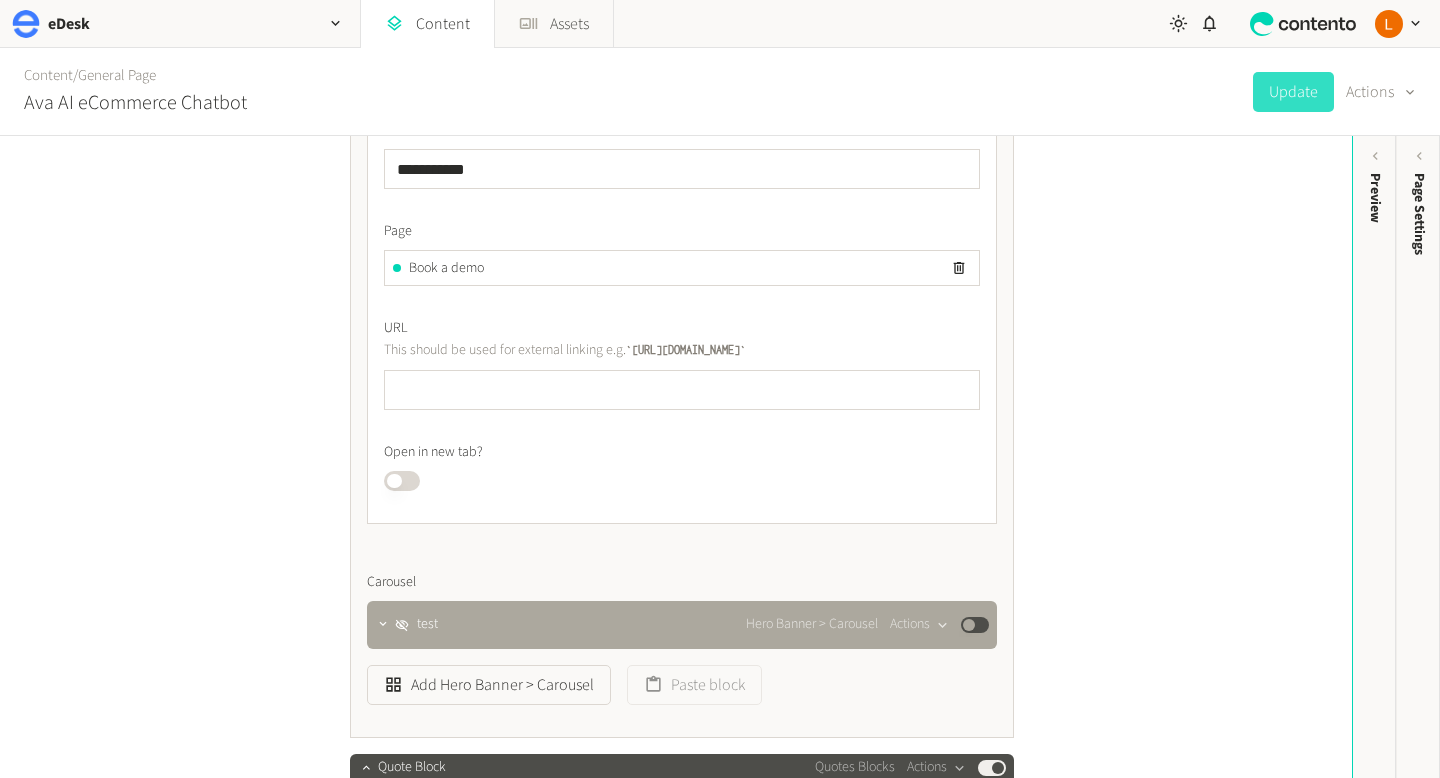 scroll, scrollTop: 926, scrollLeft: 0, axis: vertical 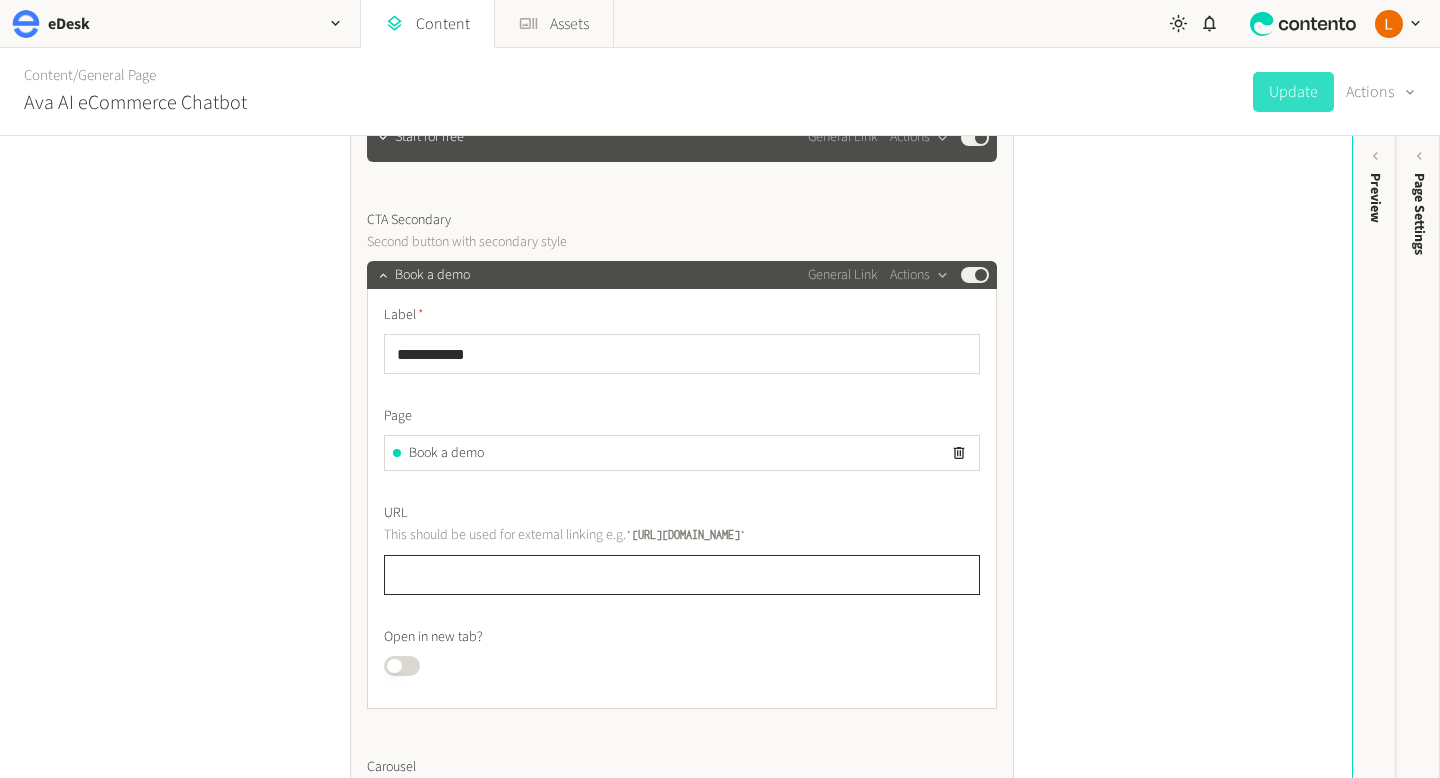 click 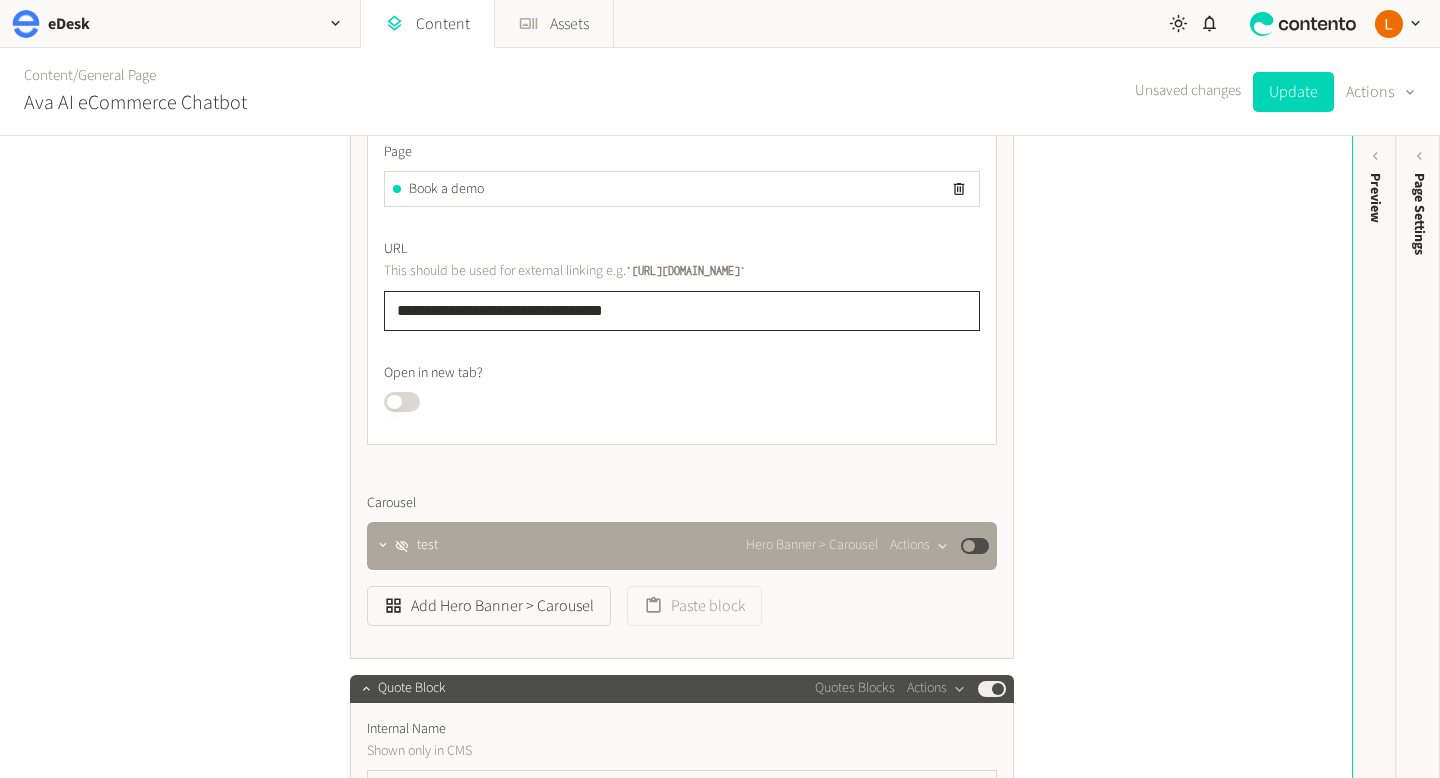 scroll, scrollTop: 1222, scrollLeft: 0, axis: vertical 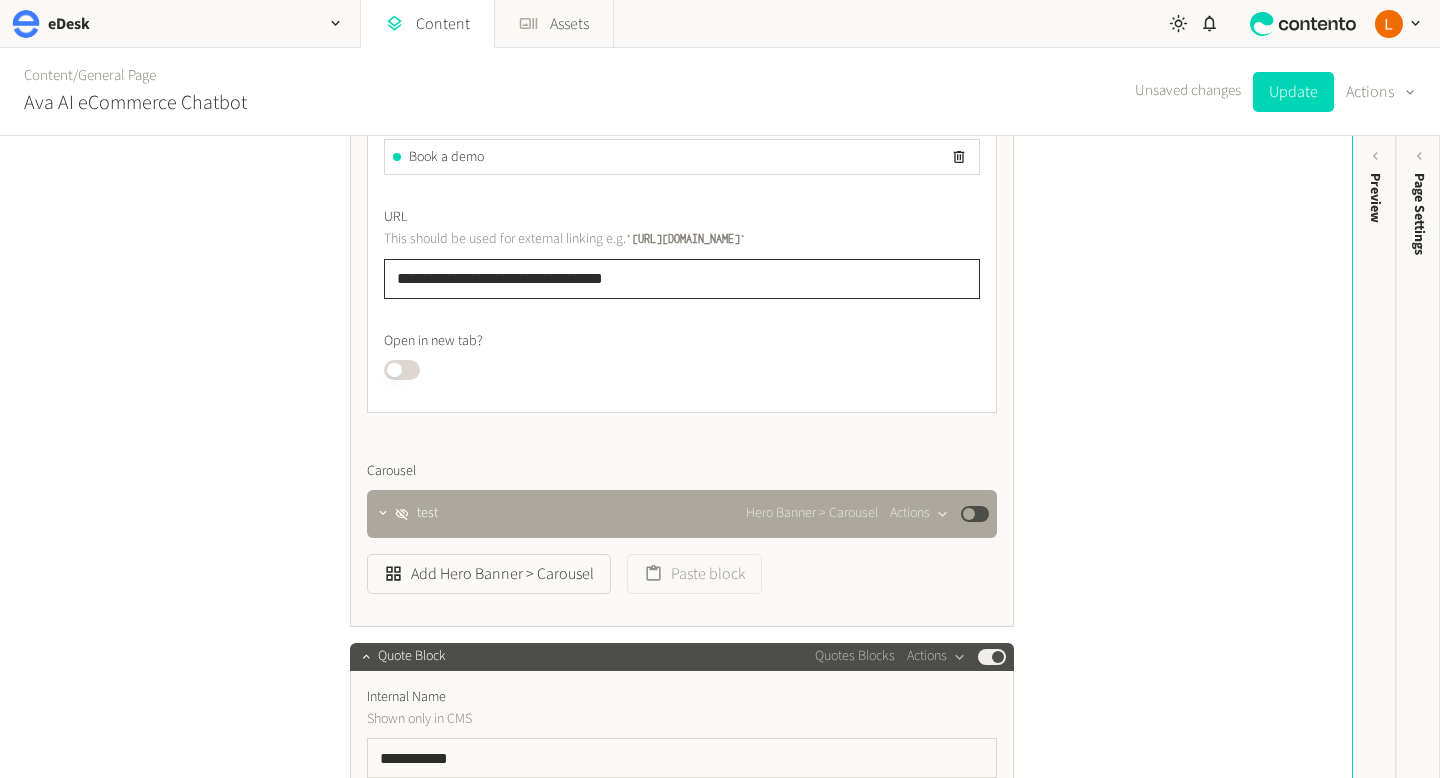 type on "**********" 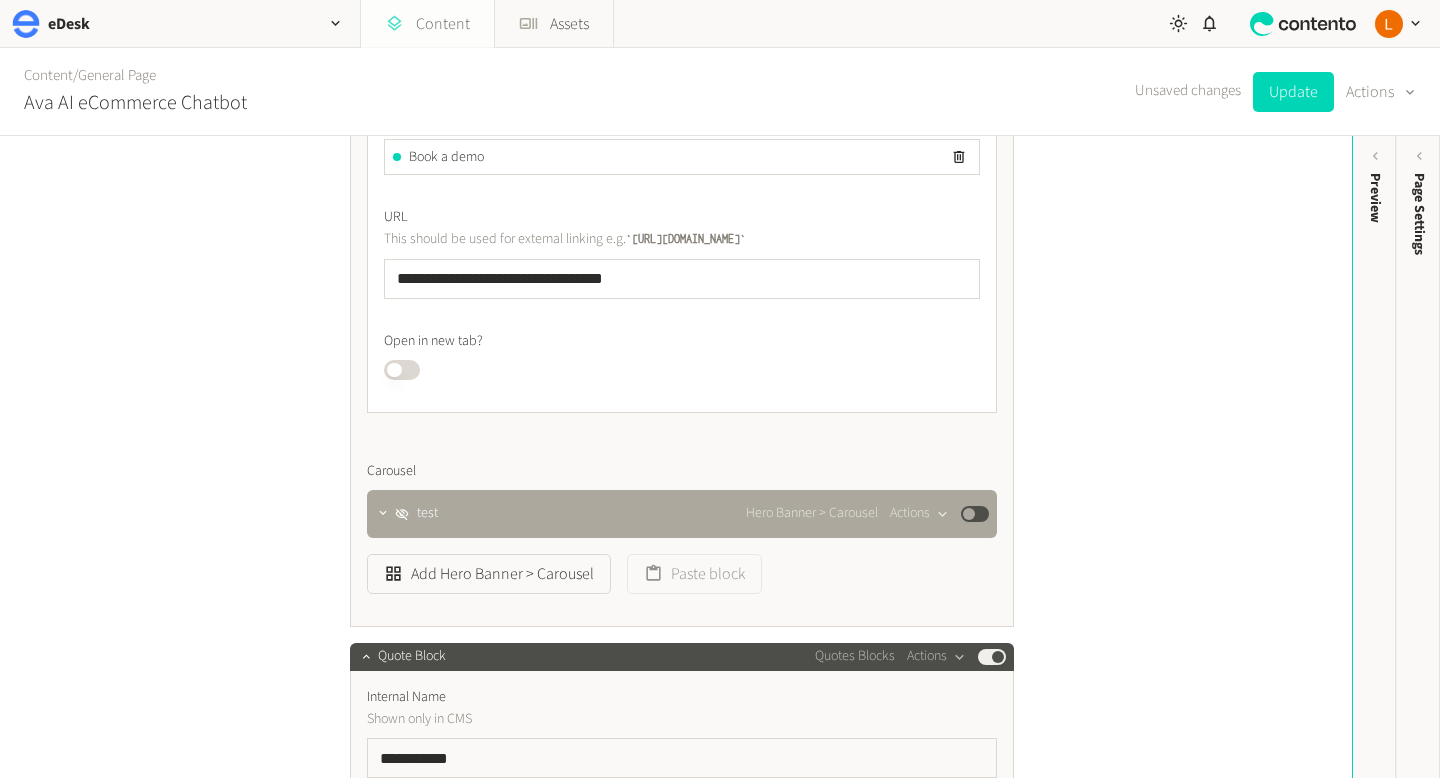 click on "Content" 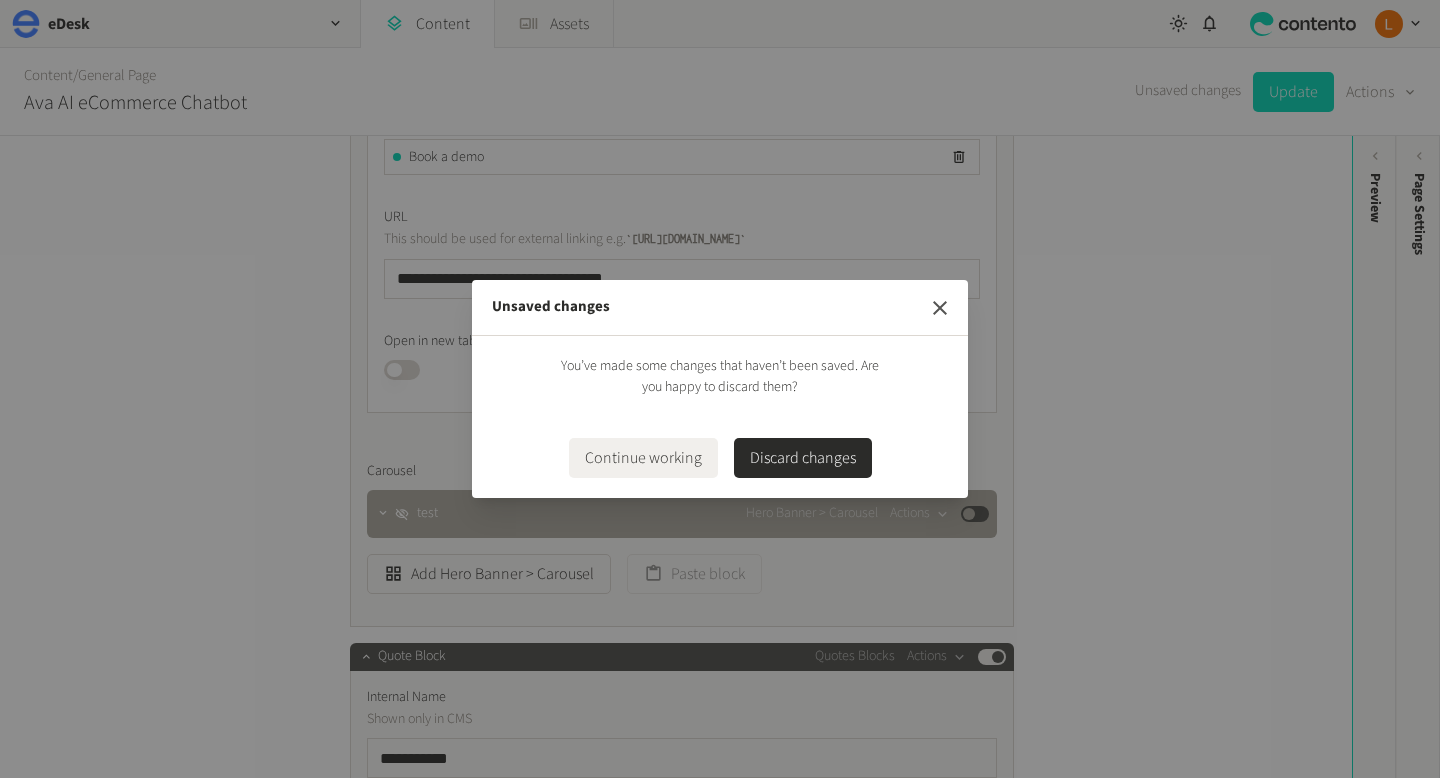 click 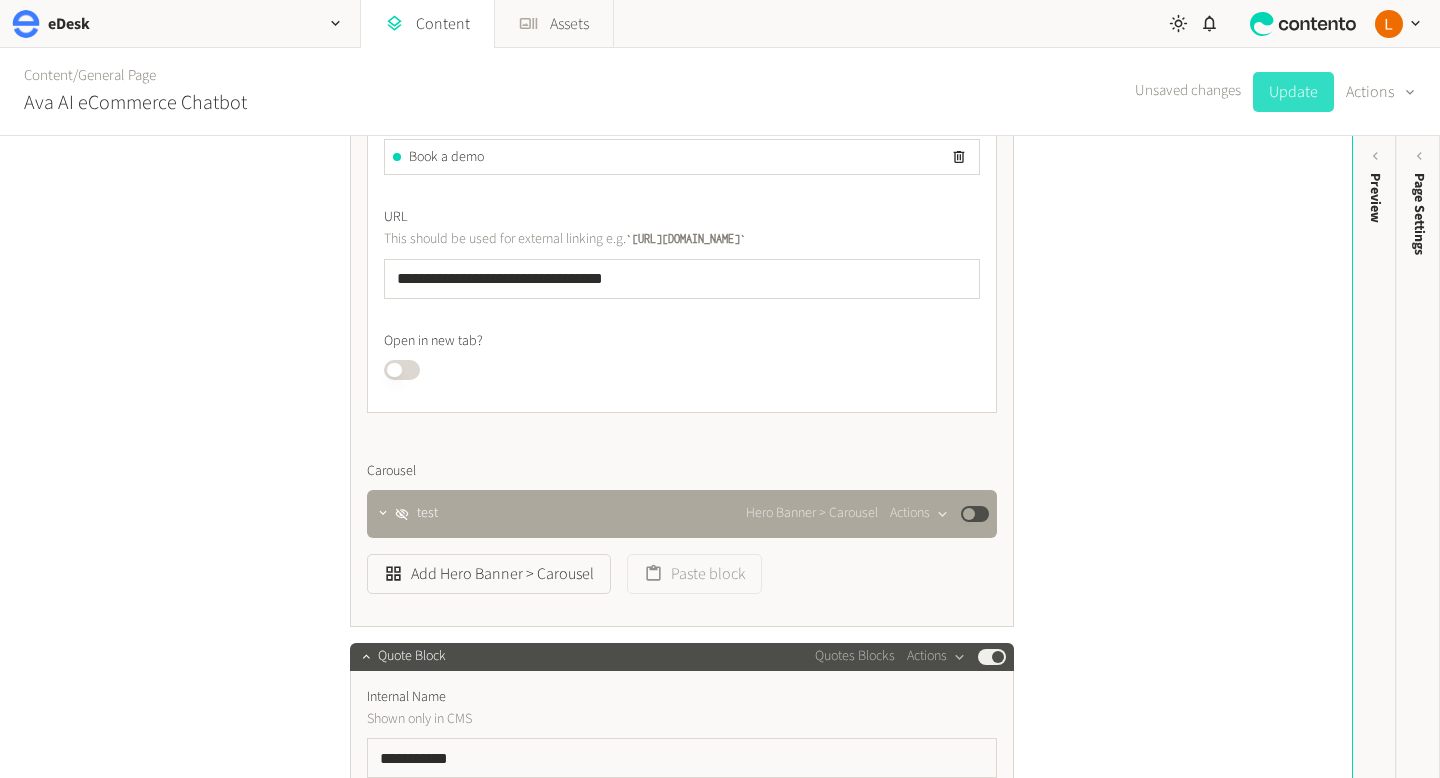 click on "Update" 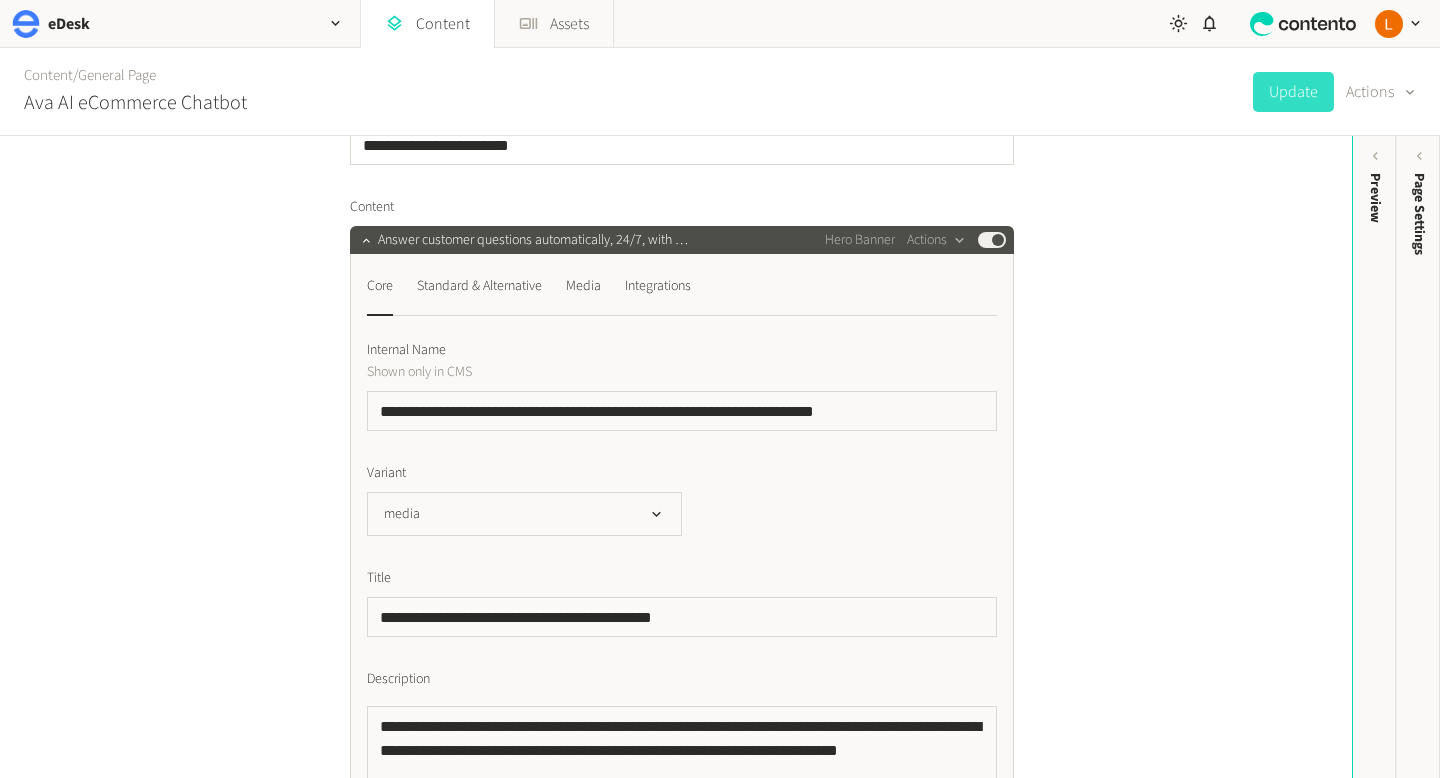 scroll, scrollTop: 0, scrollLeft: 0, axis: both 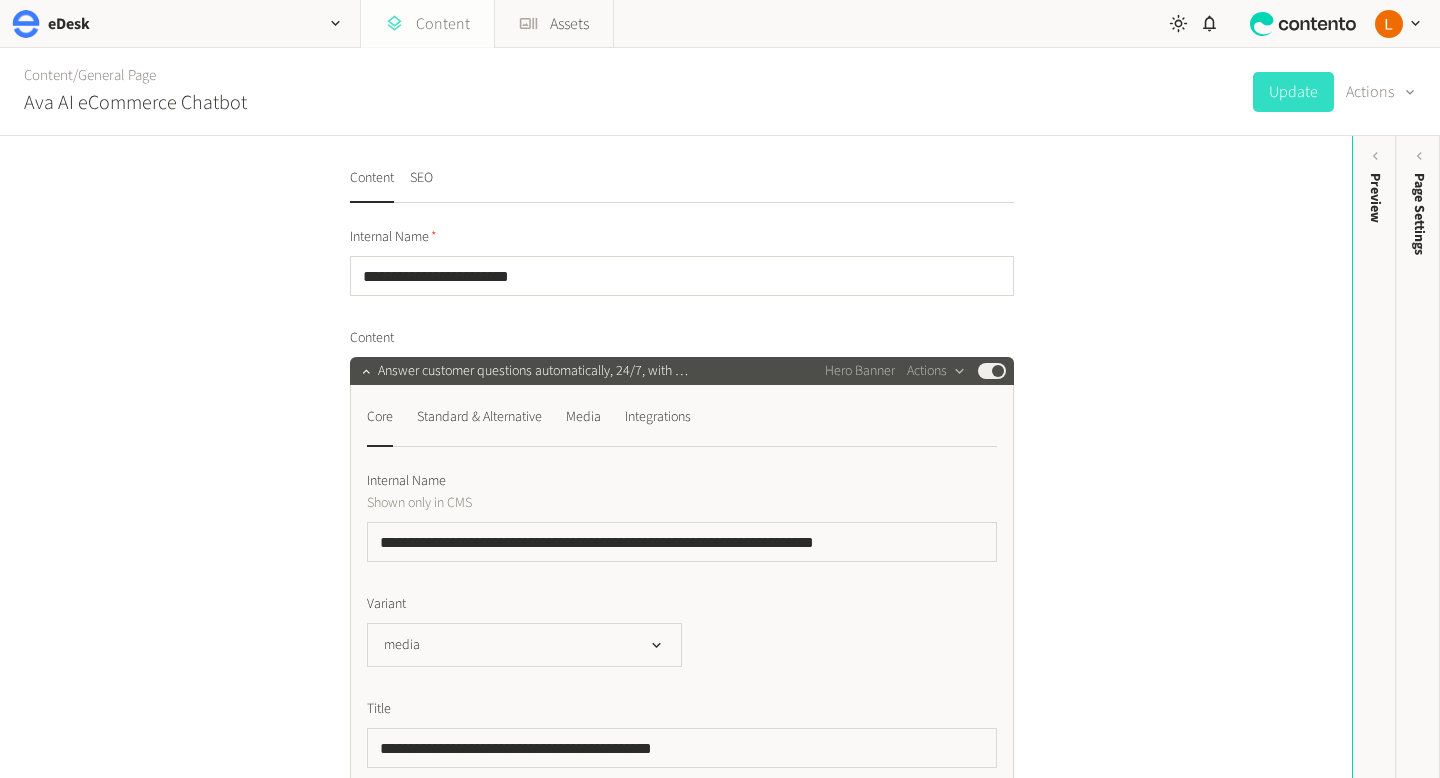 click on "Content" 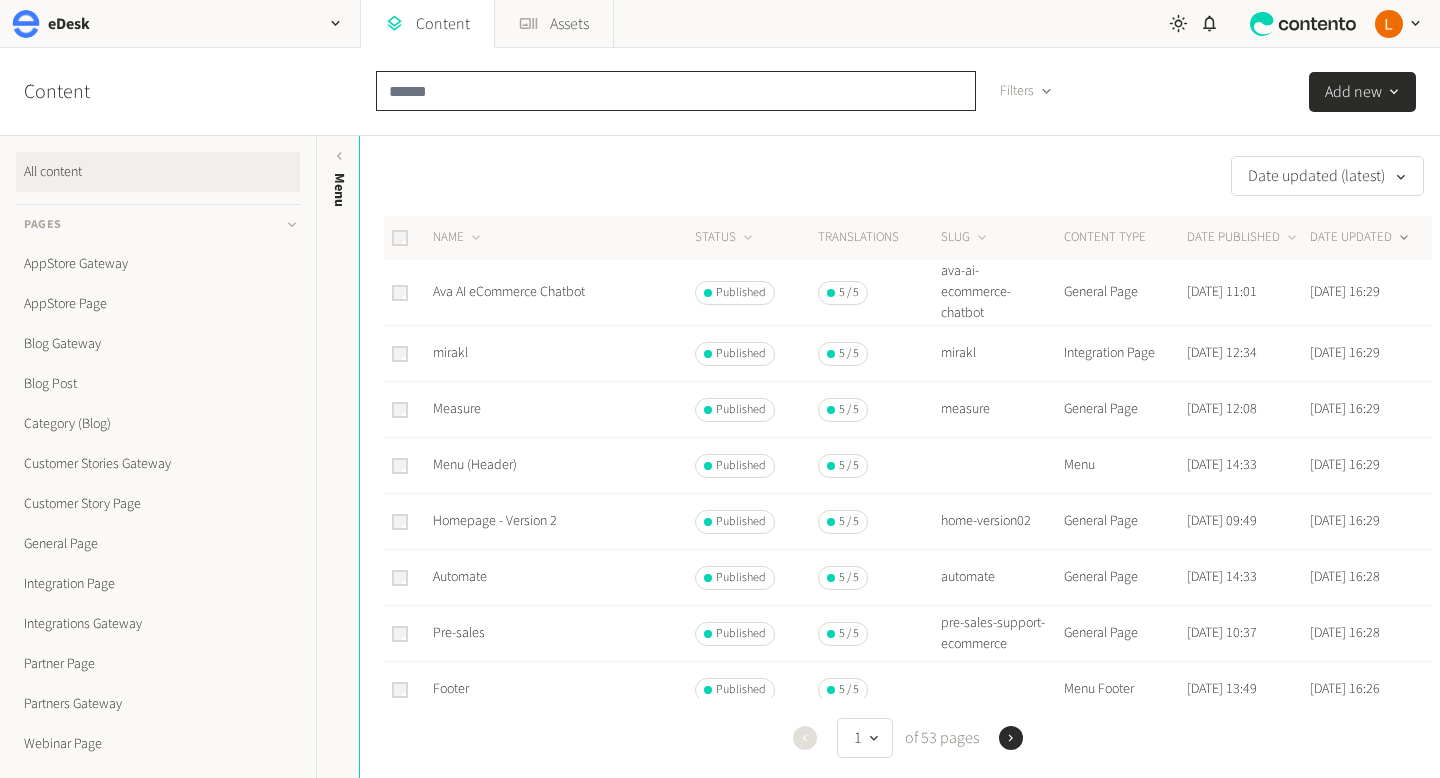 click 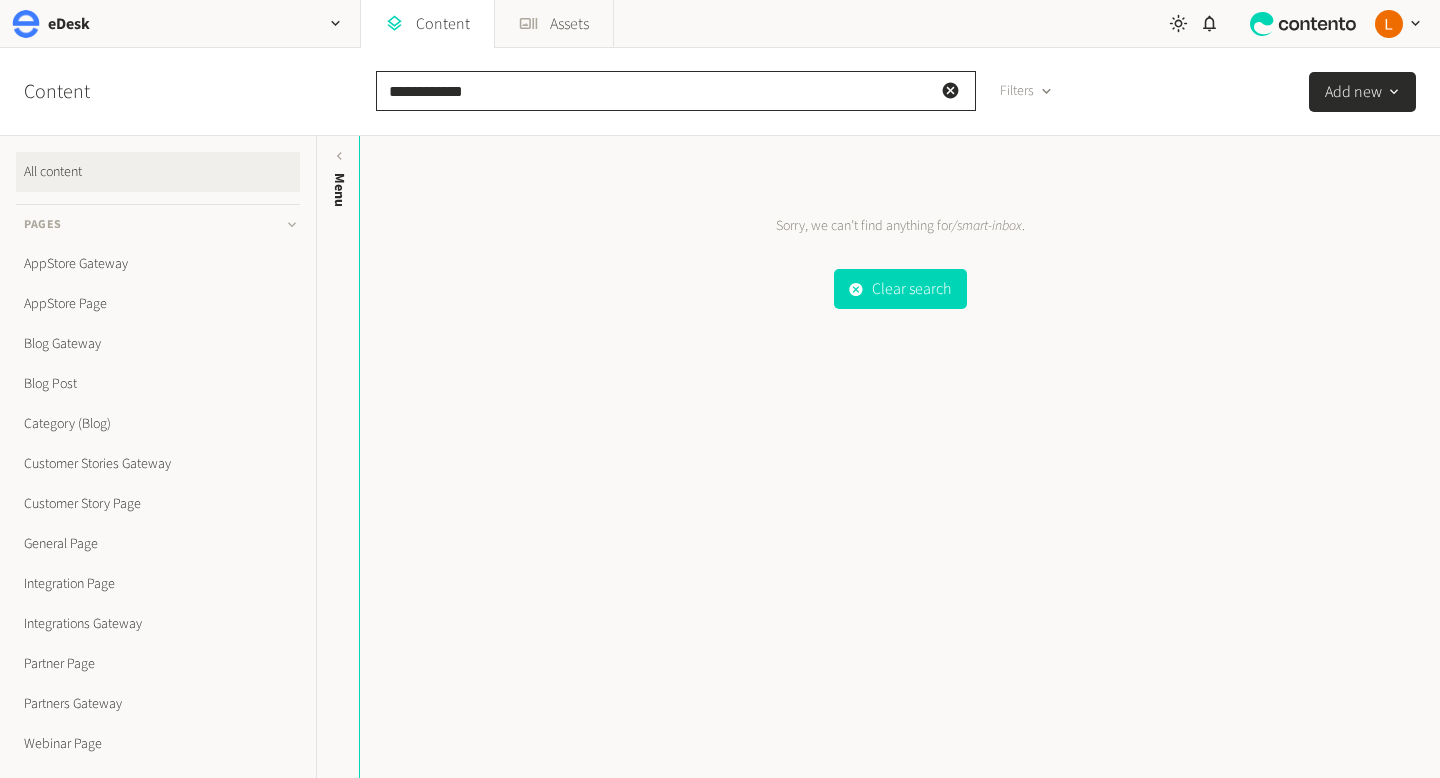 click on "**********" 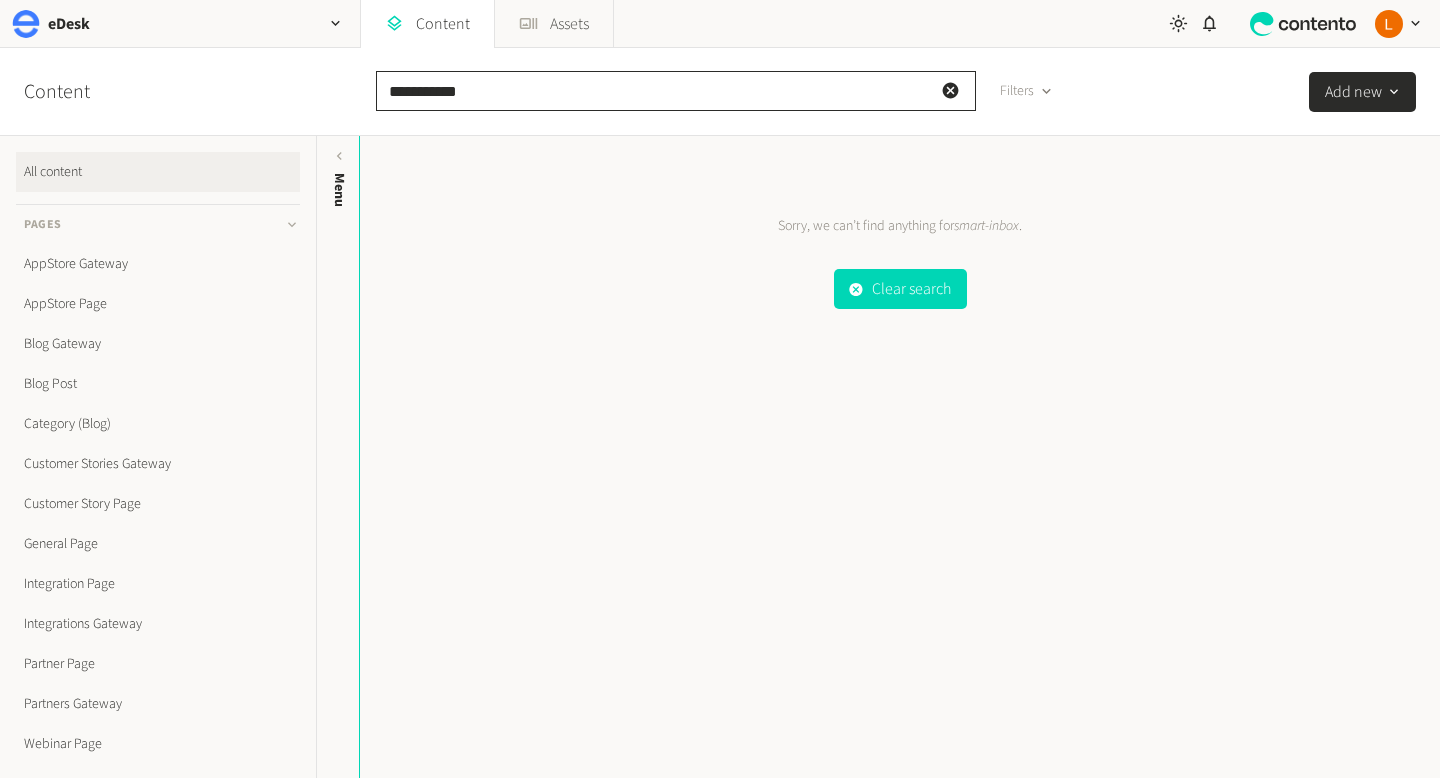 type on "**********" 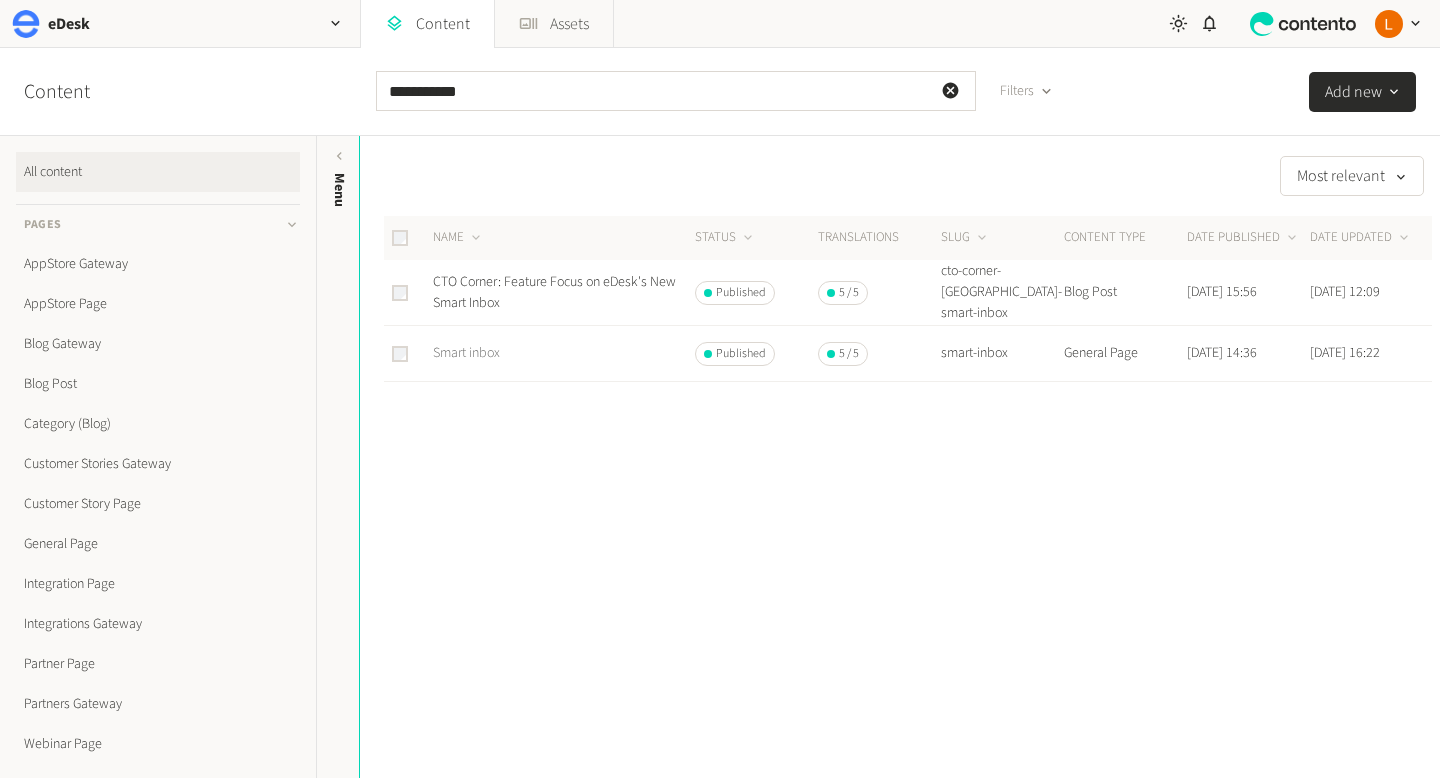 click on "Smart inbox" 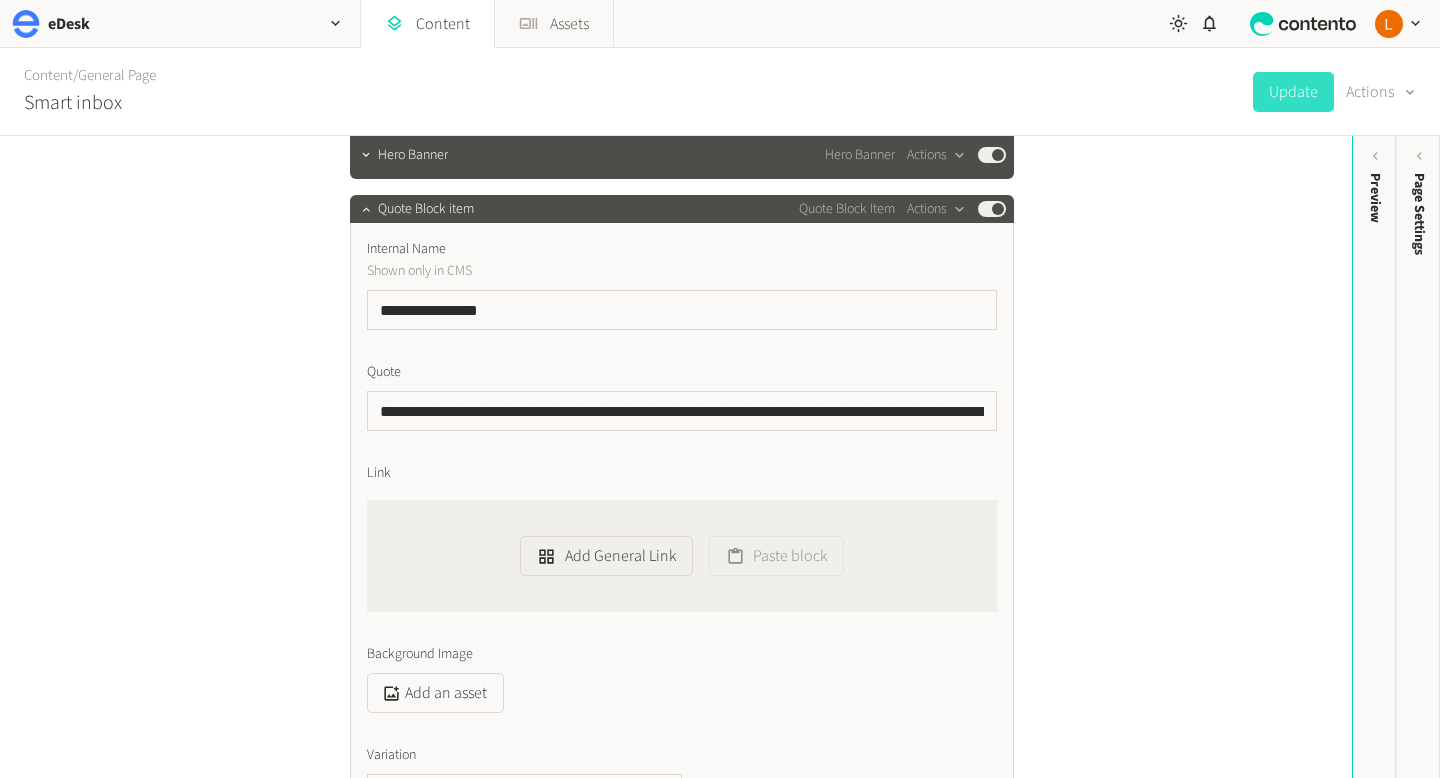 scroll, scrollTop: 130, scrollLeft: 0, axis: vertical 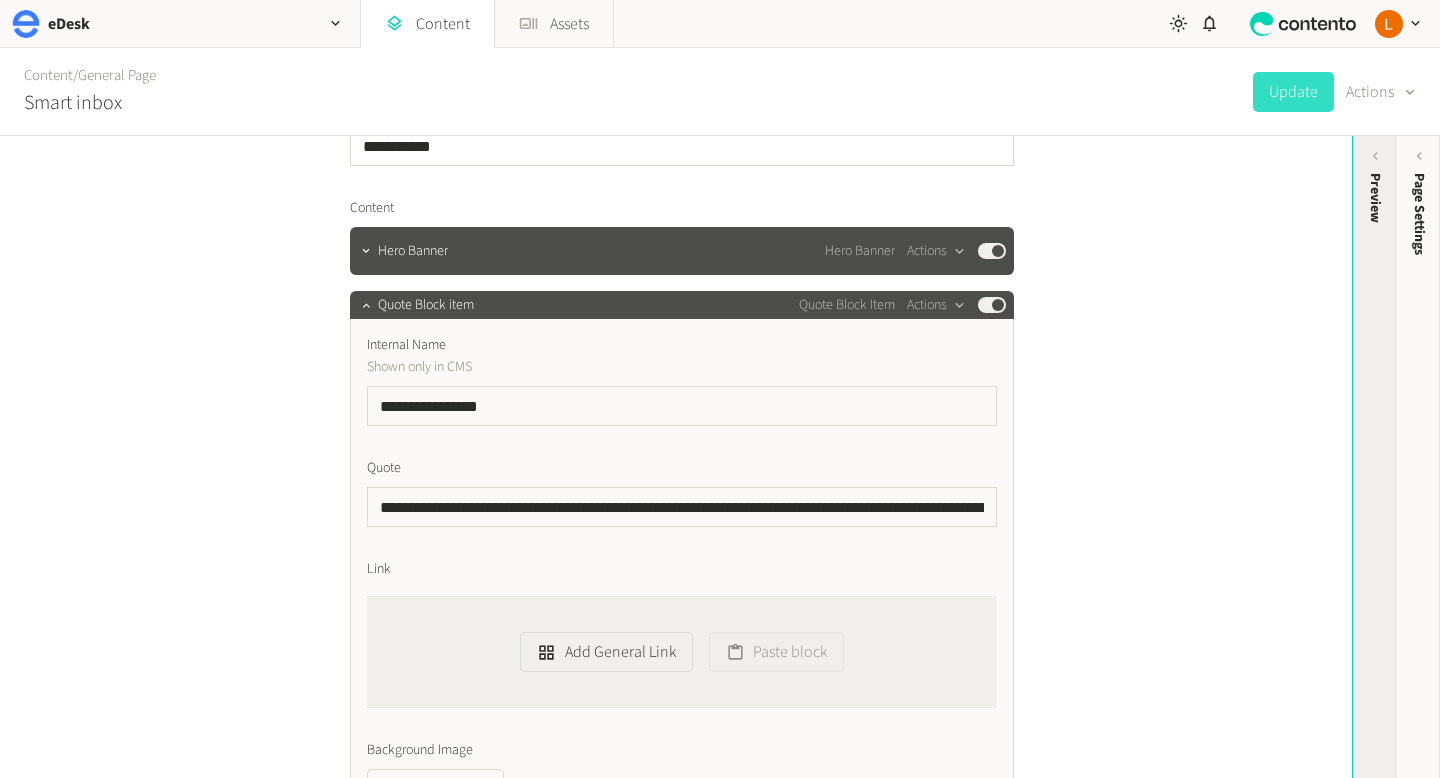 click on "Preview" 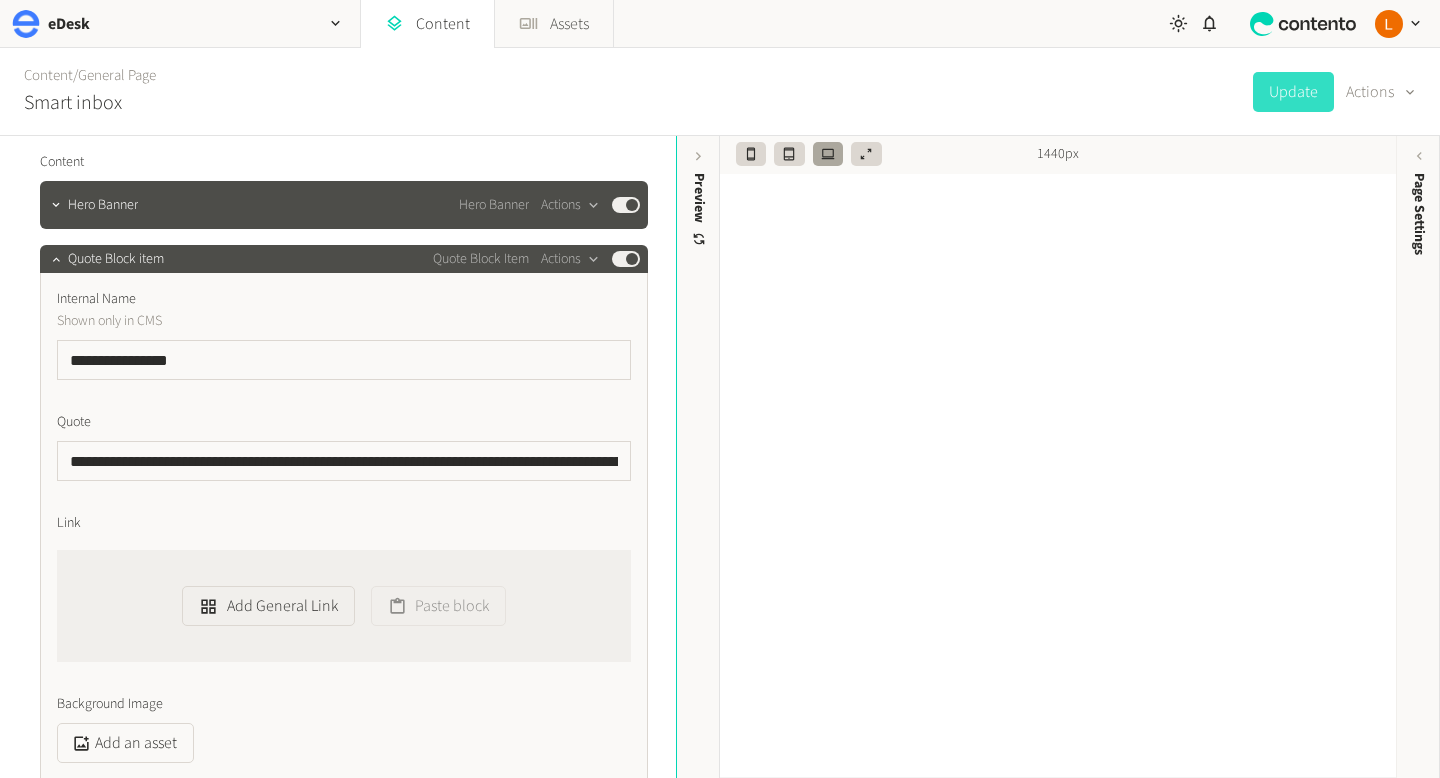scroll, scrollTop: 0, scrollLeft: 0, axis: both 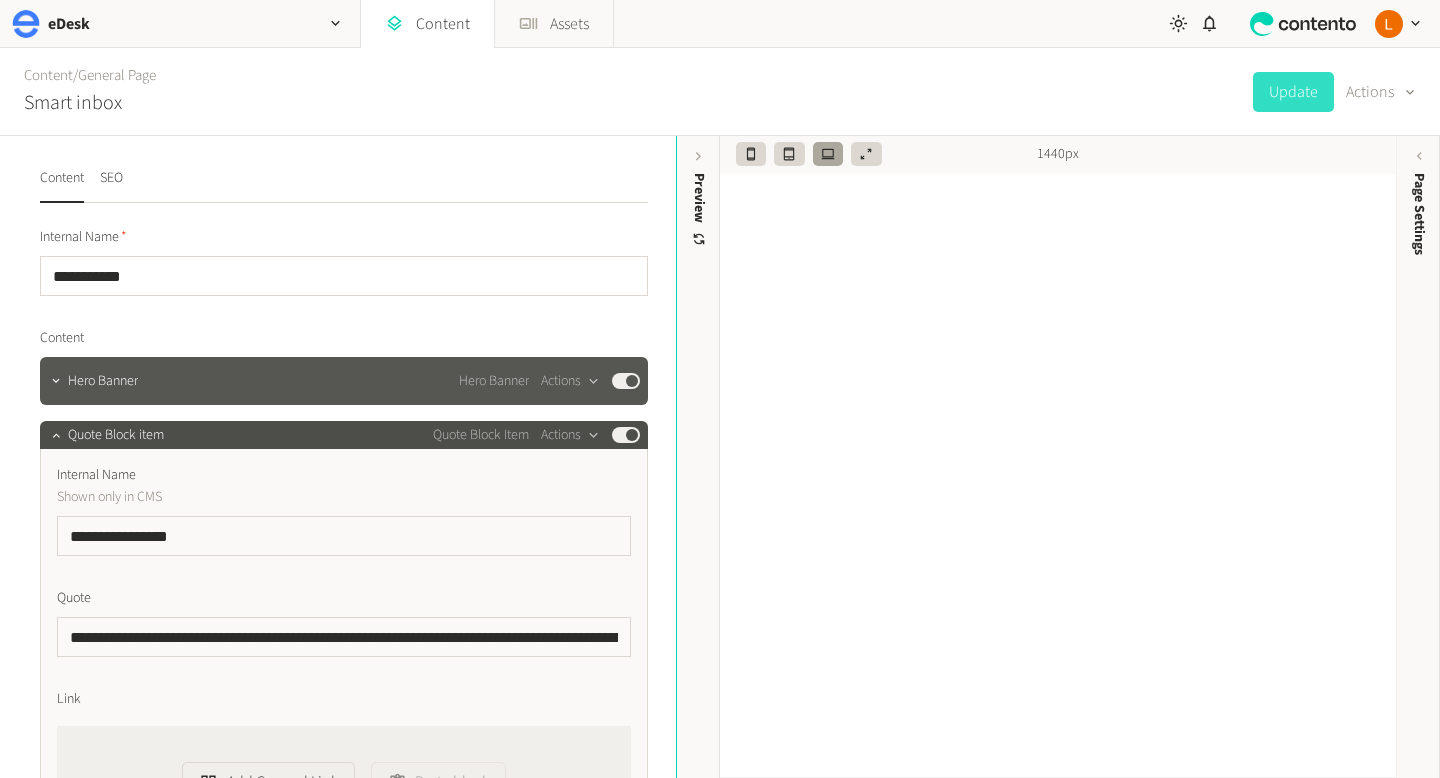 click on "Hero Banner Hero Banner  Actions  Published" 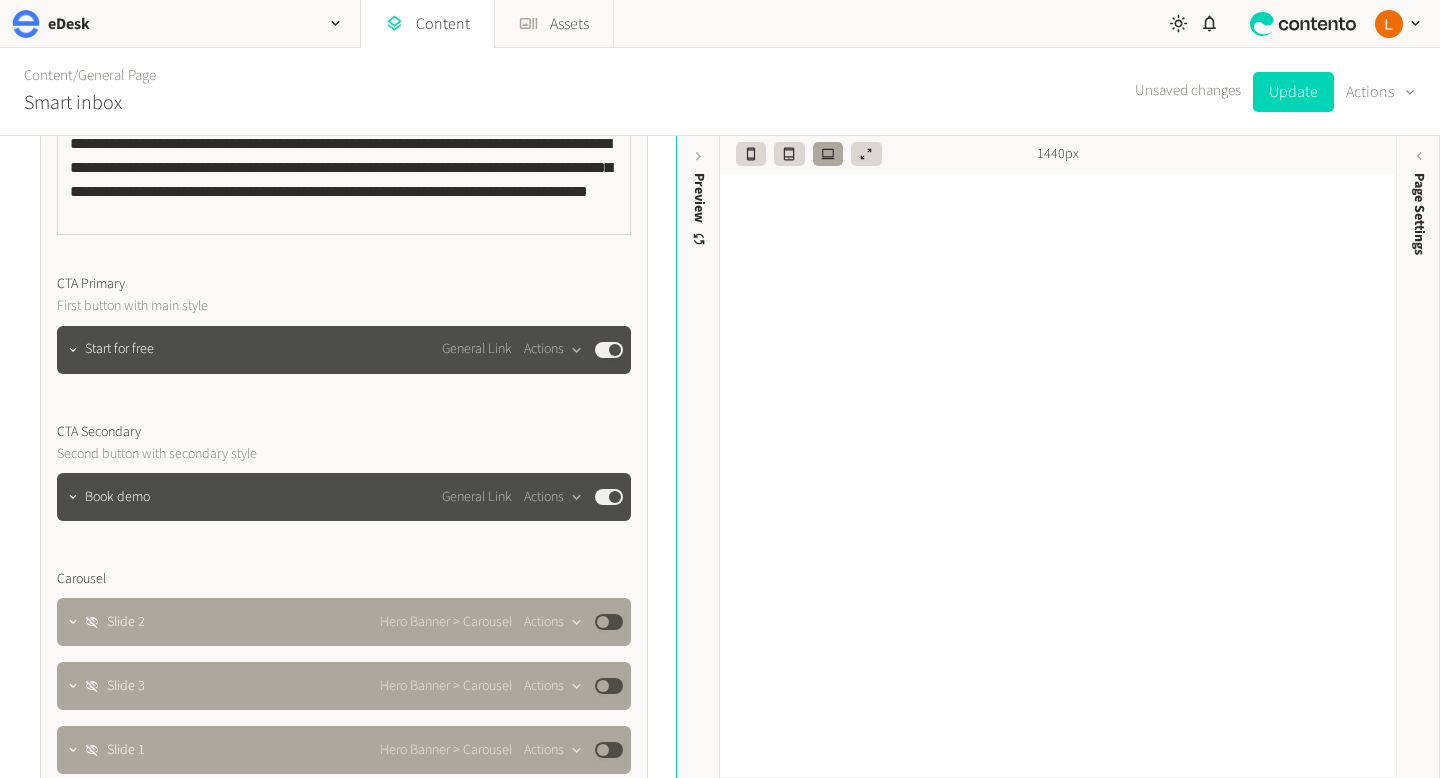 scroll, scrollTop: 763, scrollLeft: 0, axis: vertical 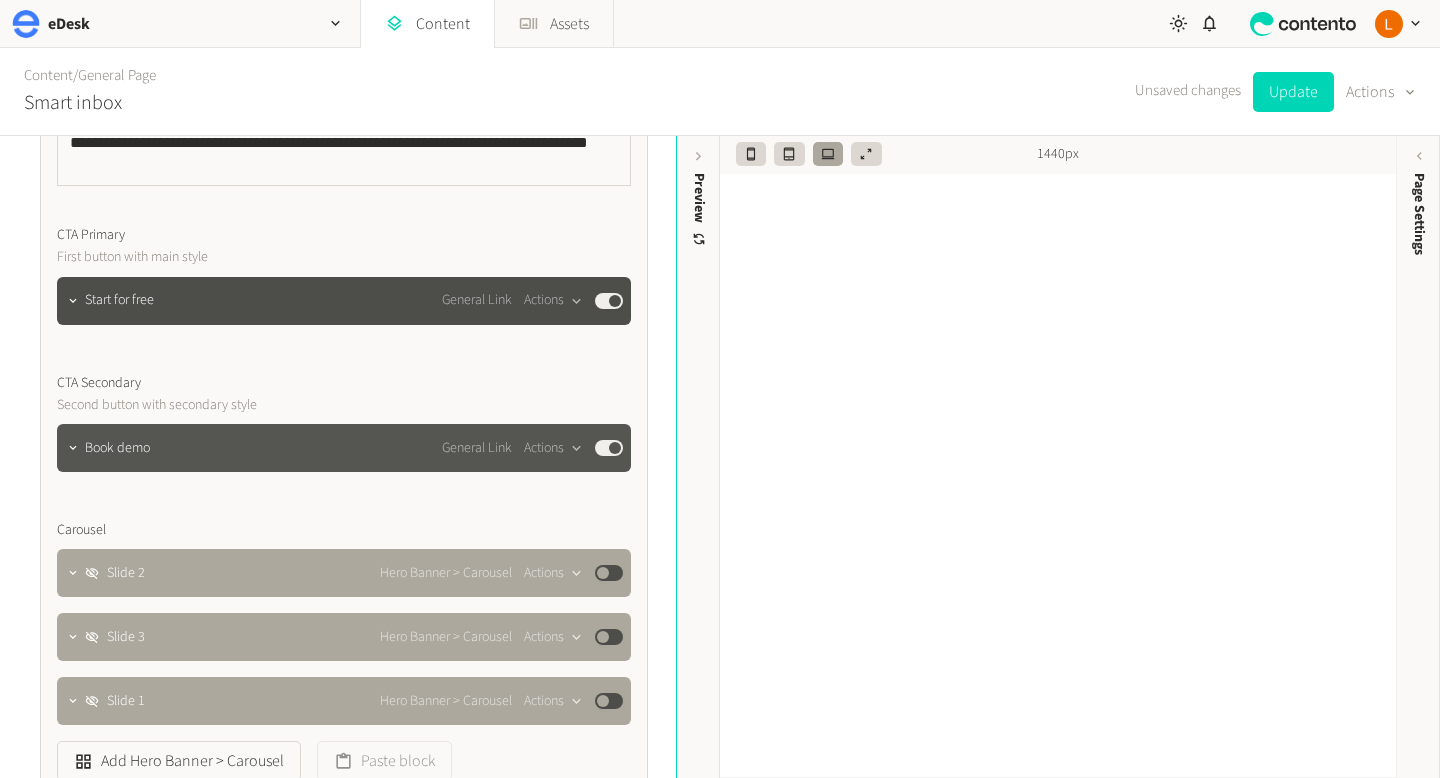click on "Book demo General Link  Actions  Published" 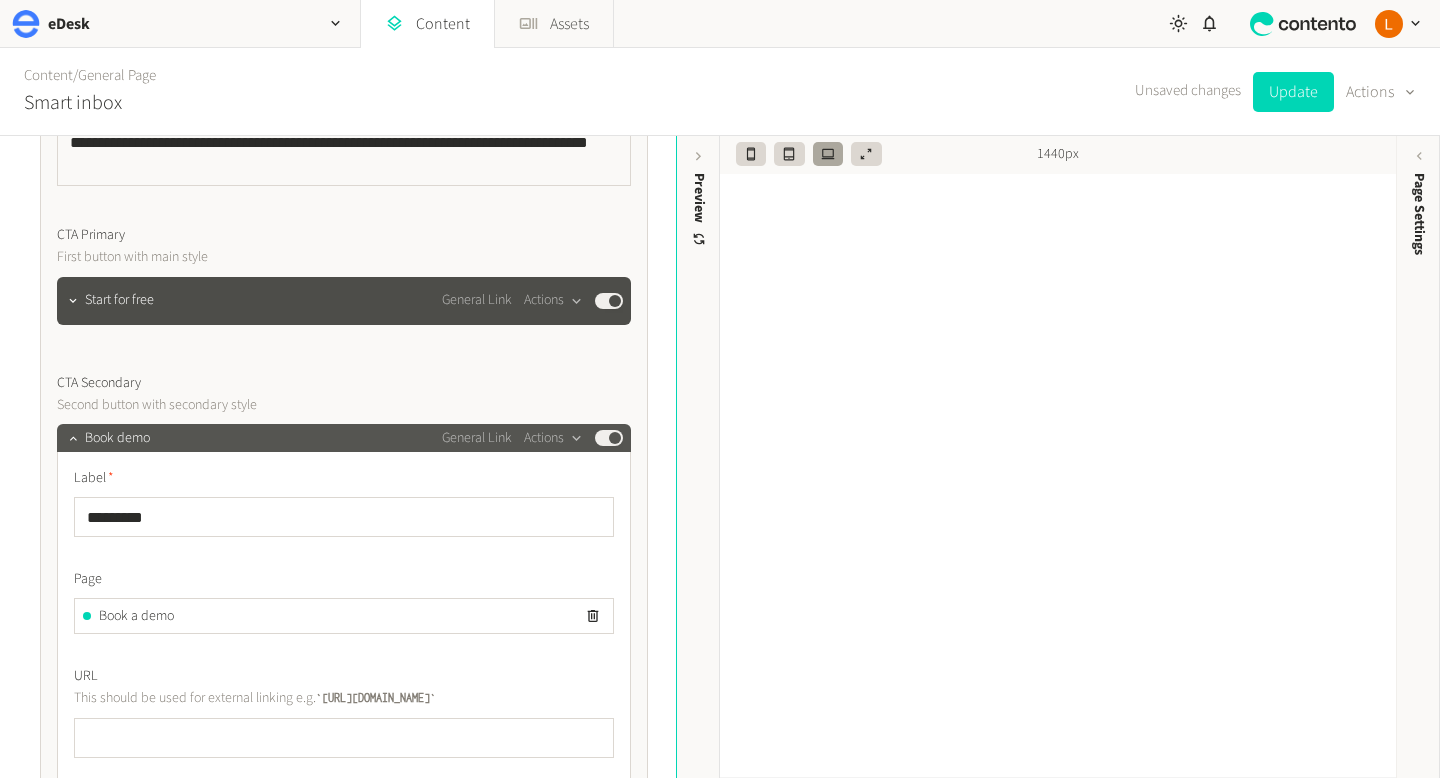 scroll, scrollTop: 882, scrollLeft: 0, axis: vertical 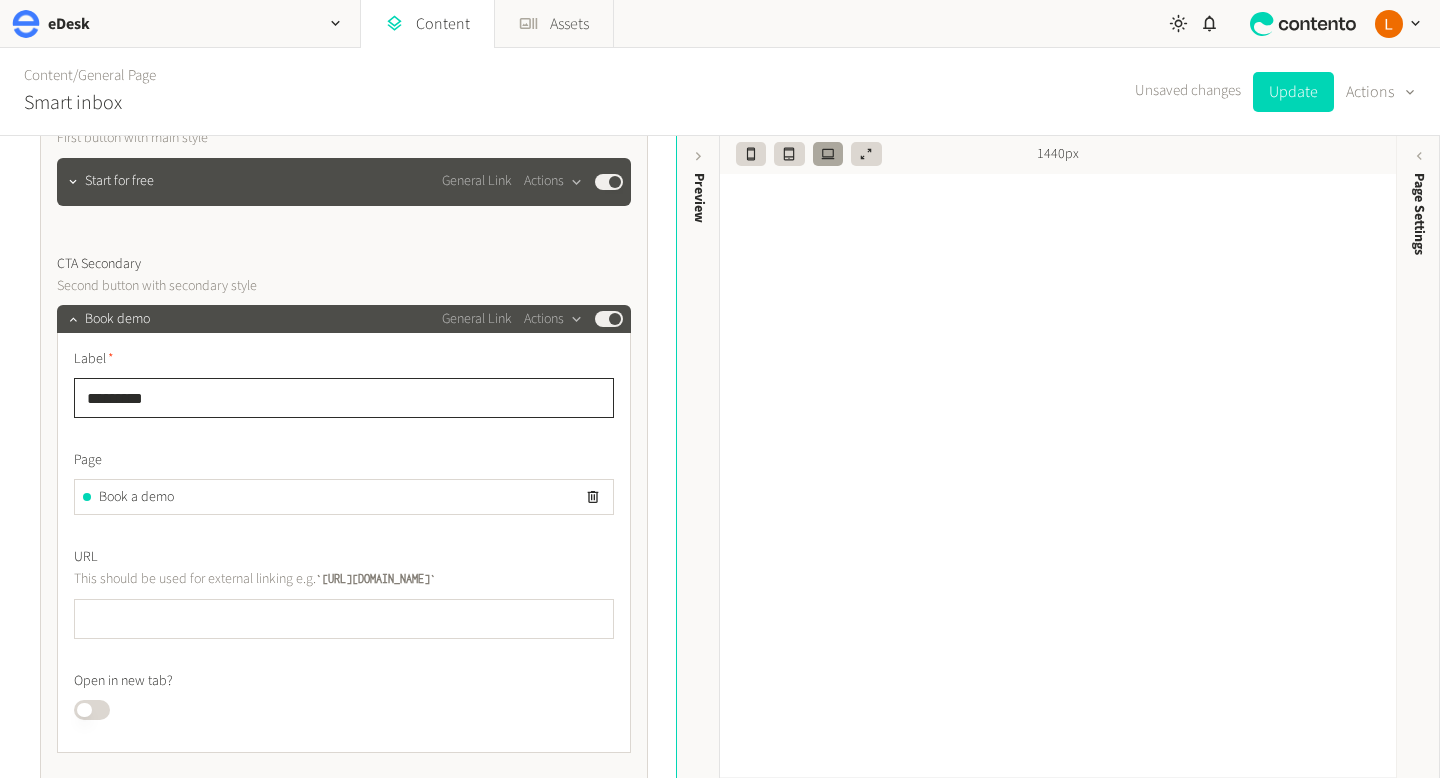 click on "*********" 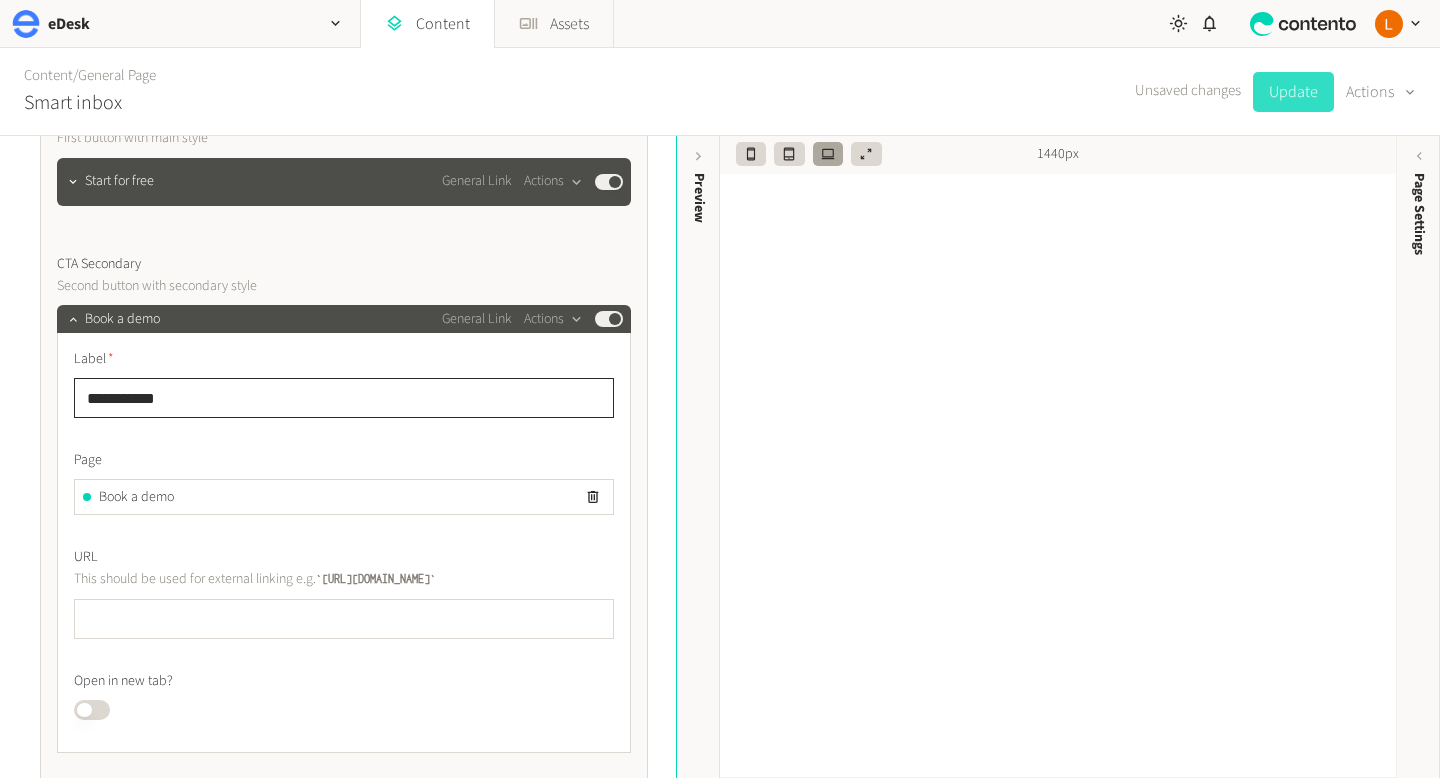 type on "**********" 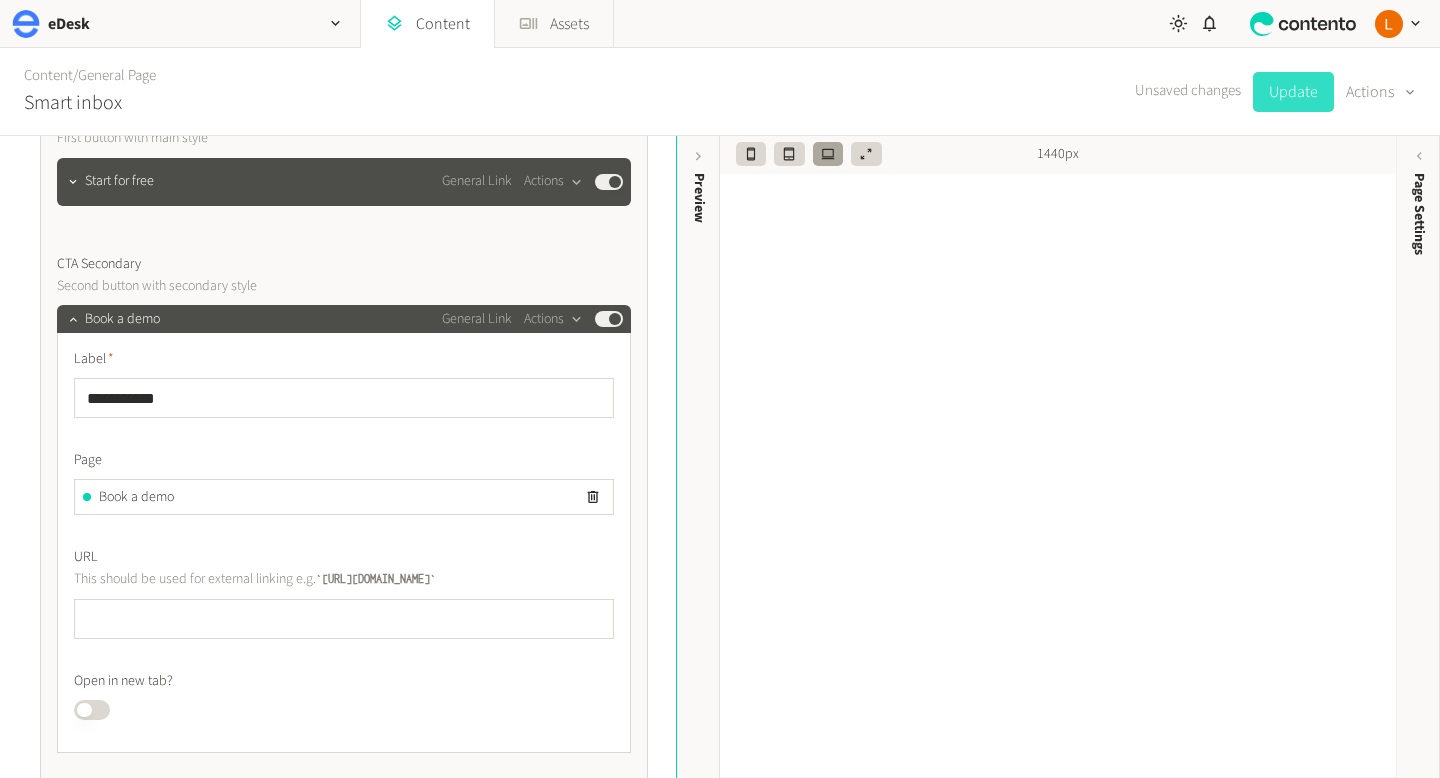 click on "Update" 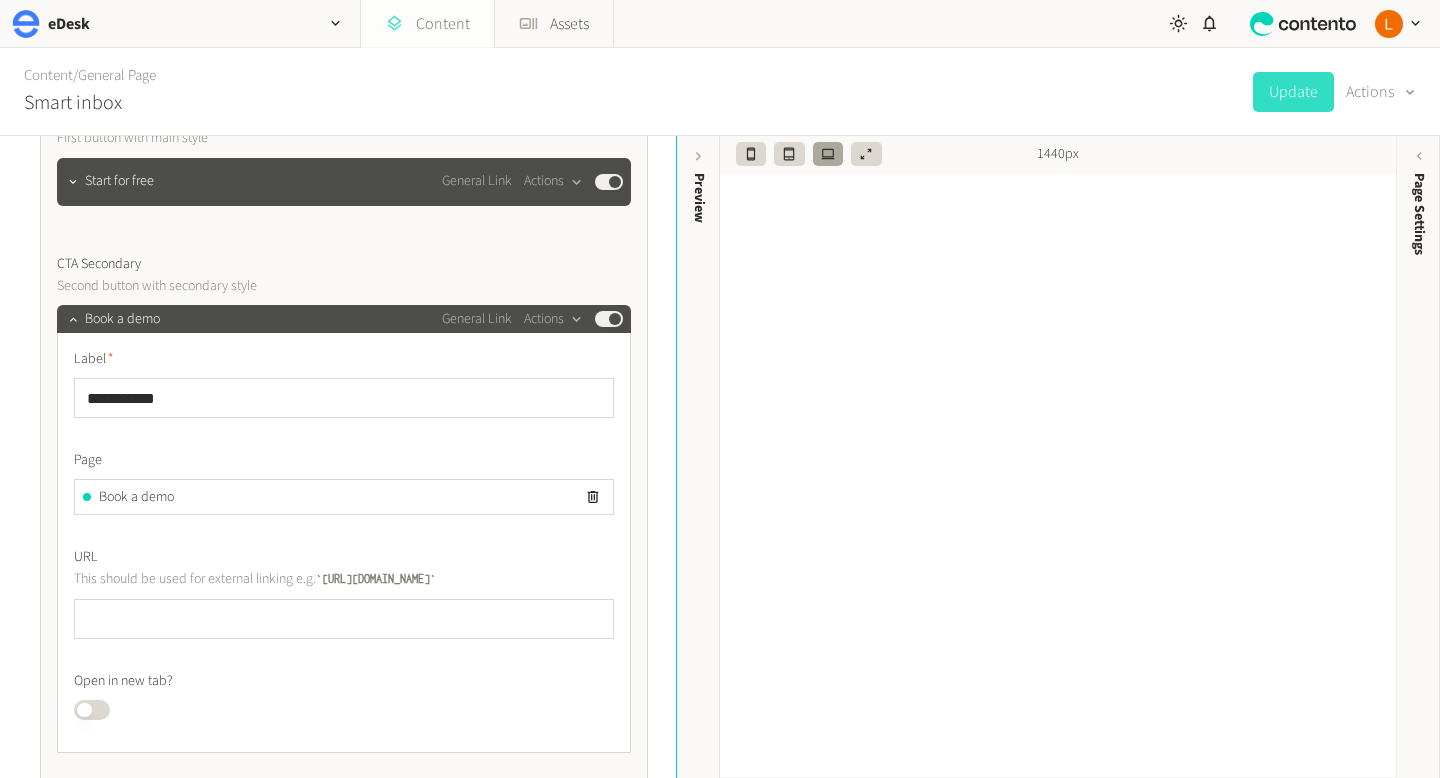click on "Content" 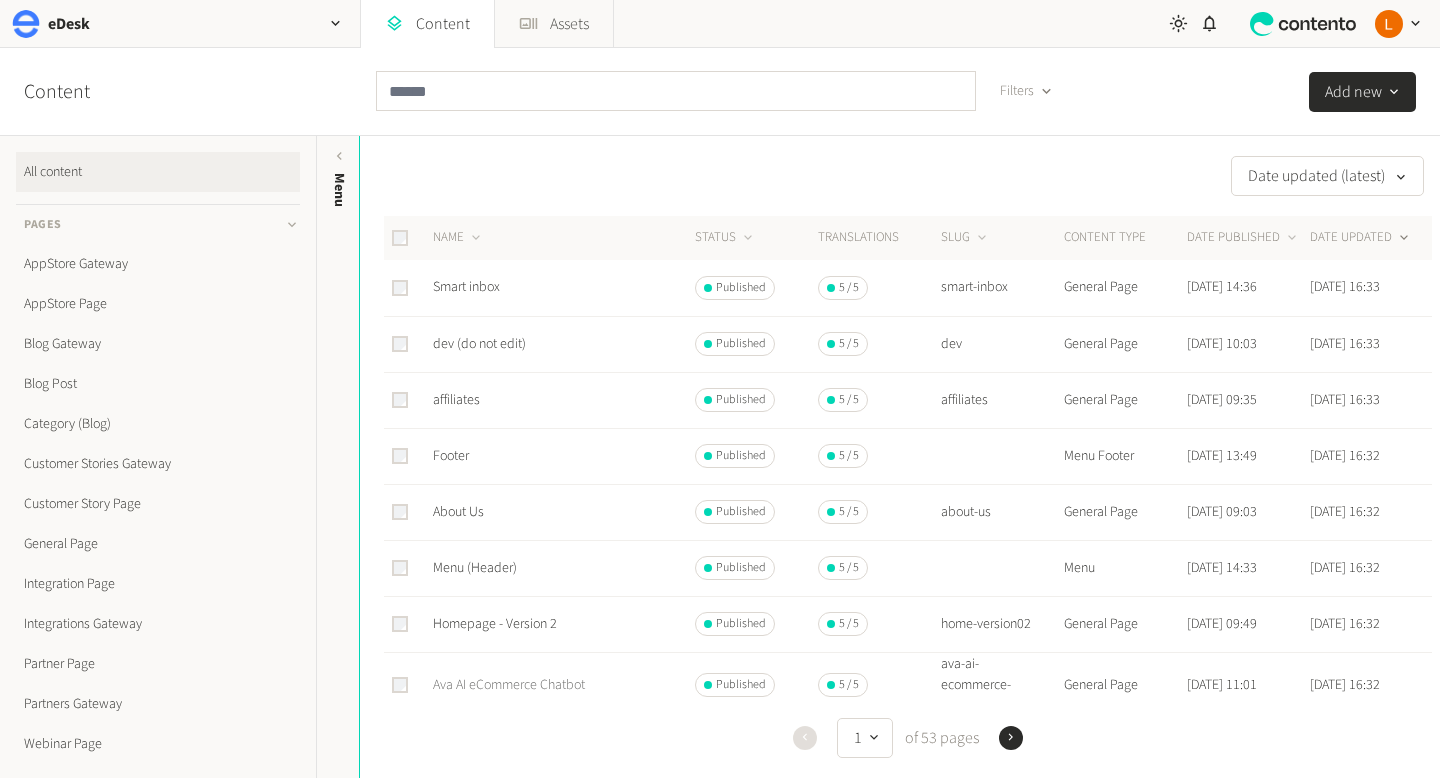 click on "Ava AI eCommerce Chatbot" 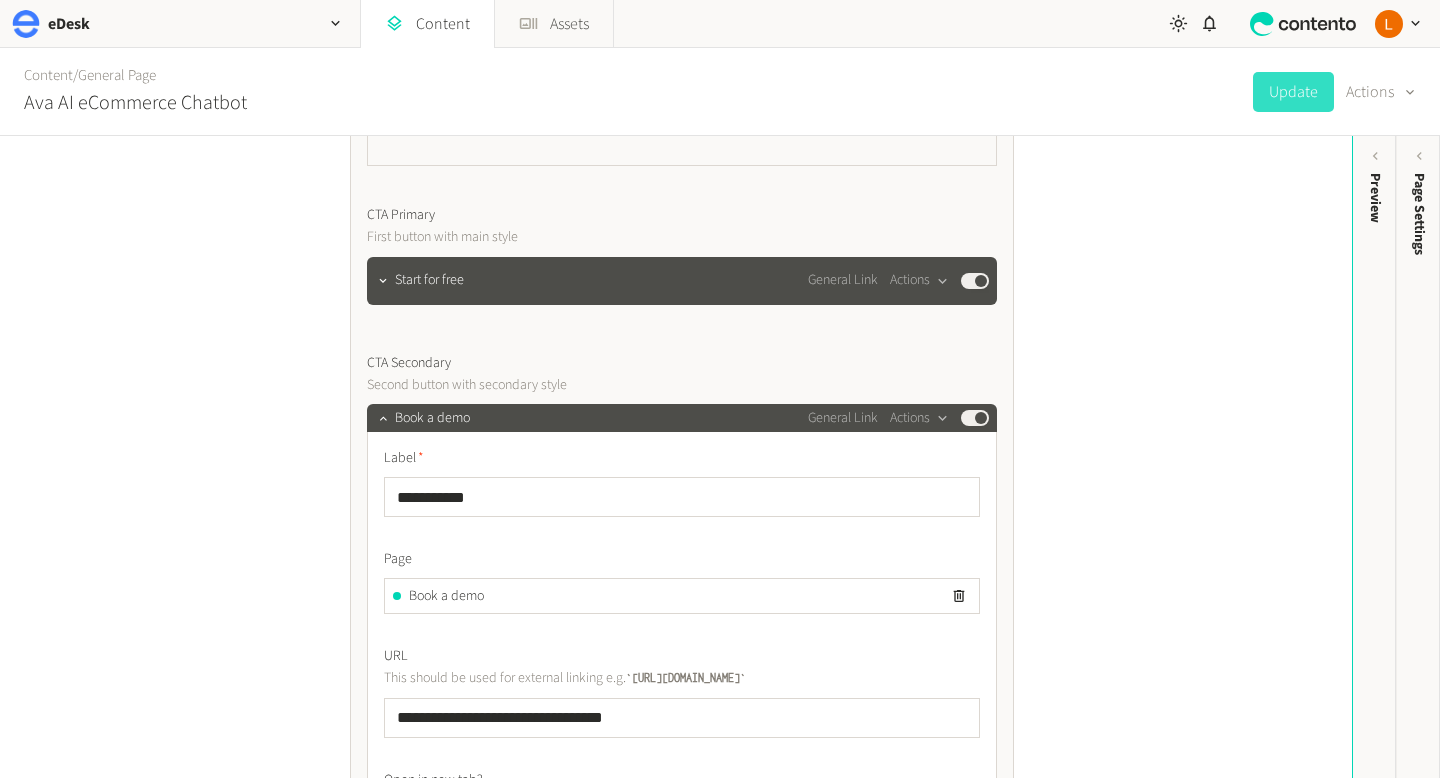 scroll, scrollTop: 820, scrollLeft: 0, axis: vertical 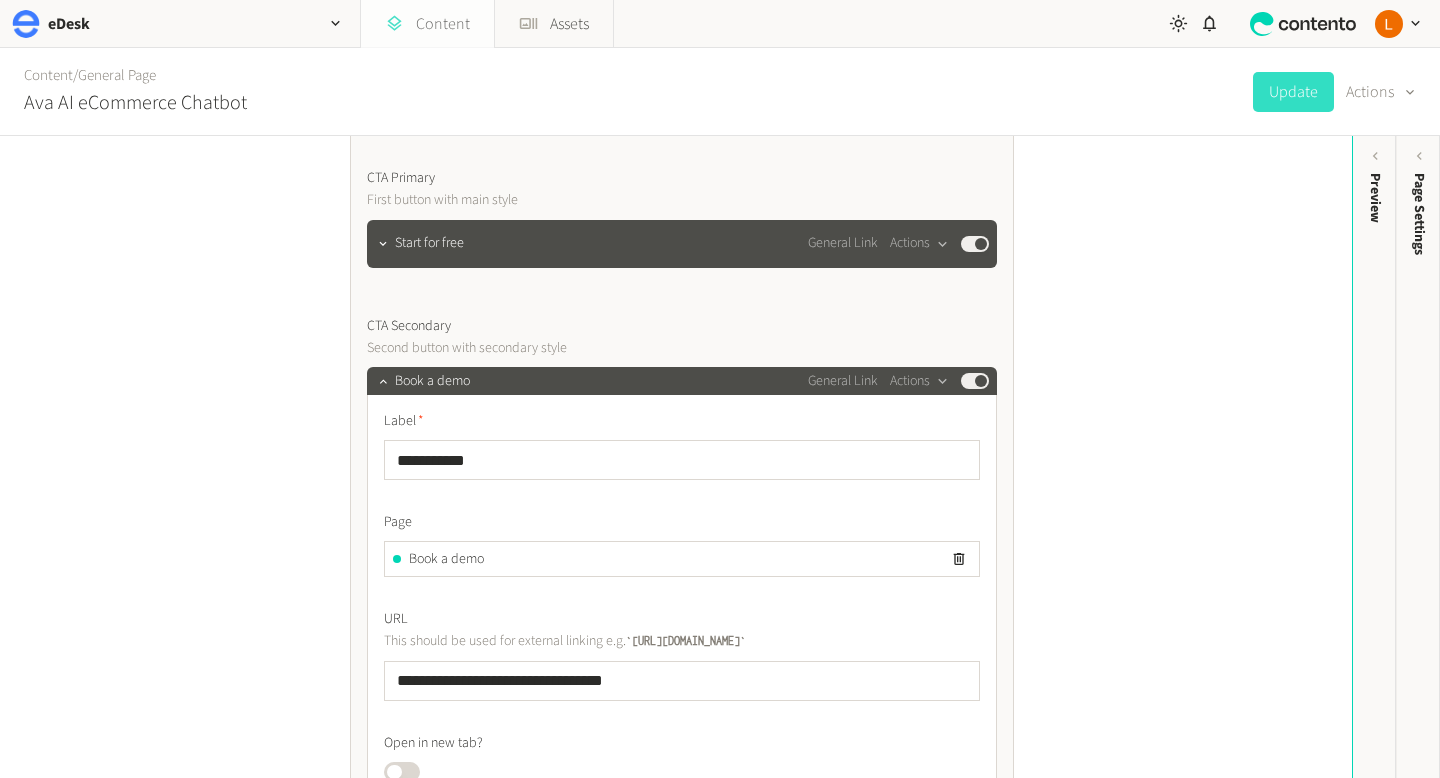 click on "Content" 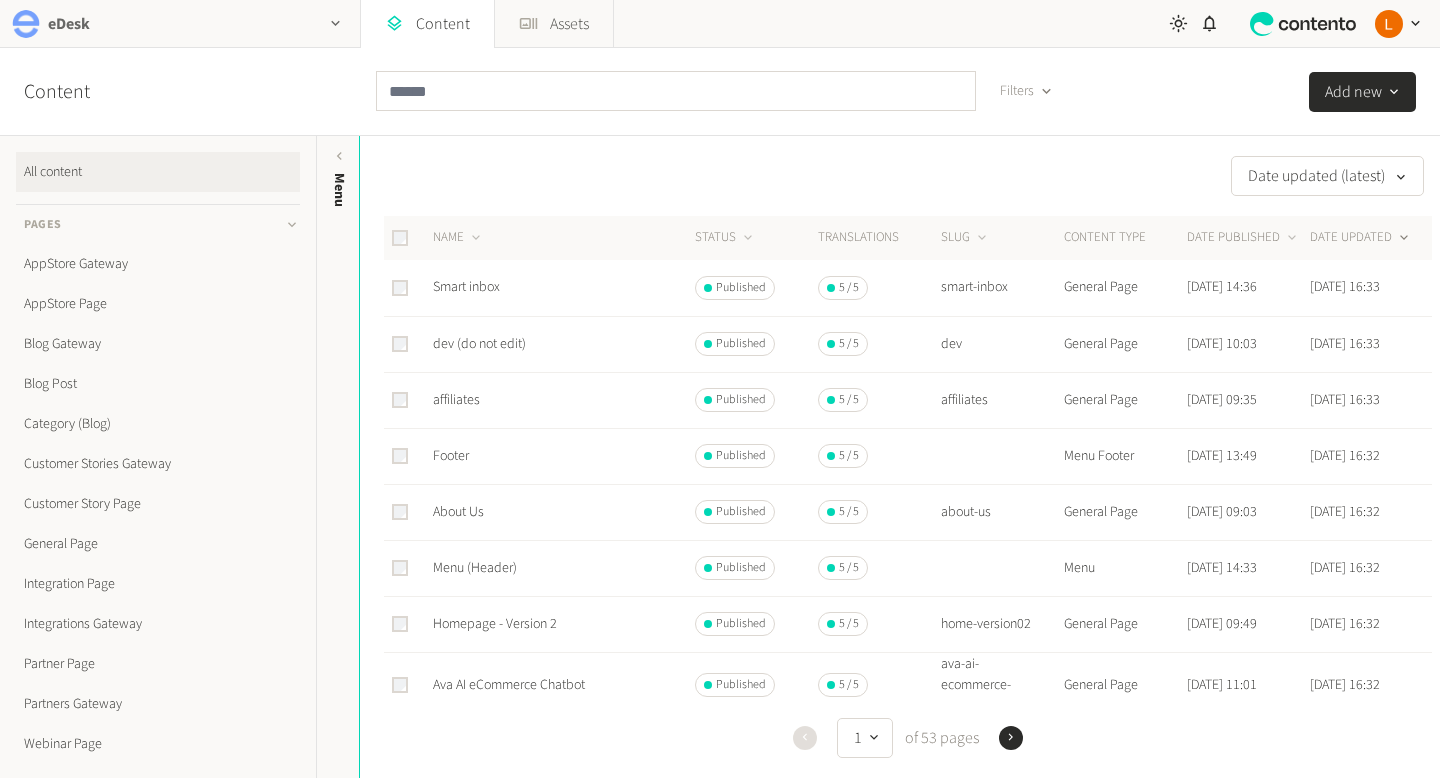 click 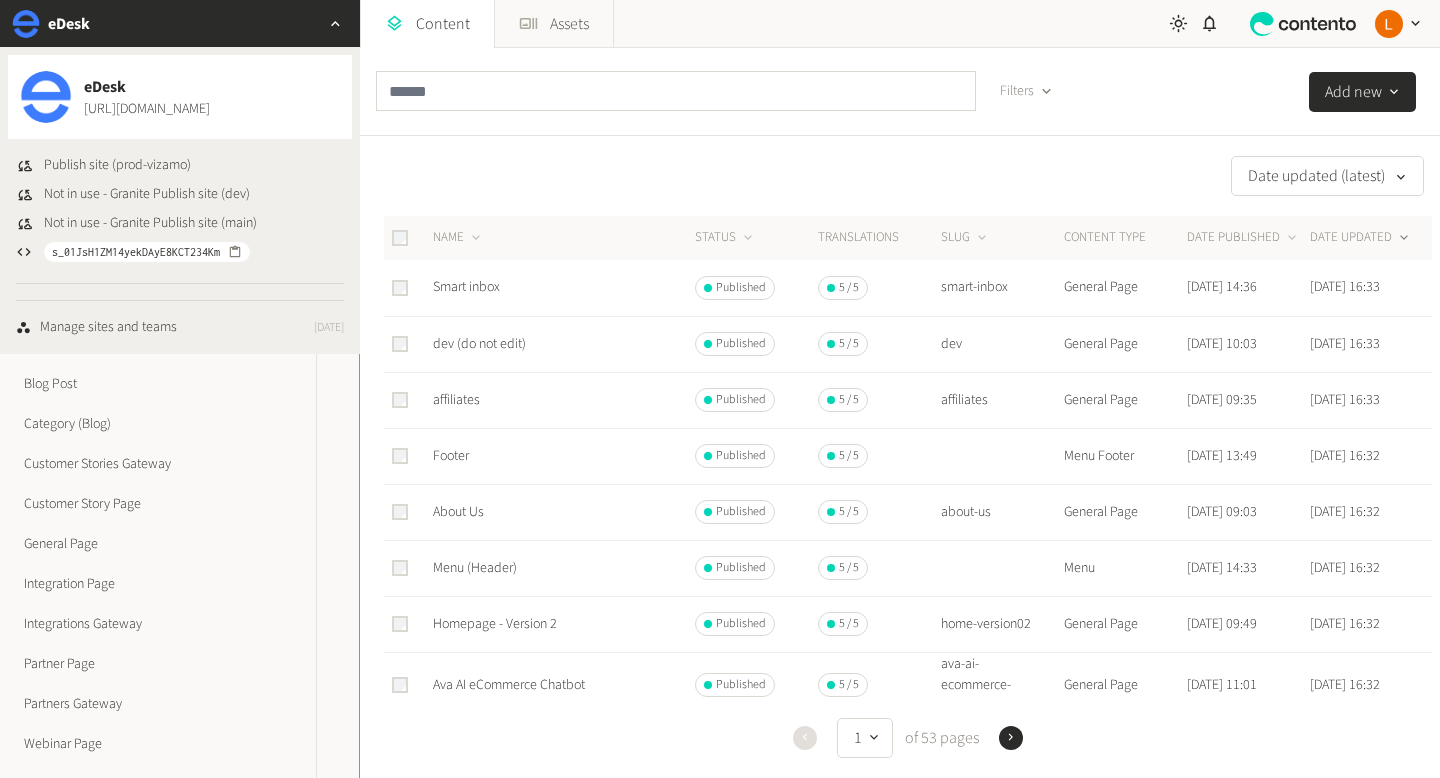 click 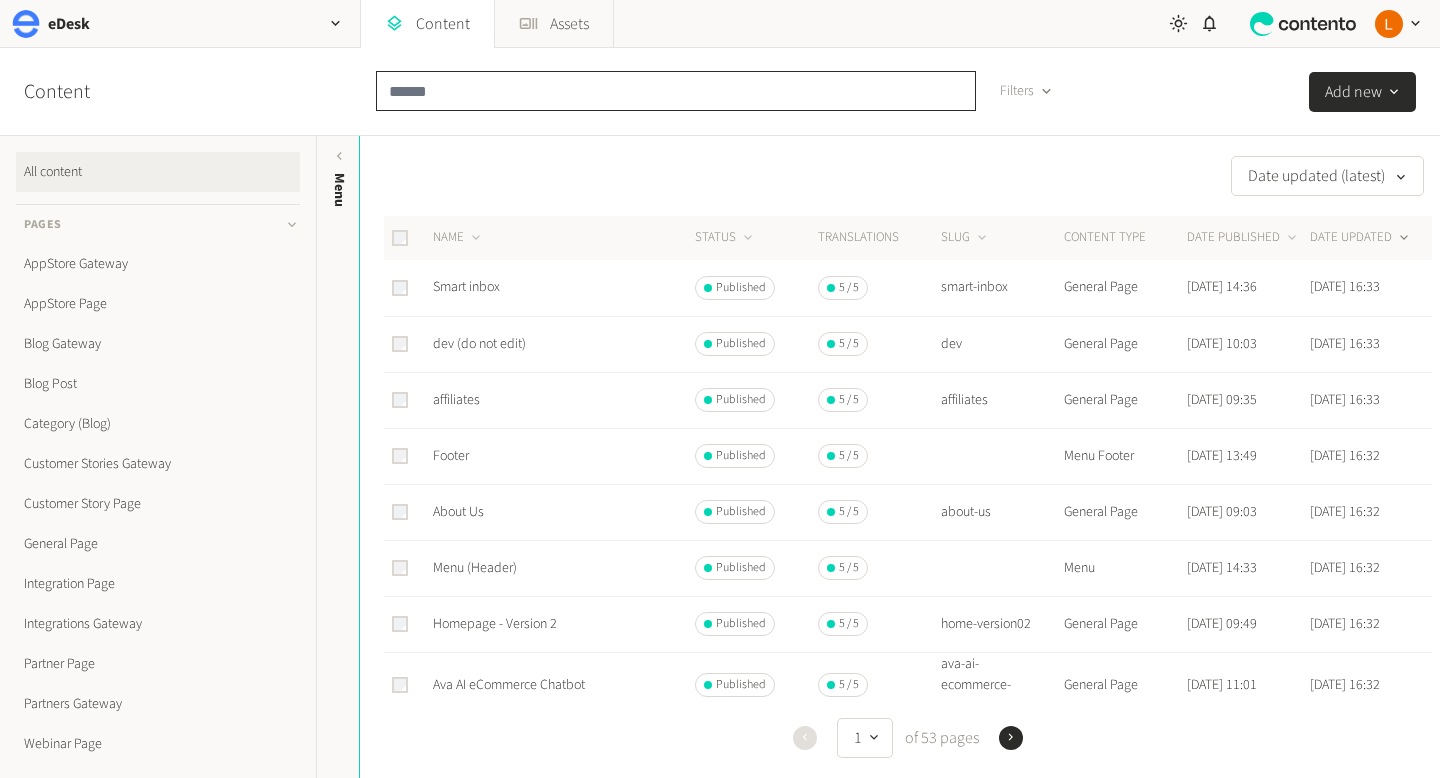 click 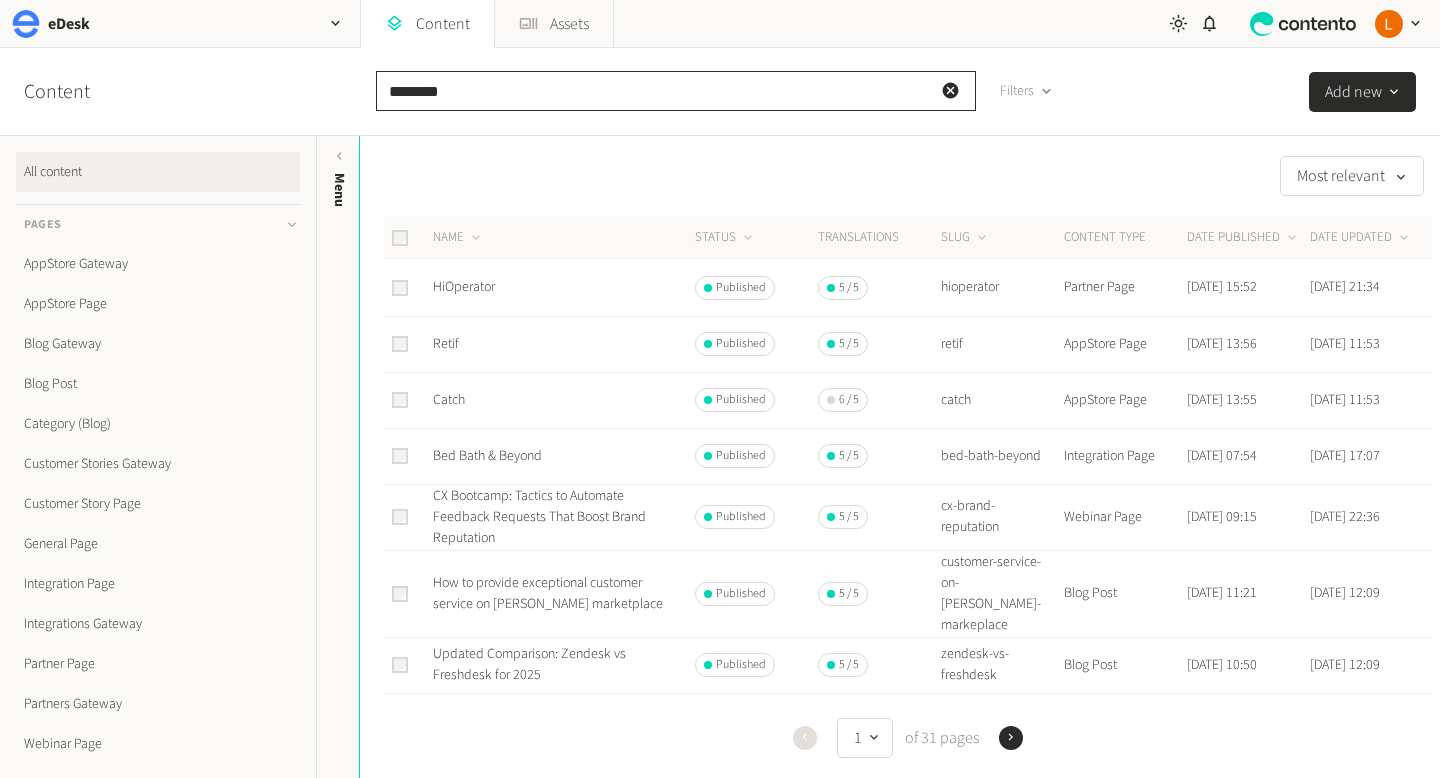 type on "********" 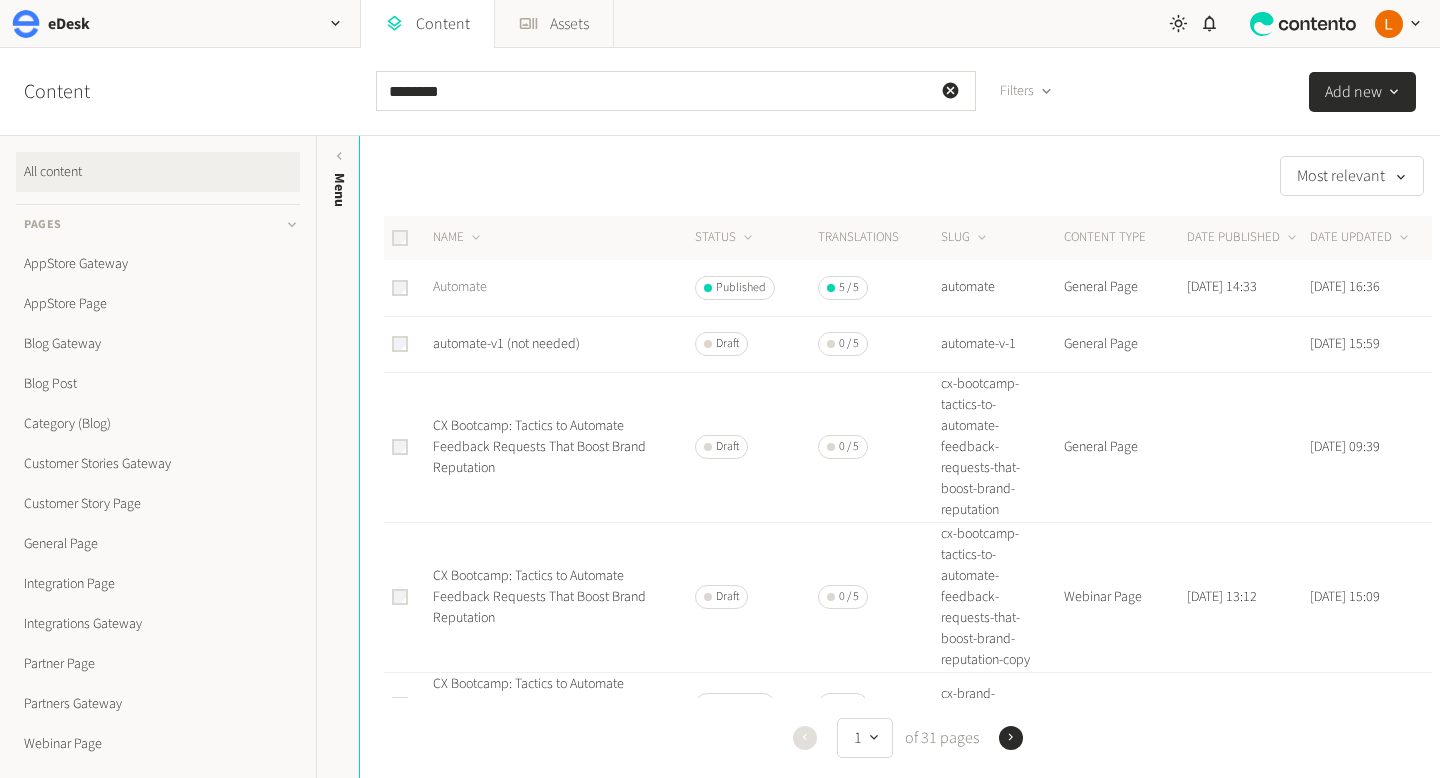 click on "Automate" 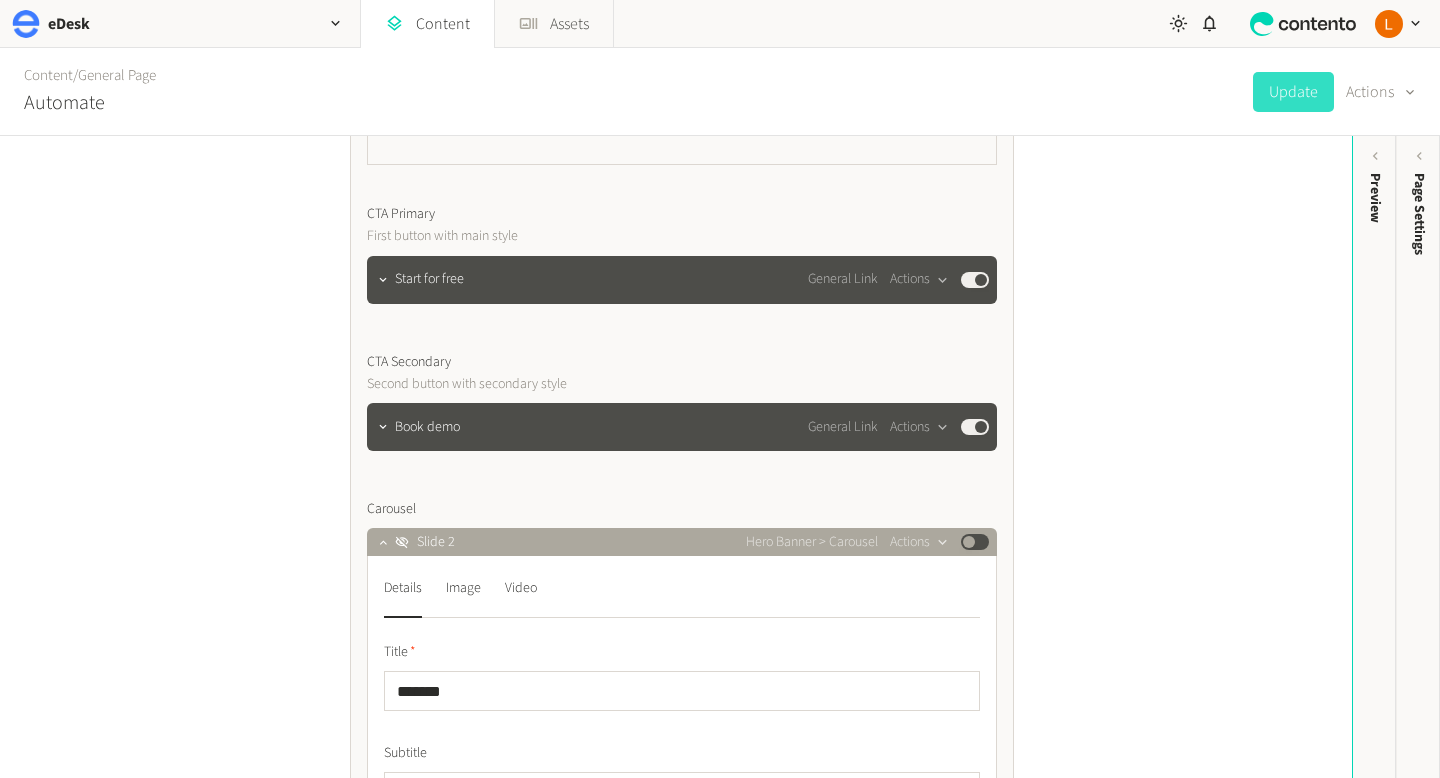 scroll, scrollTop: 864, scrollLeft: 0, axis: vertical 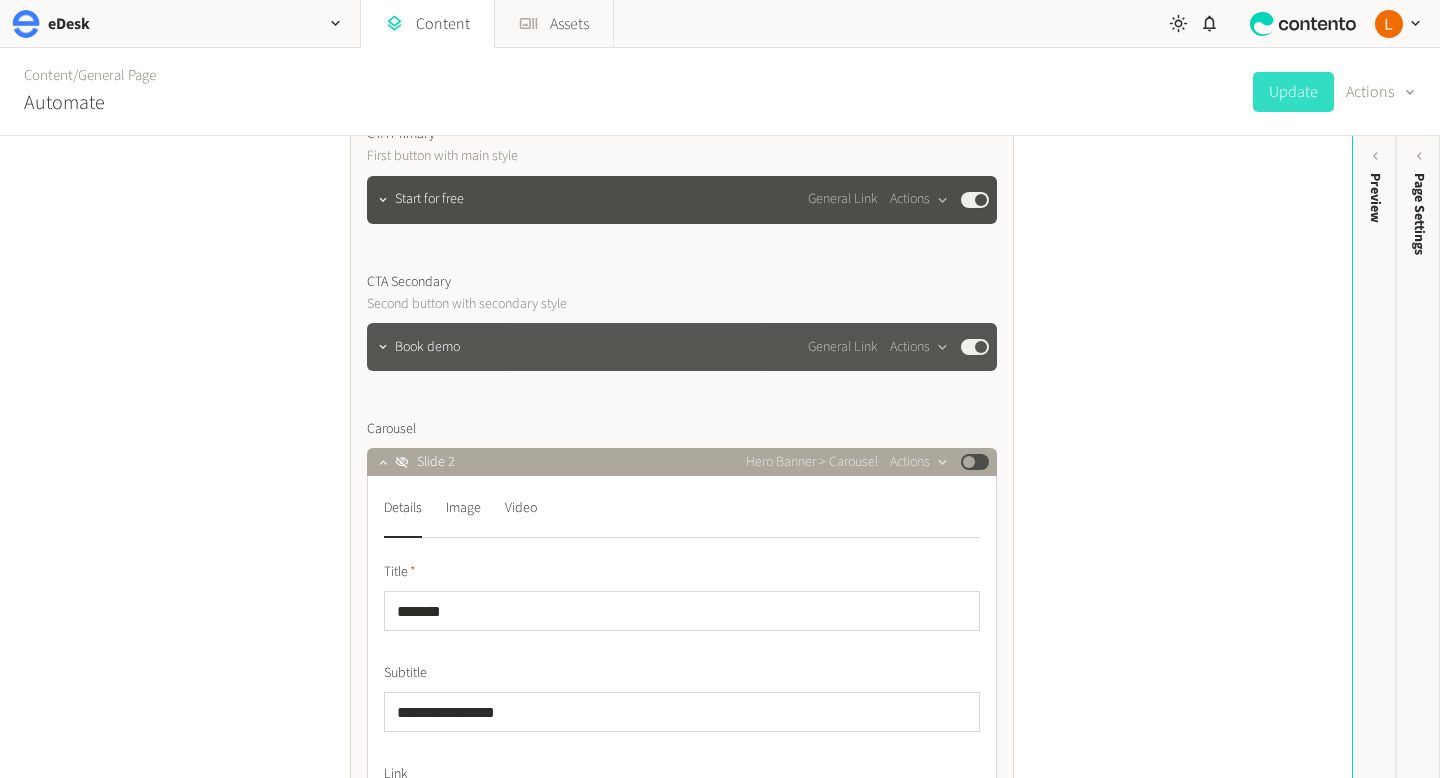 click on "Book demo" 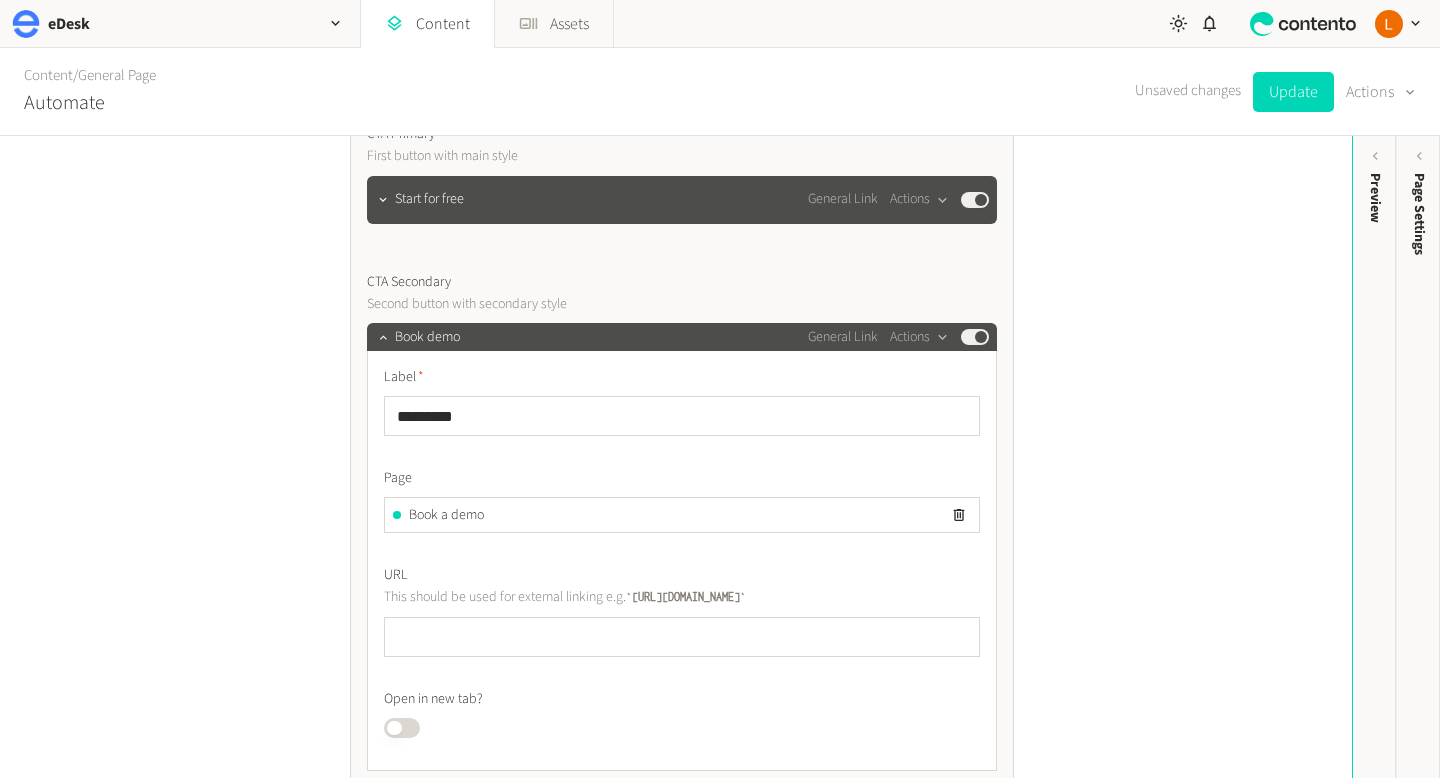 scroll, scrollTop: 899, scrollLeft: 0, axis: vertical 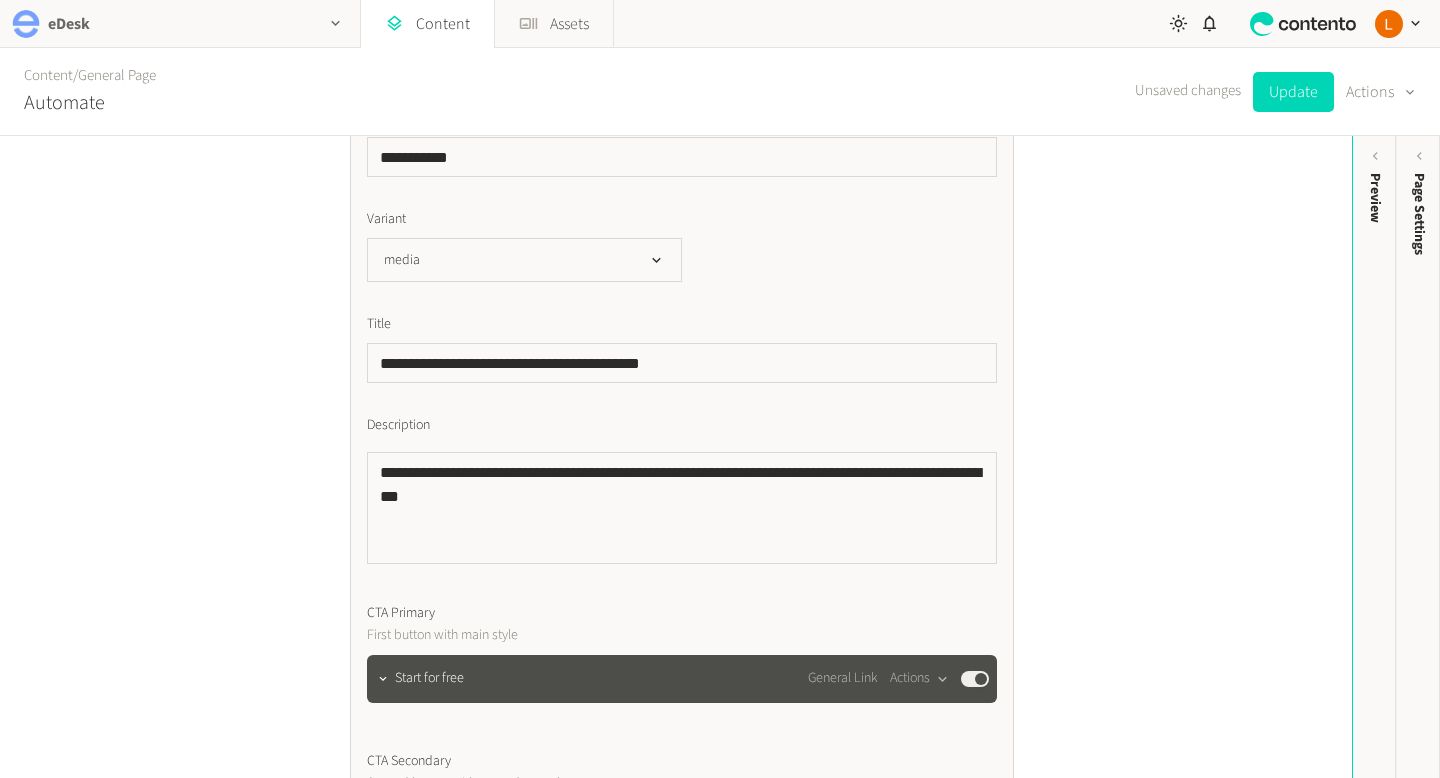 click 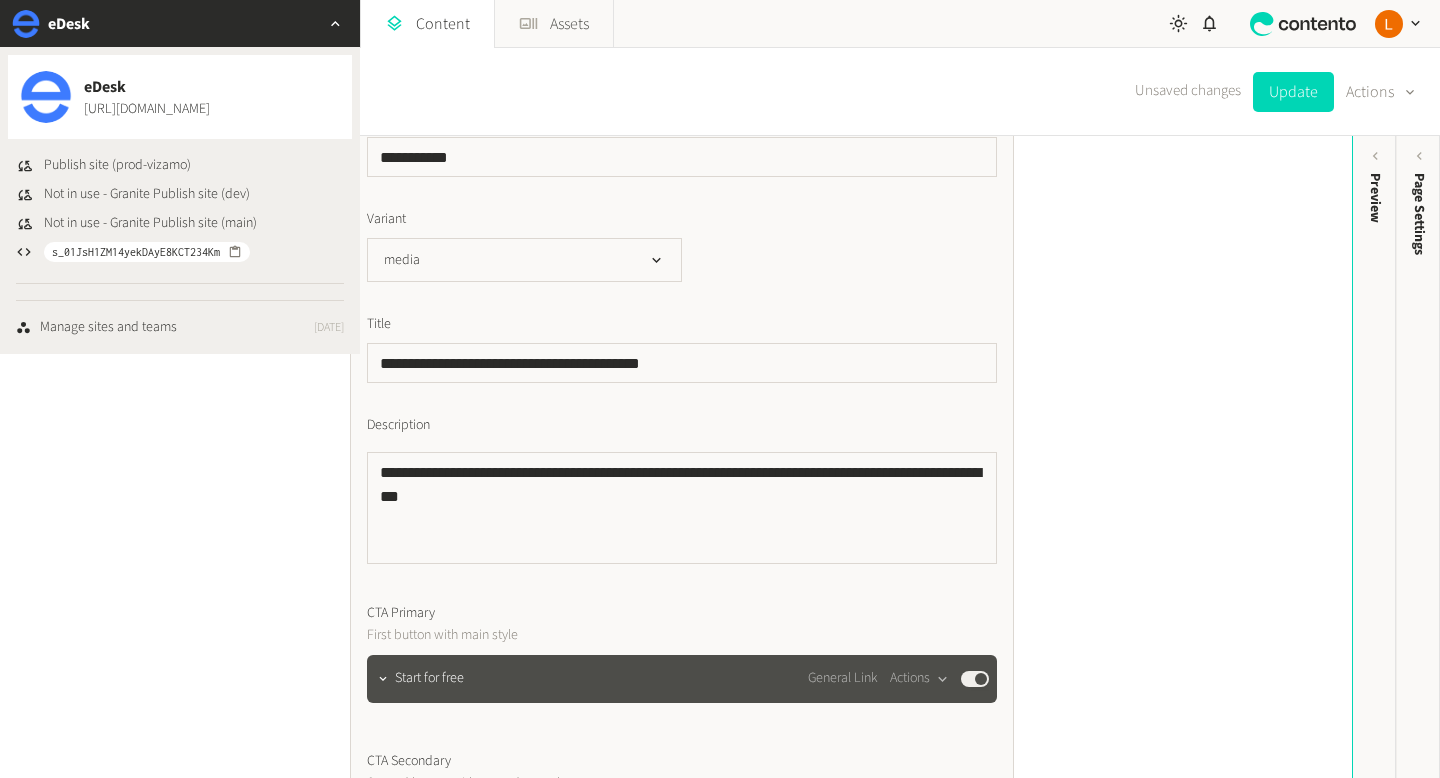 click 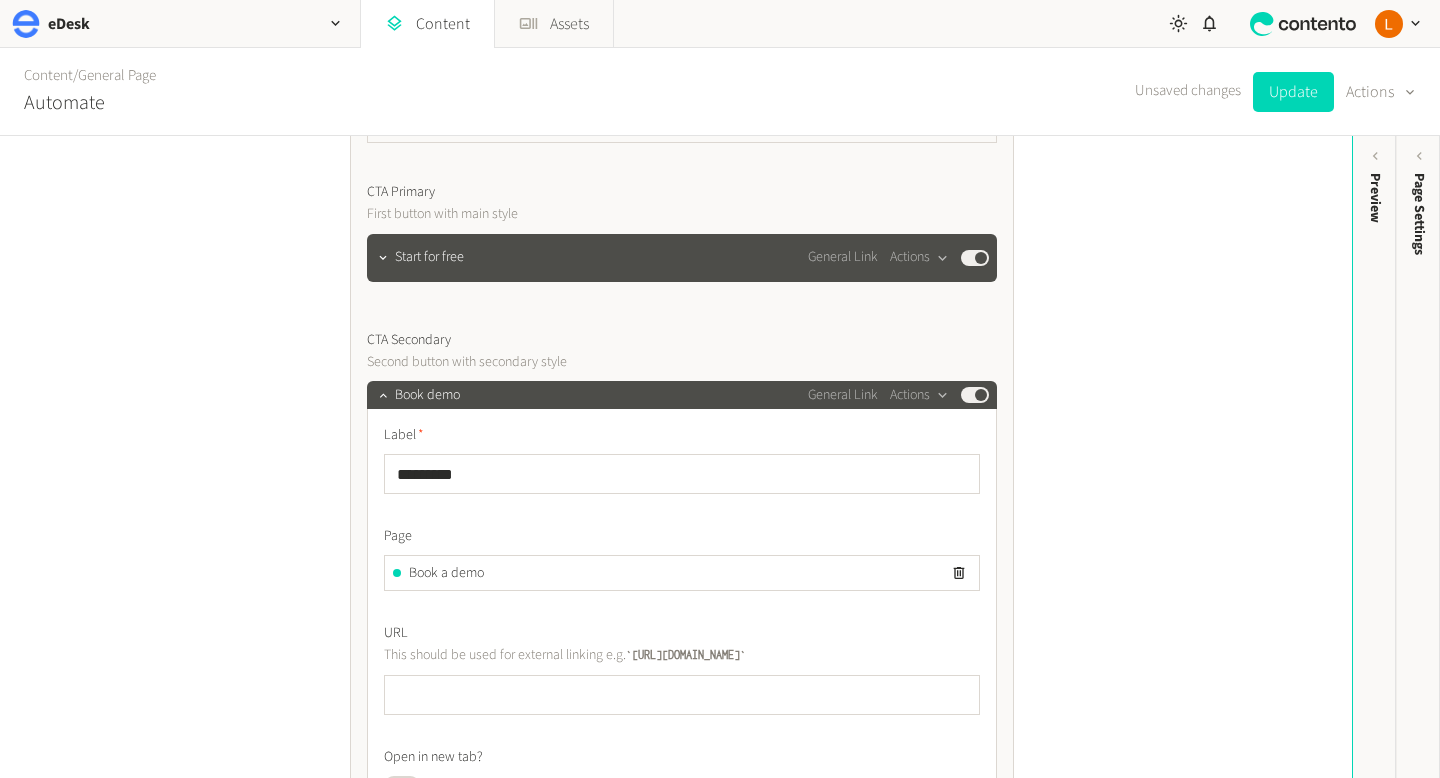 scroll, scrollTop: 1120, scrollLeft: 0, axis: vertical 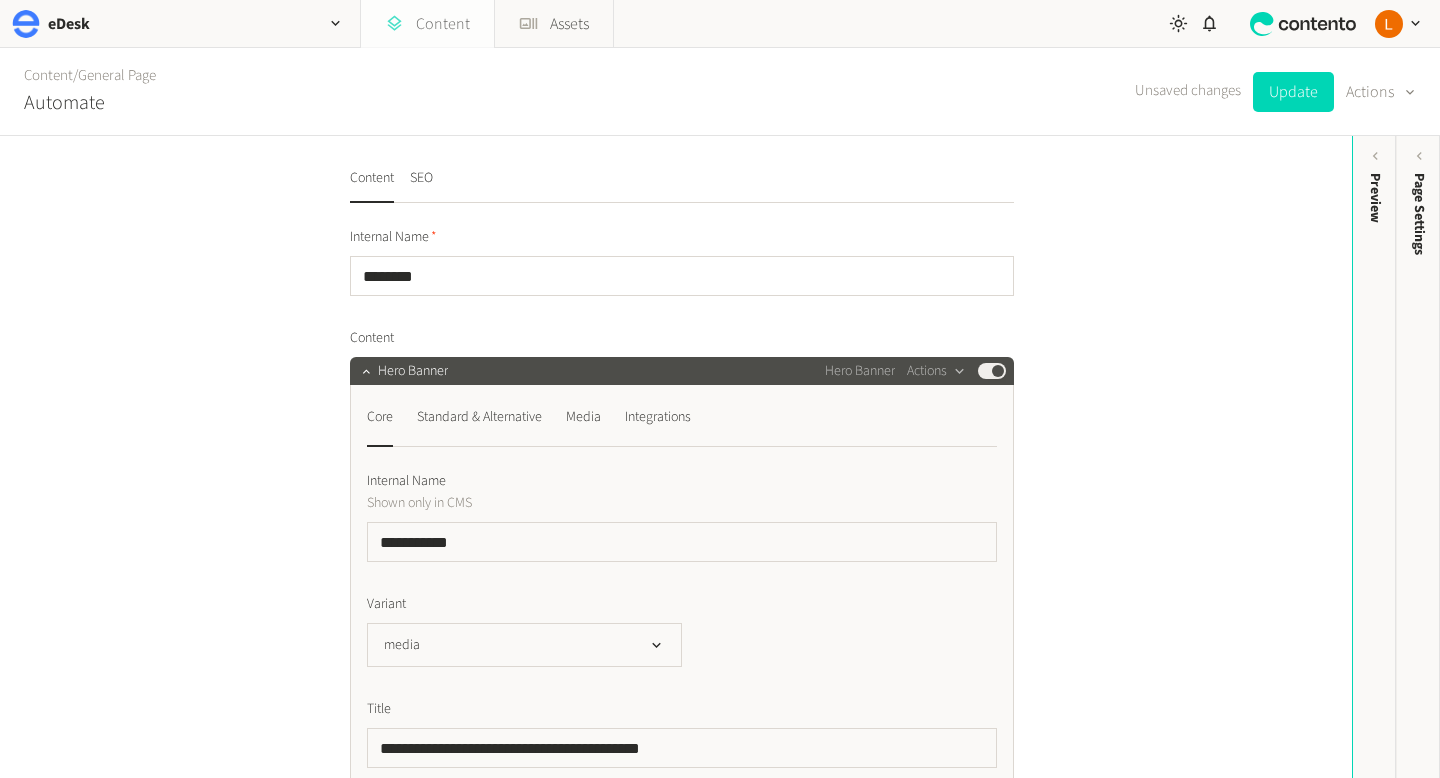 click on "Content" 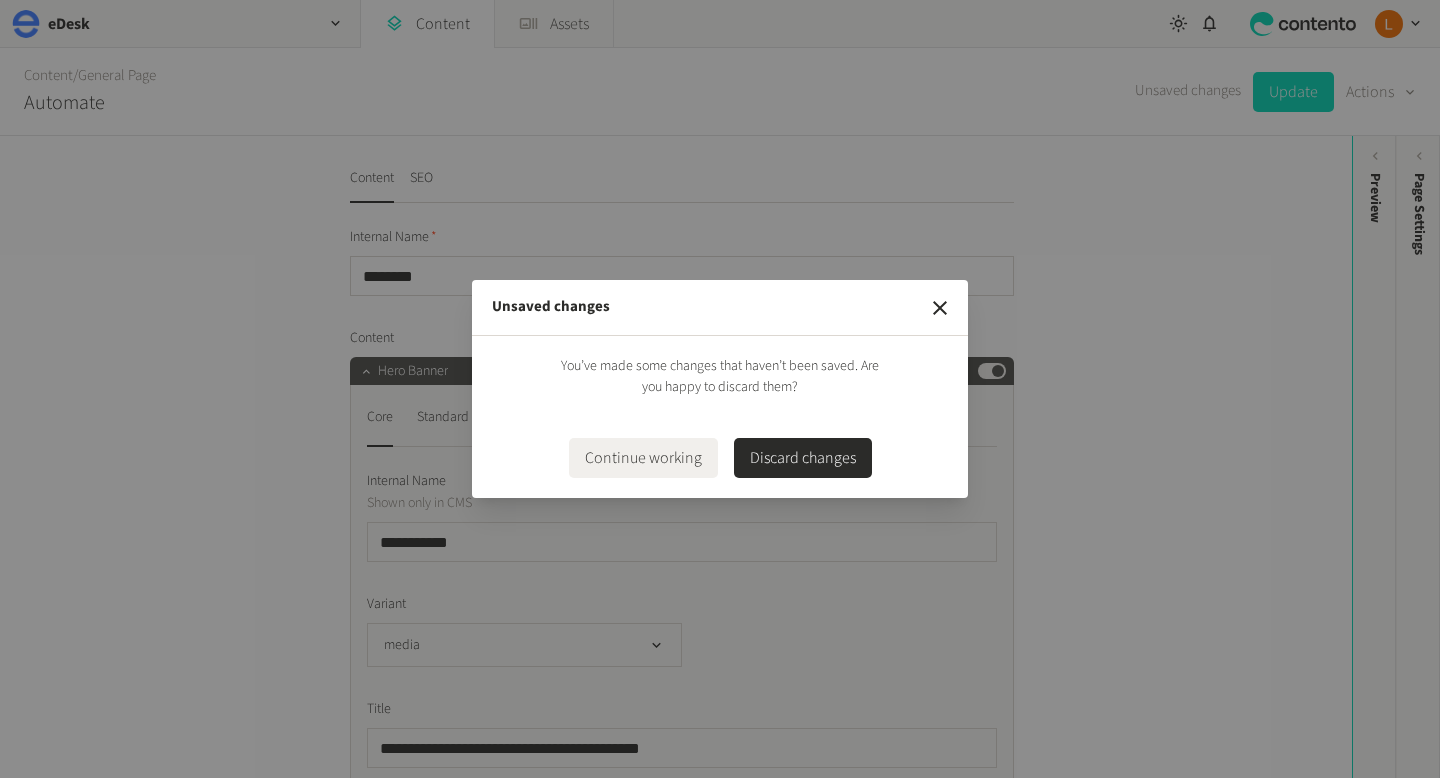 click on "Discard changes" at bounding box center (803, 458) 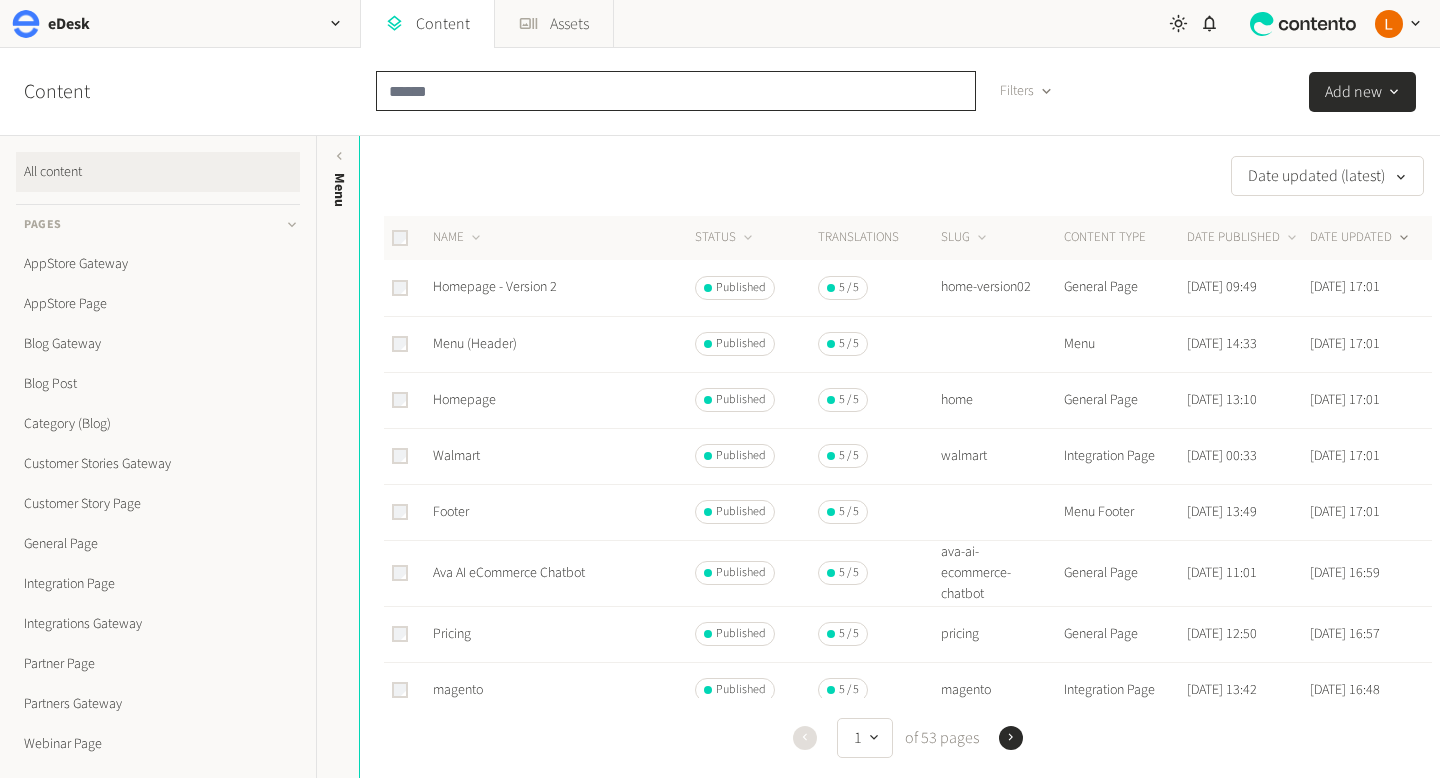 click 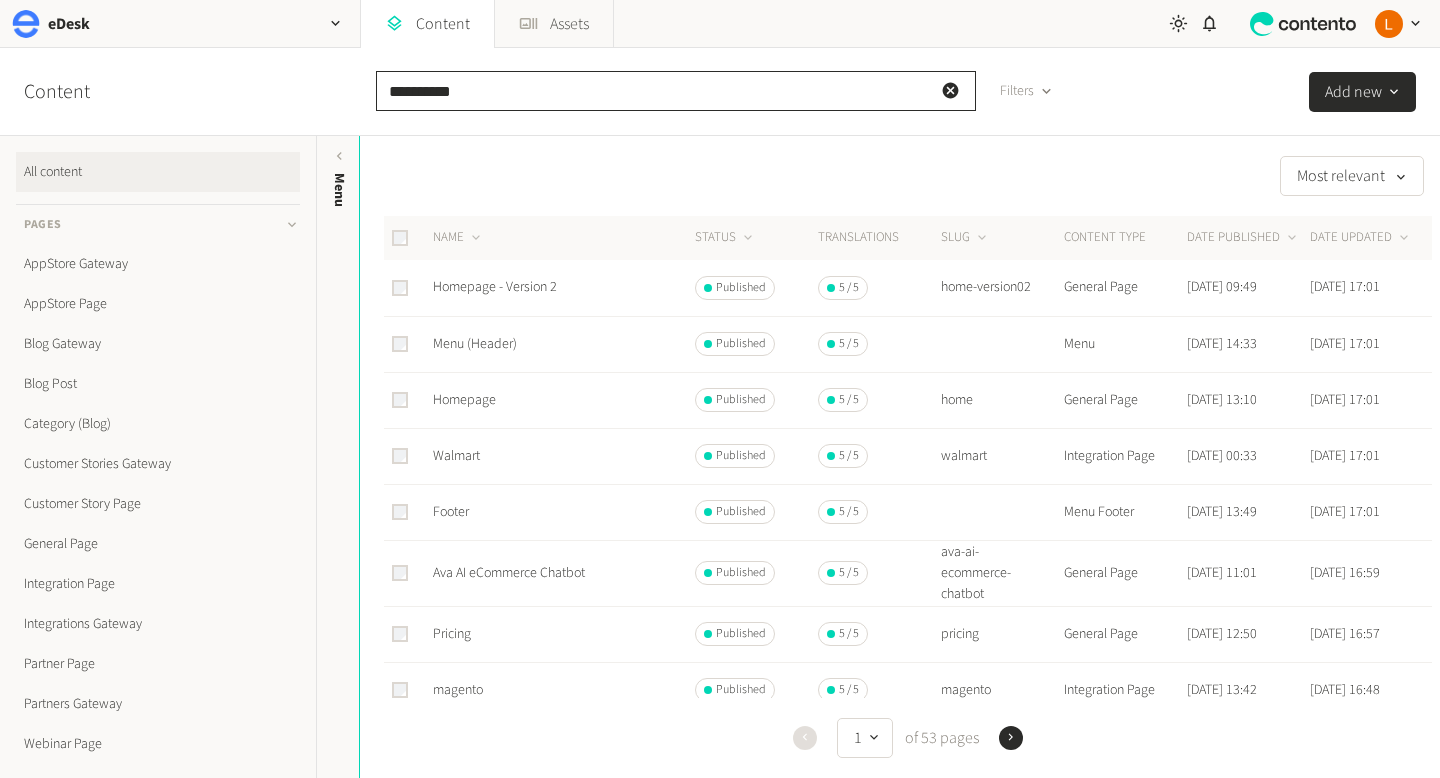 type on "**********" 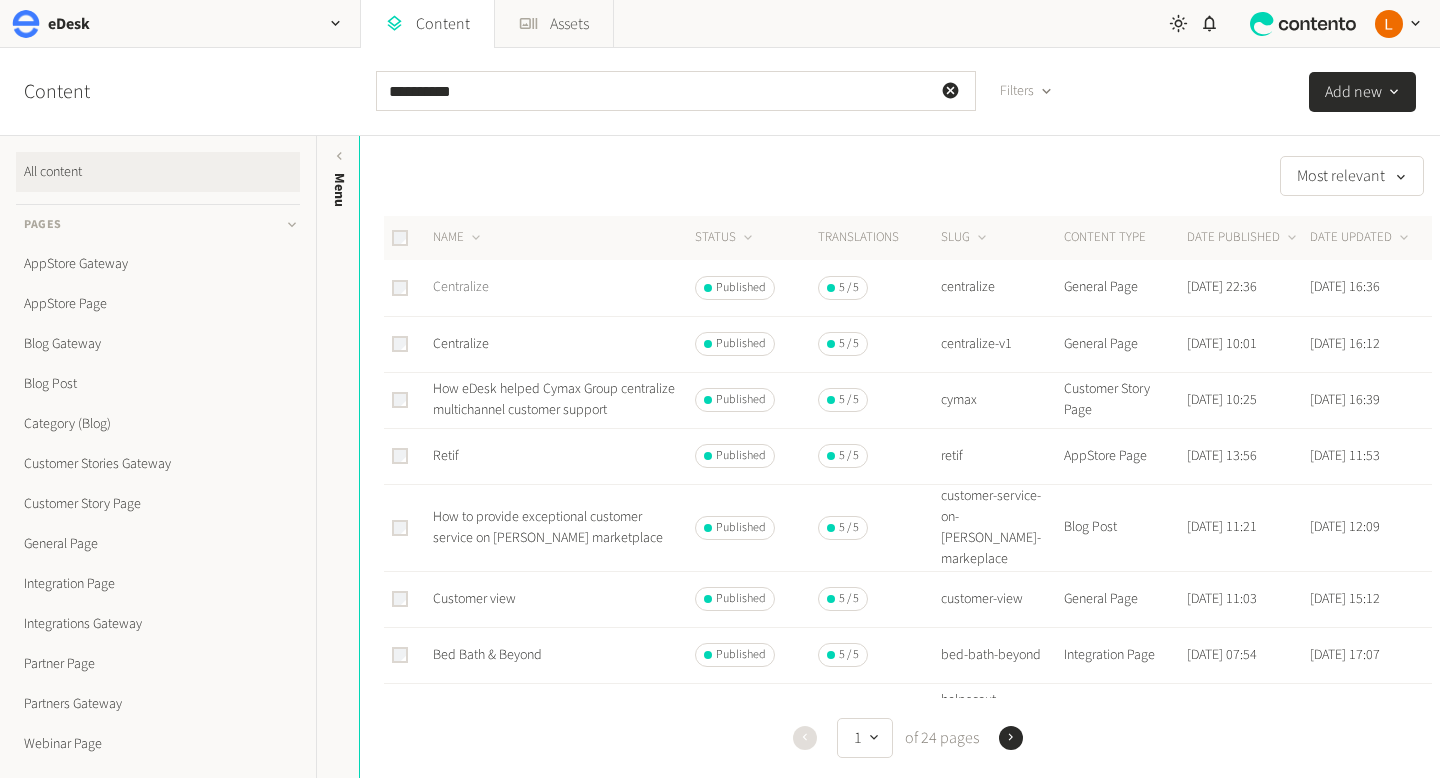 click on "Centralize" 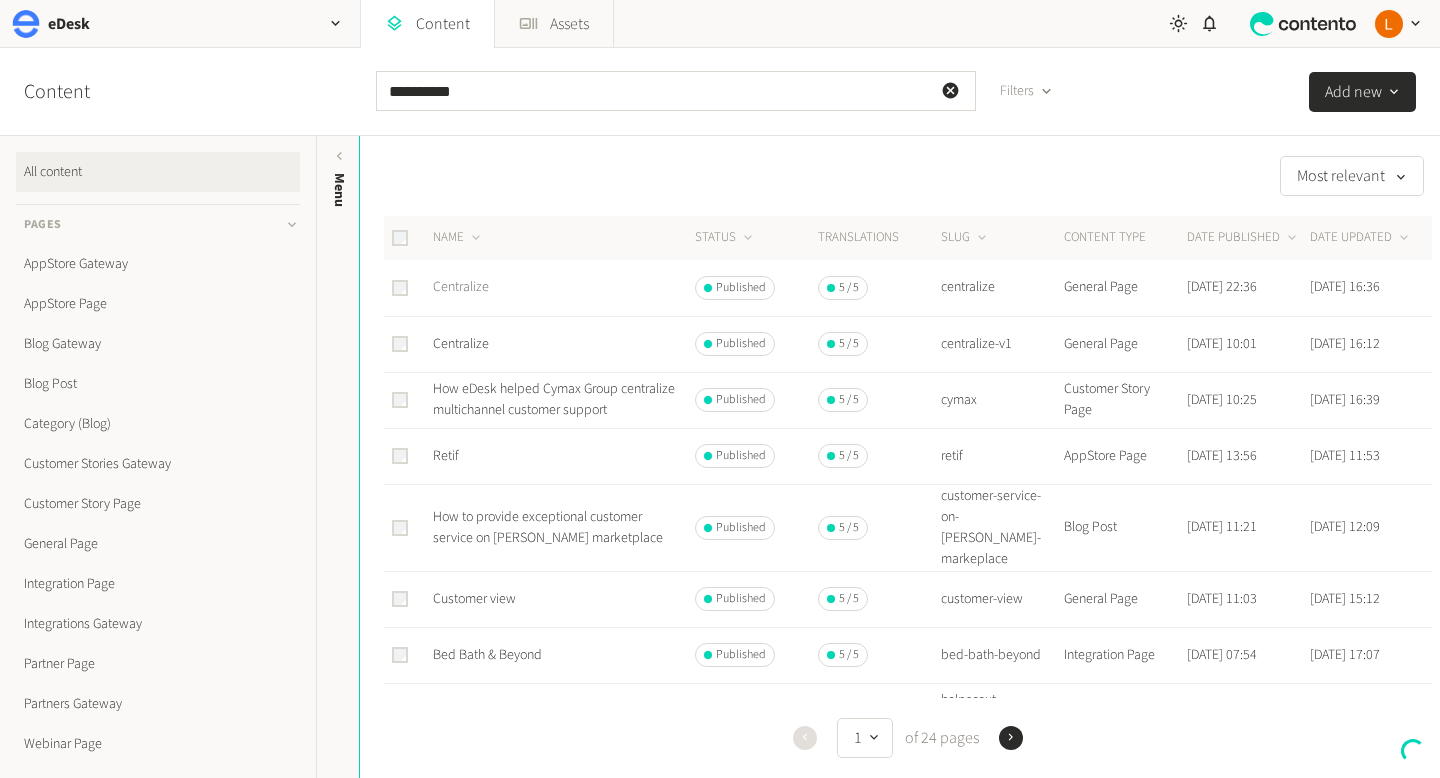 click on "Centralize" 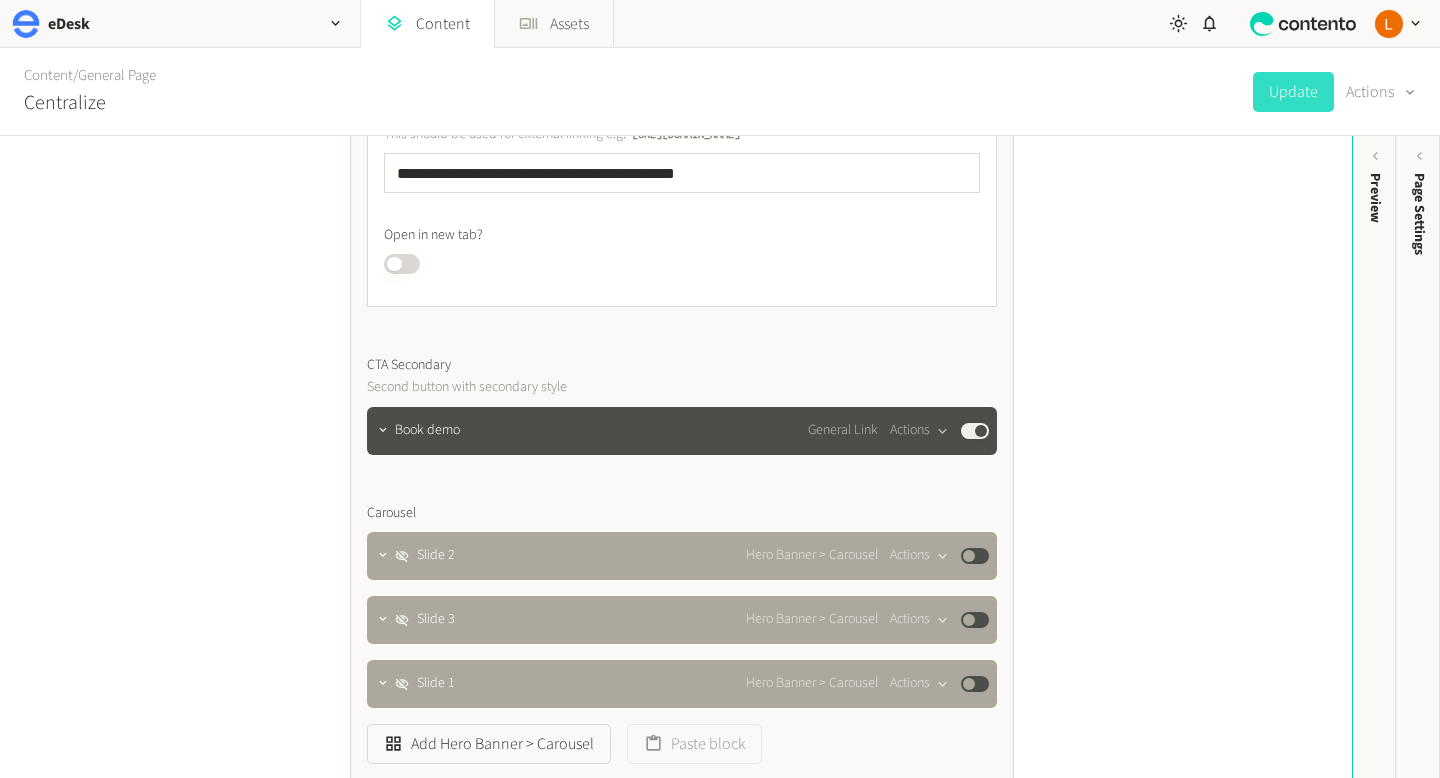 scroll, scrollTop: 1231, scrollLeft: 0, axis: vertical 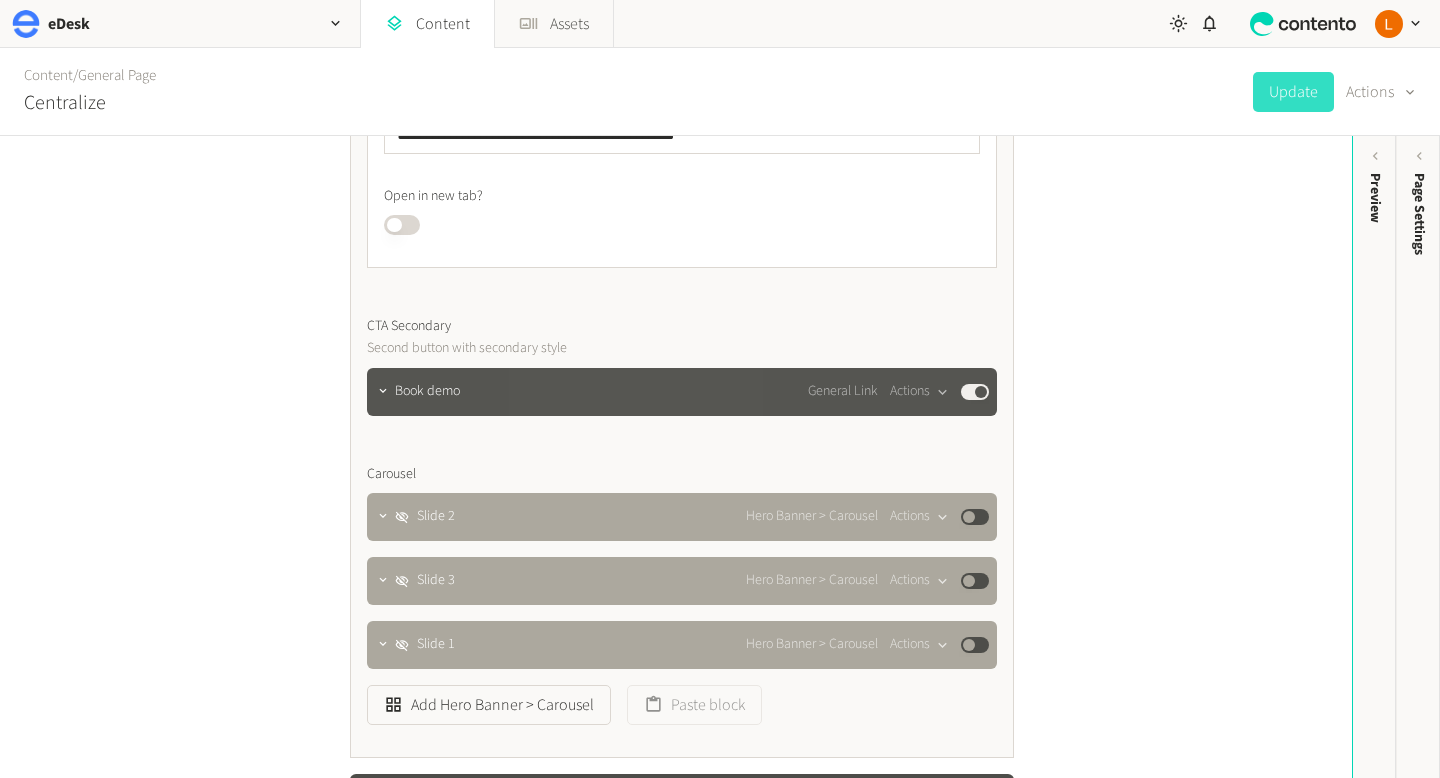 click on "Book demo" 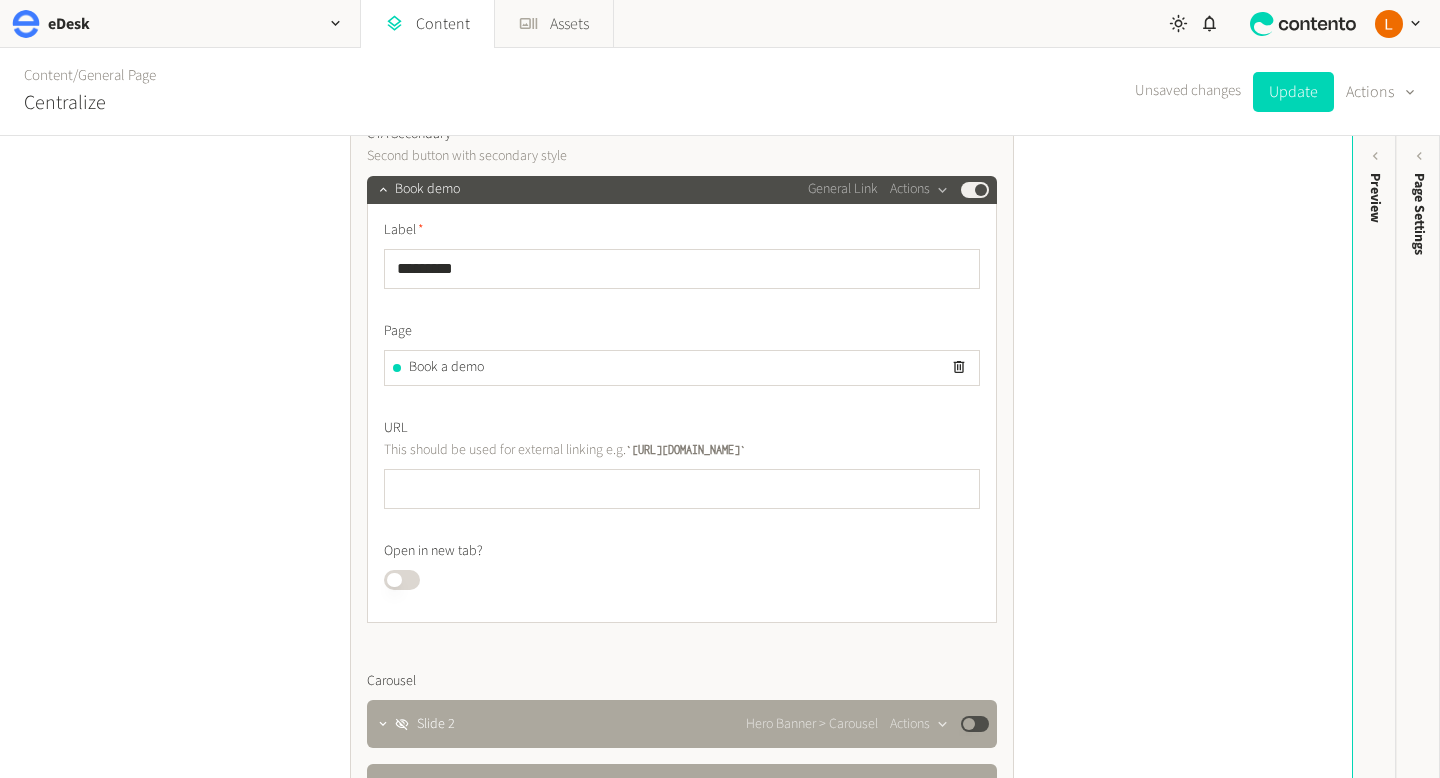 scroll, scrollTop: 1466, scrollLeft: 0, axis: vertical 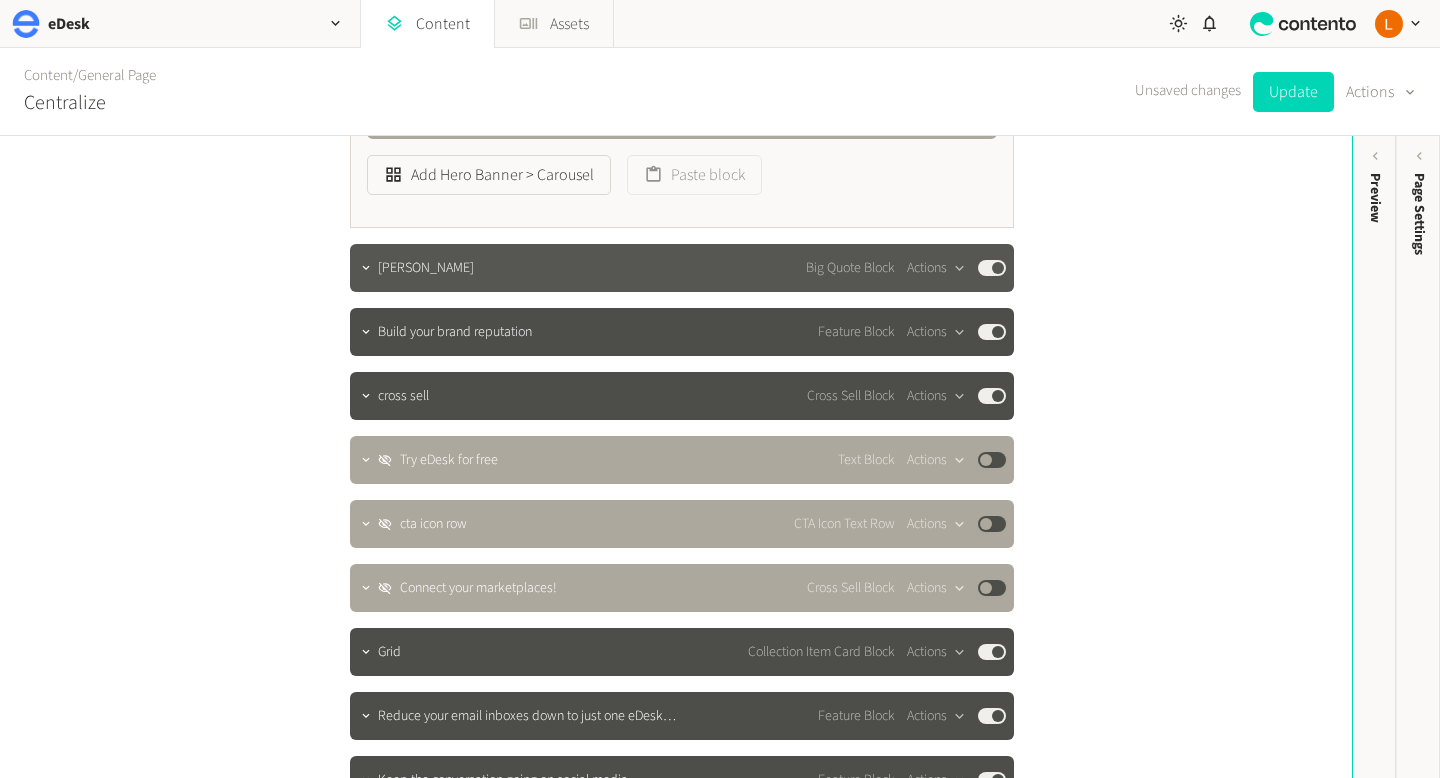 click on "[PERSON_NAME]" 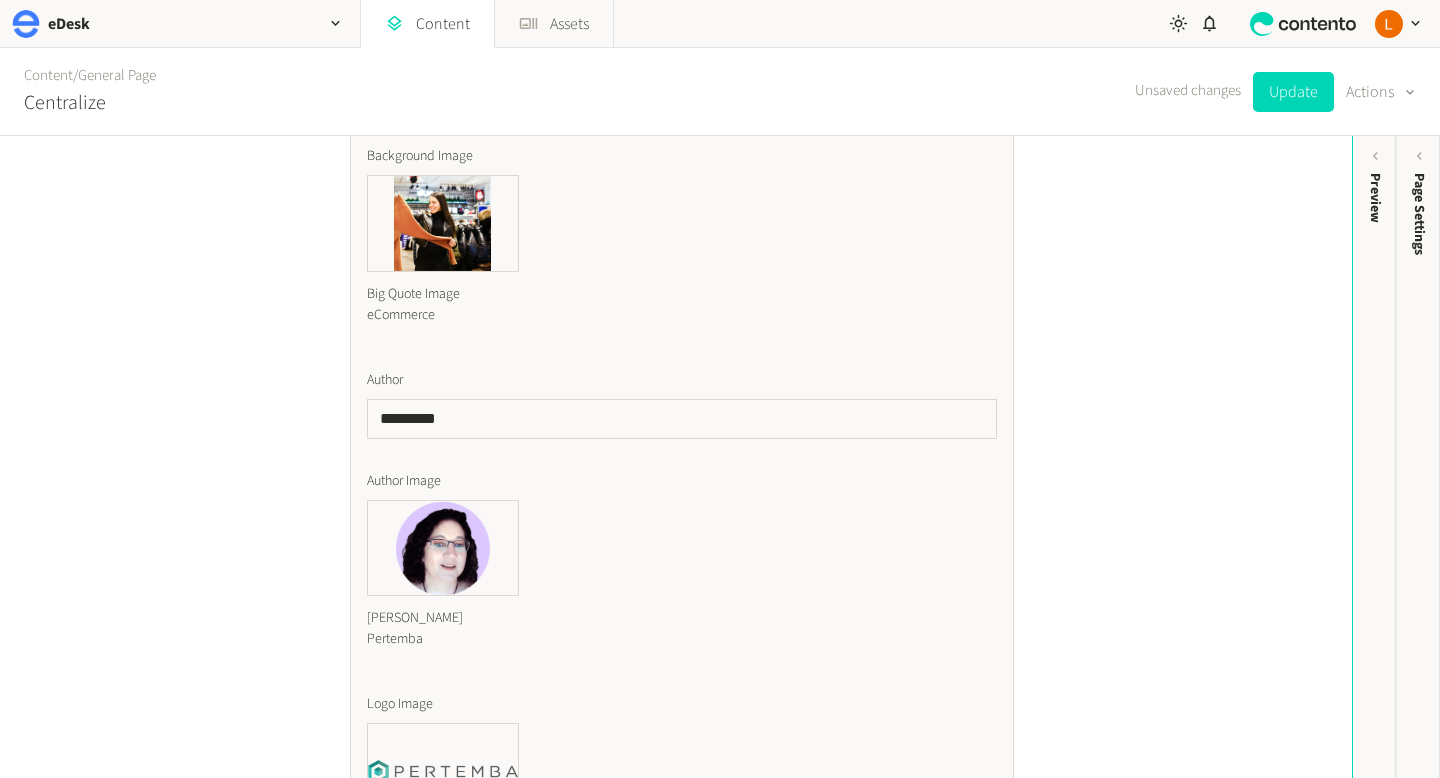 scroll, scrollTop: 2660, scrollLeft: 0, axis: vertical 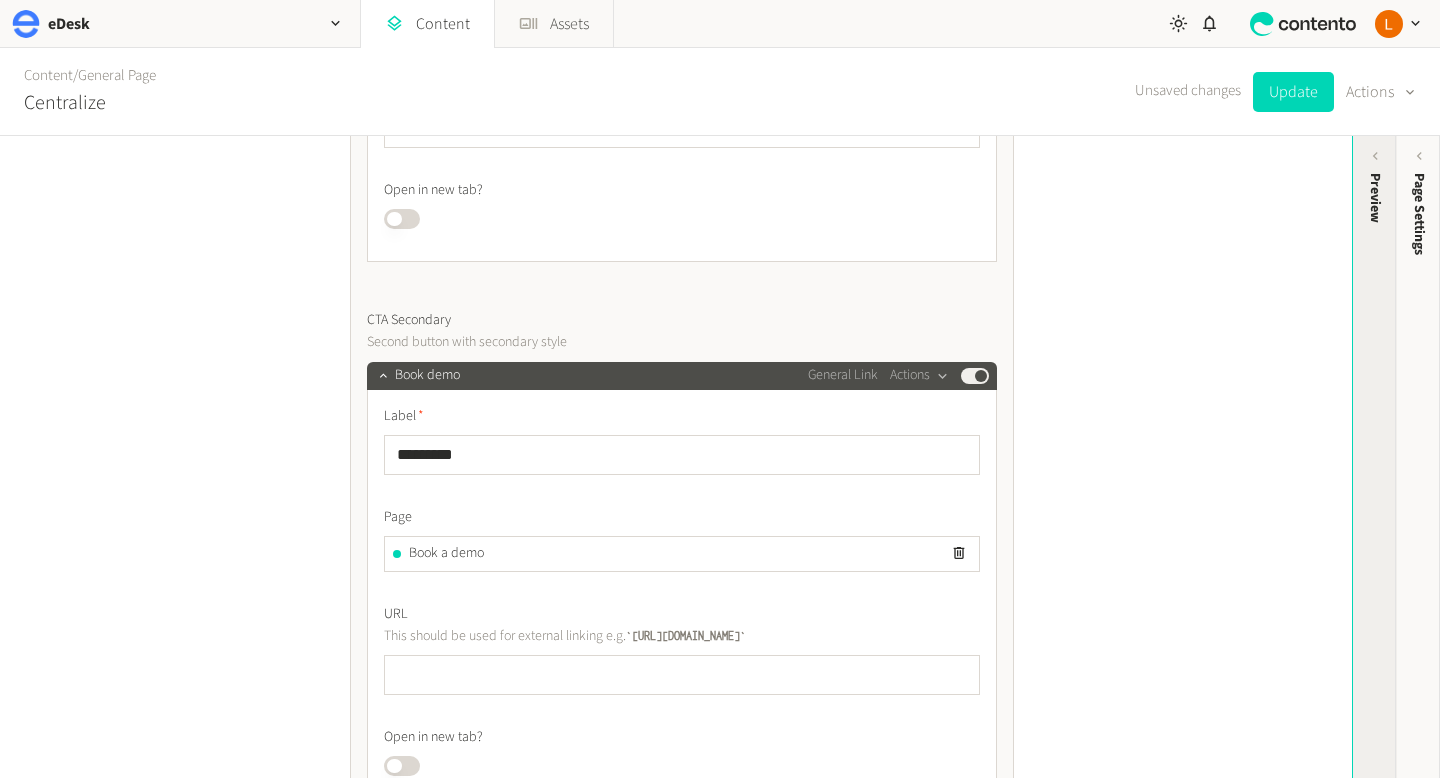 click 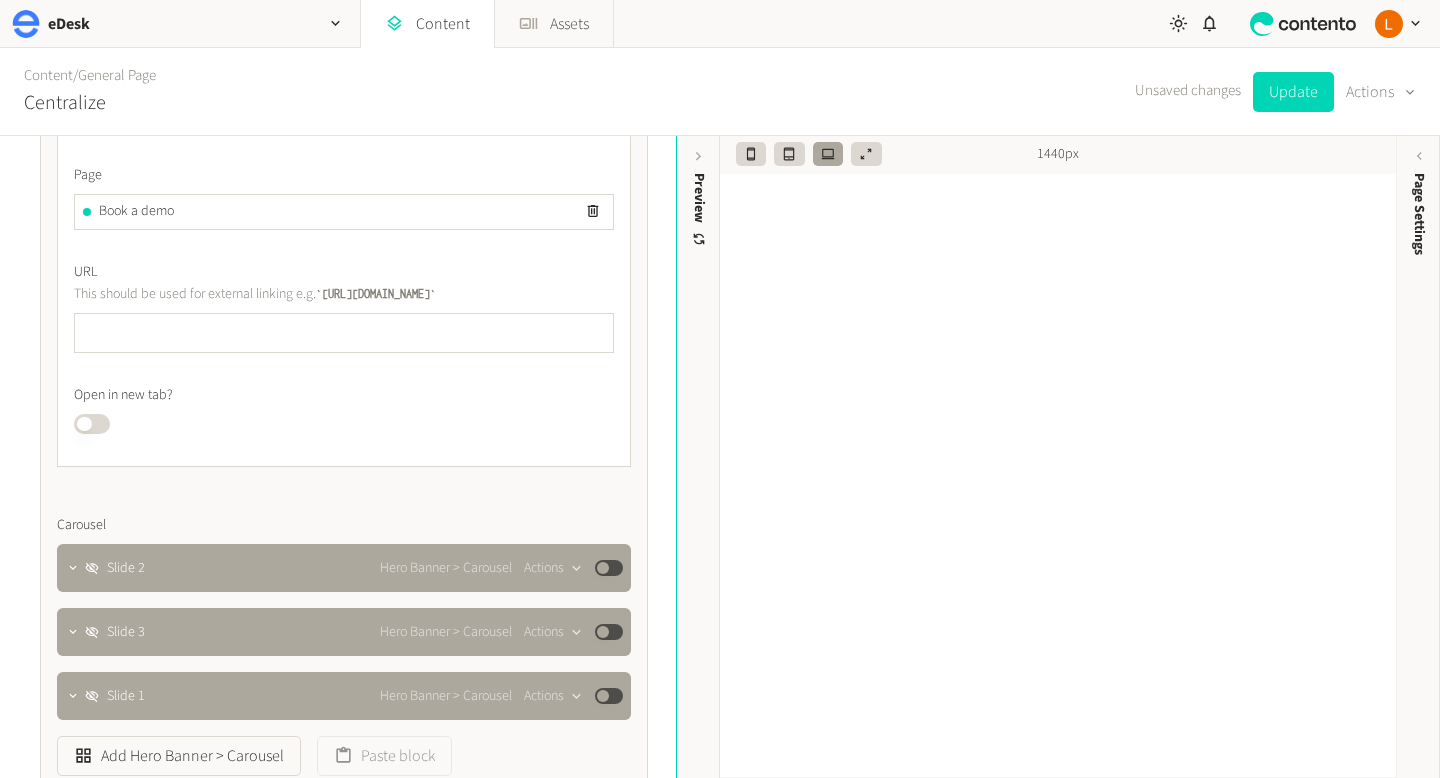 scroll, scrollTop: 1363, scrollLeft: 0, axis: vertical 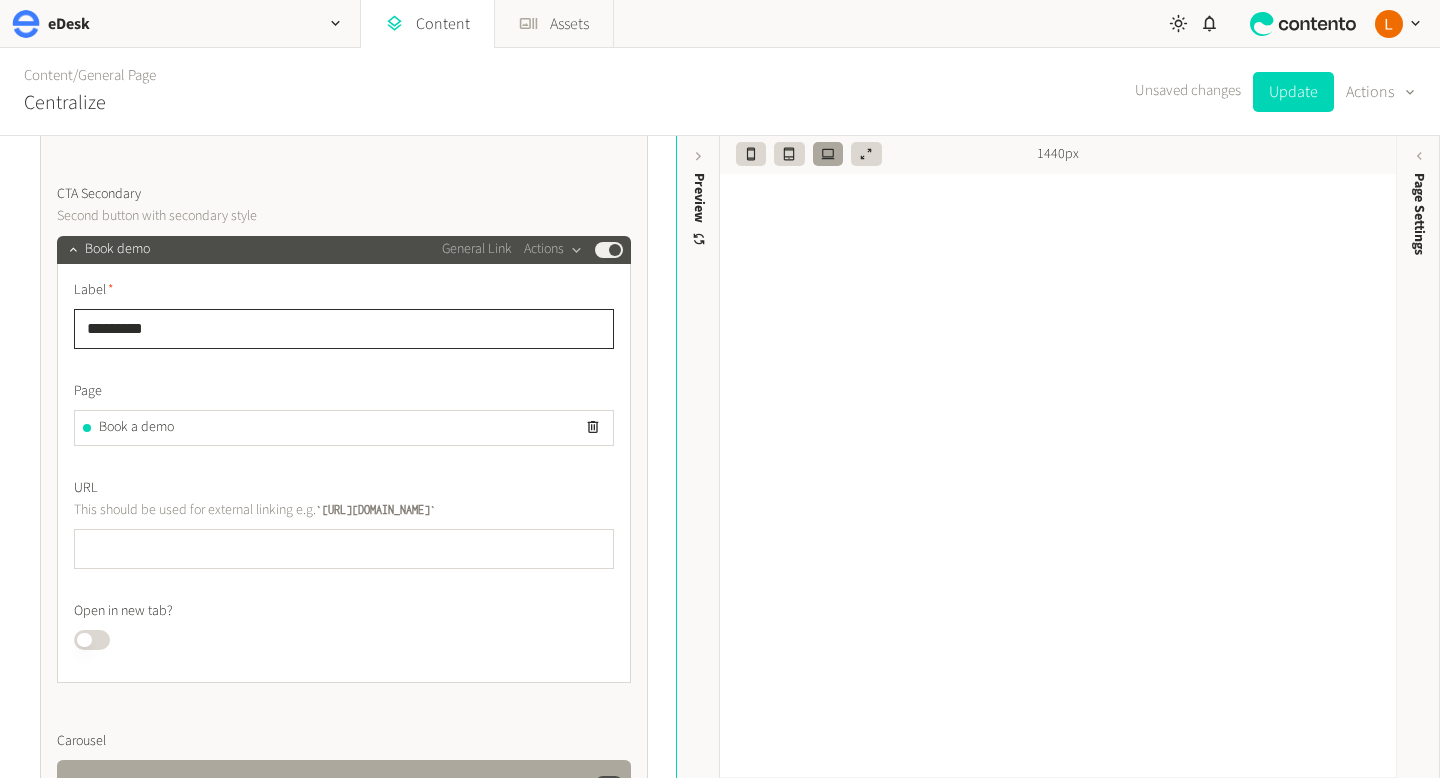 click on "*********" 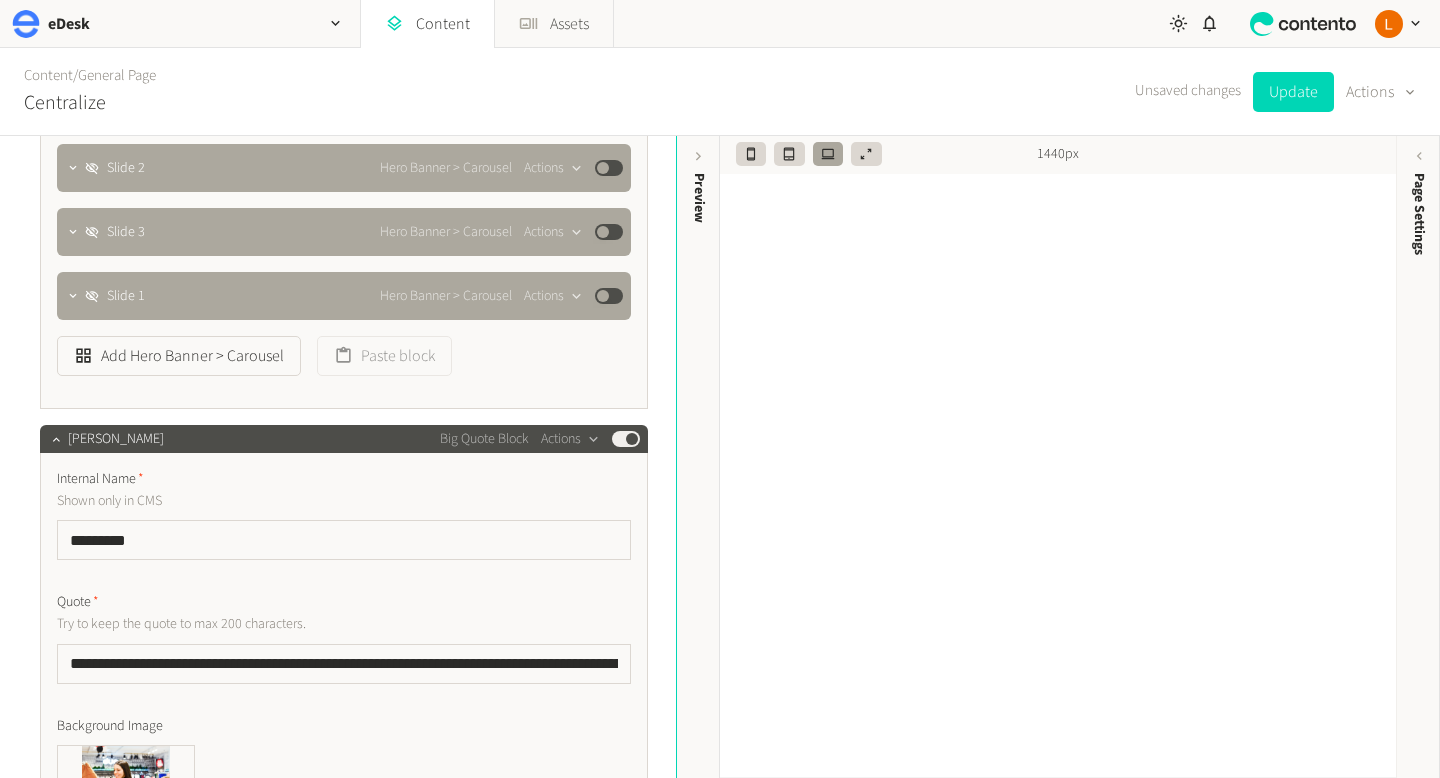 scroll, scrollTop: 1983, scrollLeft: 0, axis: vertical 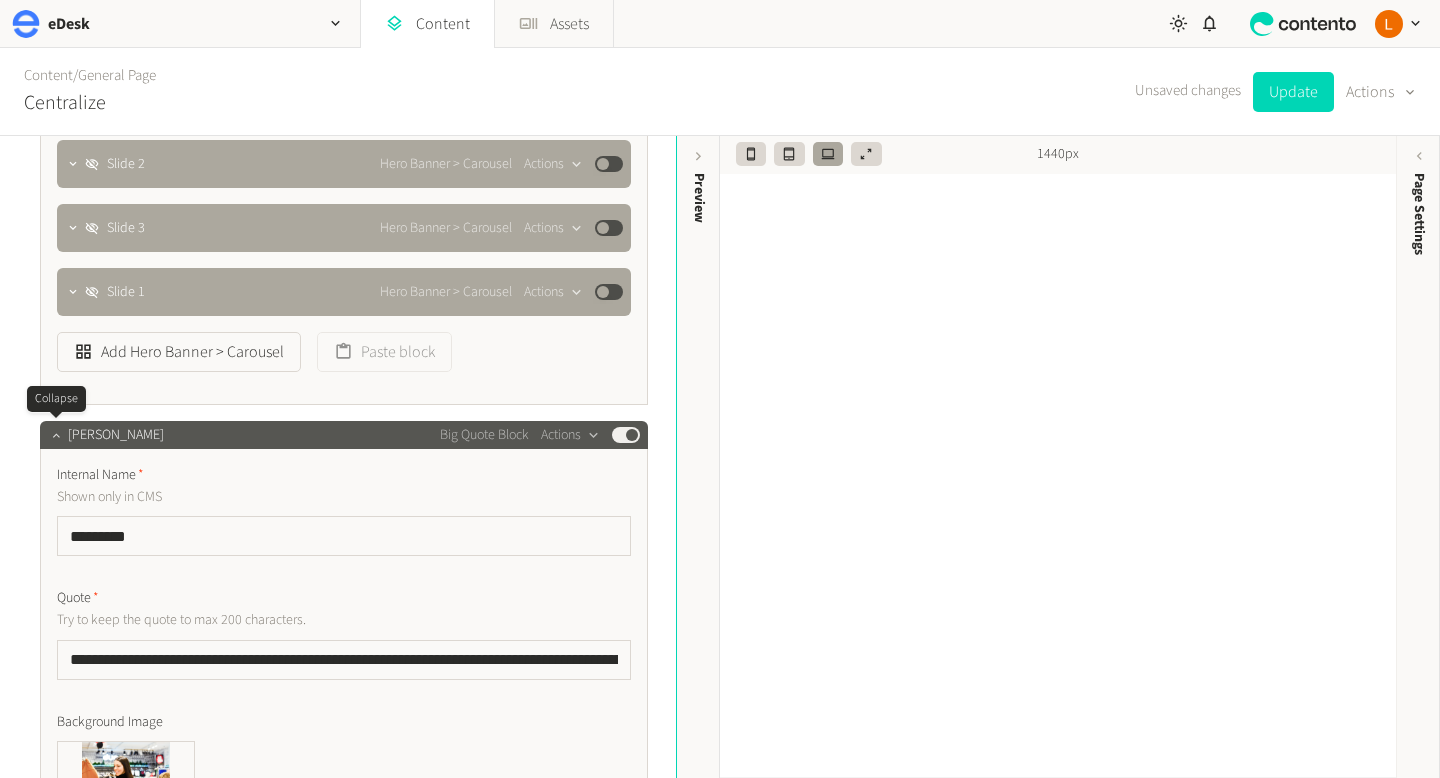 type on "**********" 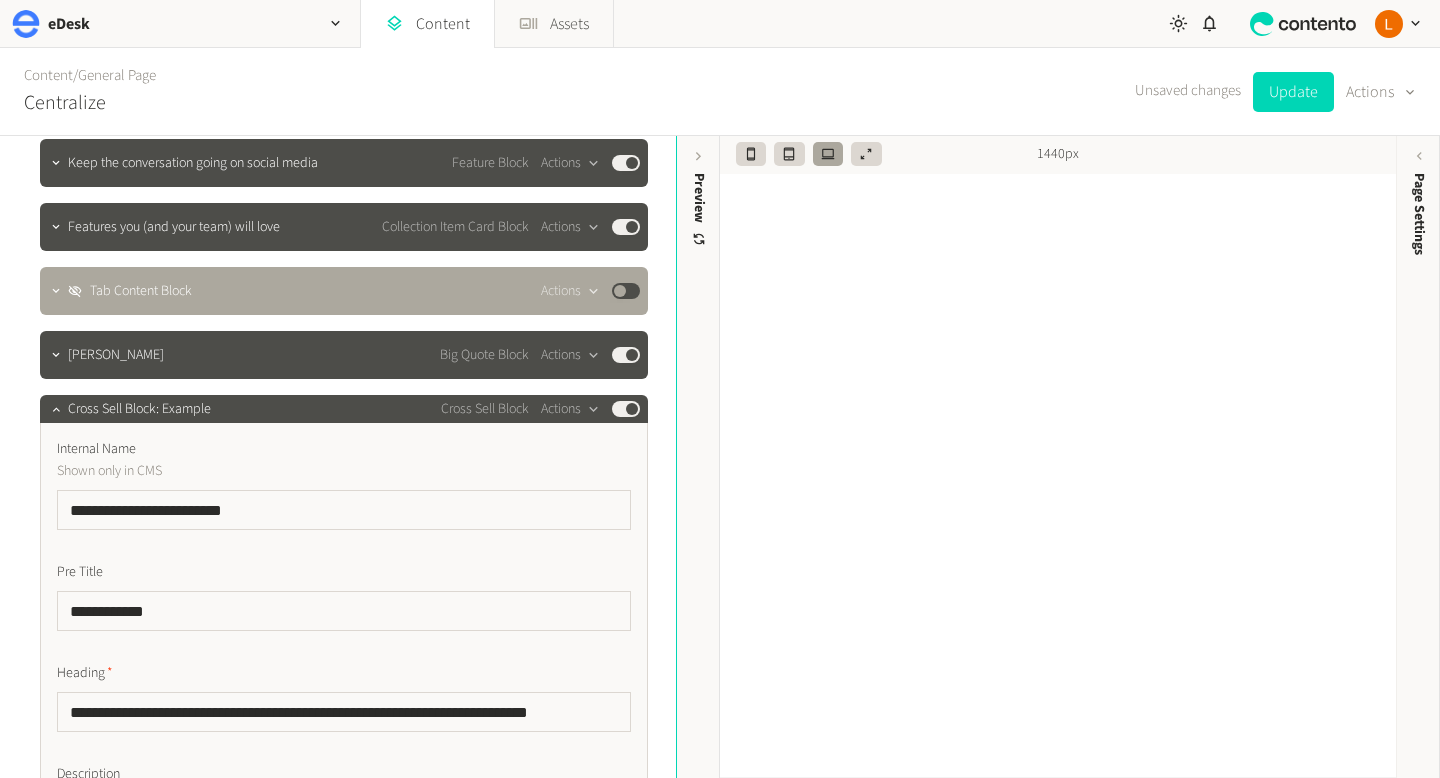 scroll, scrollTop: 2819, scrollLeft: 0, axis: vertical 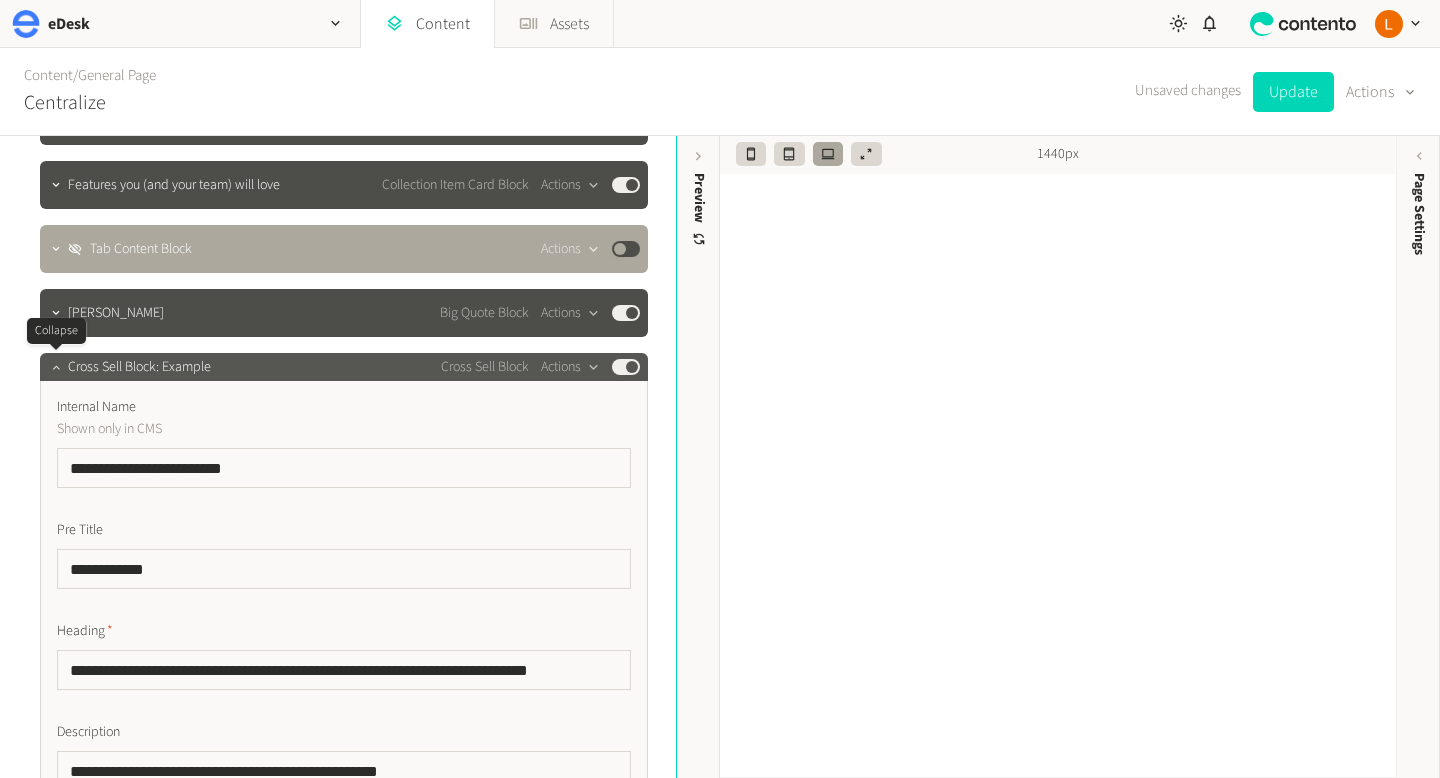 click 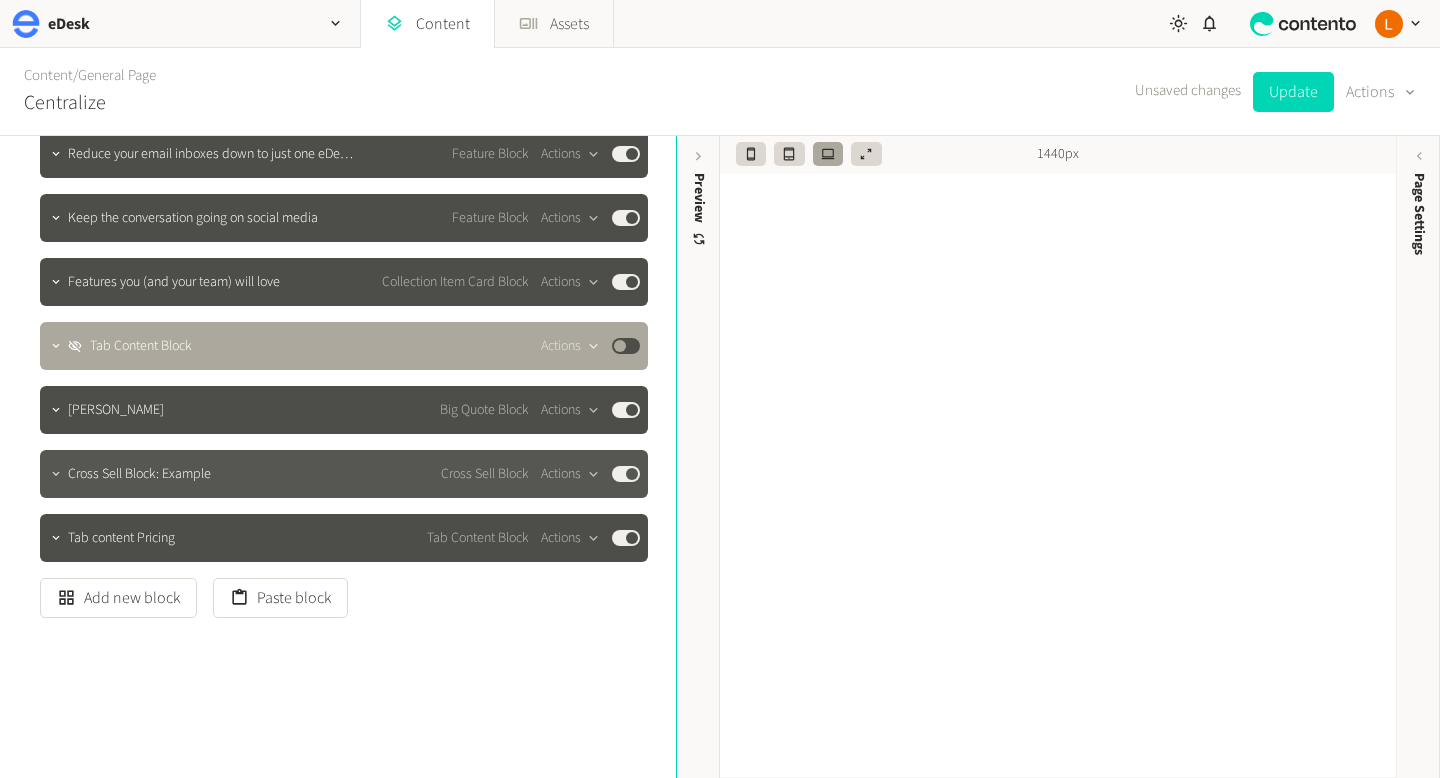 scroll, scrollTop: 2722, scrollLeft: 0, axis: vertical 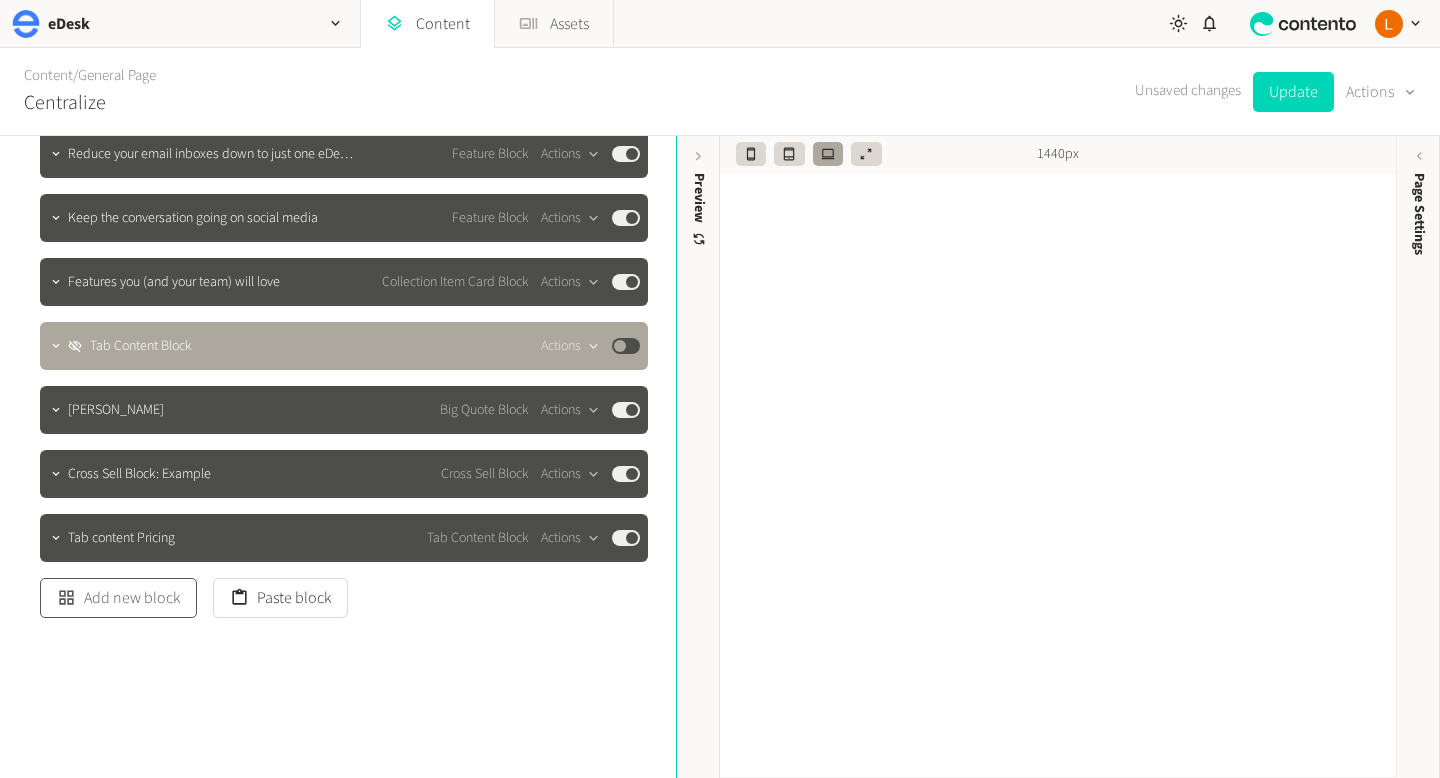 click on "Add new block" 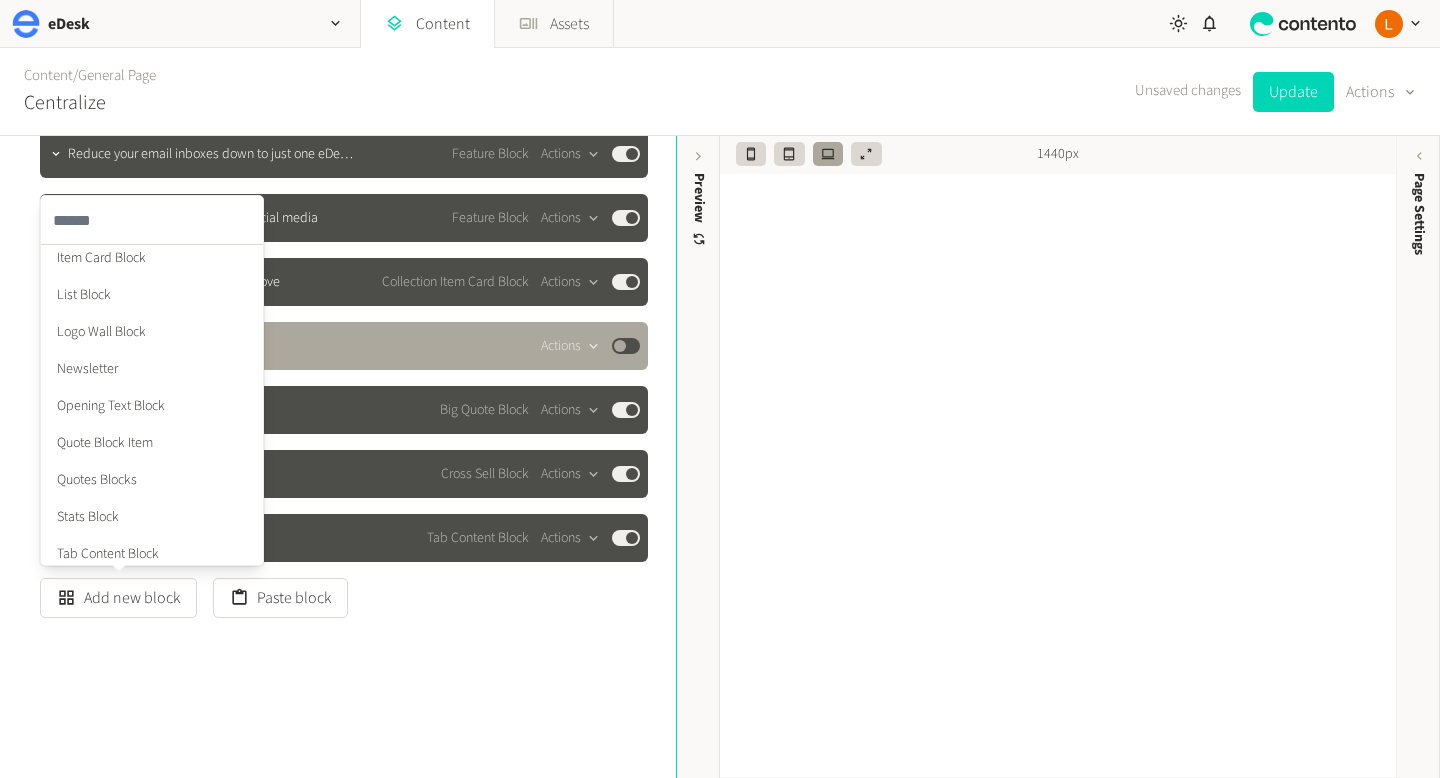 scroll, scrollTop: 618, scrollLeft: 0, axis: vertical 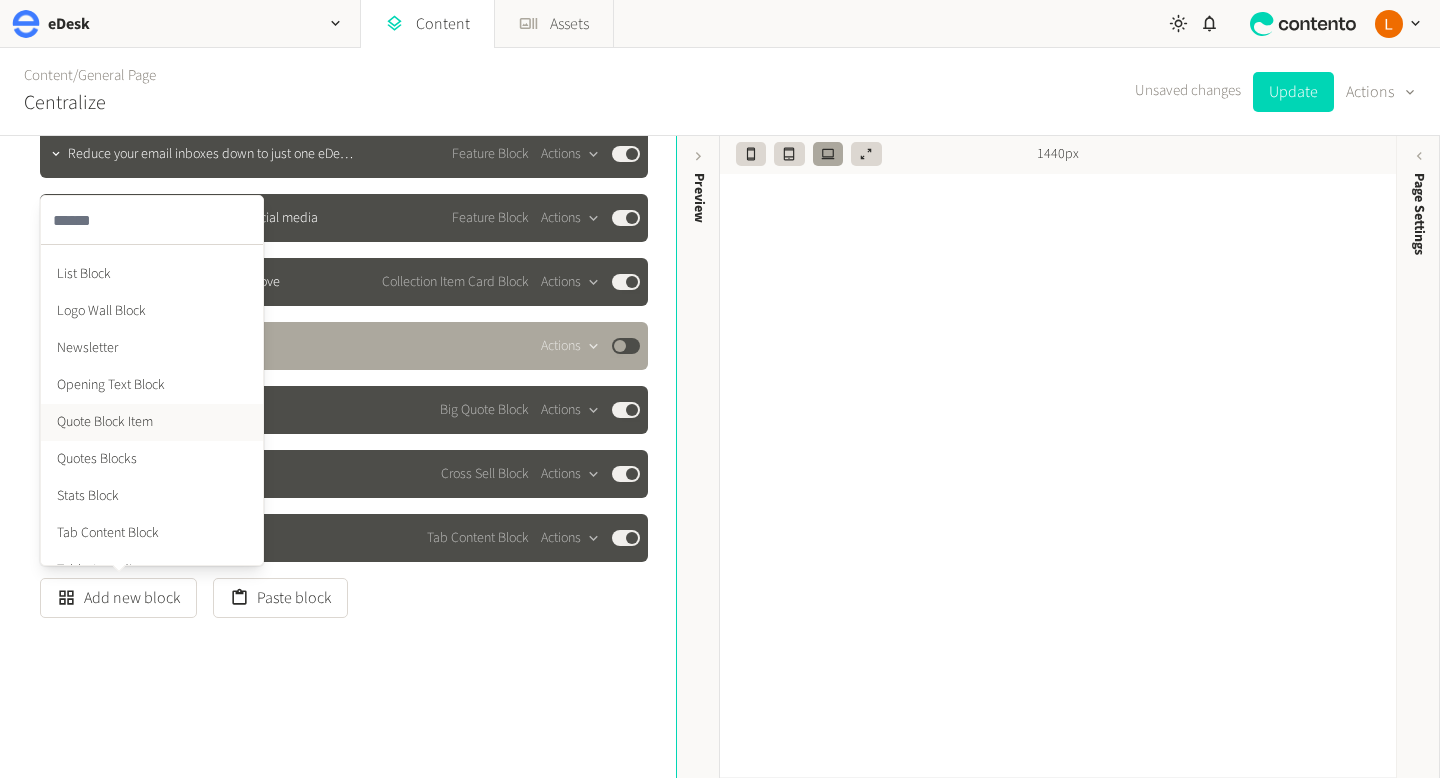 click on "Quote Block Item" 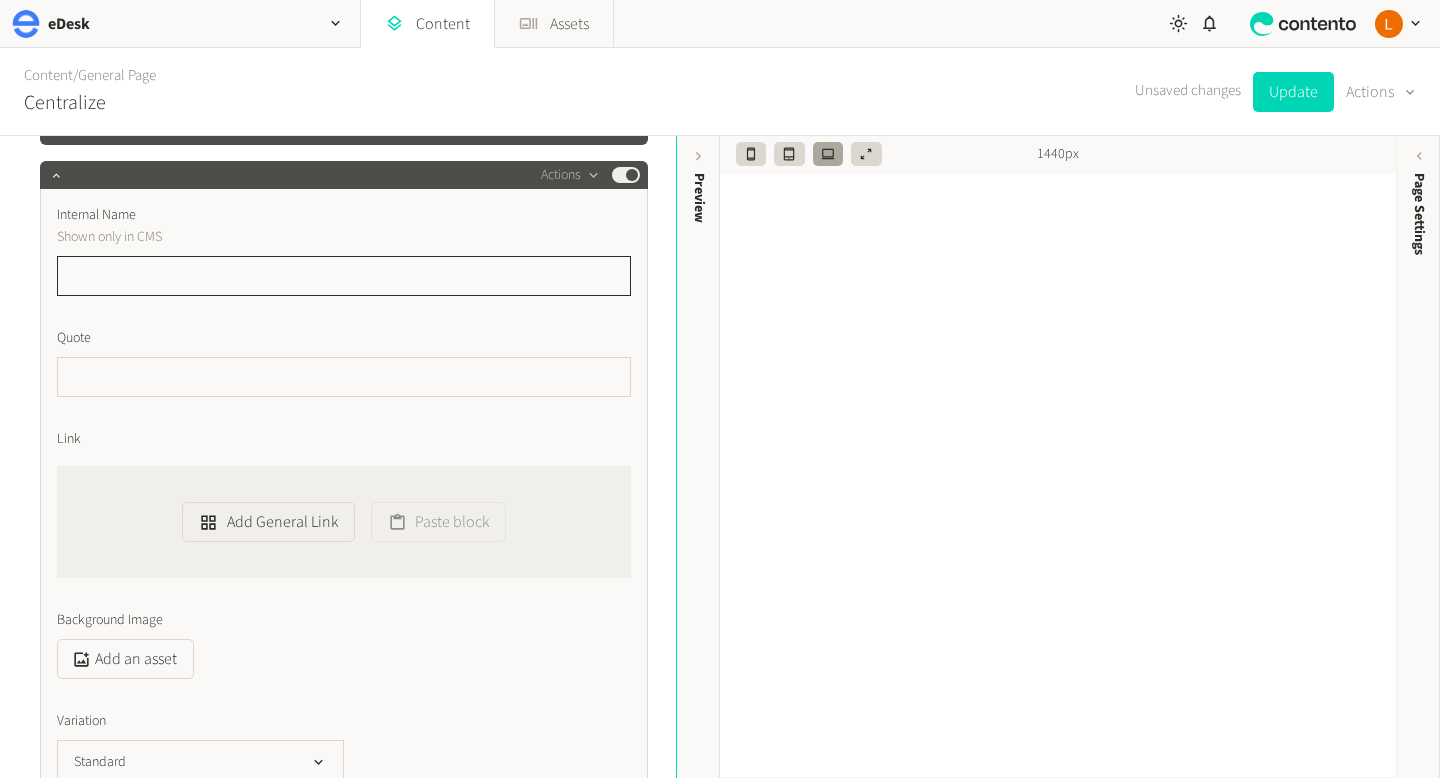 scroll, scrollTop: 3131, scrollLeft: 0, axis: vertical 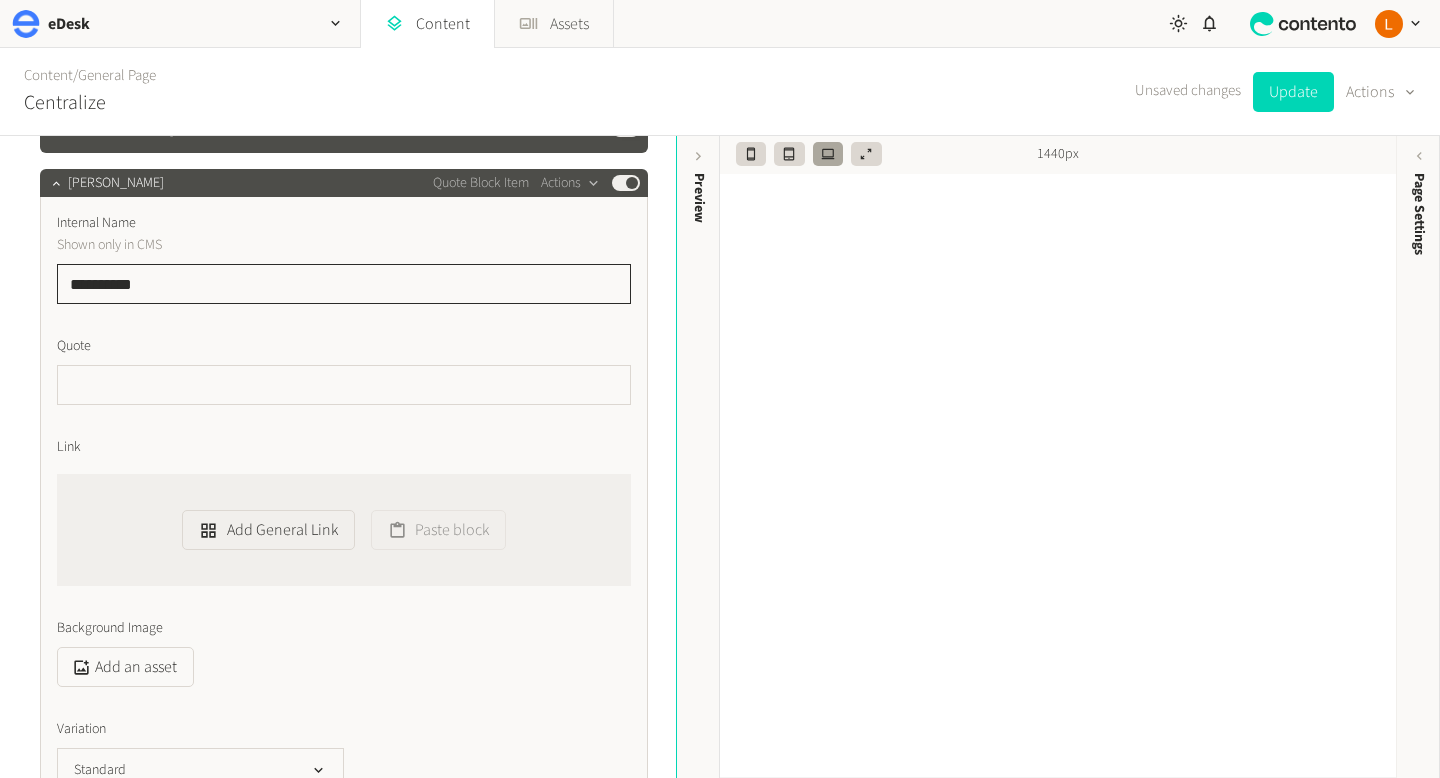 type on "*********" 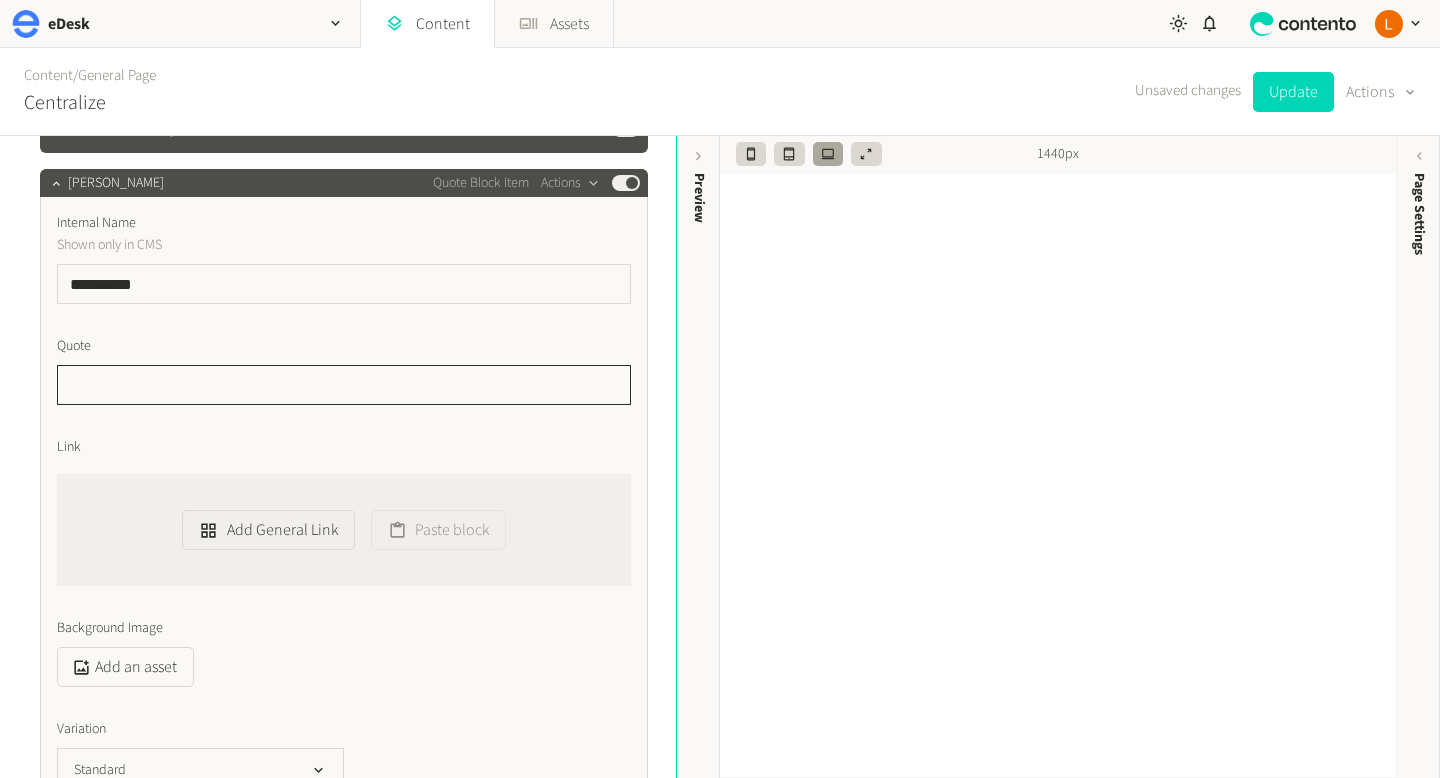 click 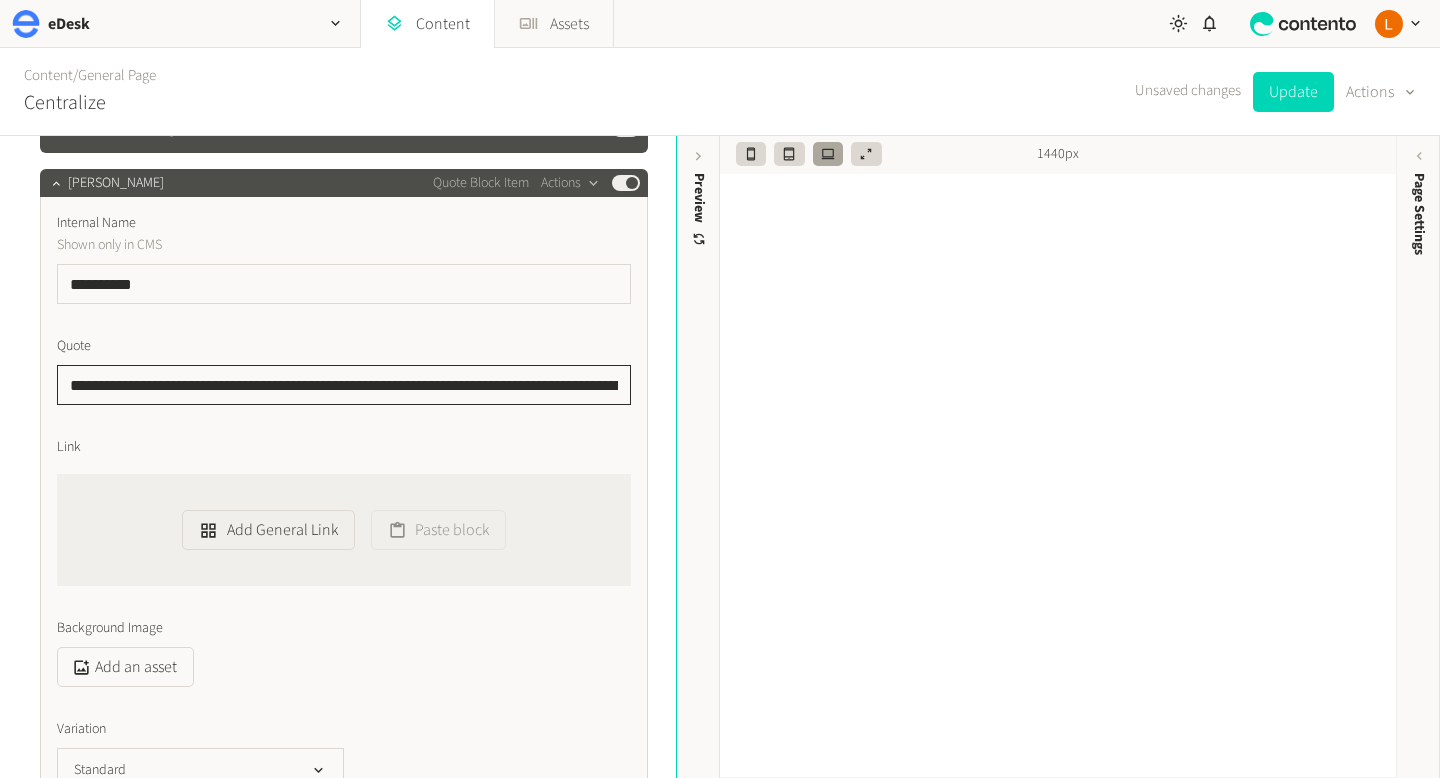 scroll, scrollTop: 0, scrollLeft: 788, axis: horizontal 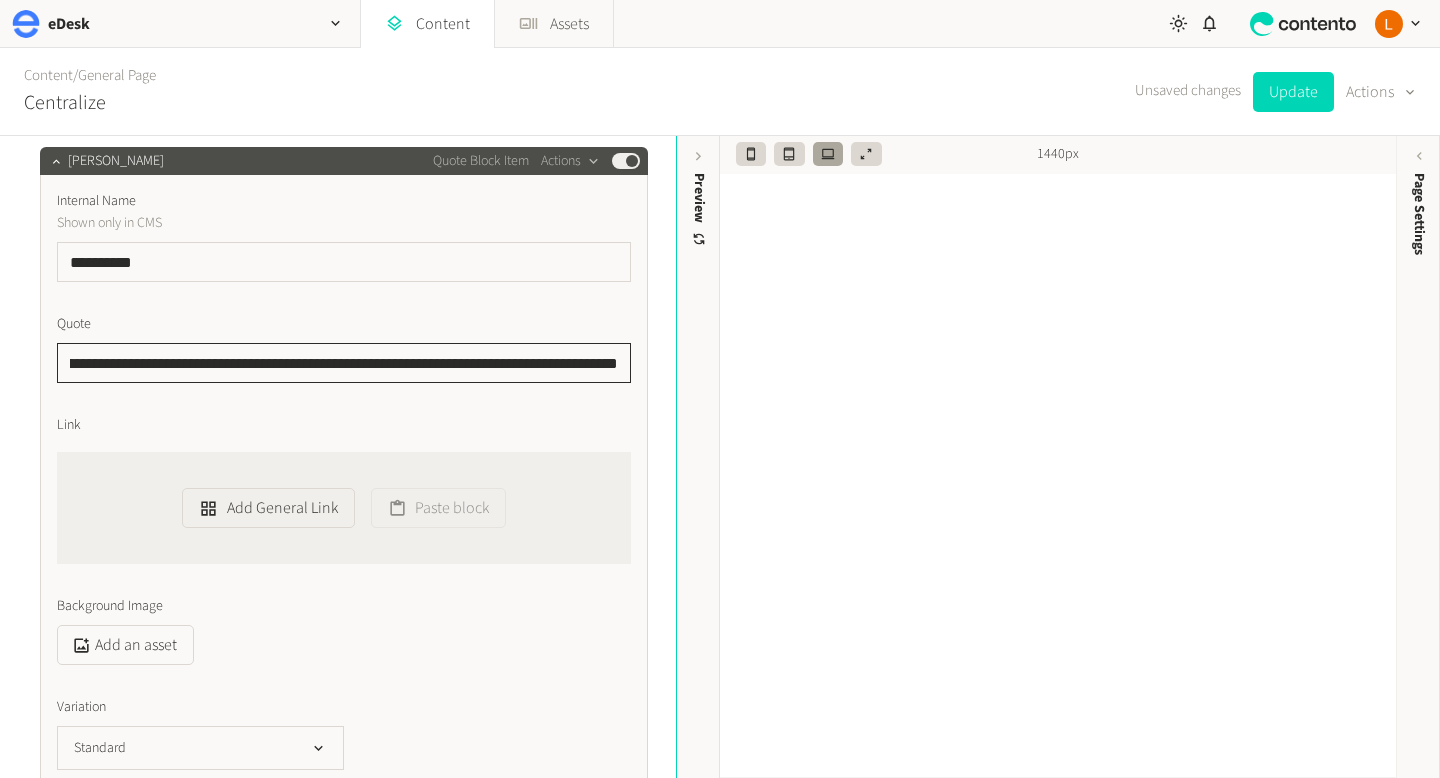 click on "**********" 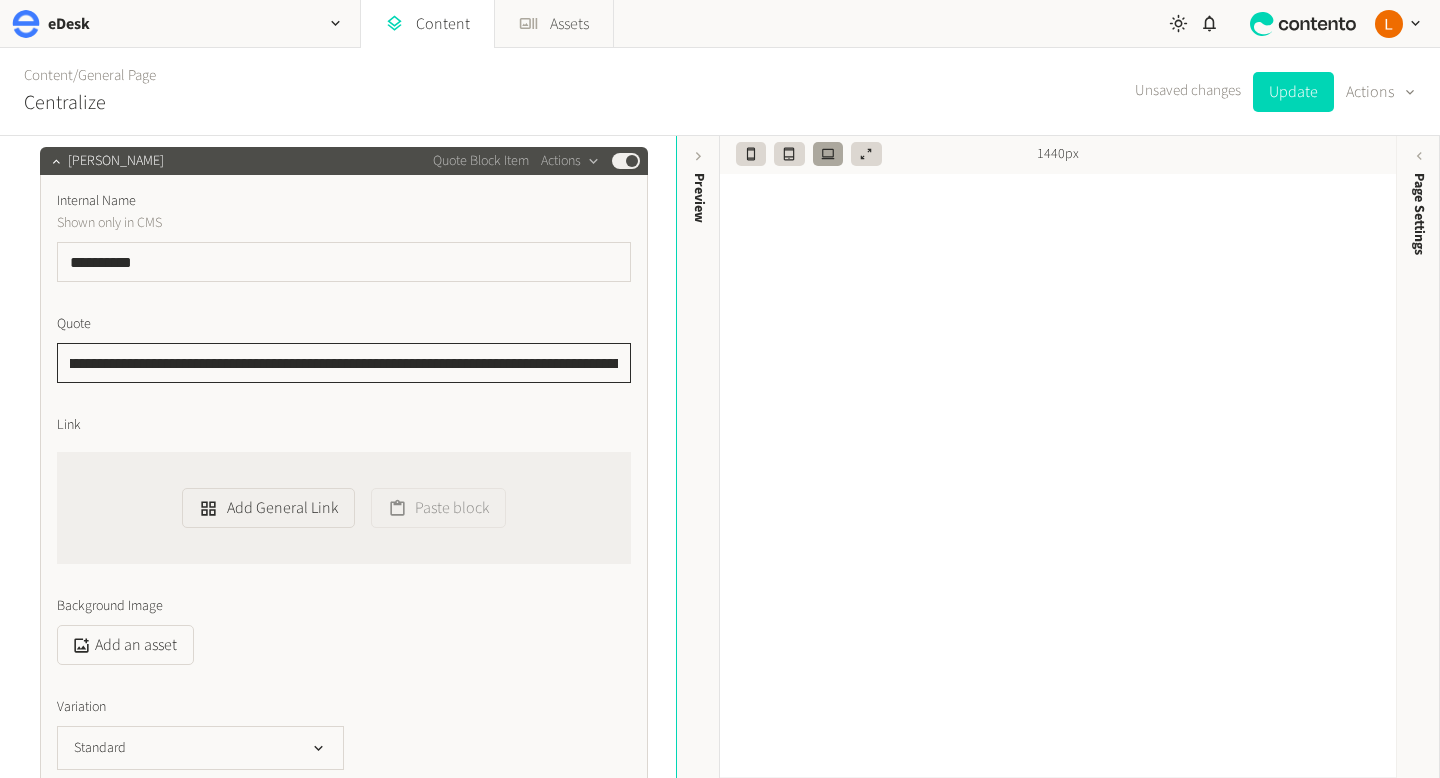 scroll, scrollTop: 0, scrollLeft: 0, axis: both 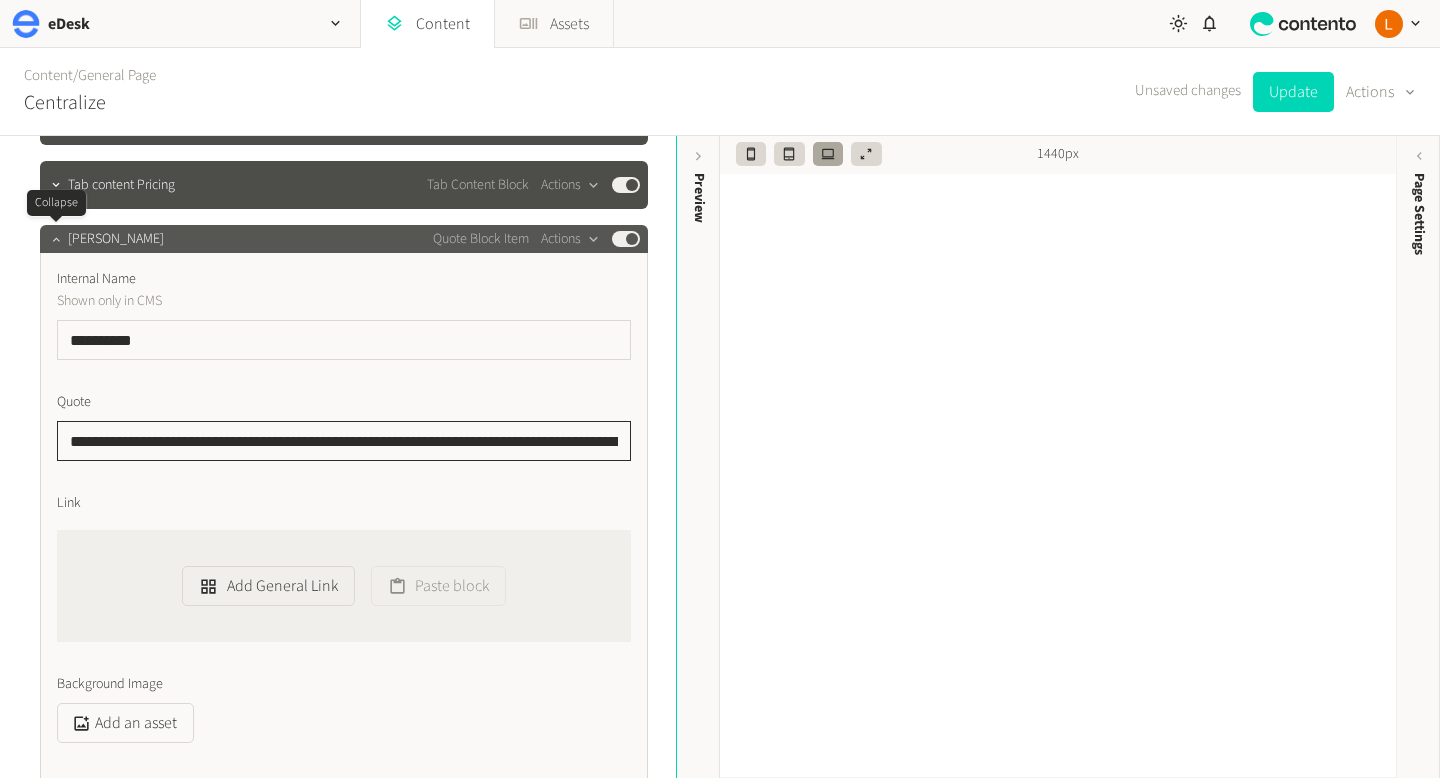type on "**********" 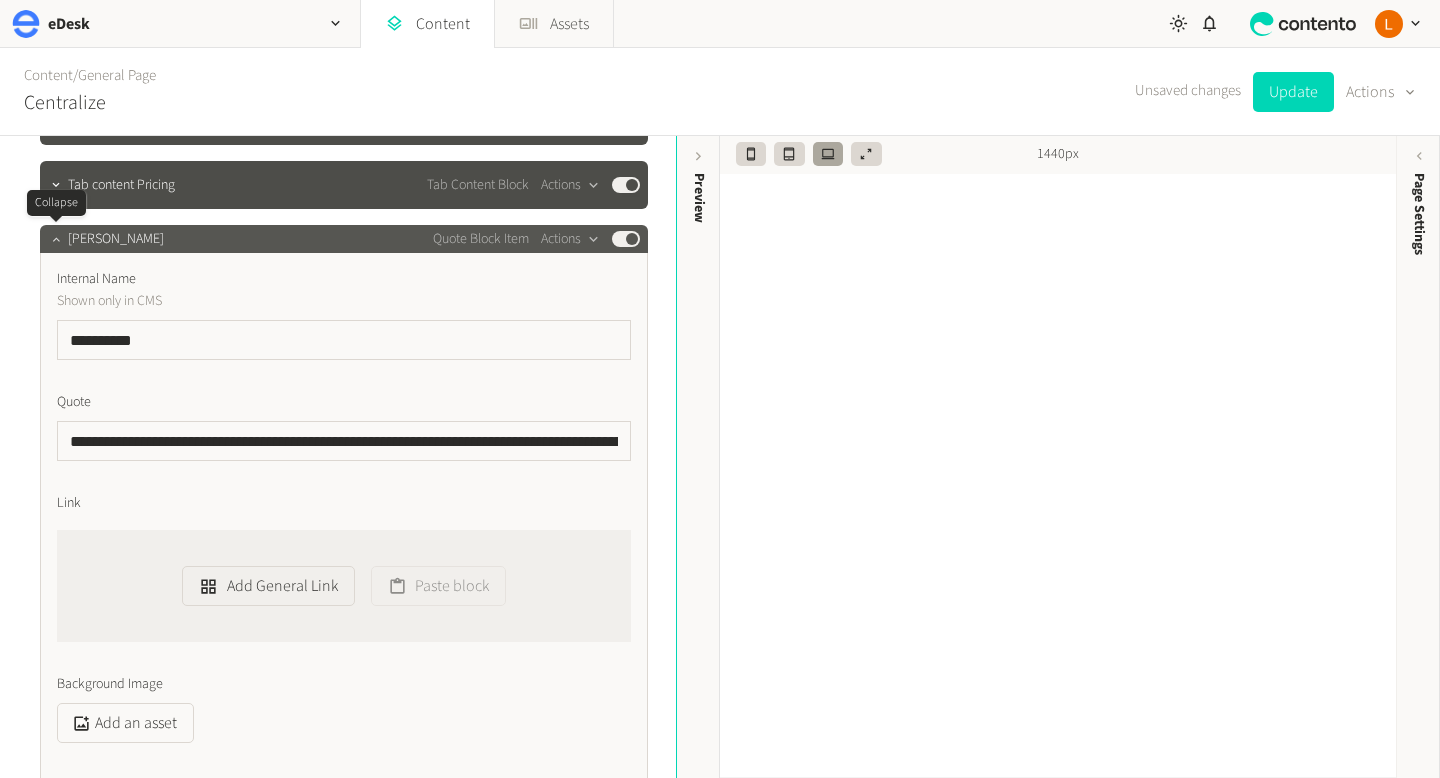click 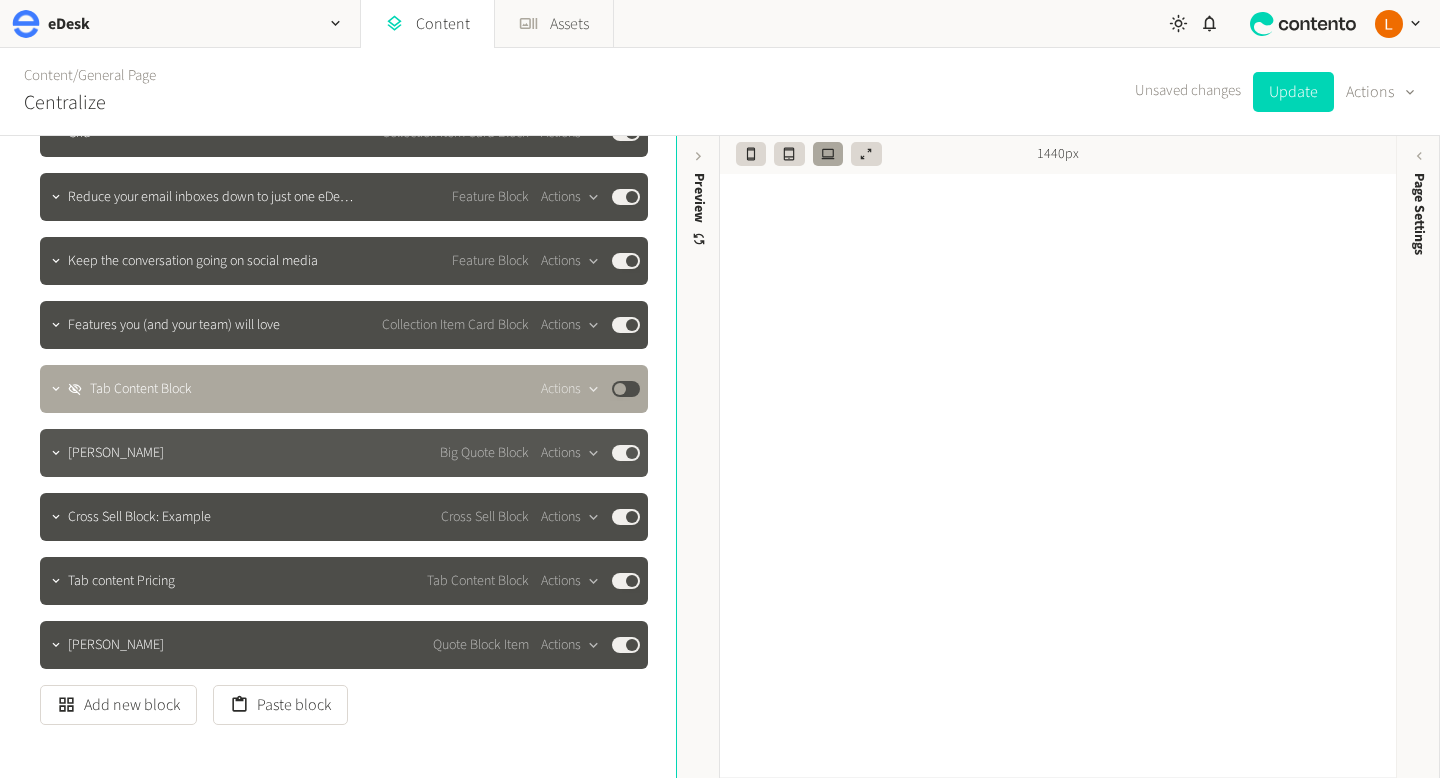scroll, scrollTop: 2656, scrollLeft: 0, axis: vertical 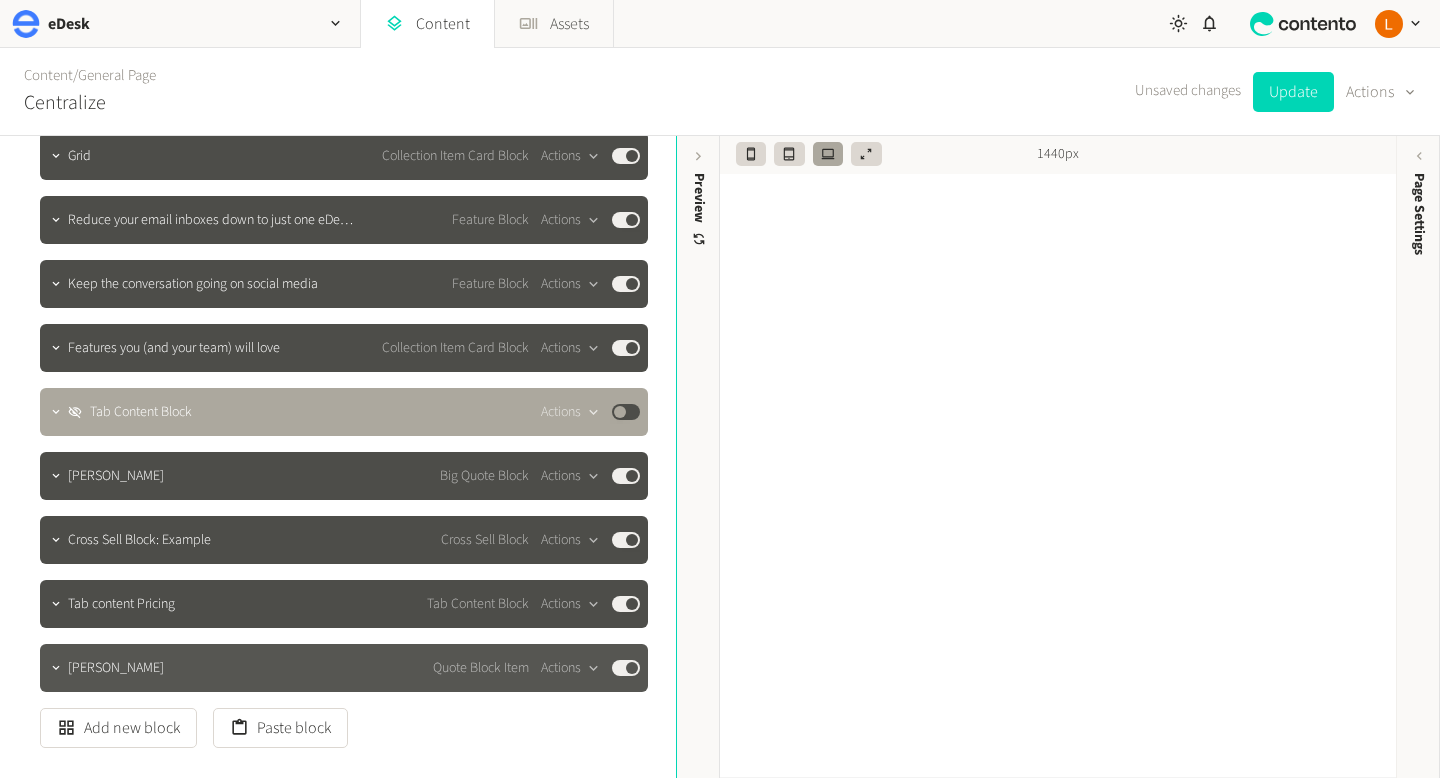 type 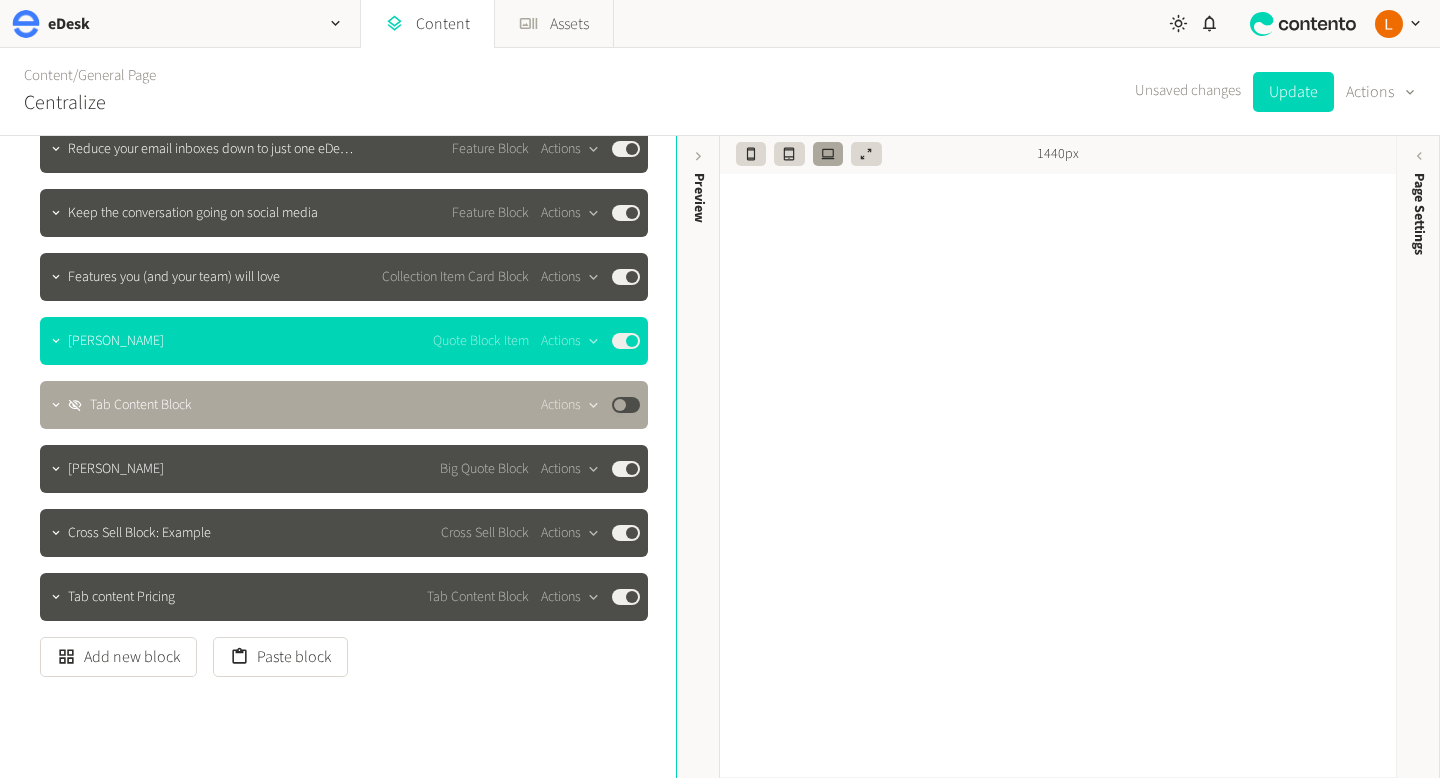 scroll, scrollTop: 2786, scrollLeft: 0, axis: vertical 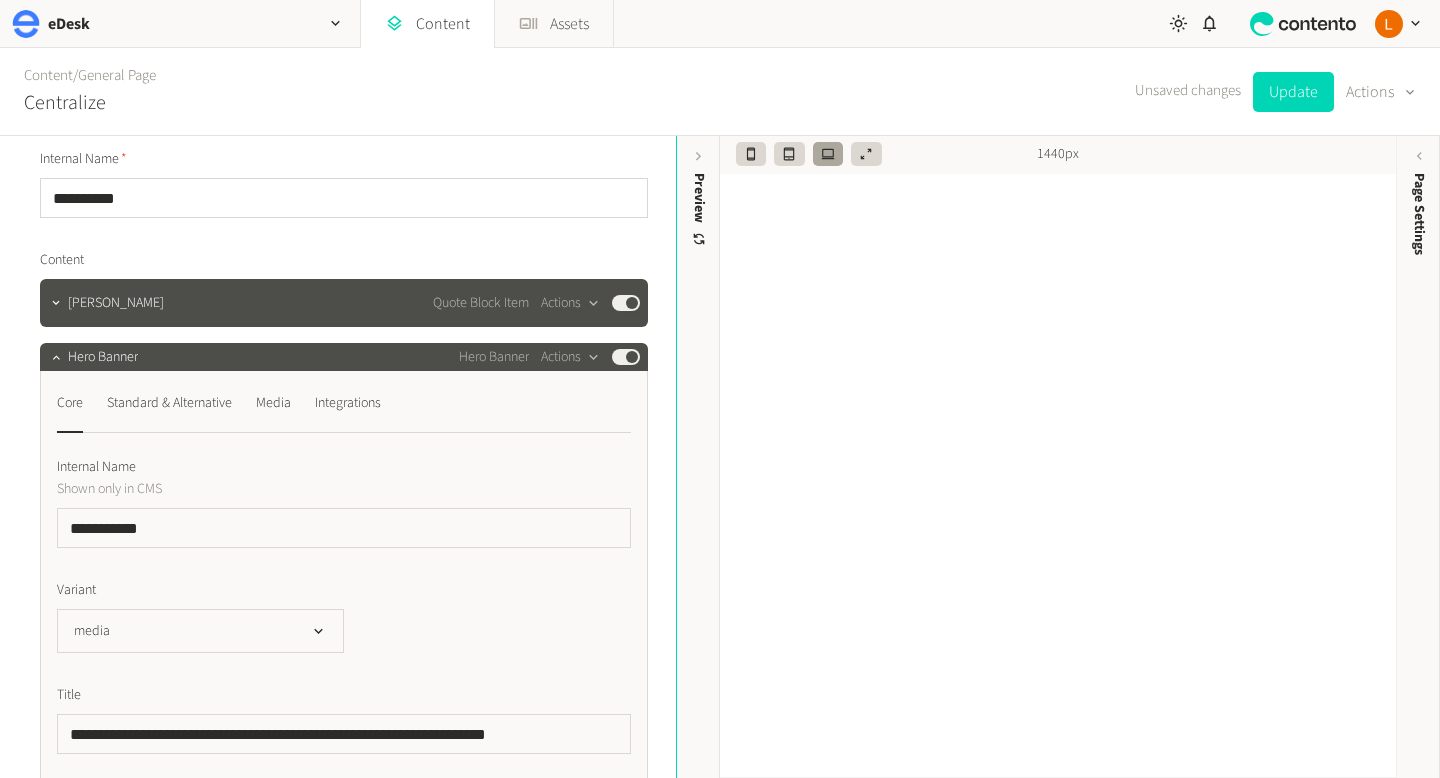 drag, startPoint x: 249, startPoint y: 699, endPoint x: 266, endPoint y: 777, distance: 79.83107 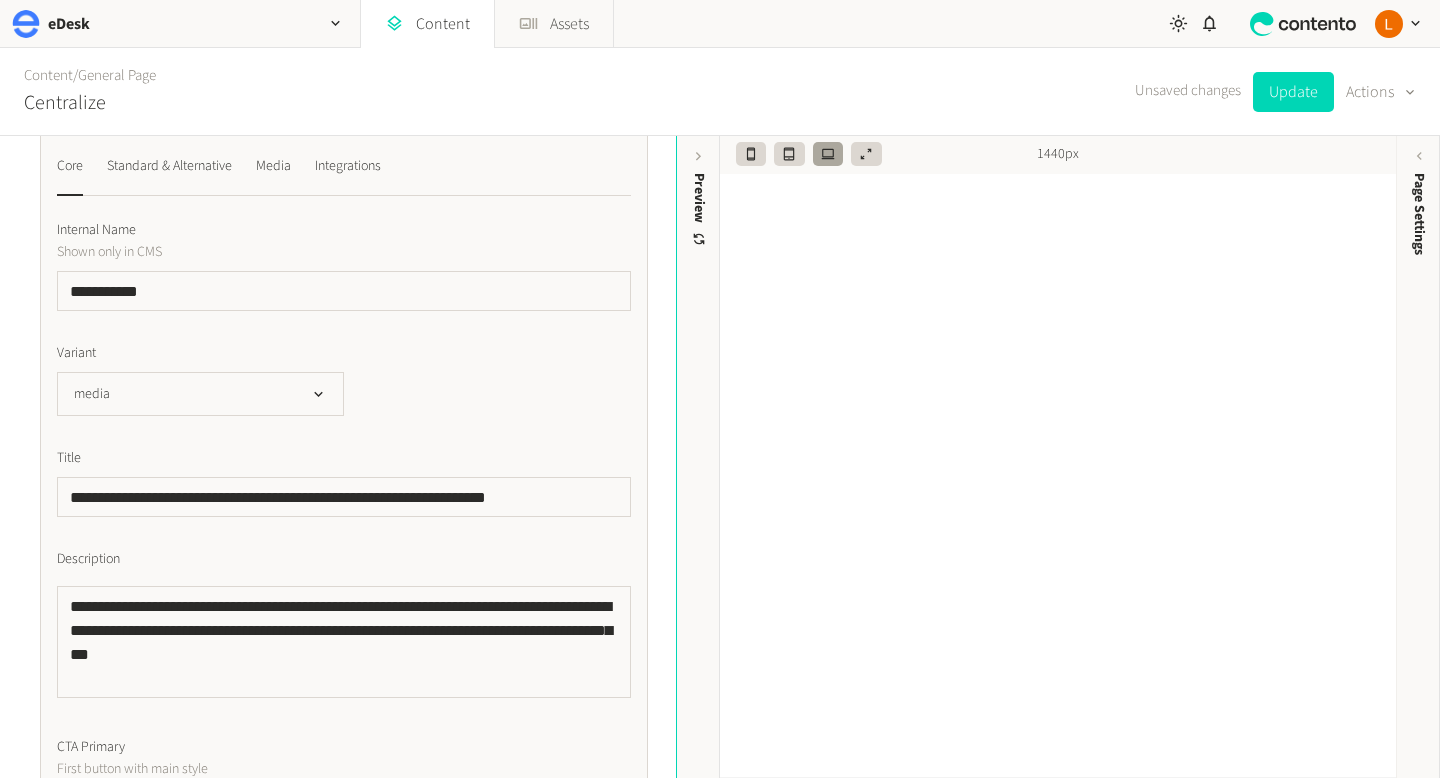 scroll, scrollTop: 425, scrollLeft: 0, axis: vertical 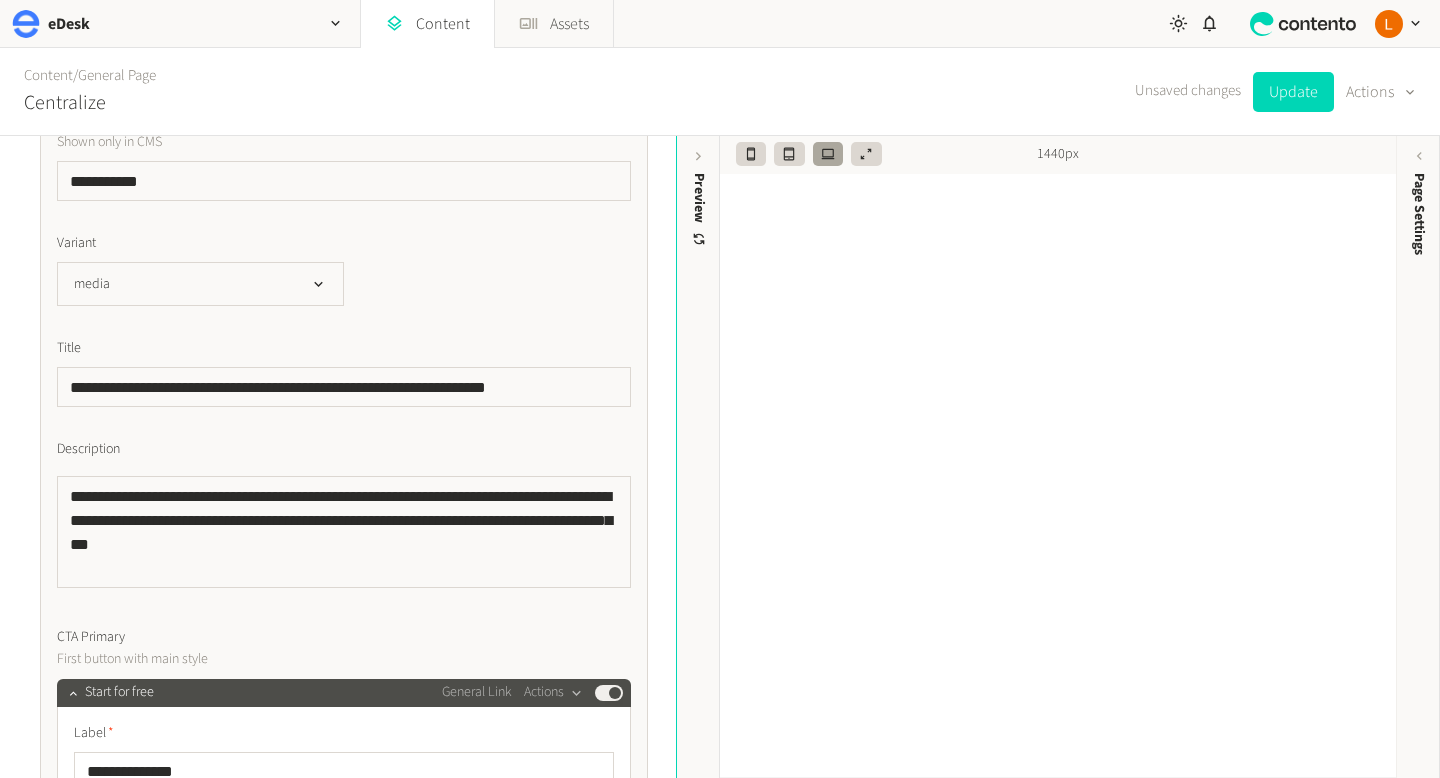 drag, startPoint x: 345, startPoint y: 302, endPoint x: 316, endPoint y: 321, distance: 34.669872 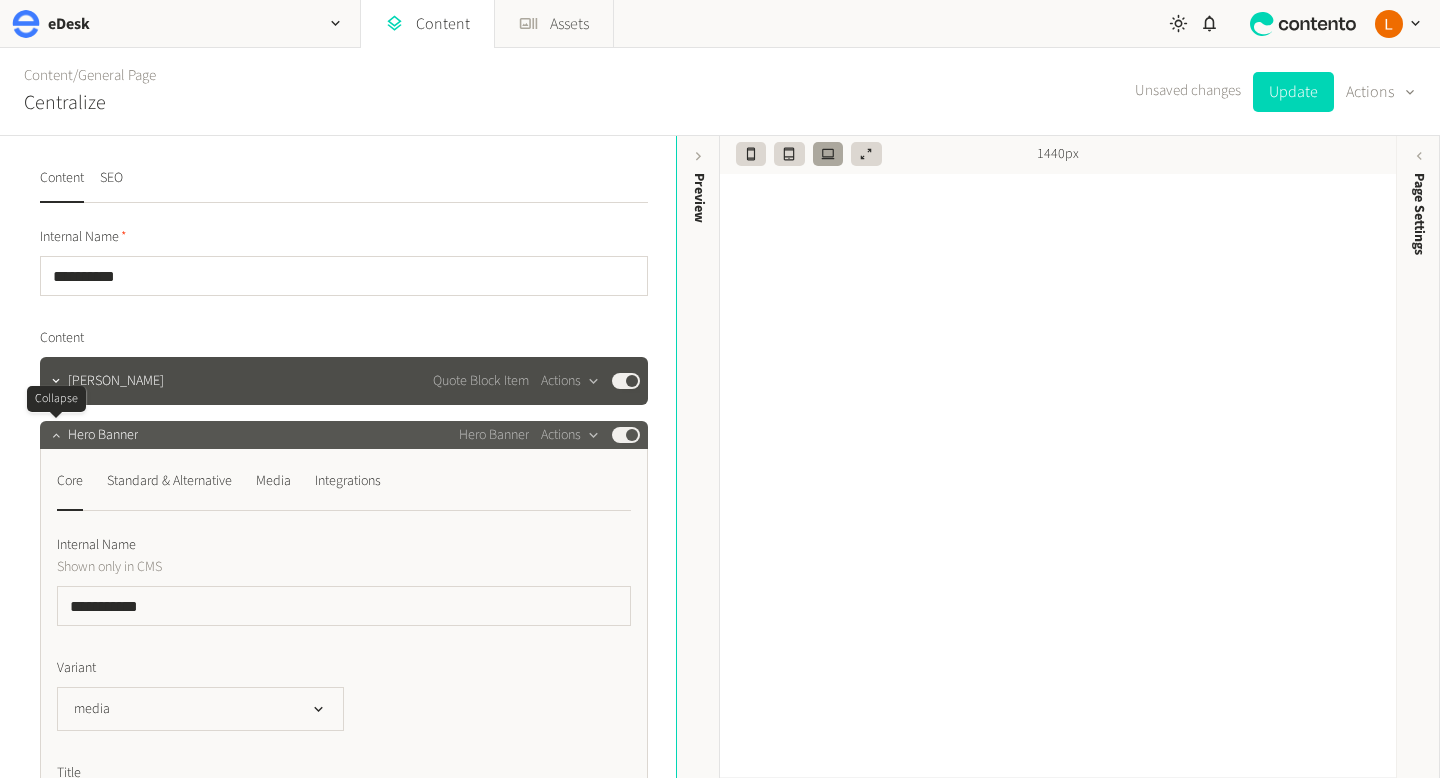 click 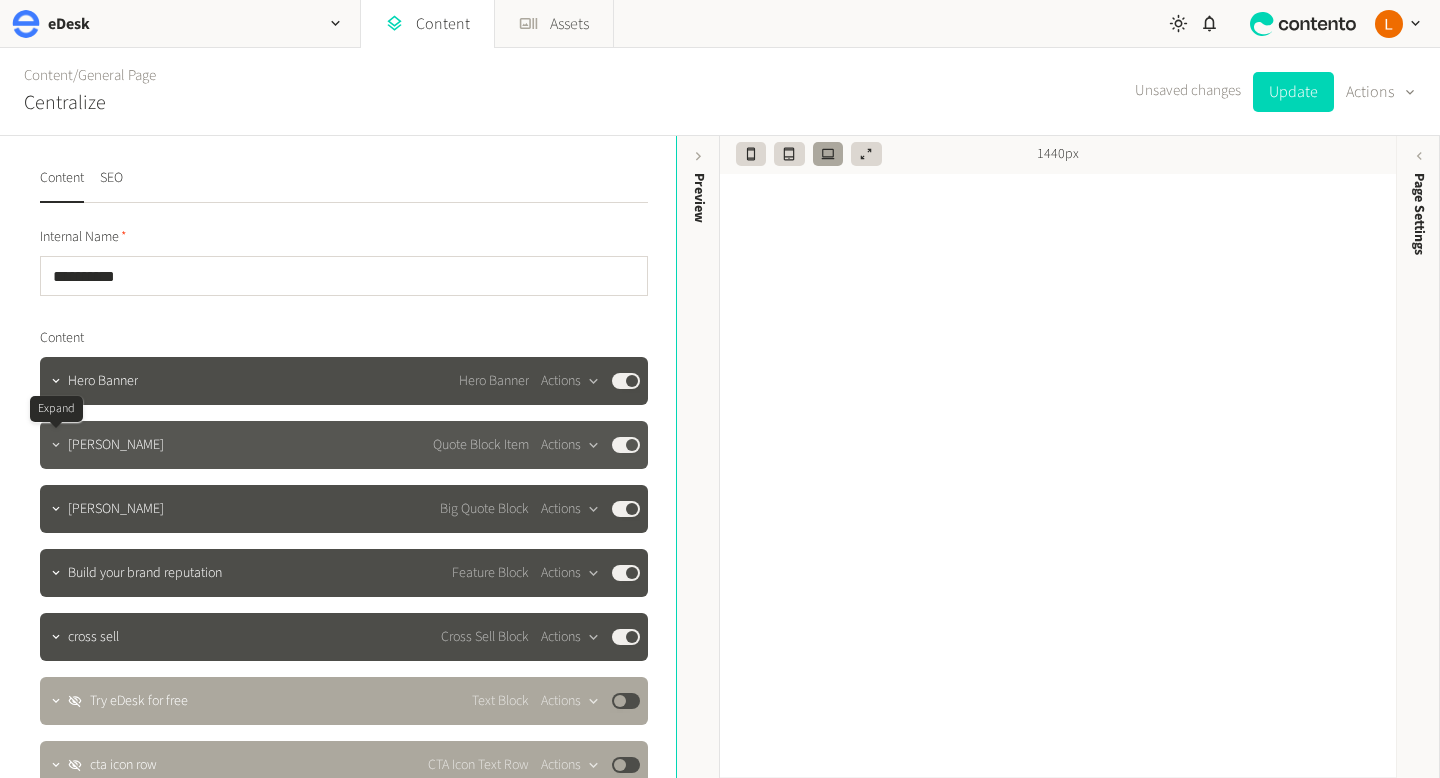 click 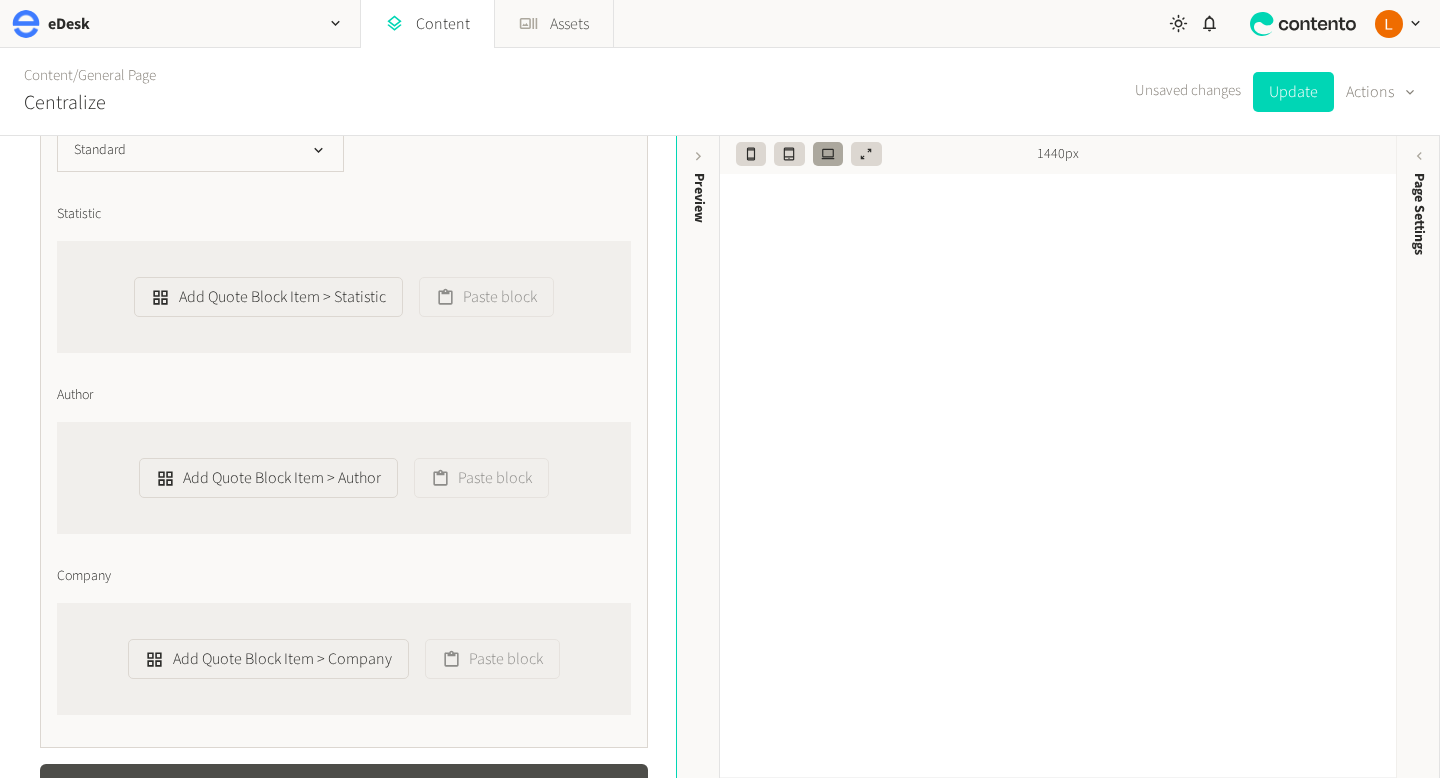 scroll, scrollTop: 889, scrollLeft: 0, axis: vertical 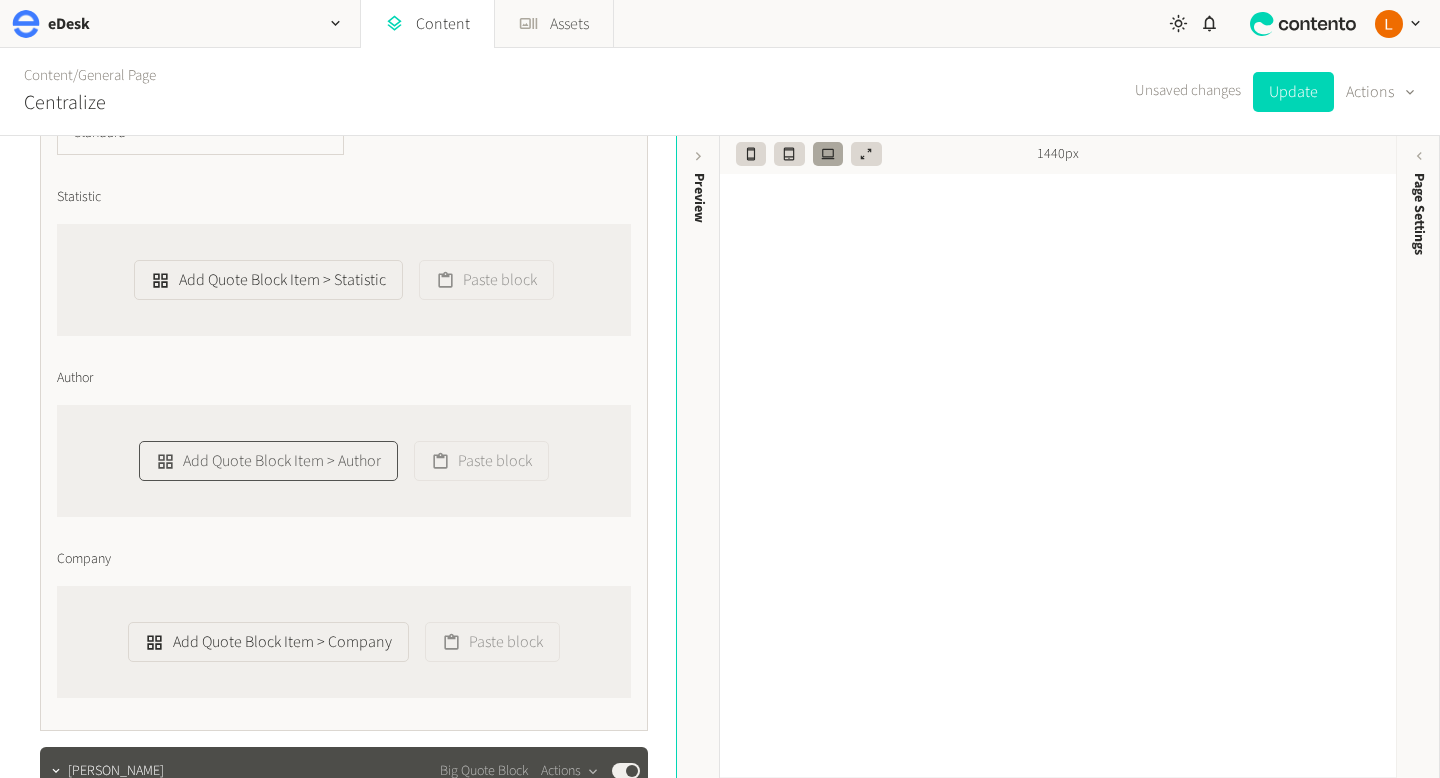 click on "Add Quote Block Item > Author" 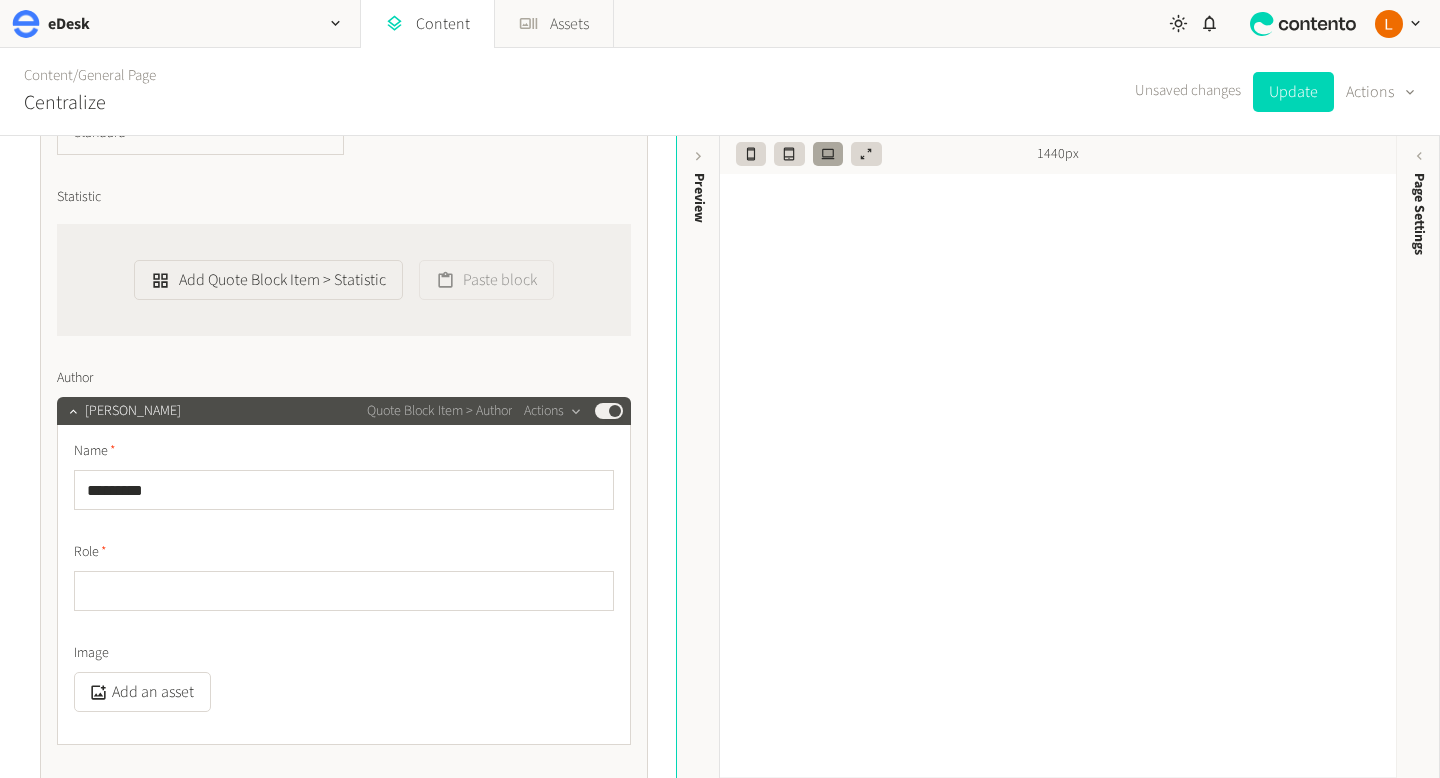 type on "*********" 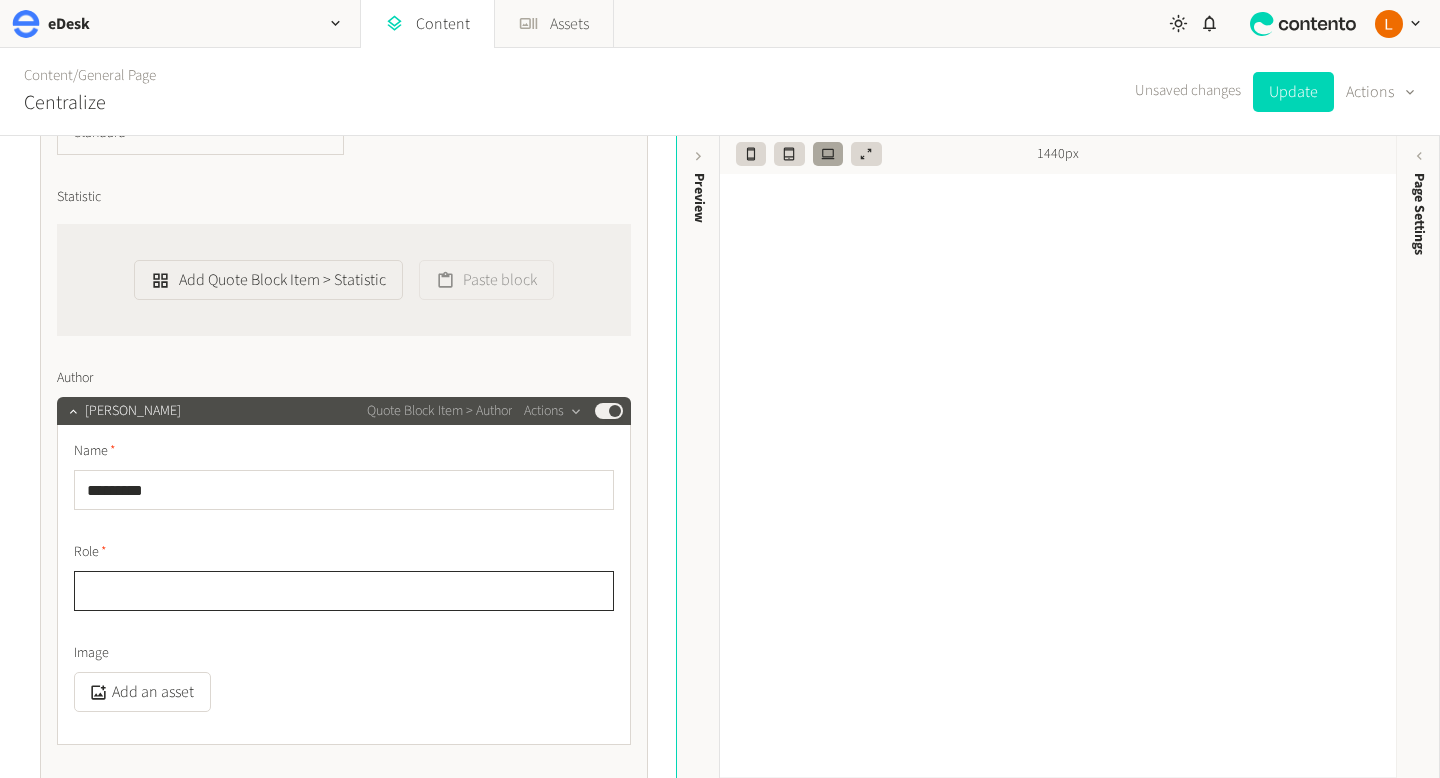 click 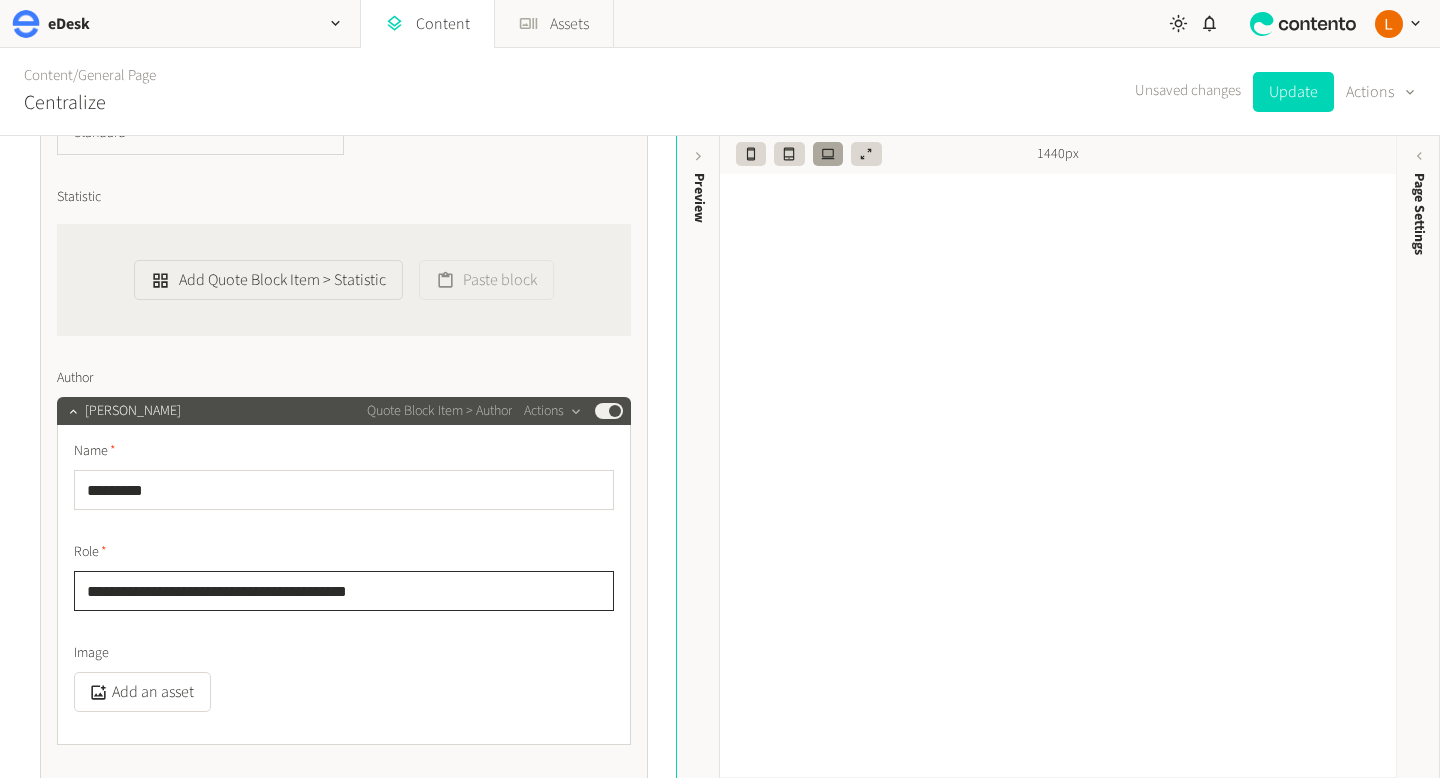 click on "**********" 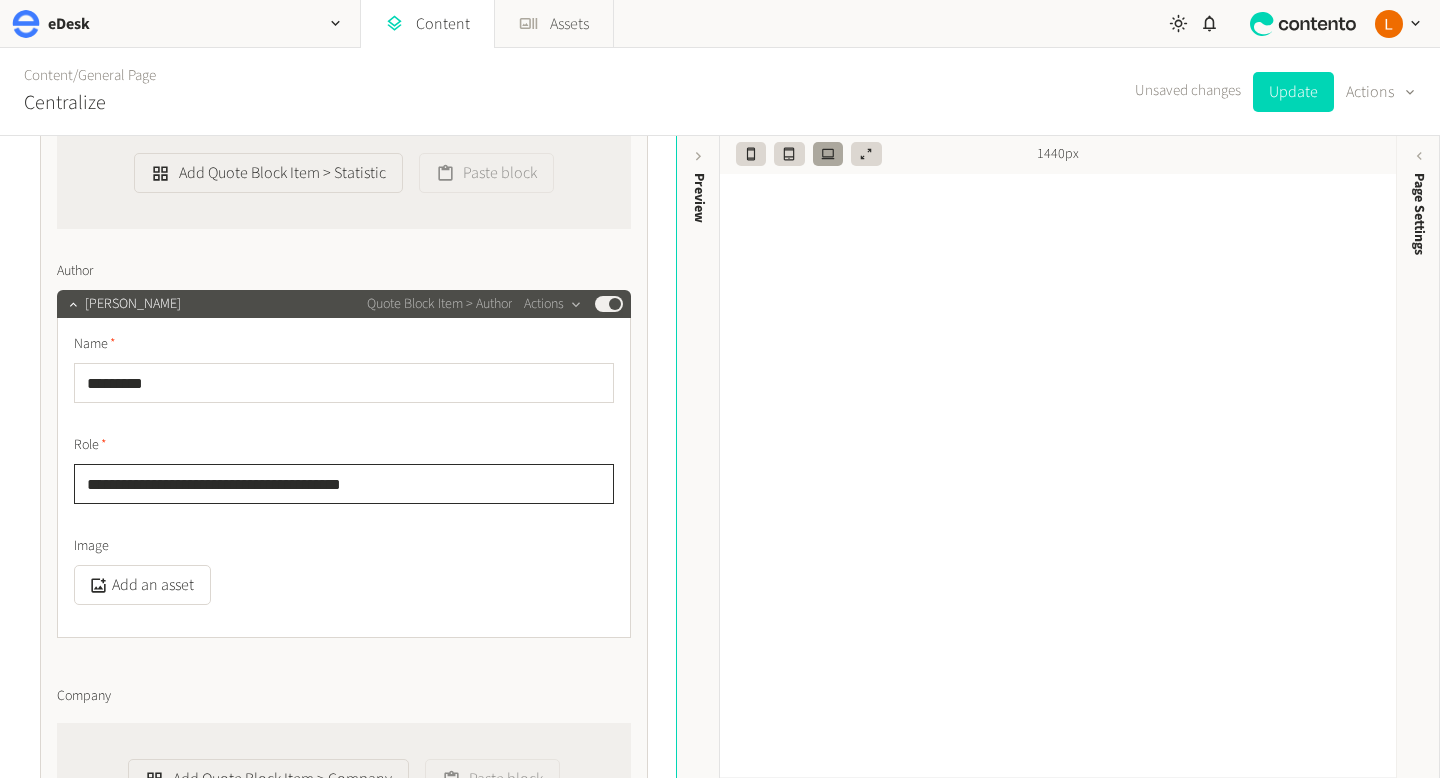 scroll, scrollTop: 1007, scrollLeft: 0, axis: vertical 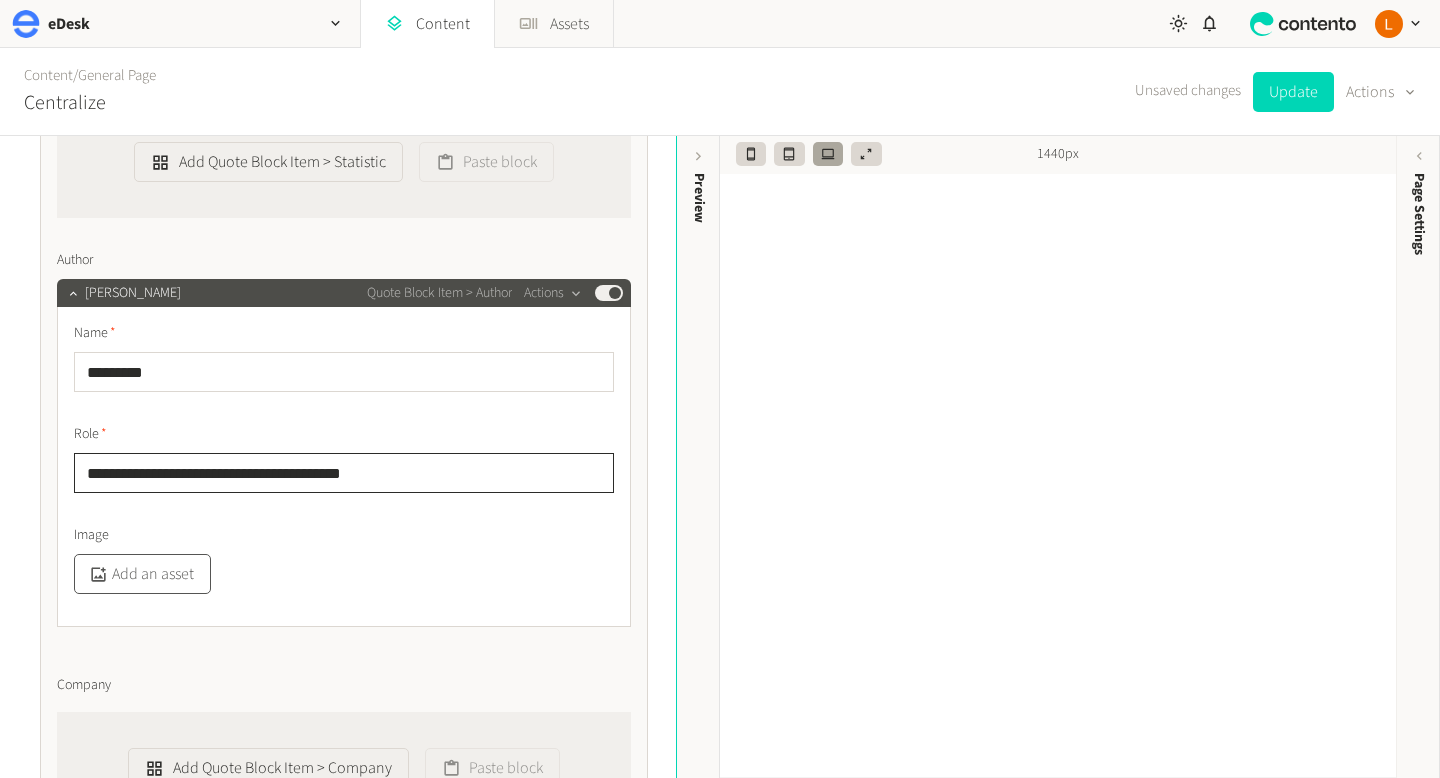 type on "**********" 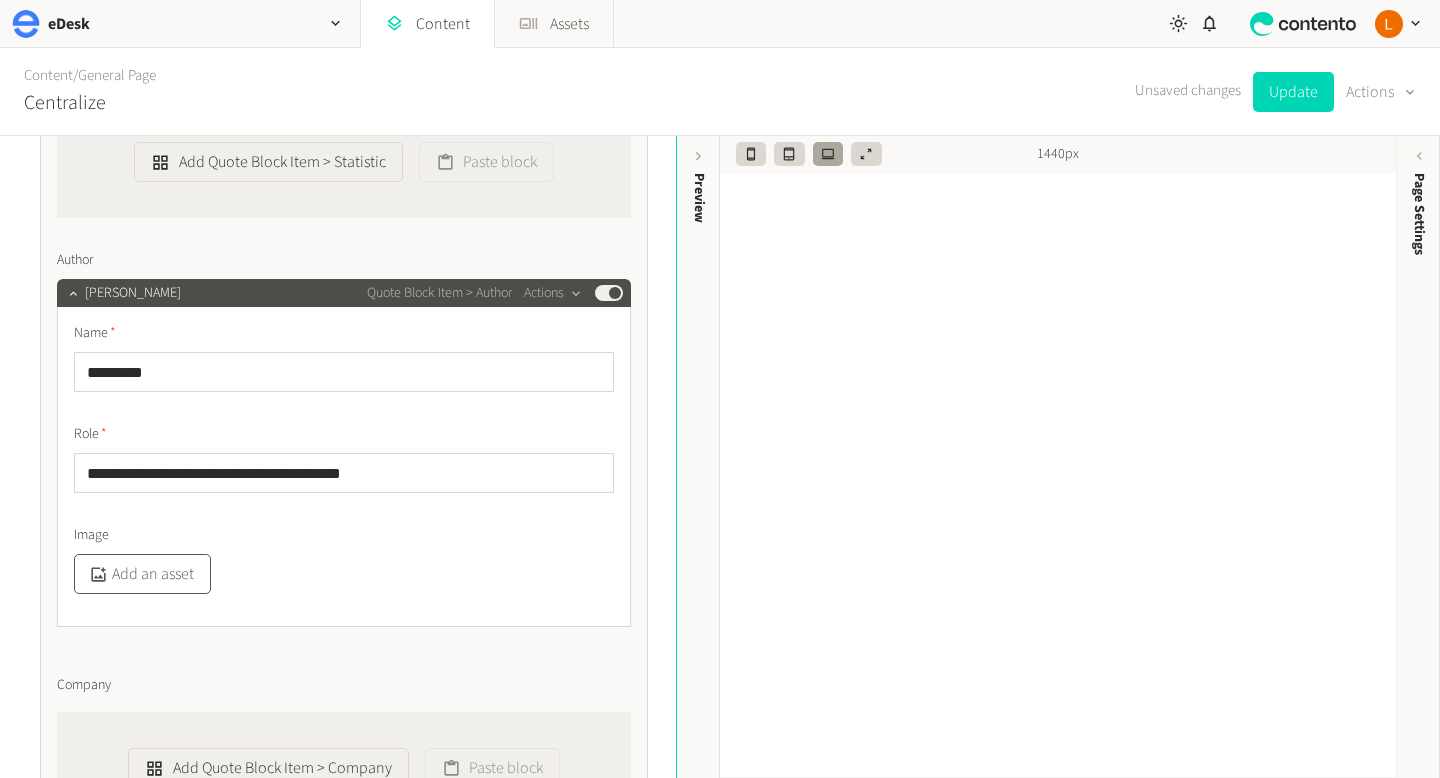click on "Add an asset" 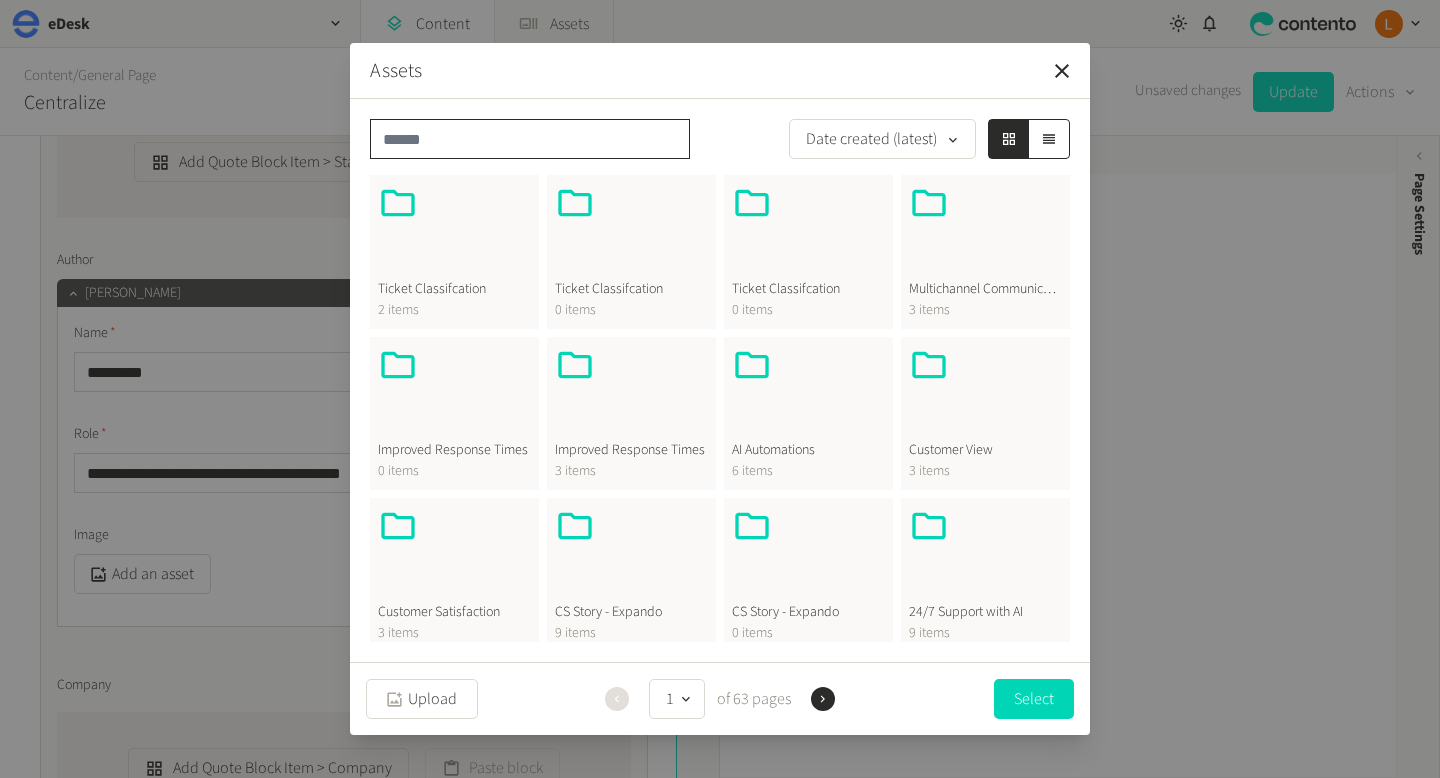 click at bounding box center [530, 139] 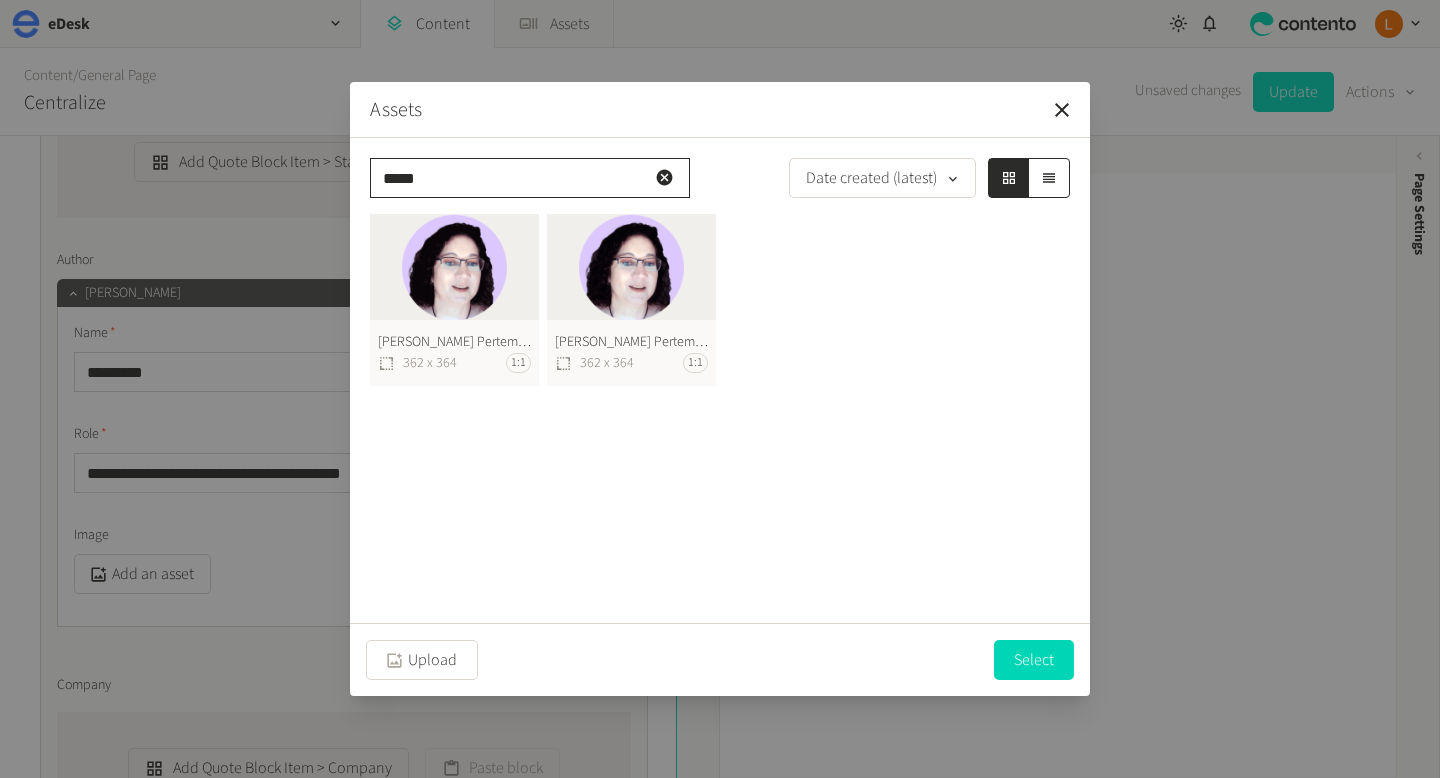 type on "*****" 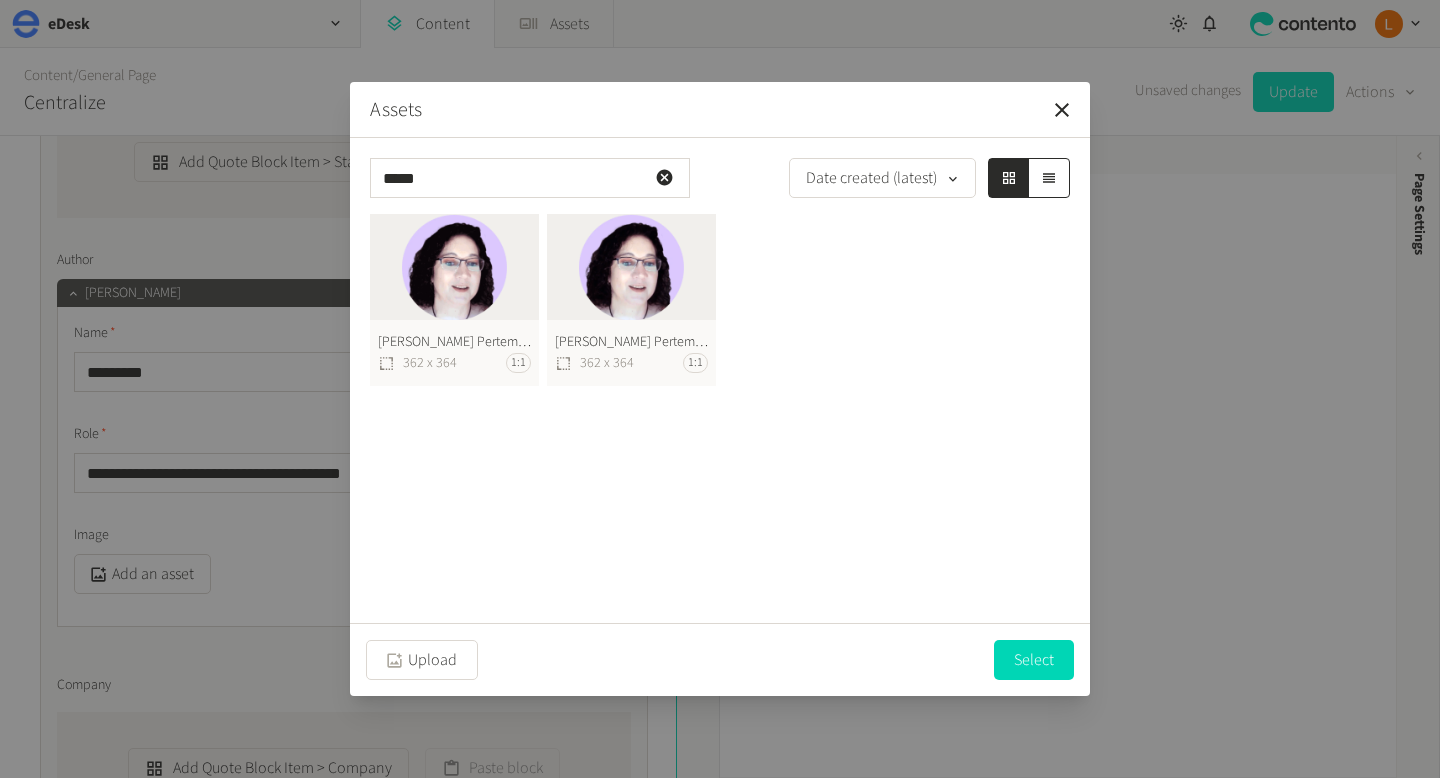 click on "Irene Epp Pertemba 1 1 1 1 1 1  362 x 364 1:1" 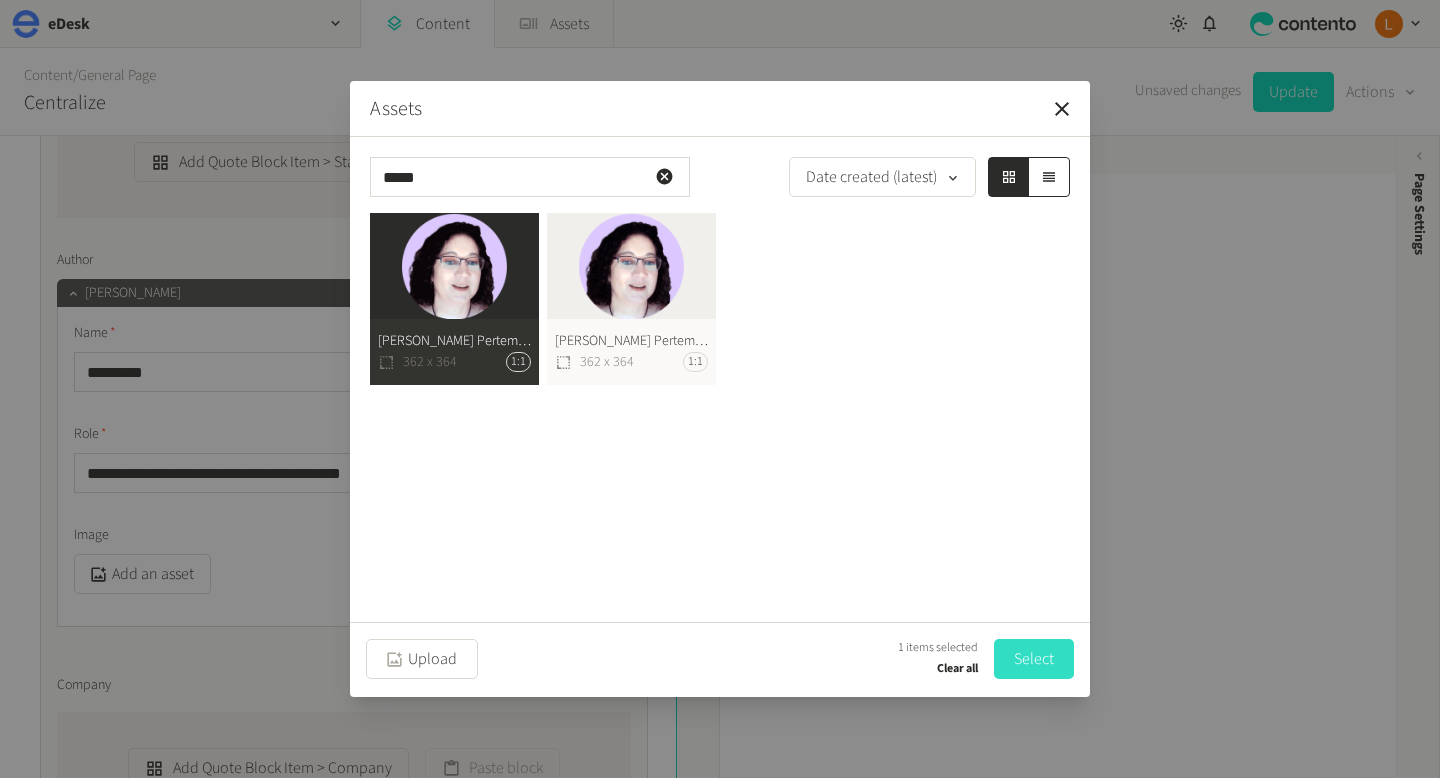 click on "Select" at bounding box center [1034, 659] 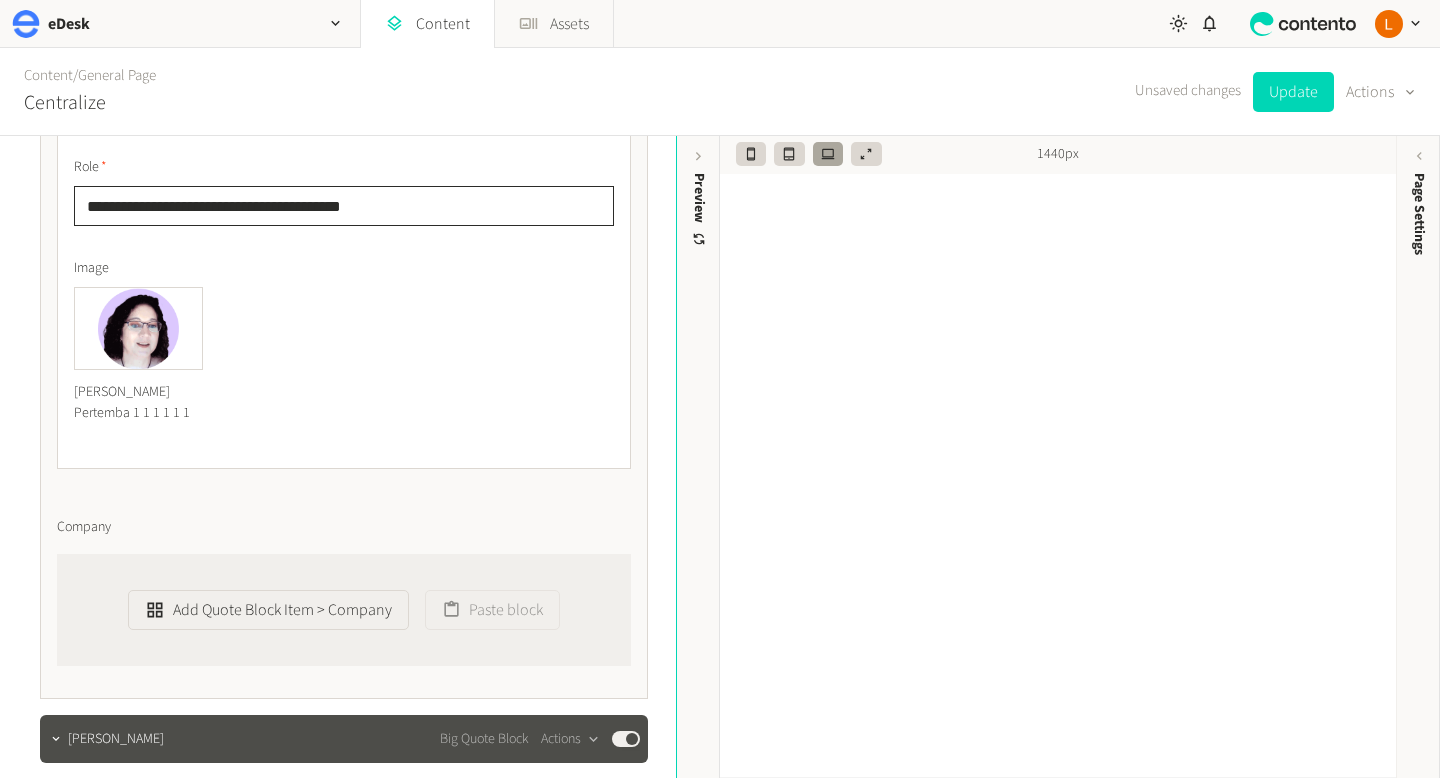scroll, scrollTop: 1275, scrollLeft: 0, axis: vertical 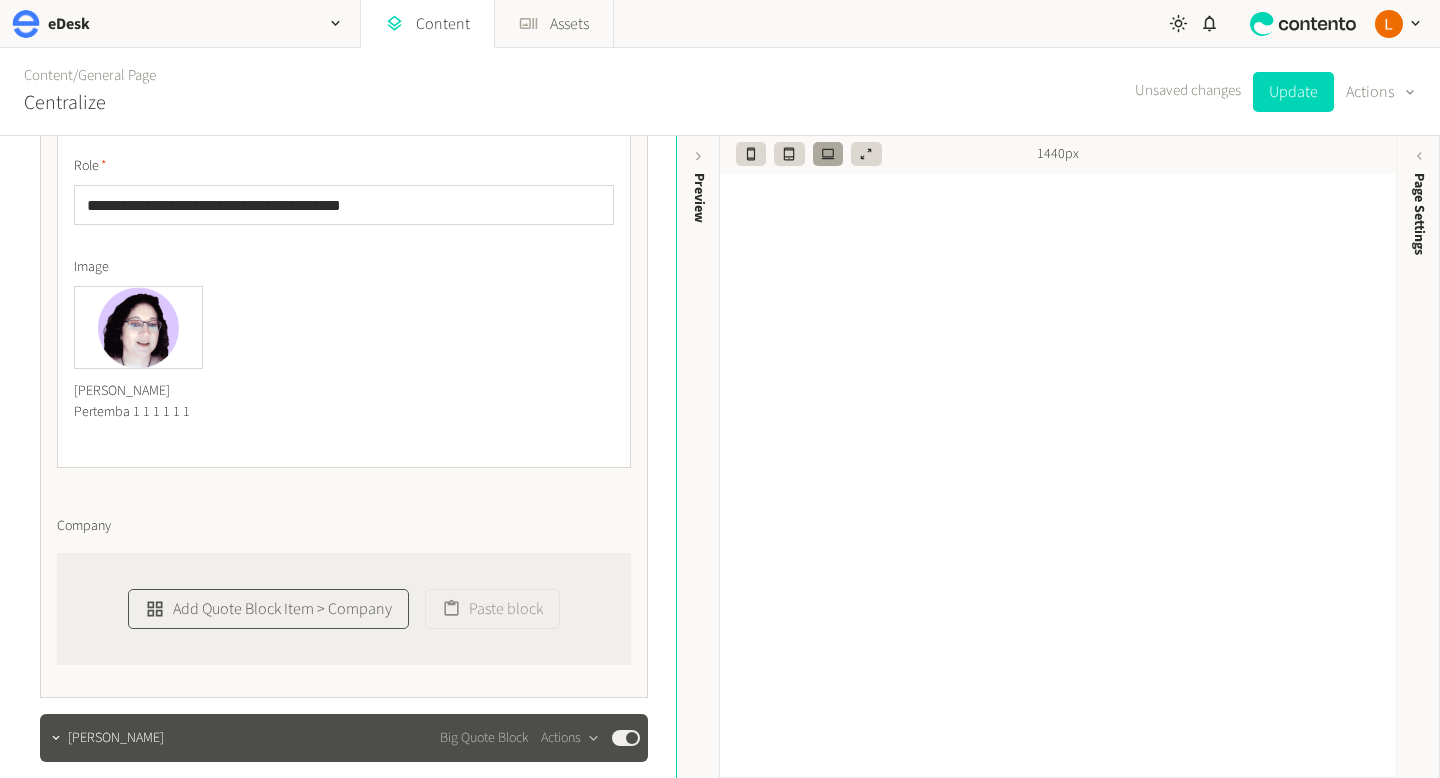 click on "Add Quote Block Item > Company" 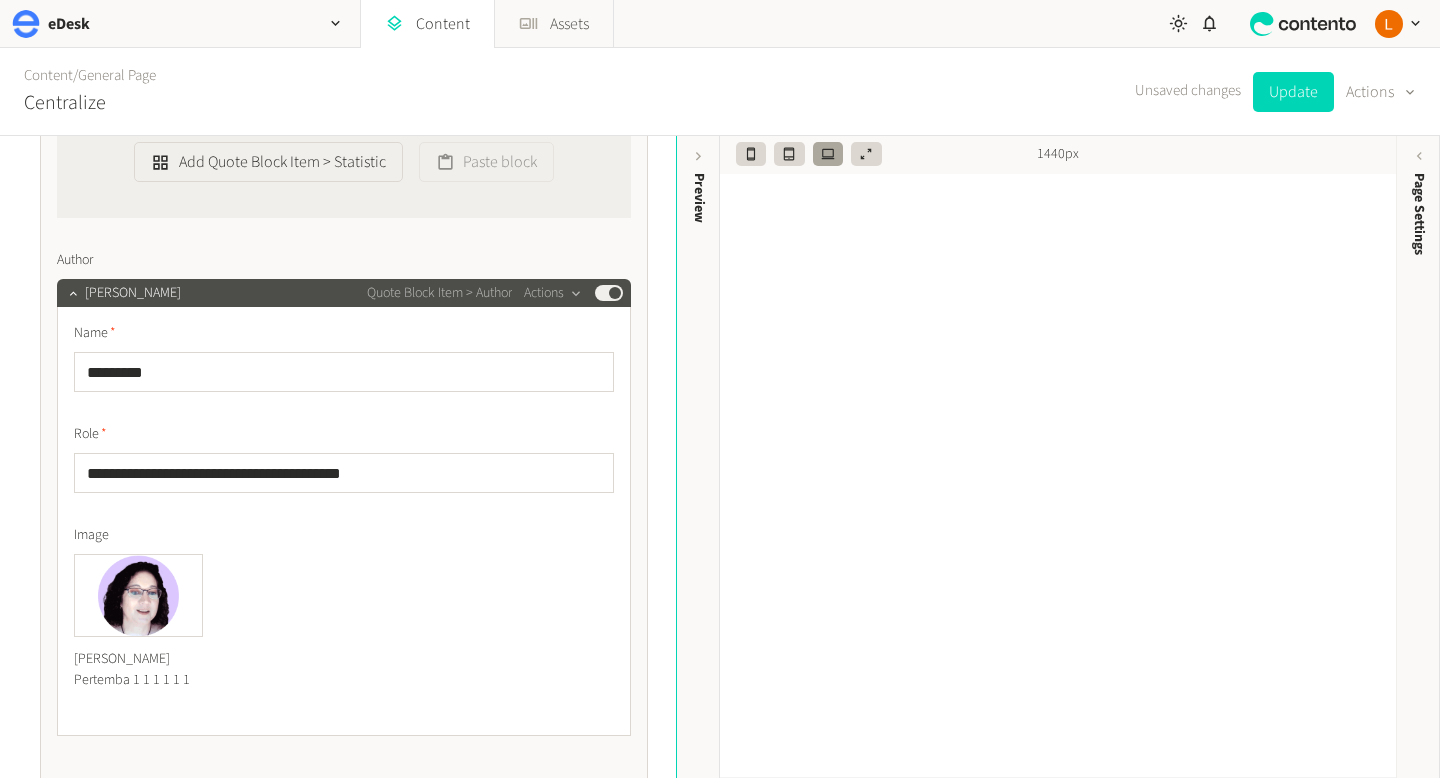 scroll, scrollTop: 911, scrollLeft: 0, axis: vertical 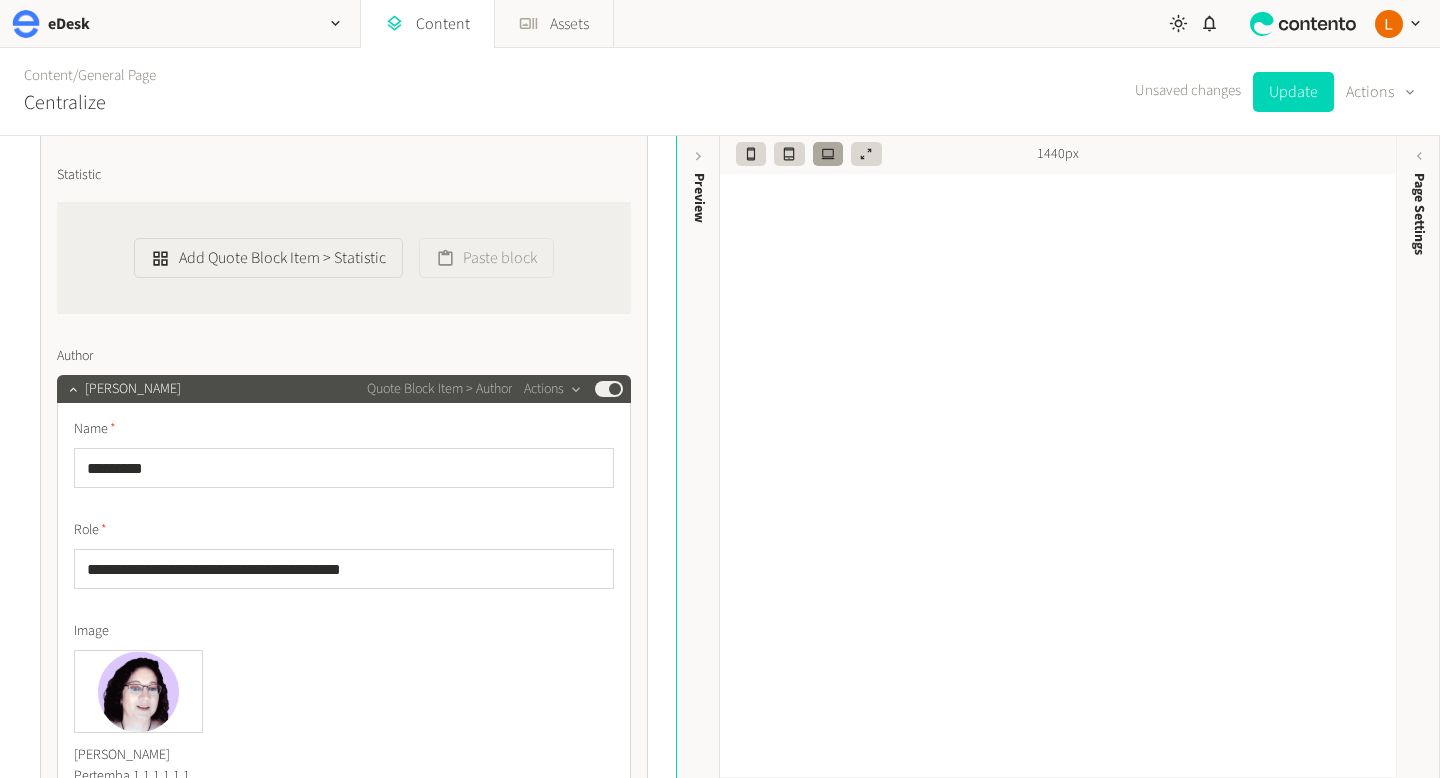 type on "**********" 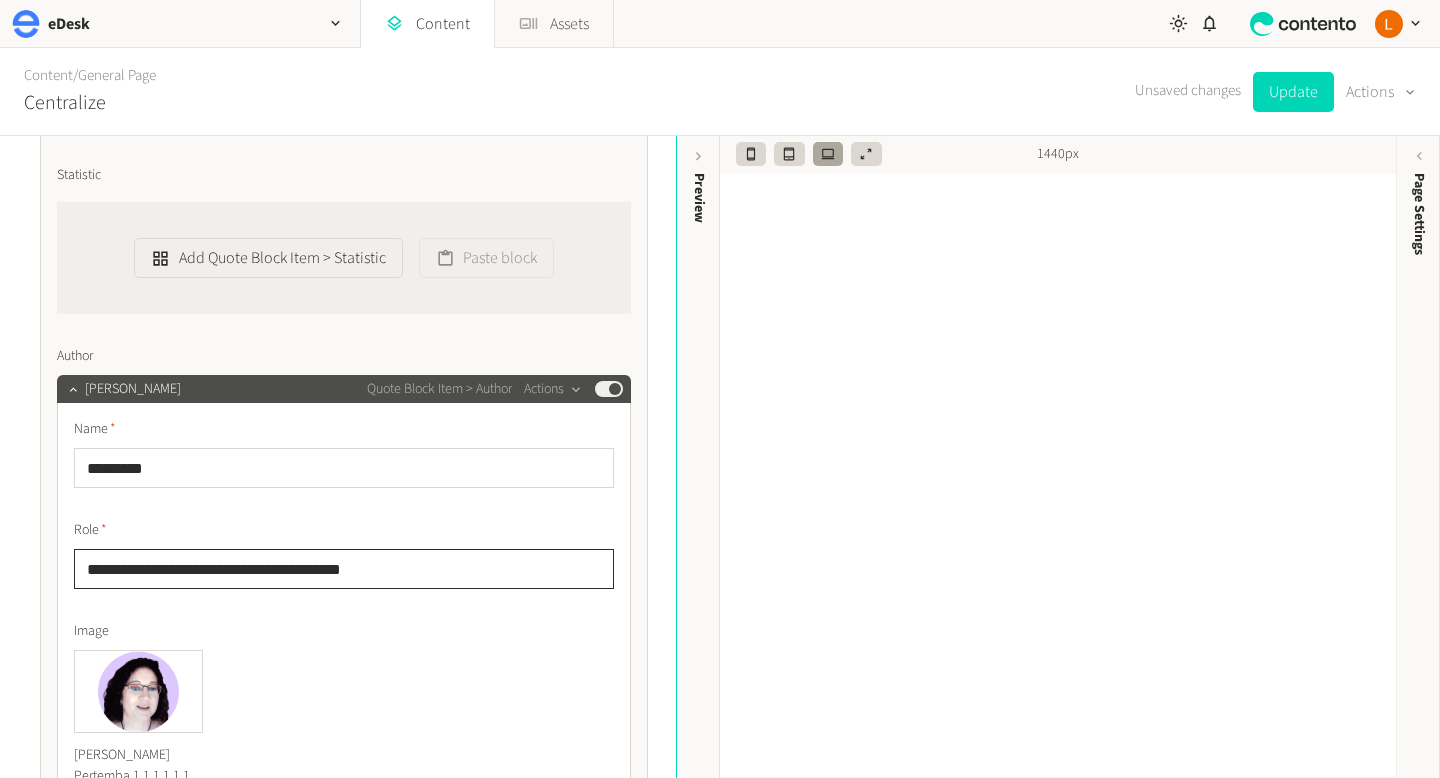 drag, startPoint x: 392, startPoint y: 571, endPoint x: 256, endPoint y: 569, distance: 136.01471 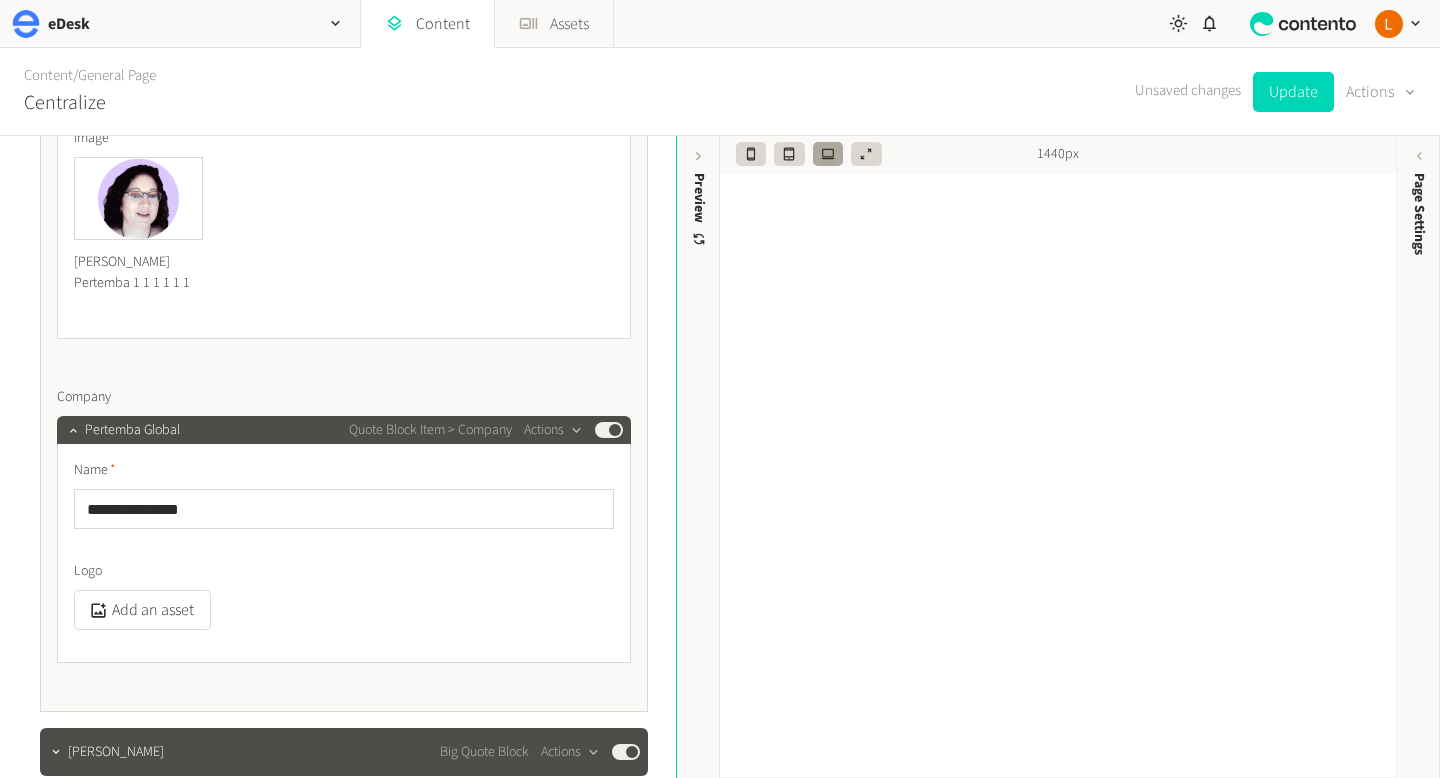 scroll, scrollTop: 1414, scrollLeft: 0, axis: vertical 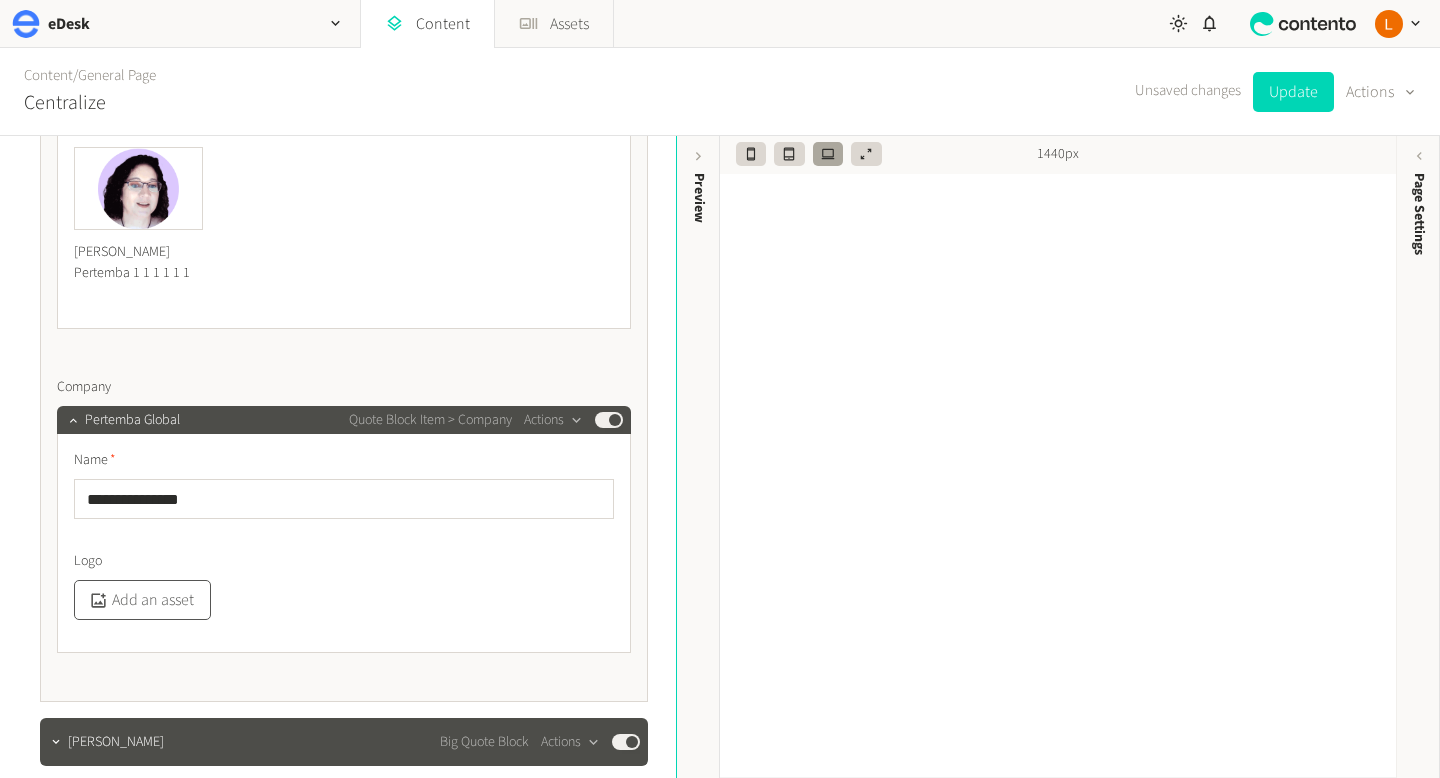 type on "**********" 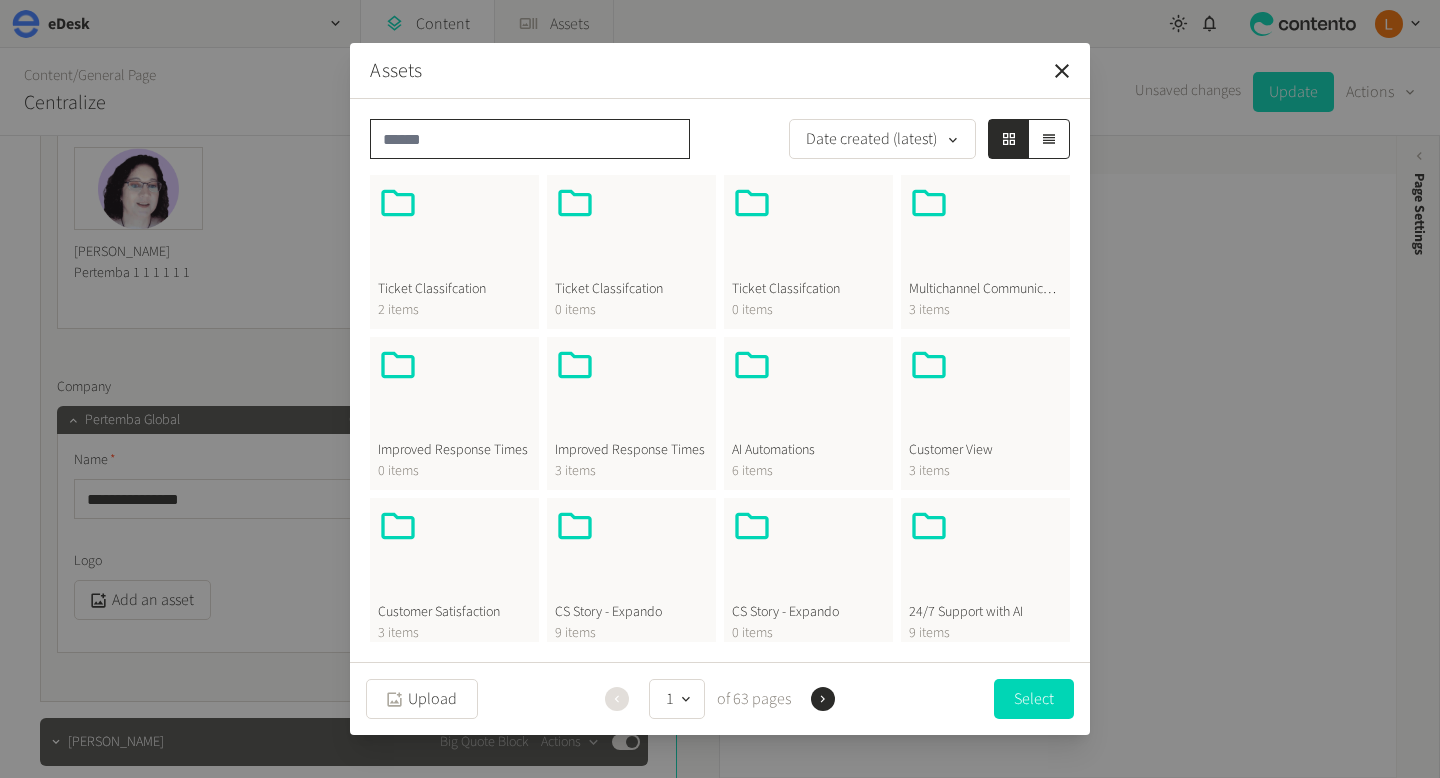 click at bounding box center [530, 139] 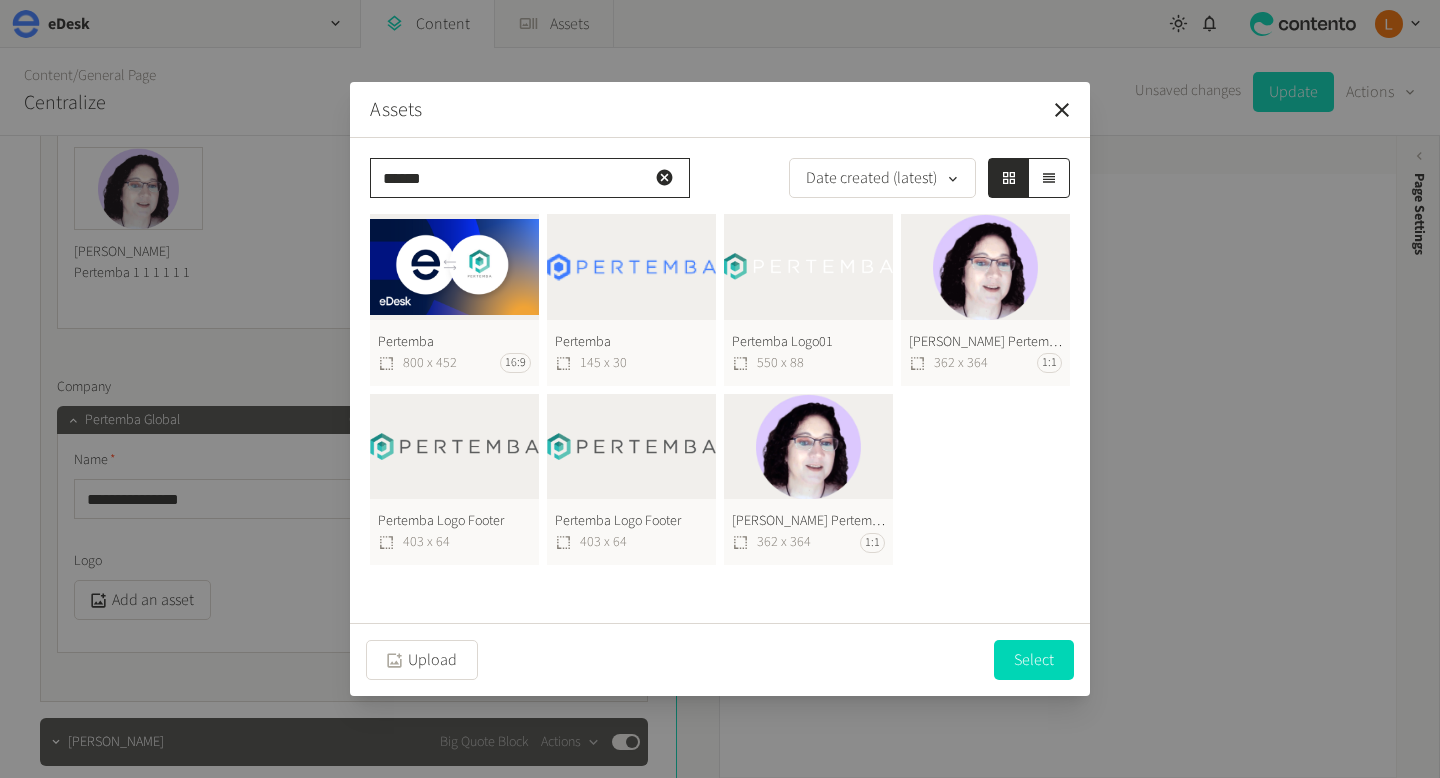 type on "******" 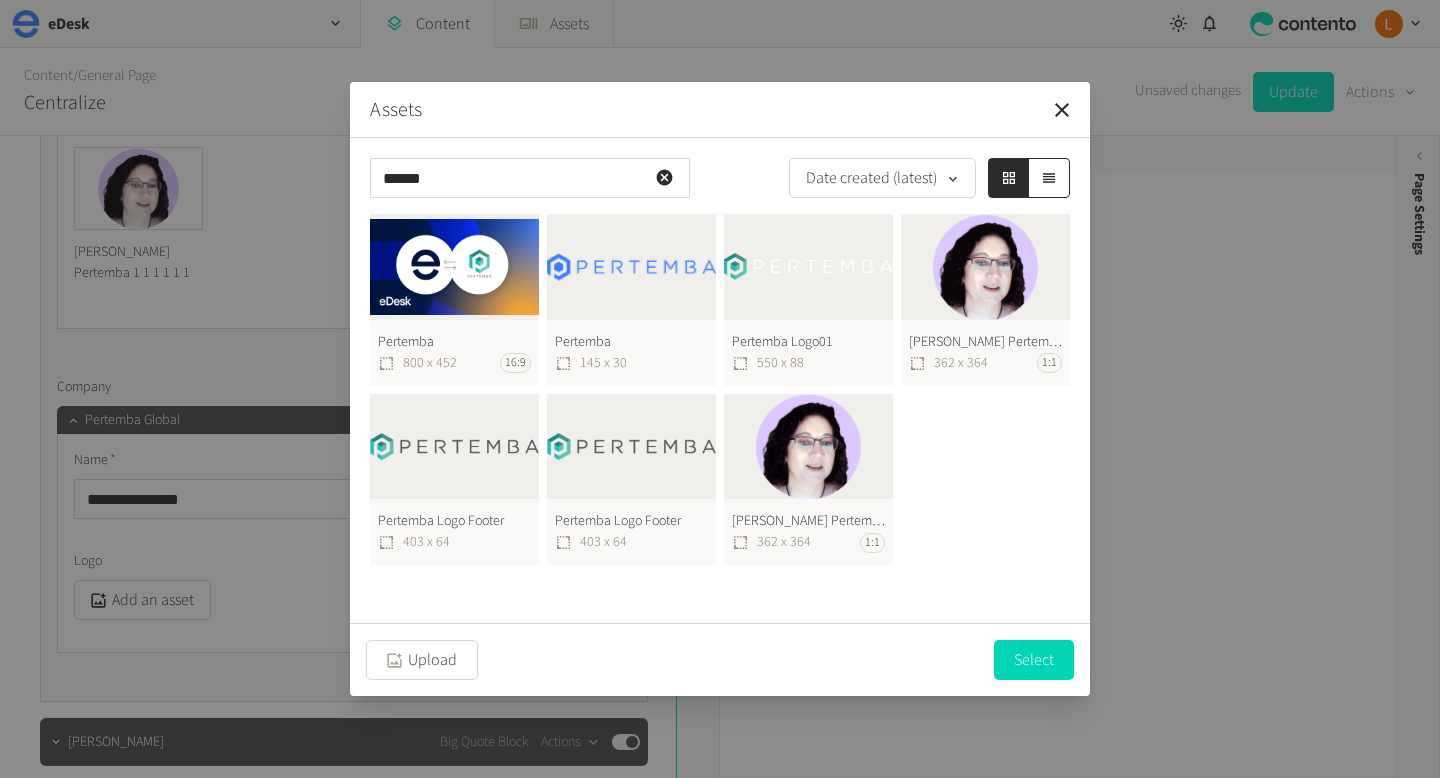 click on "Pertemba Logo01  550 x 88" 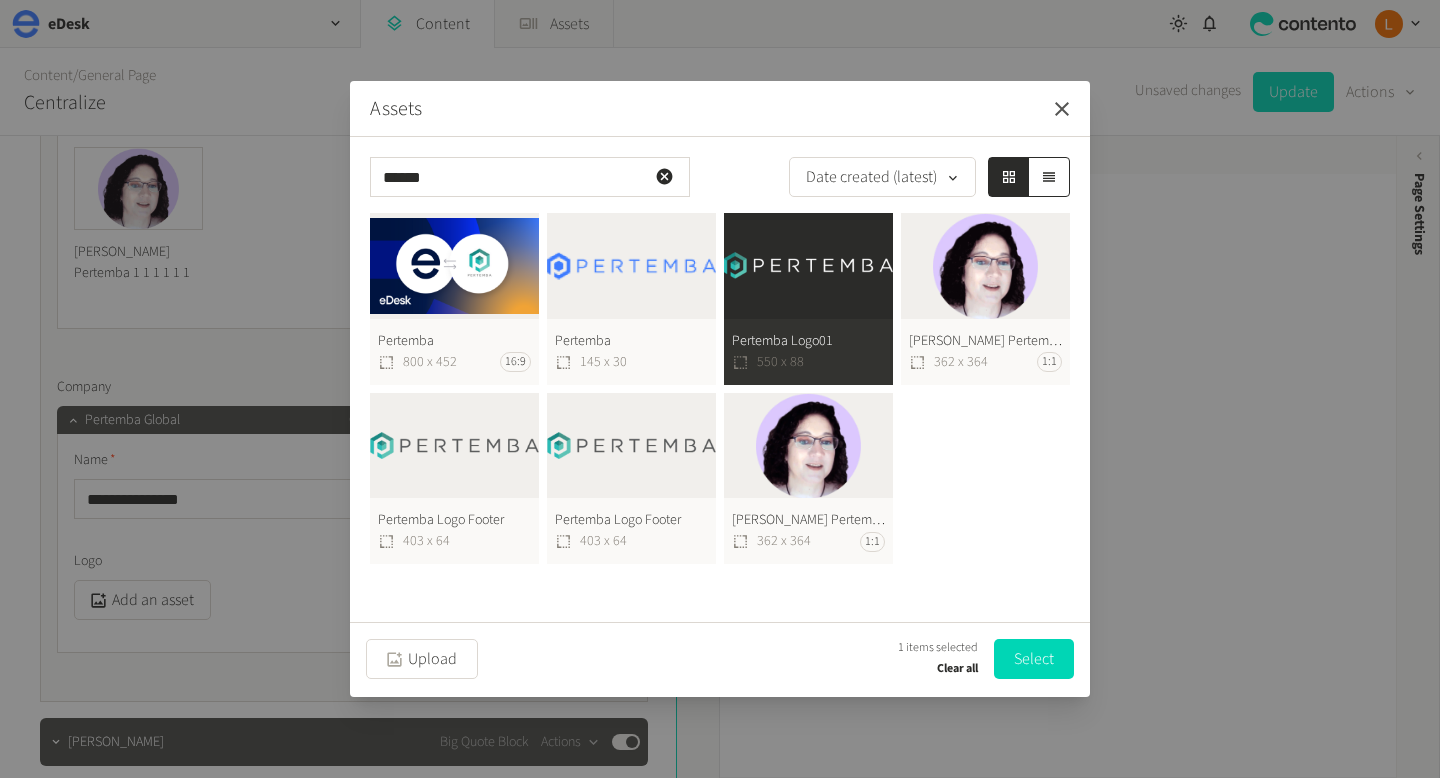 click 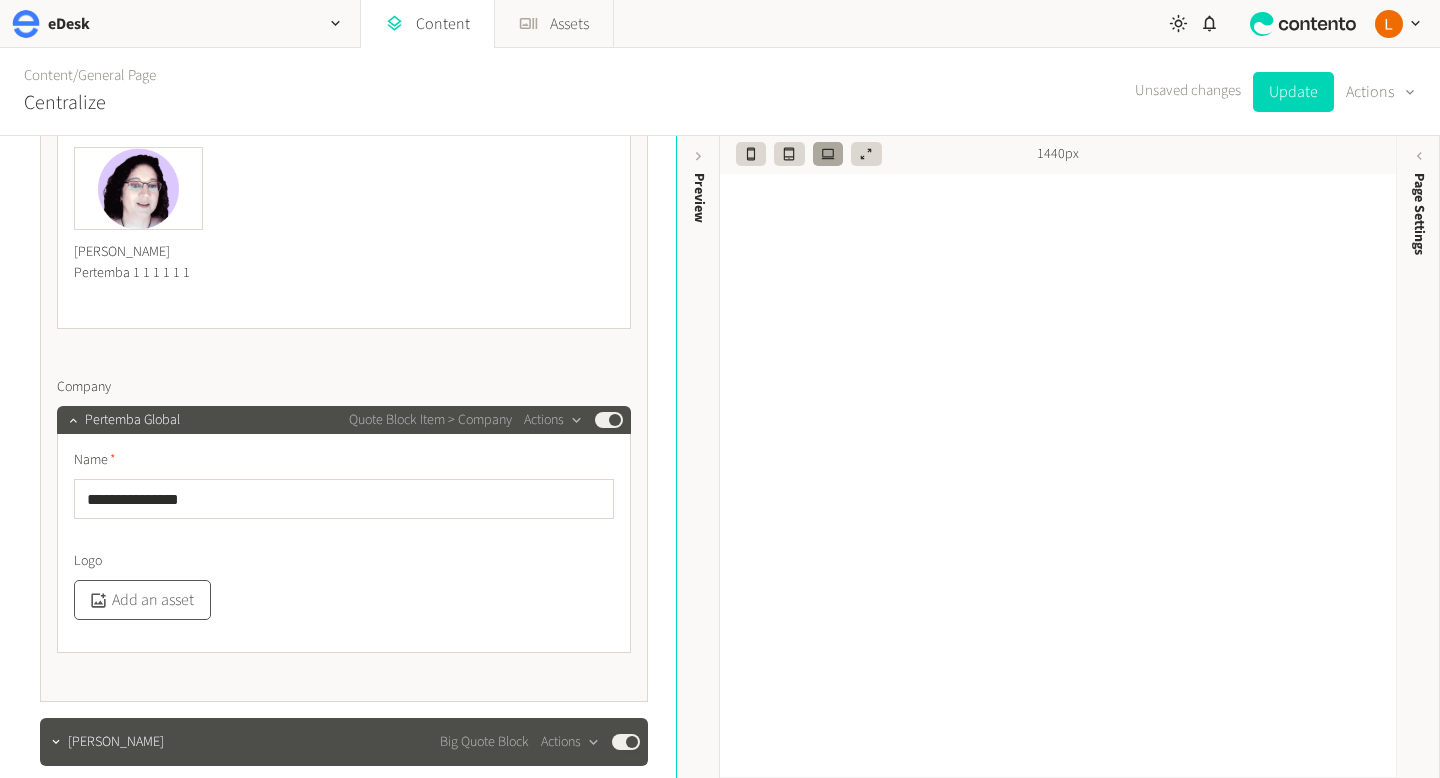 click on "Add an asset" 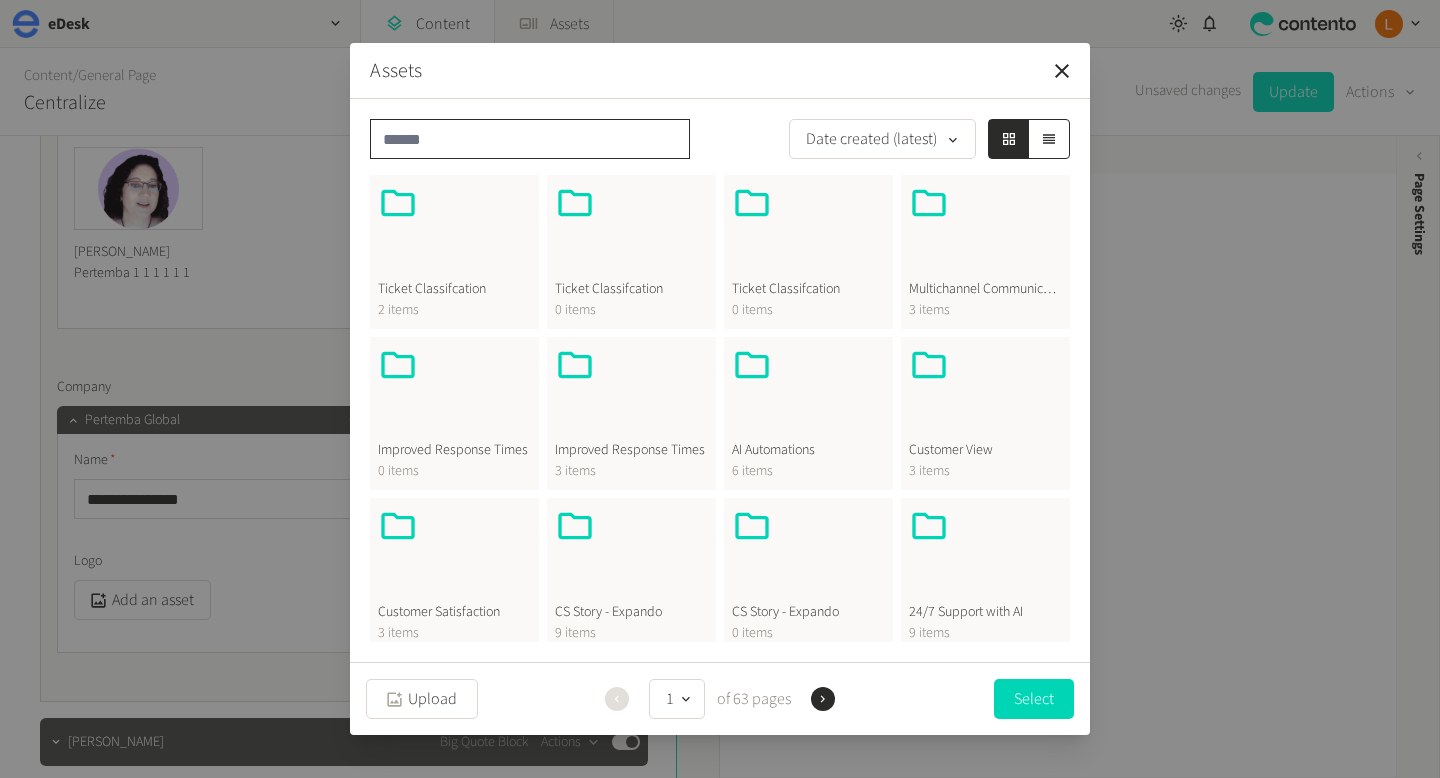 click at bounding box center (530, 139) 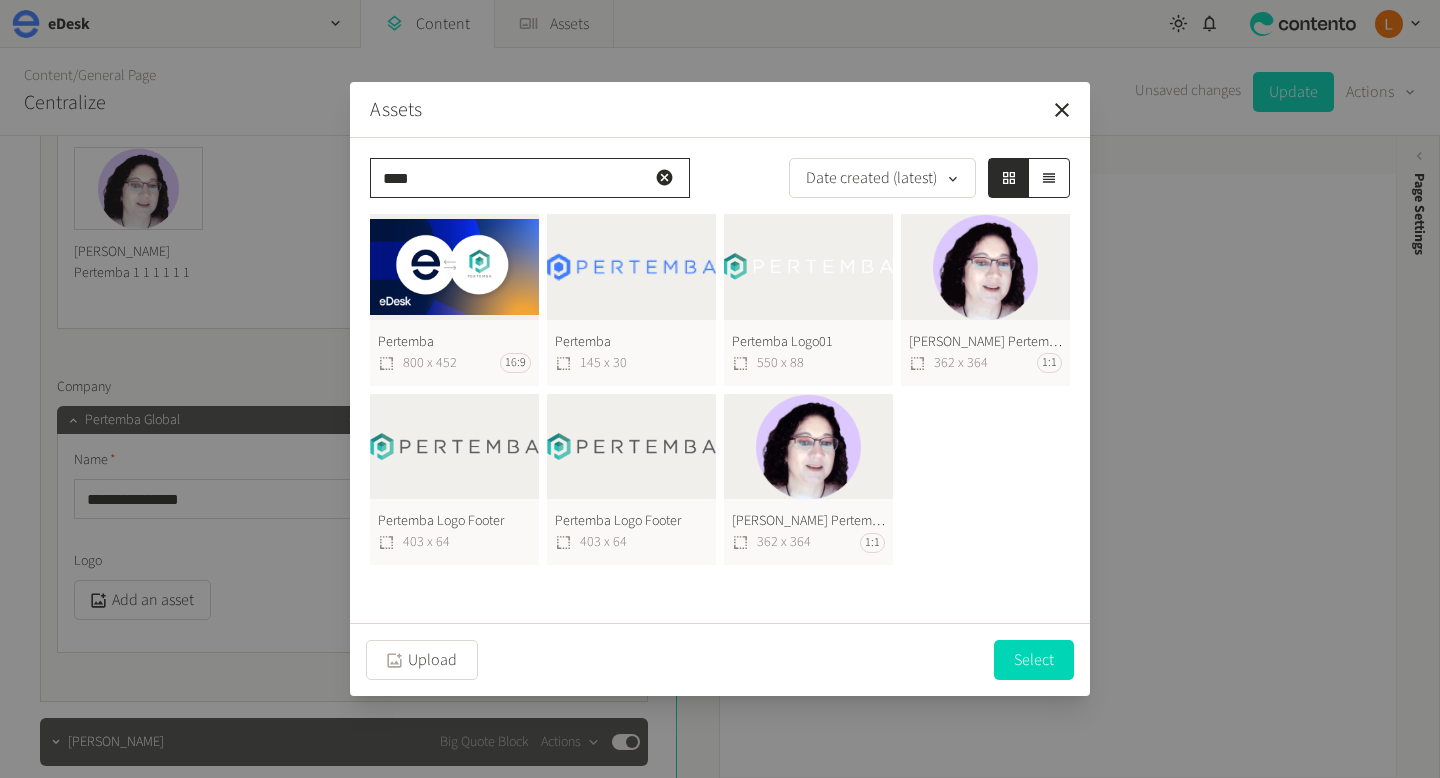 scroll, scrollTop: 0, scrollLeft: 0, axis: both 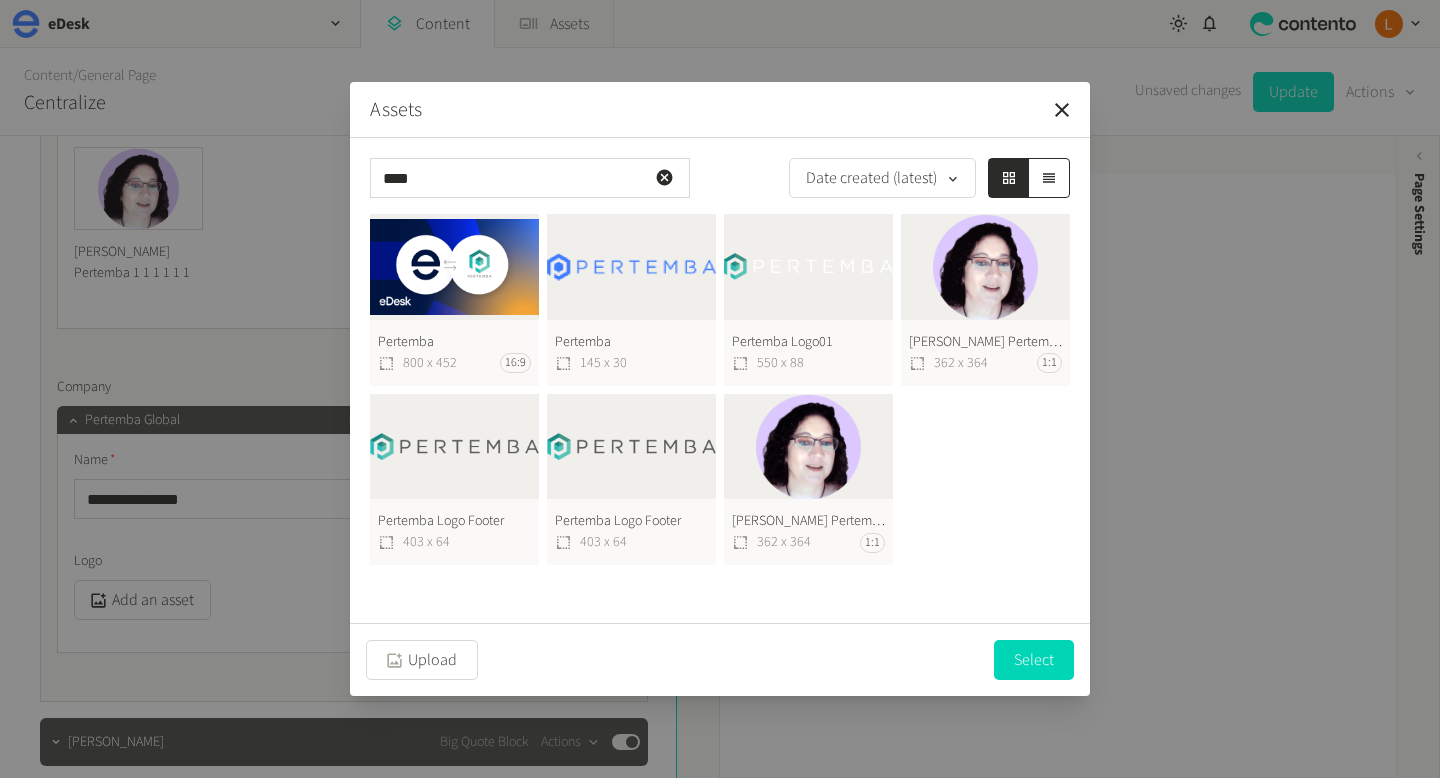 click on "Pertemba Logo Footer  403 x 64" 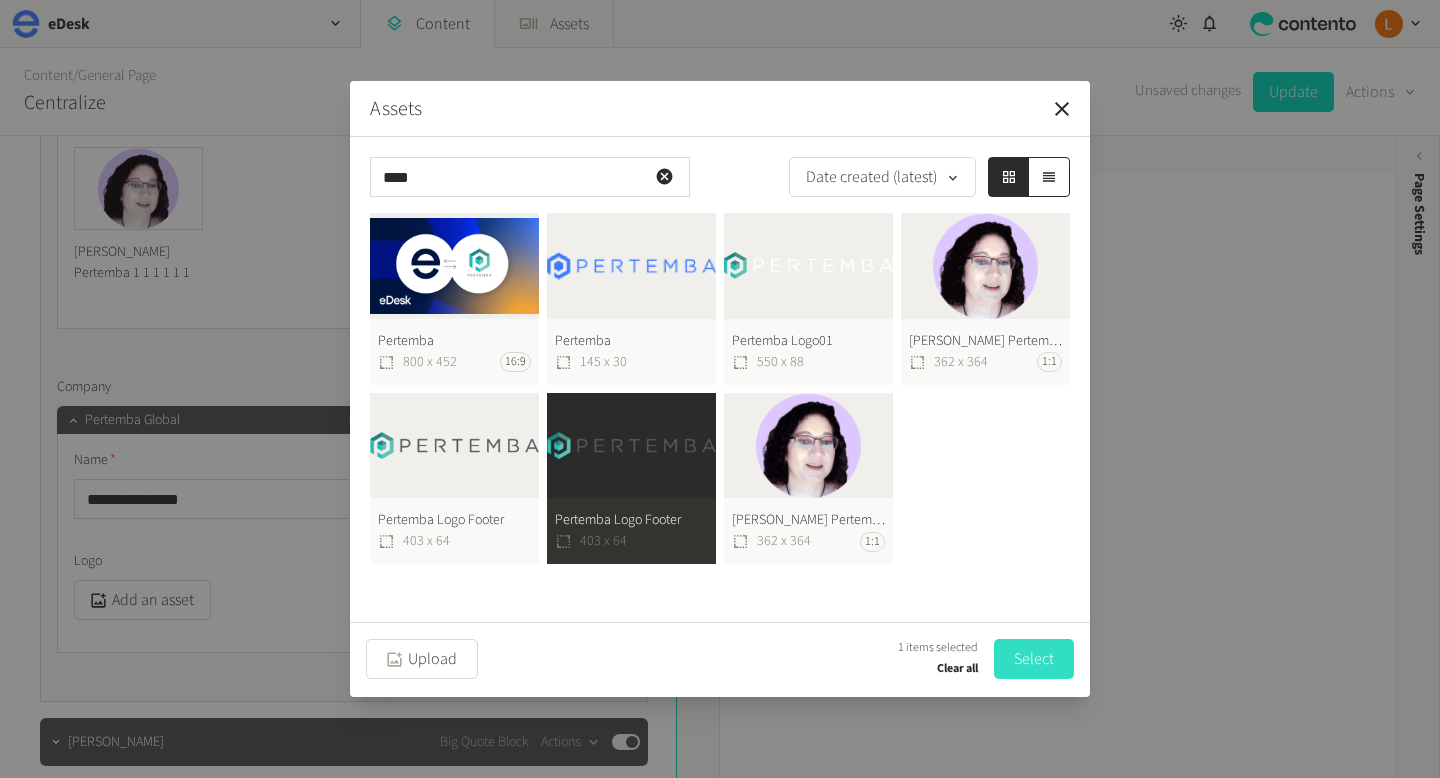 click on "Select" at bounding box center [1034, 659] 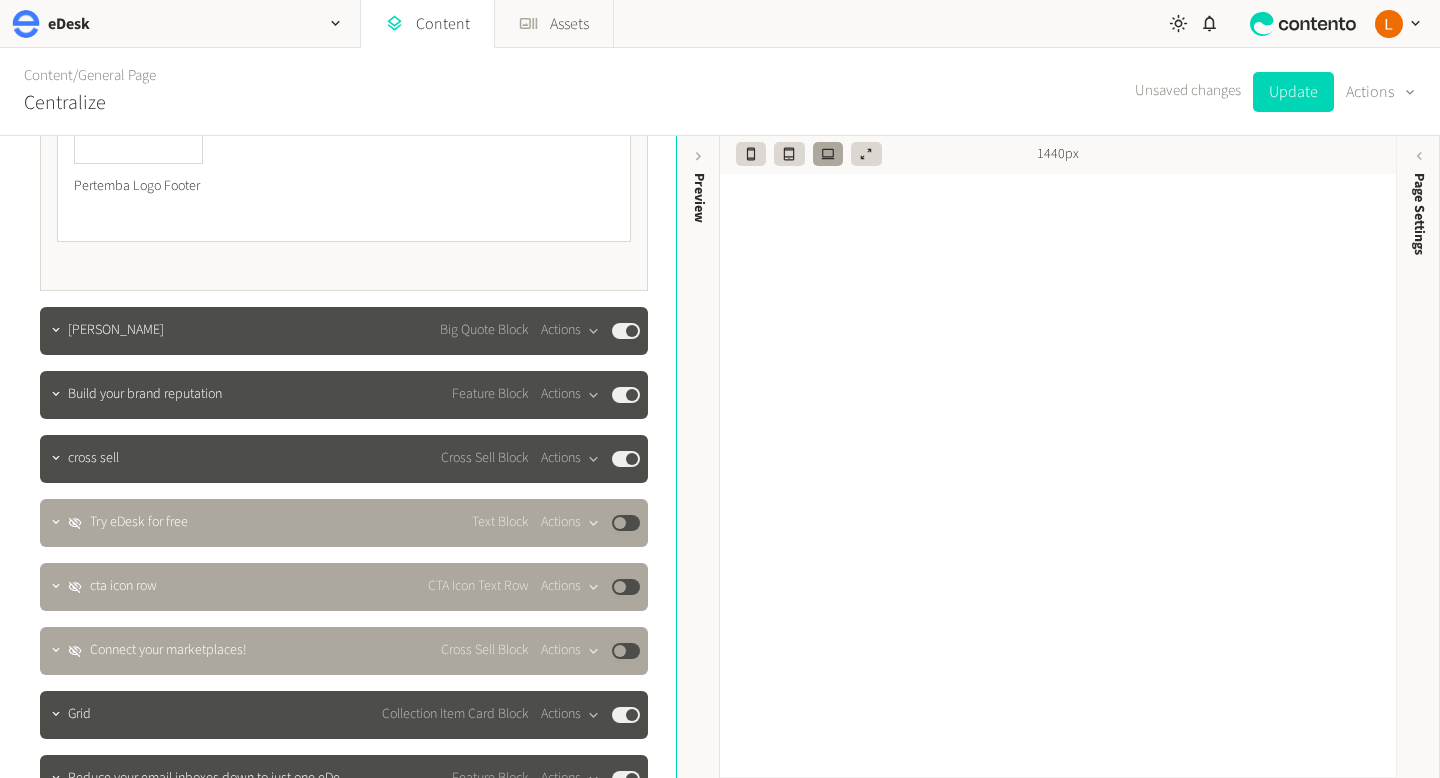 scroll, scrollTop: 1857, scrollLeft: 0, axis: vertical 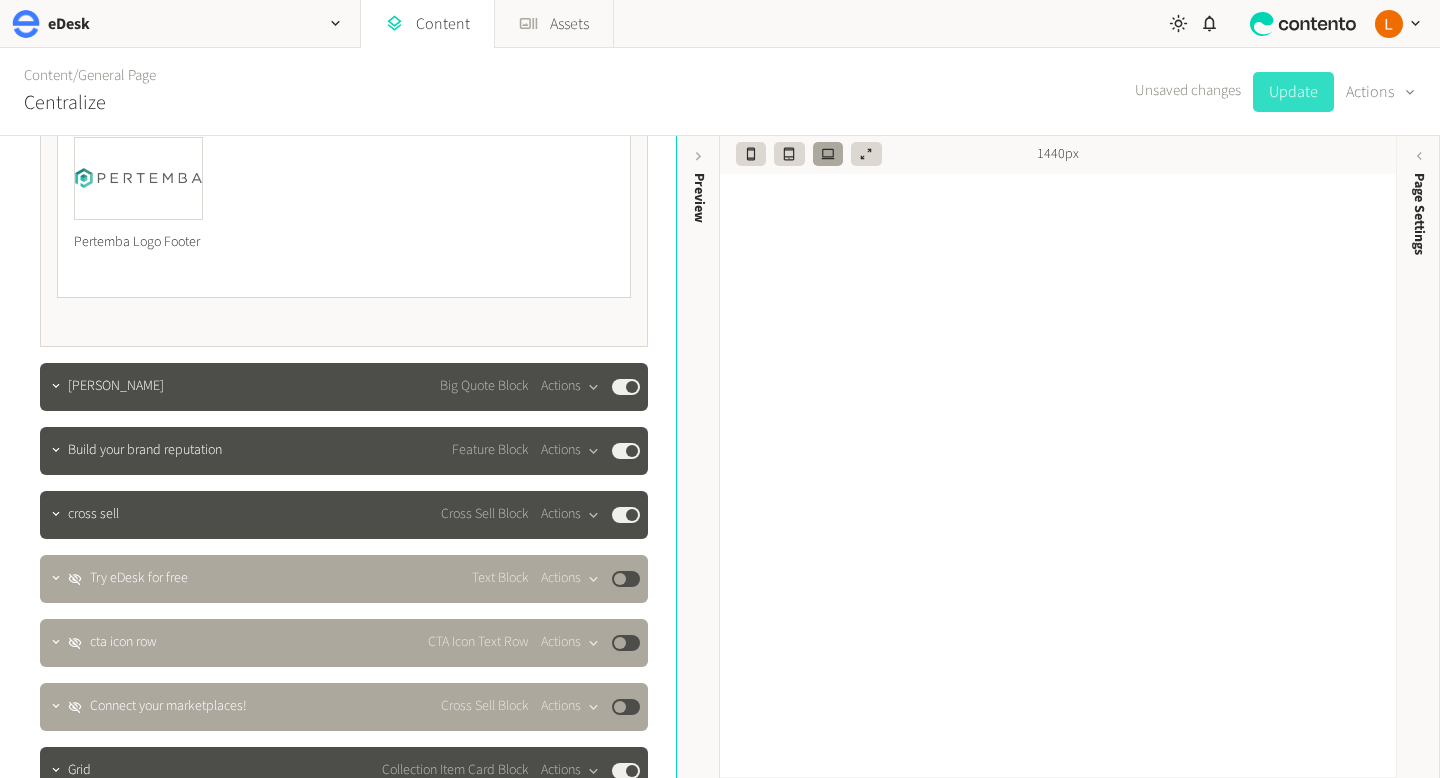 click on "Update" 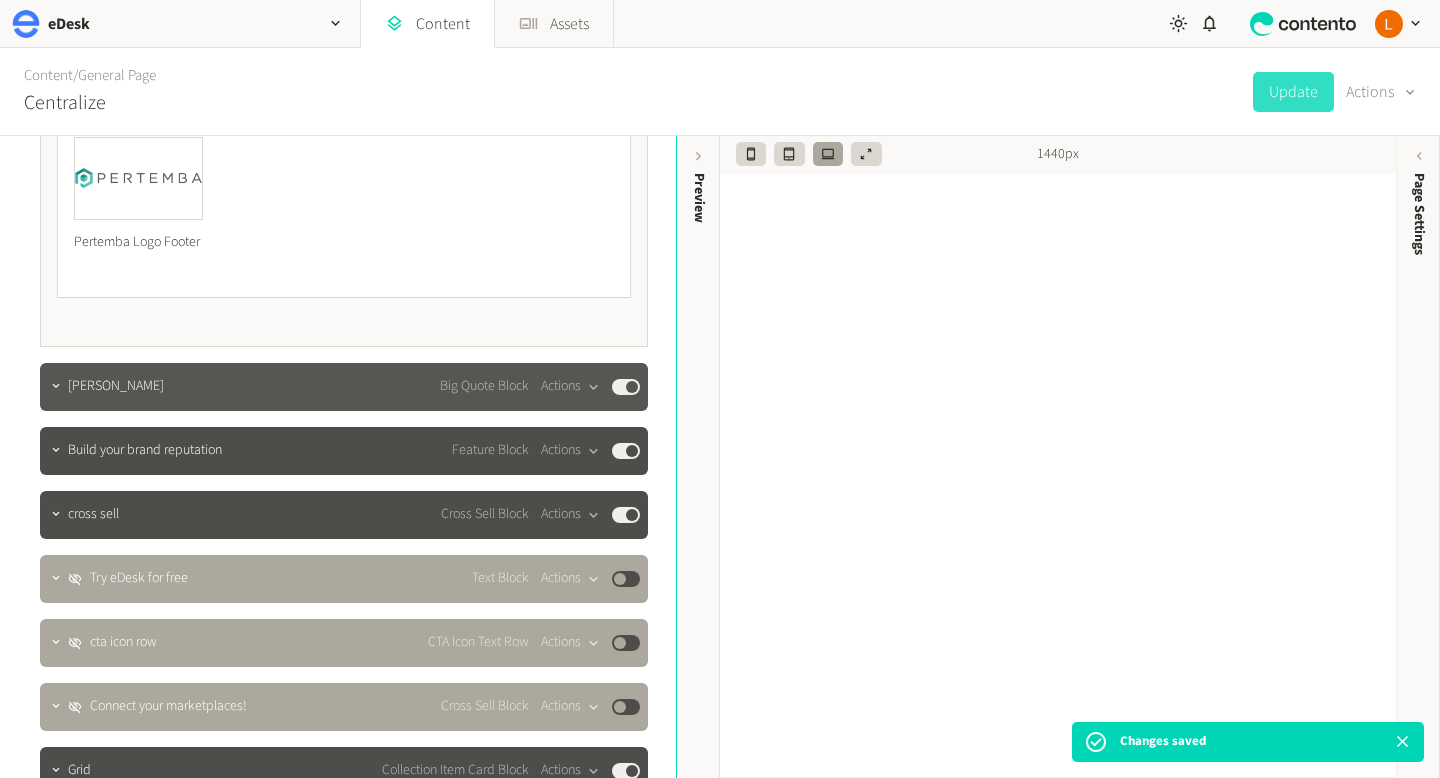 click on "Published" 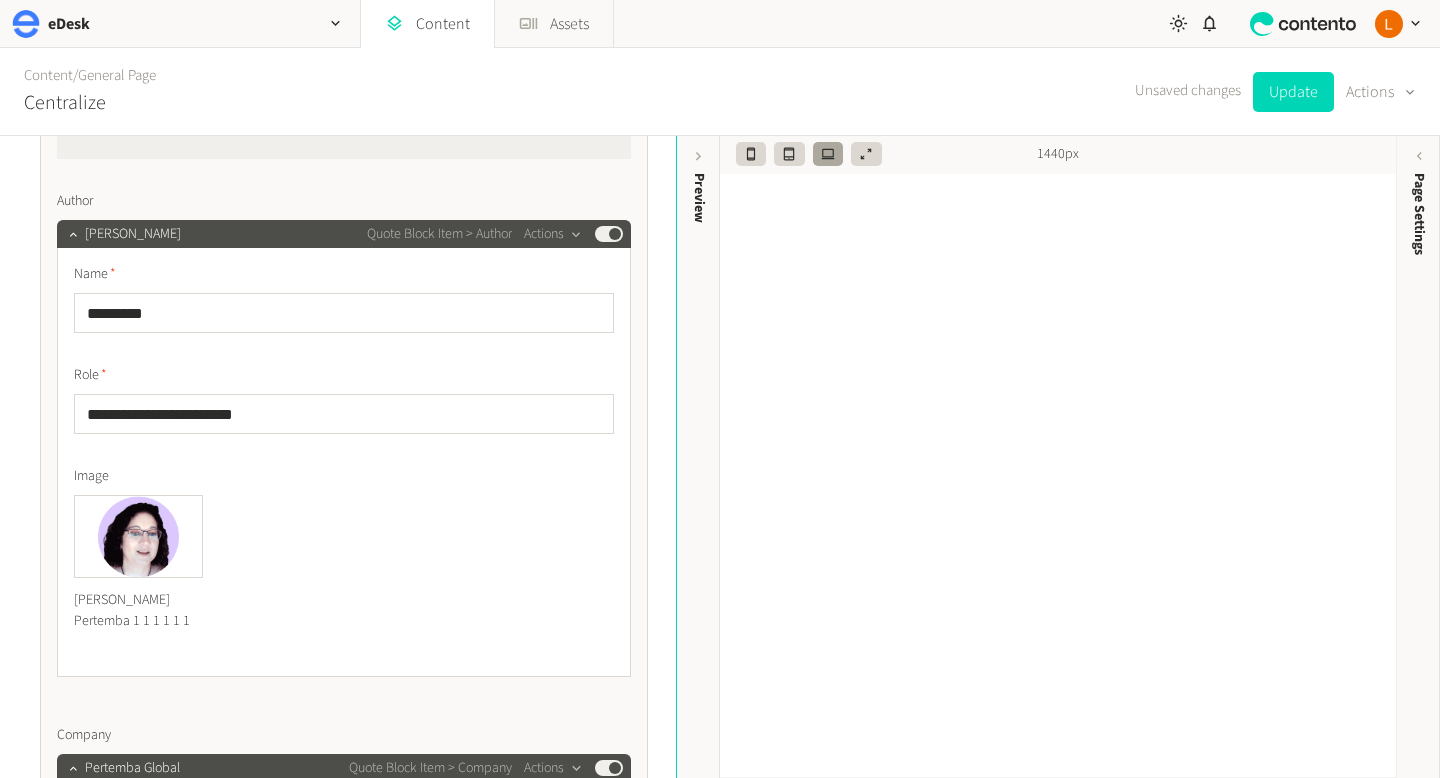 scroll, scrollTop: 774, scrollLeft: 0, axis: vertical 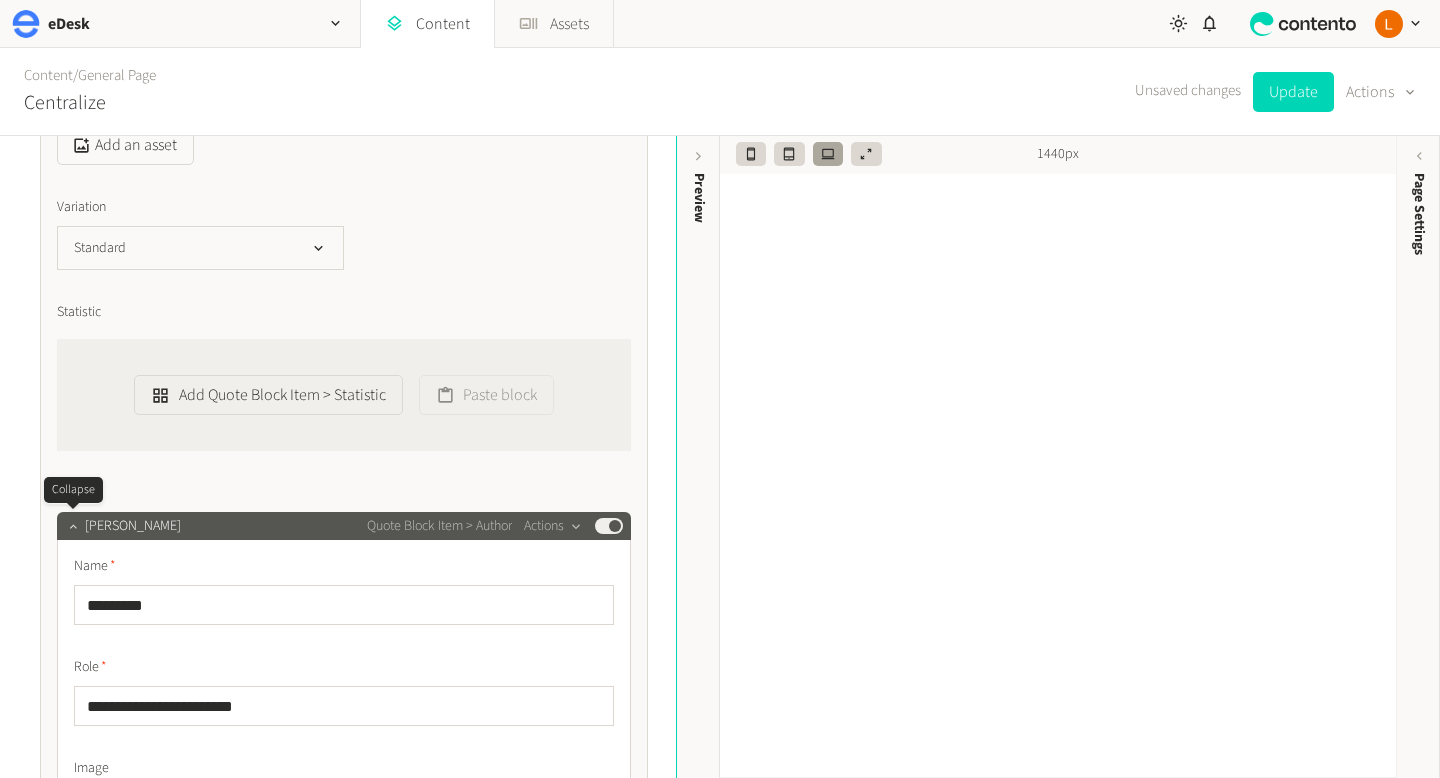click 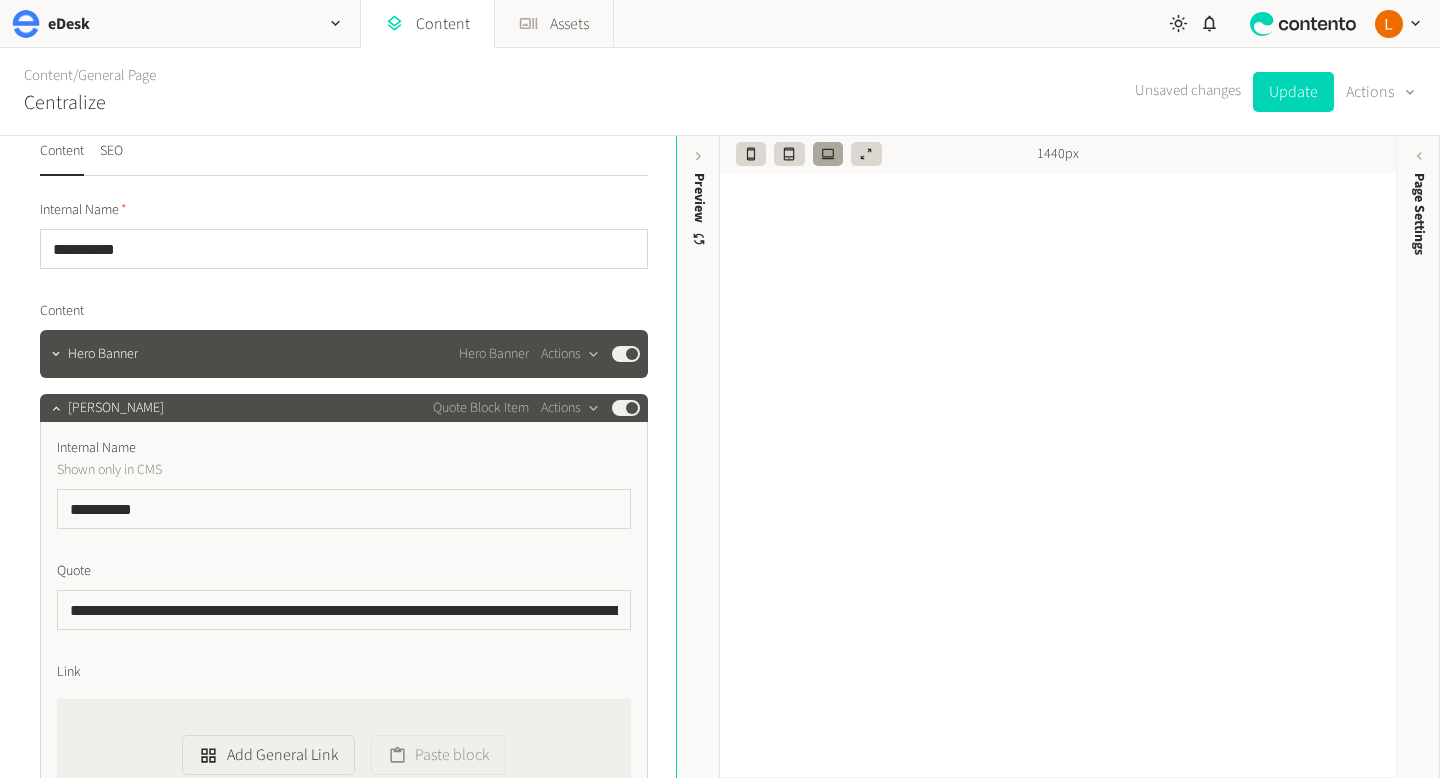 scroll, scrollTop: 0, scrollLeft: 0, axis: both 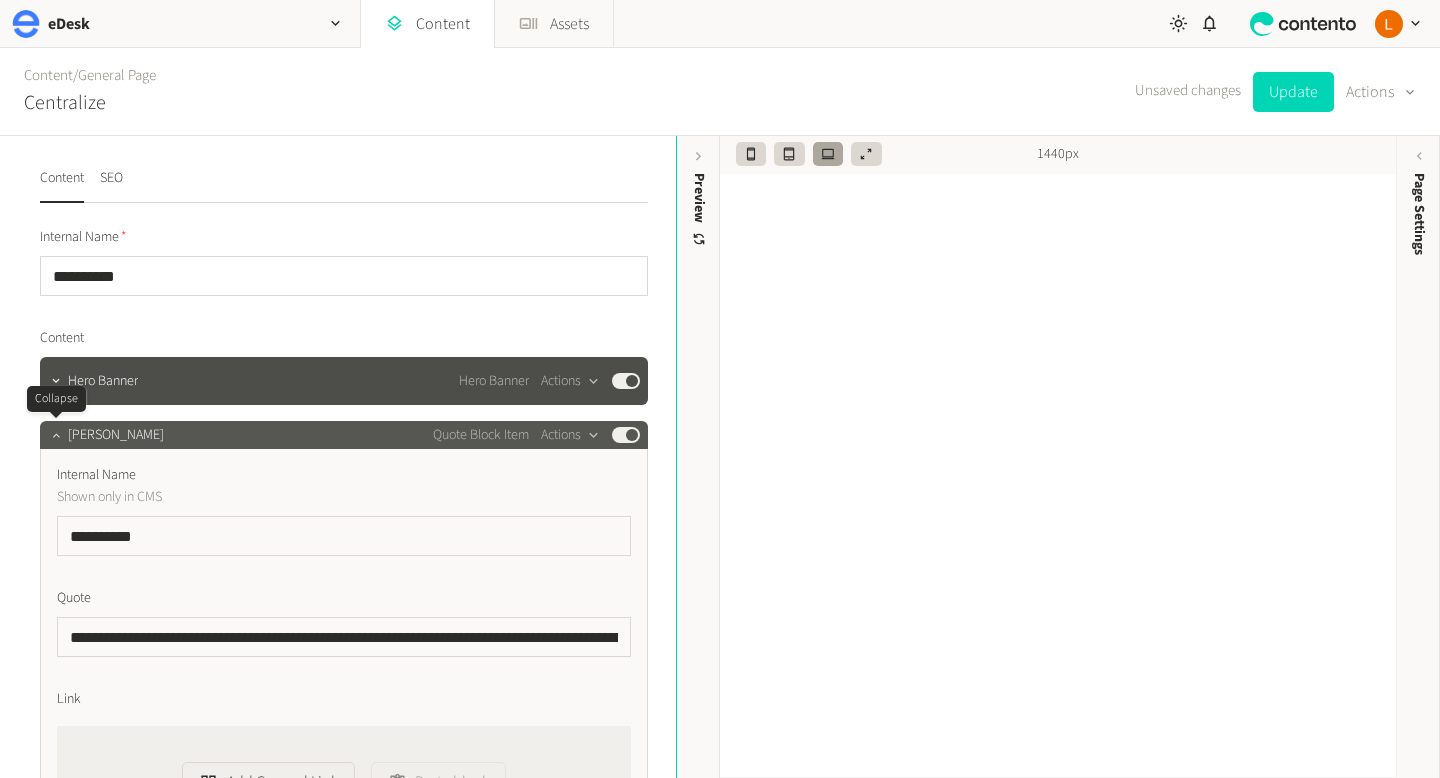 click 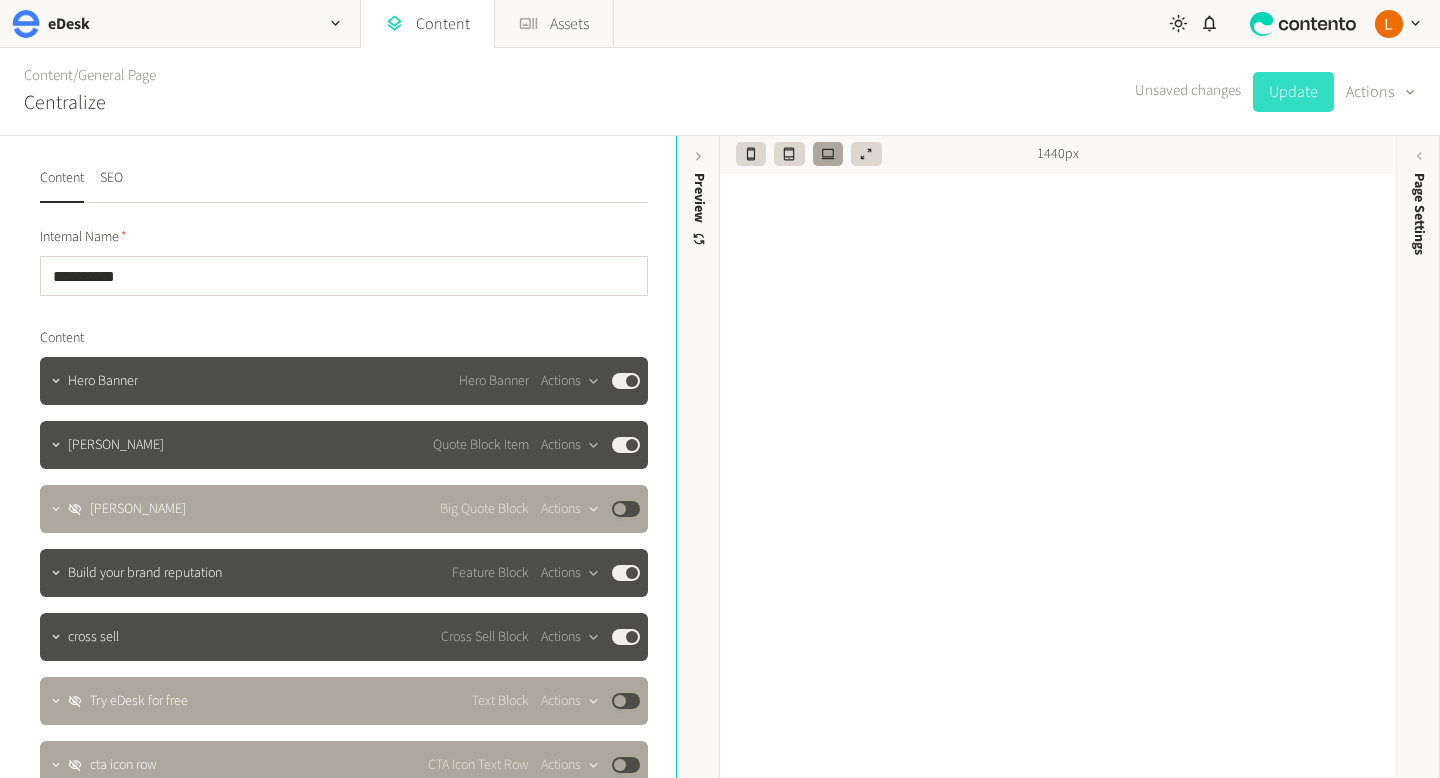 click on "Update" 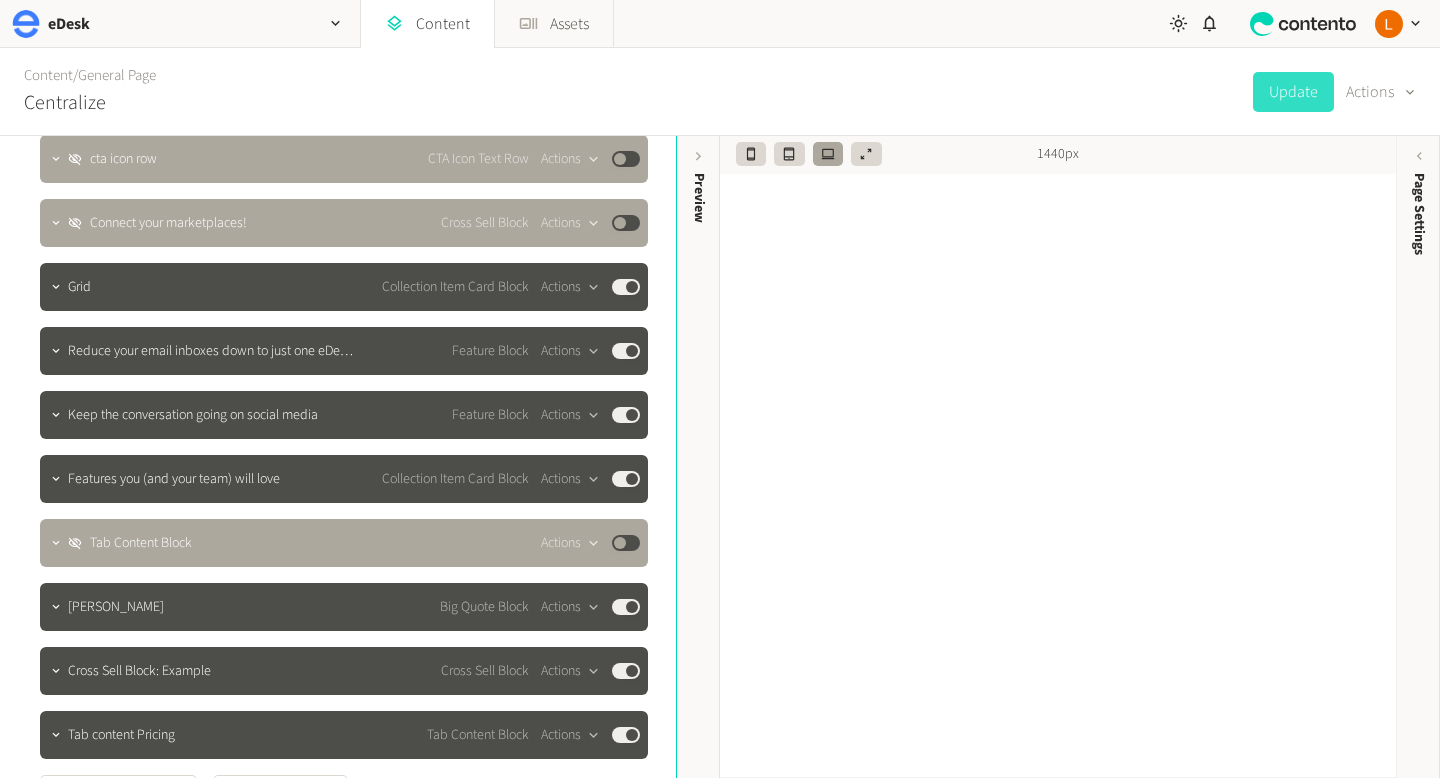 scroll, scrollTop: 0, scrollLeft: 0, axis: both 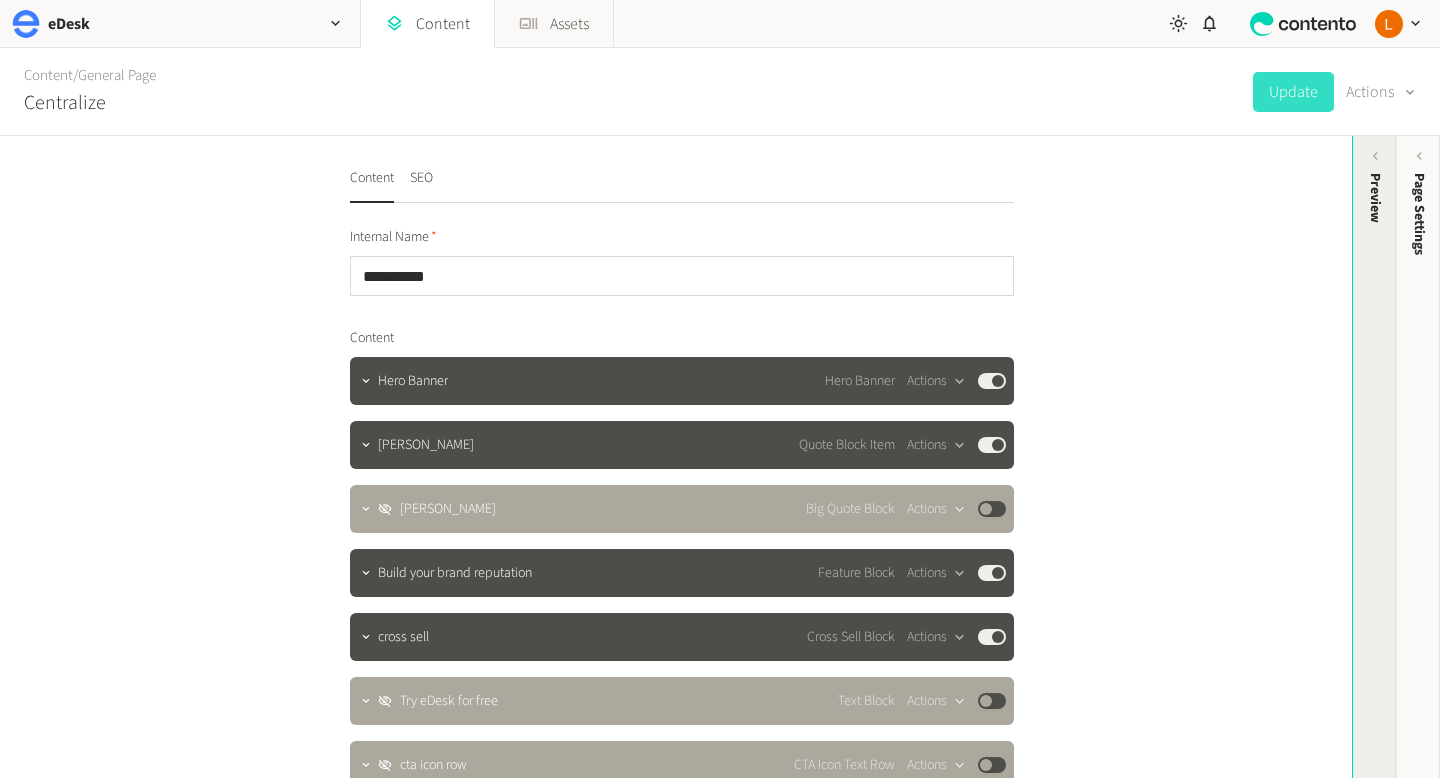 click on "Preview" 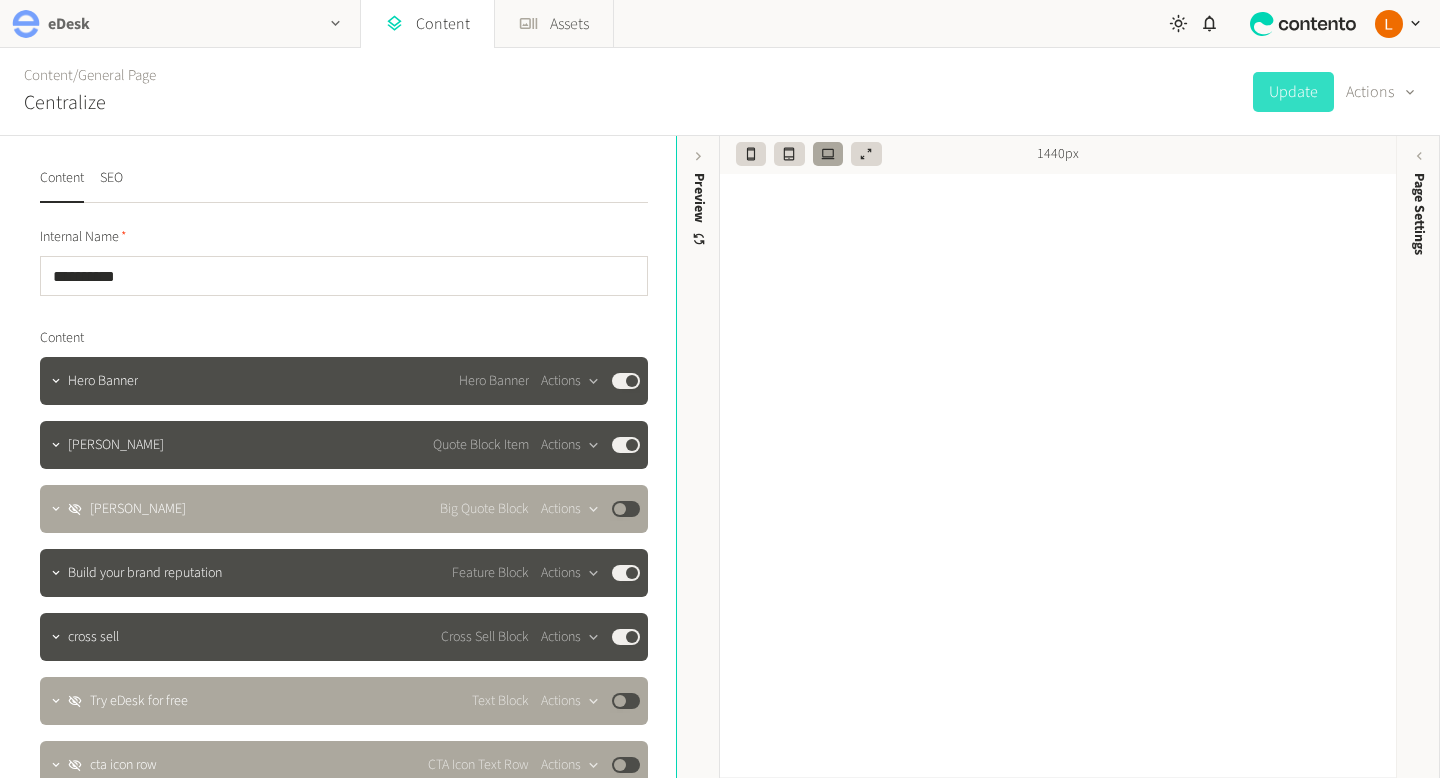 click 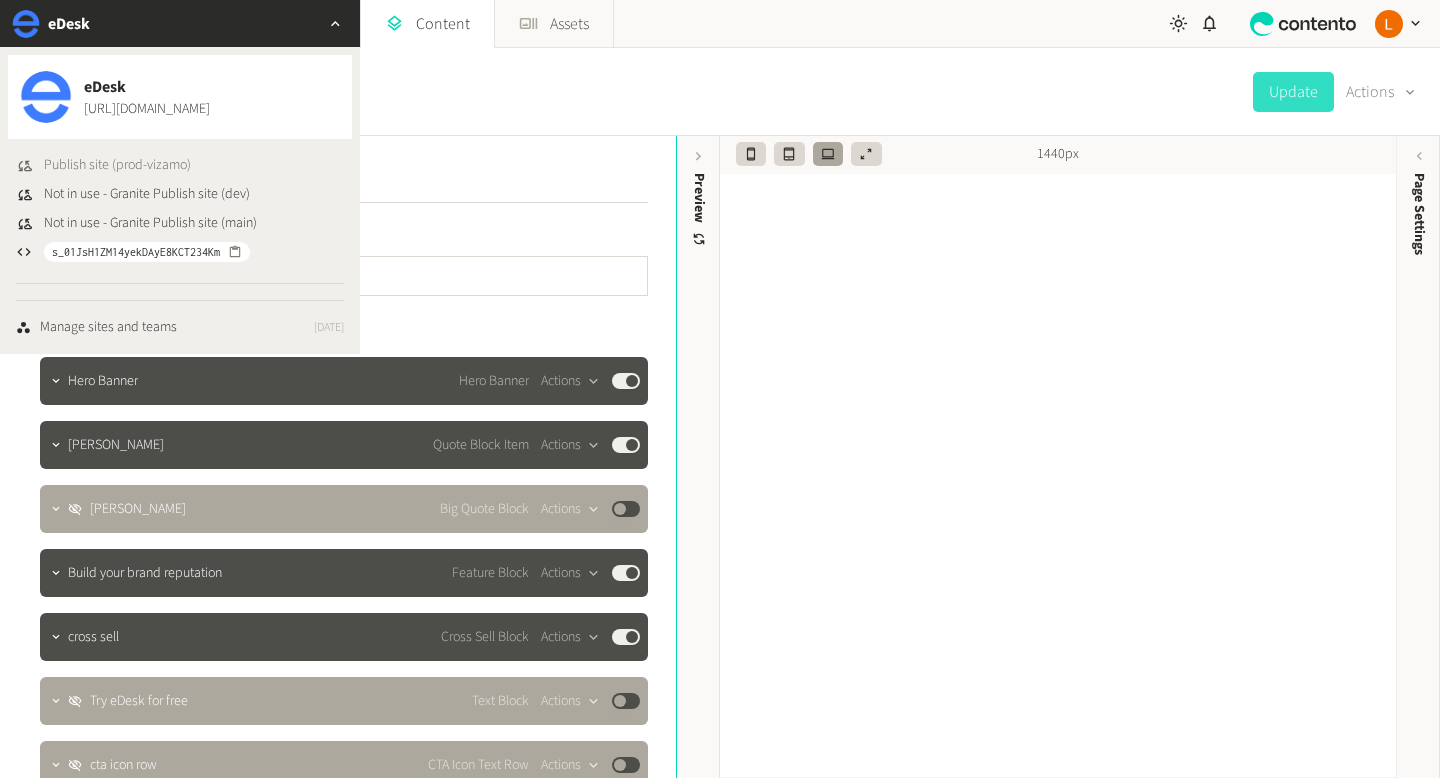 click on "Publish site (prod-vizamo)" 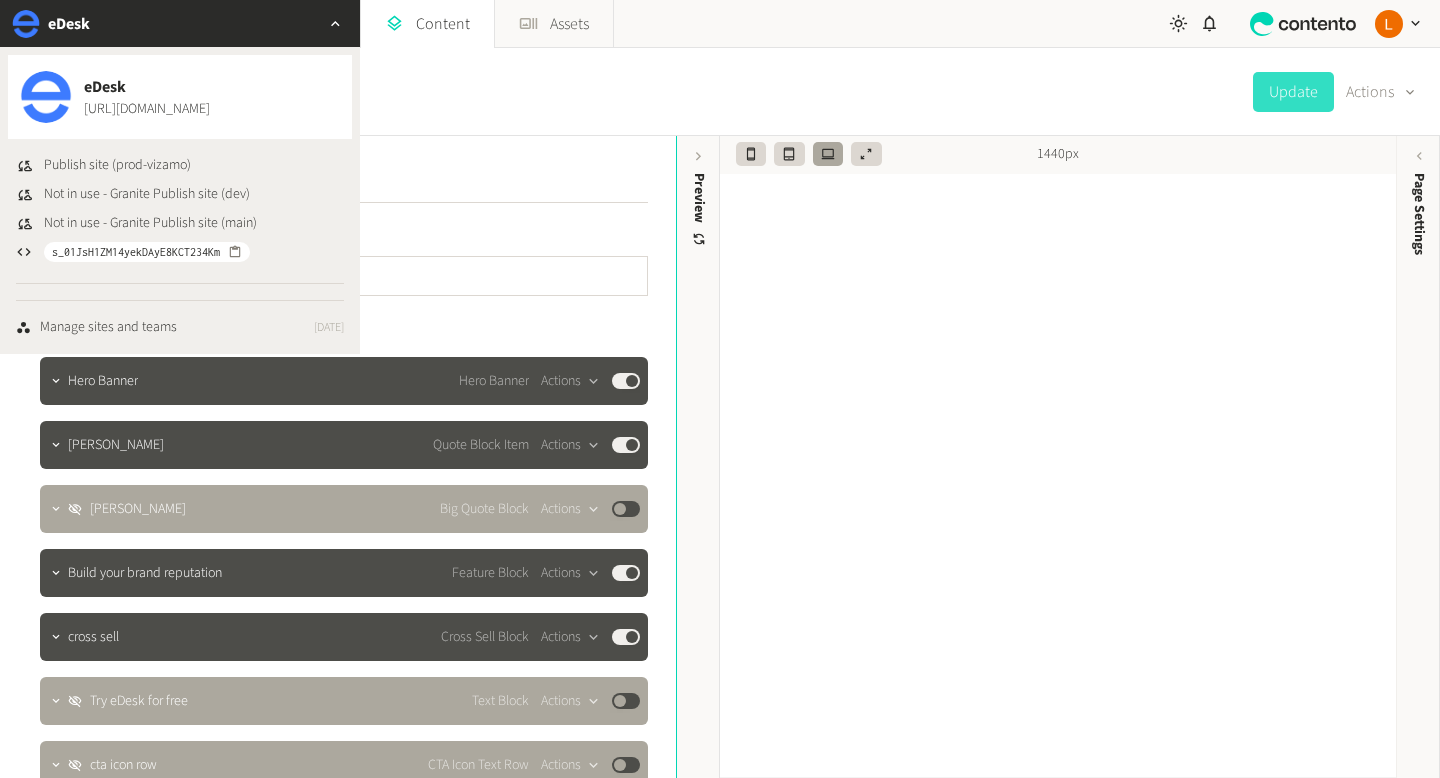 click on "Content   /  General Page Centralize  Update   Actions" 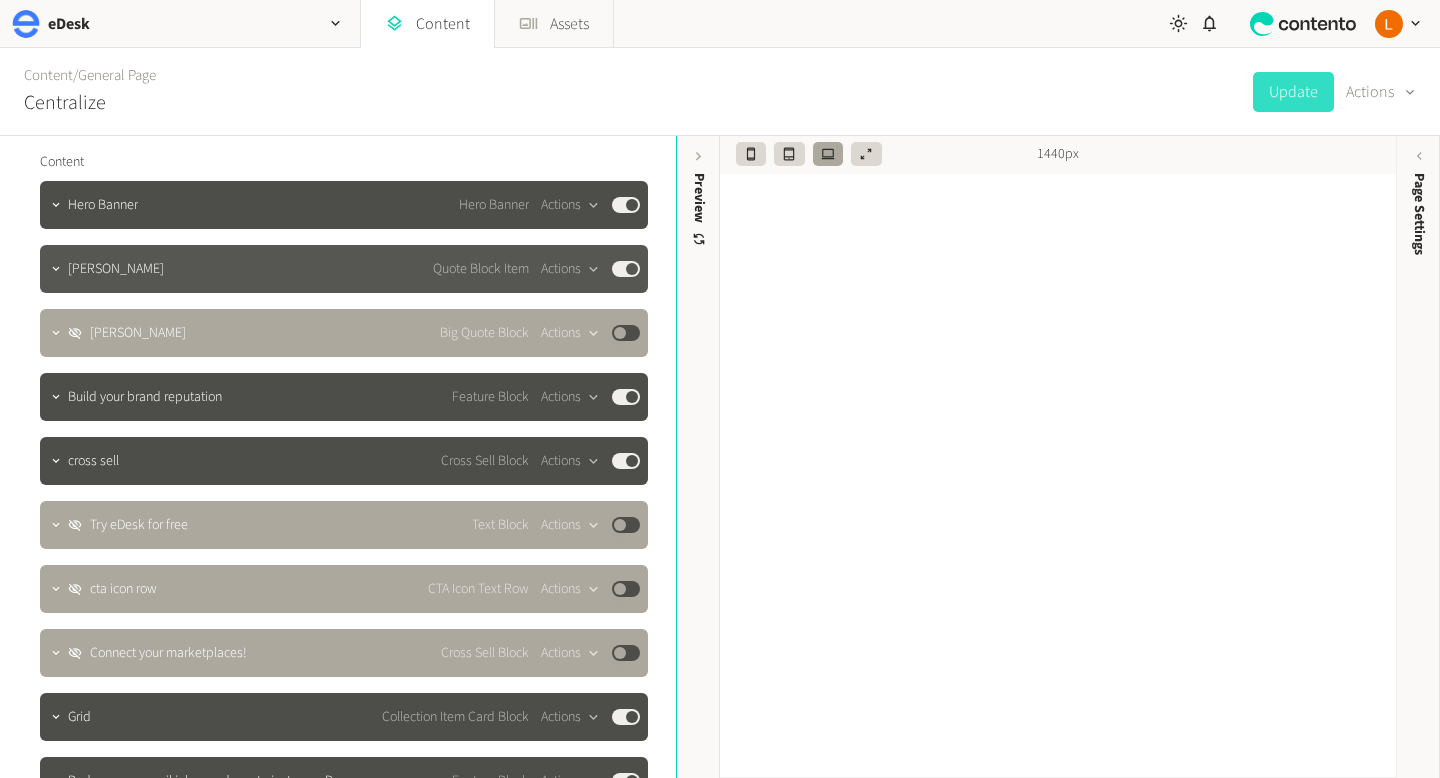 scroll, scrollTop: 174, scrollLeft: 0, axis: vertical 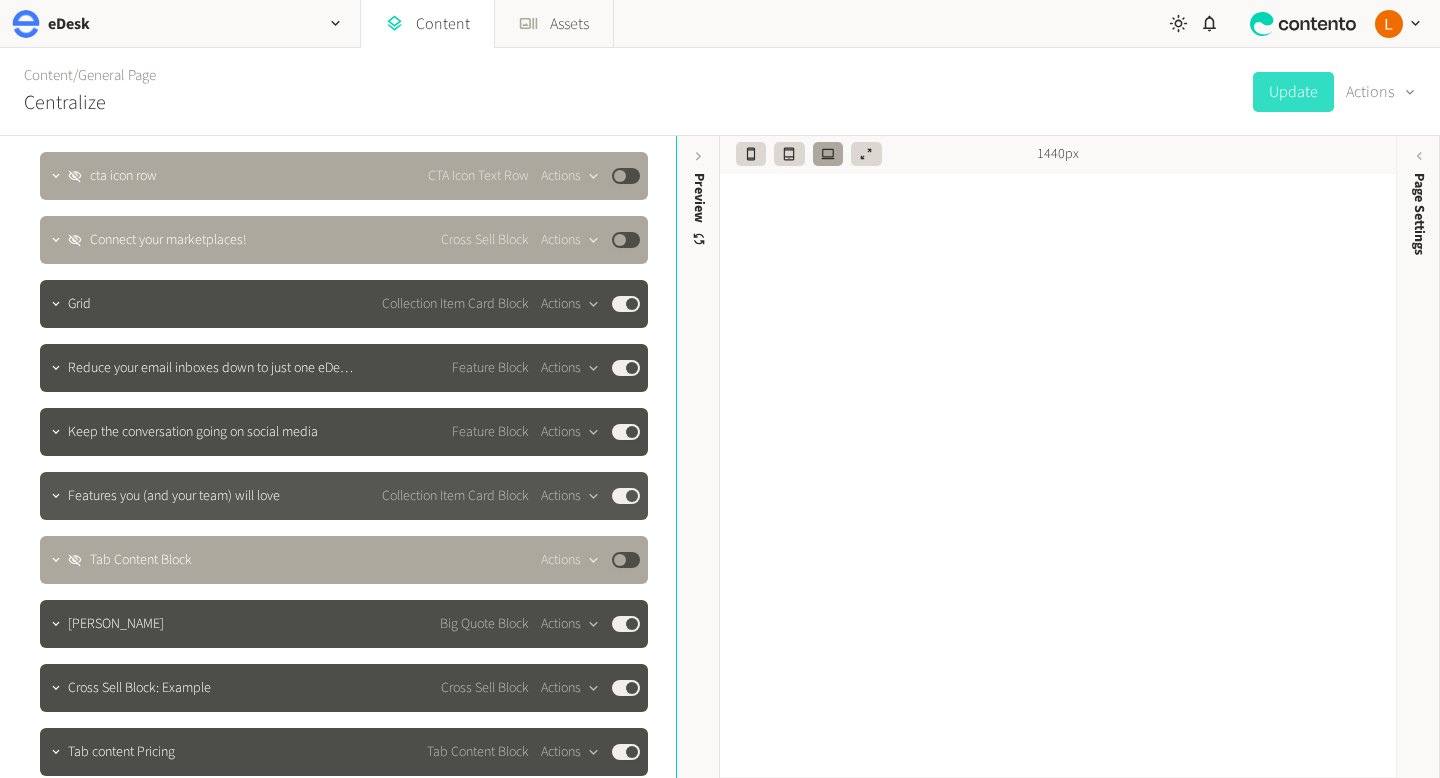 click on "Published" 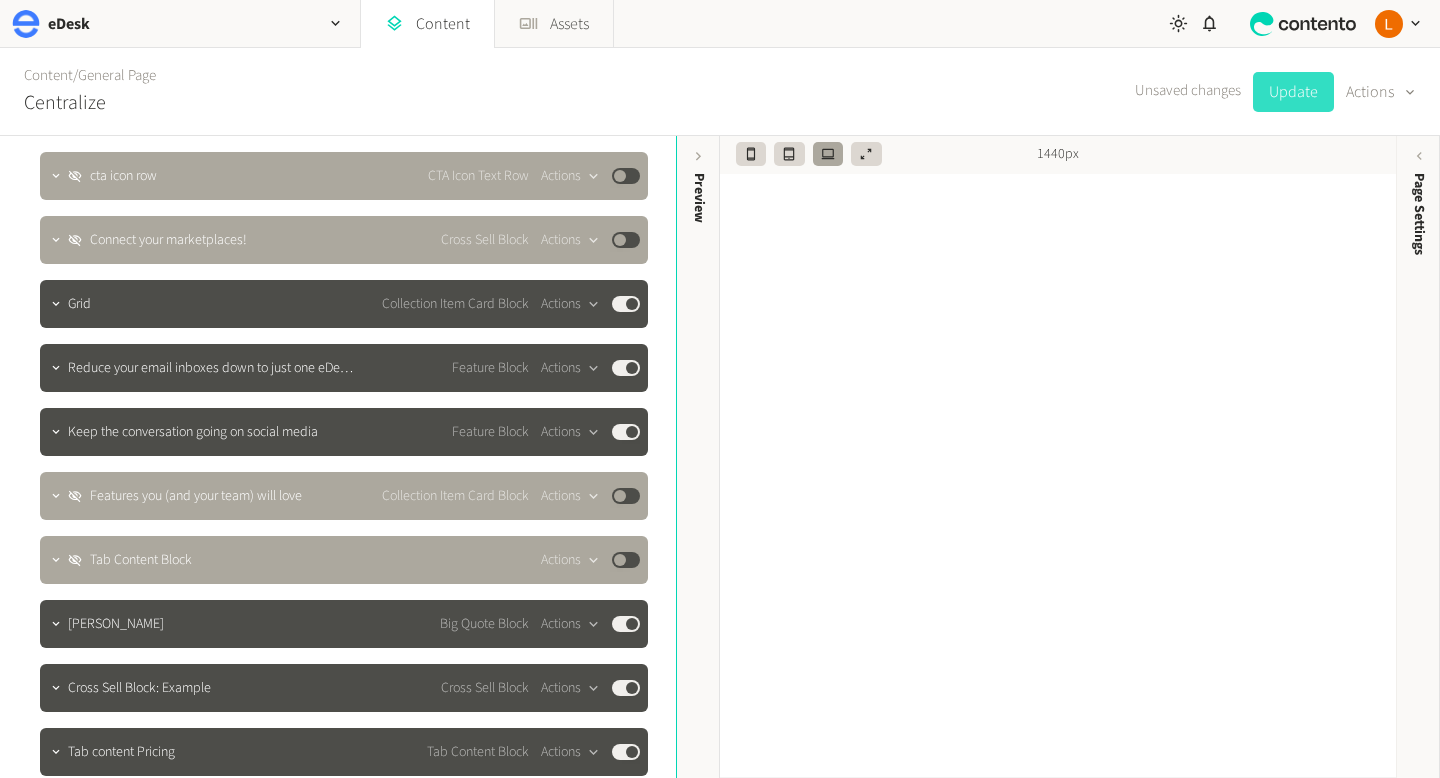 click on "Update" 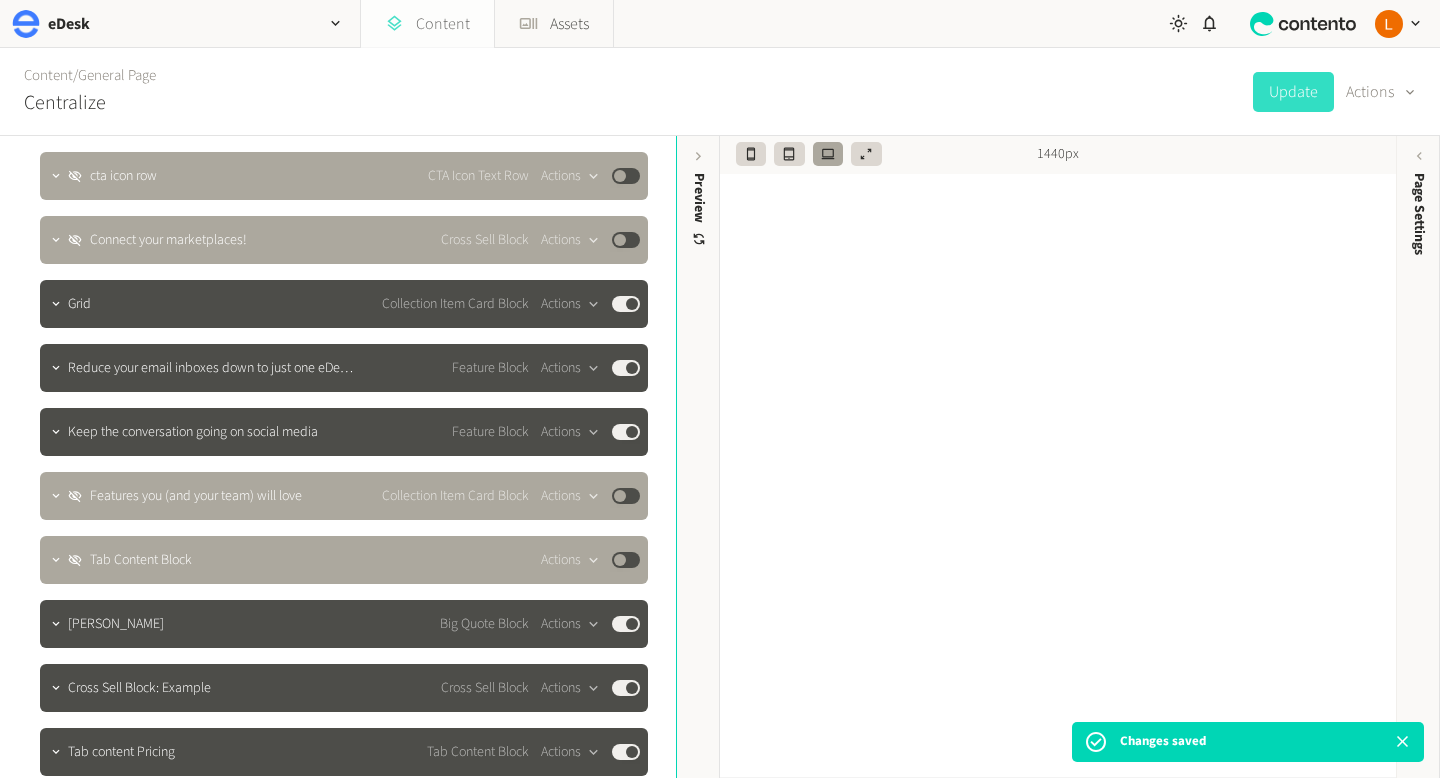 click on "Content" 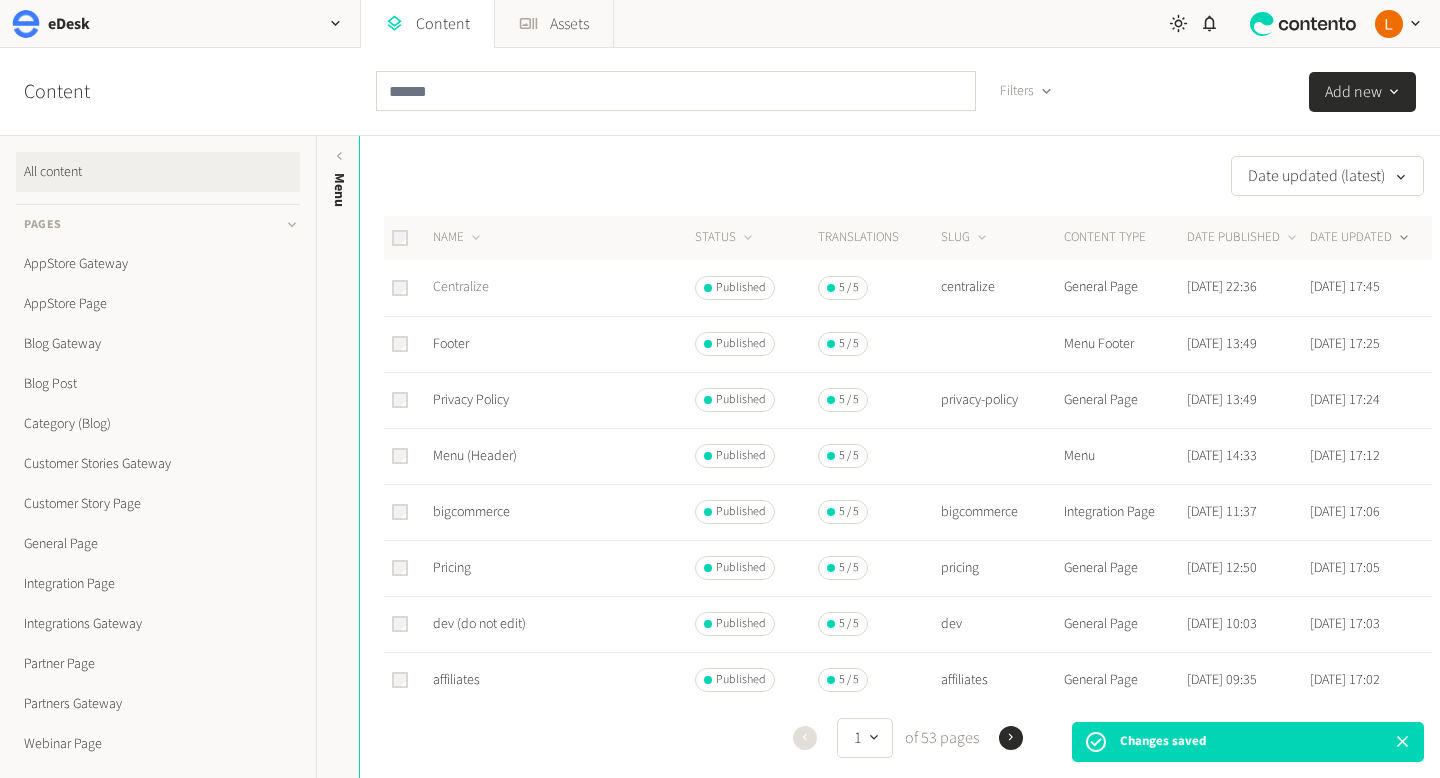 click on "Centralize" 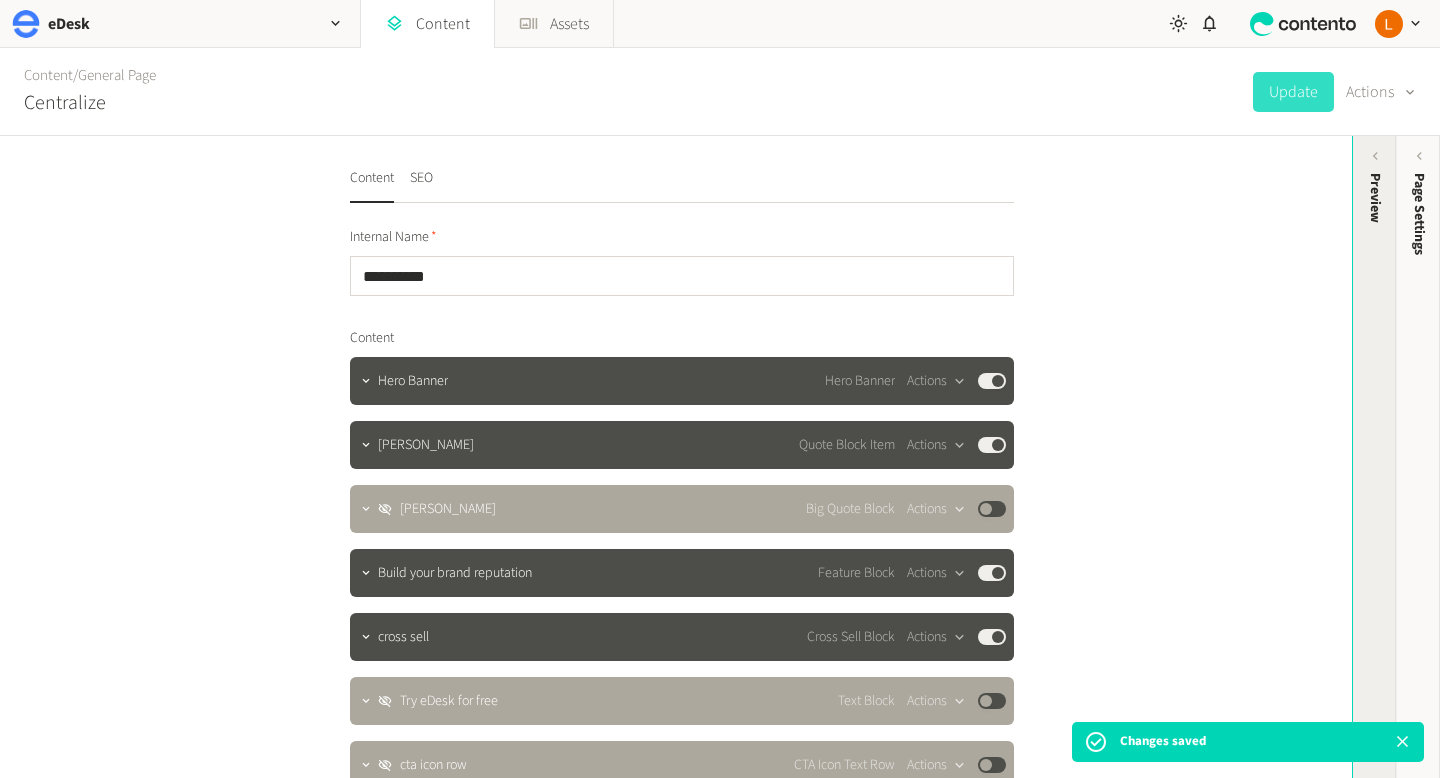 click on "Preview" 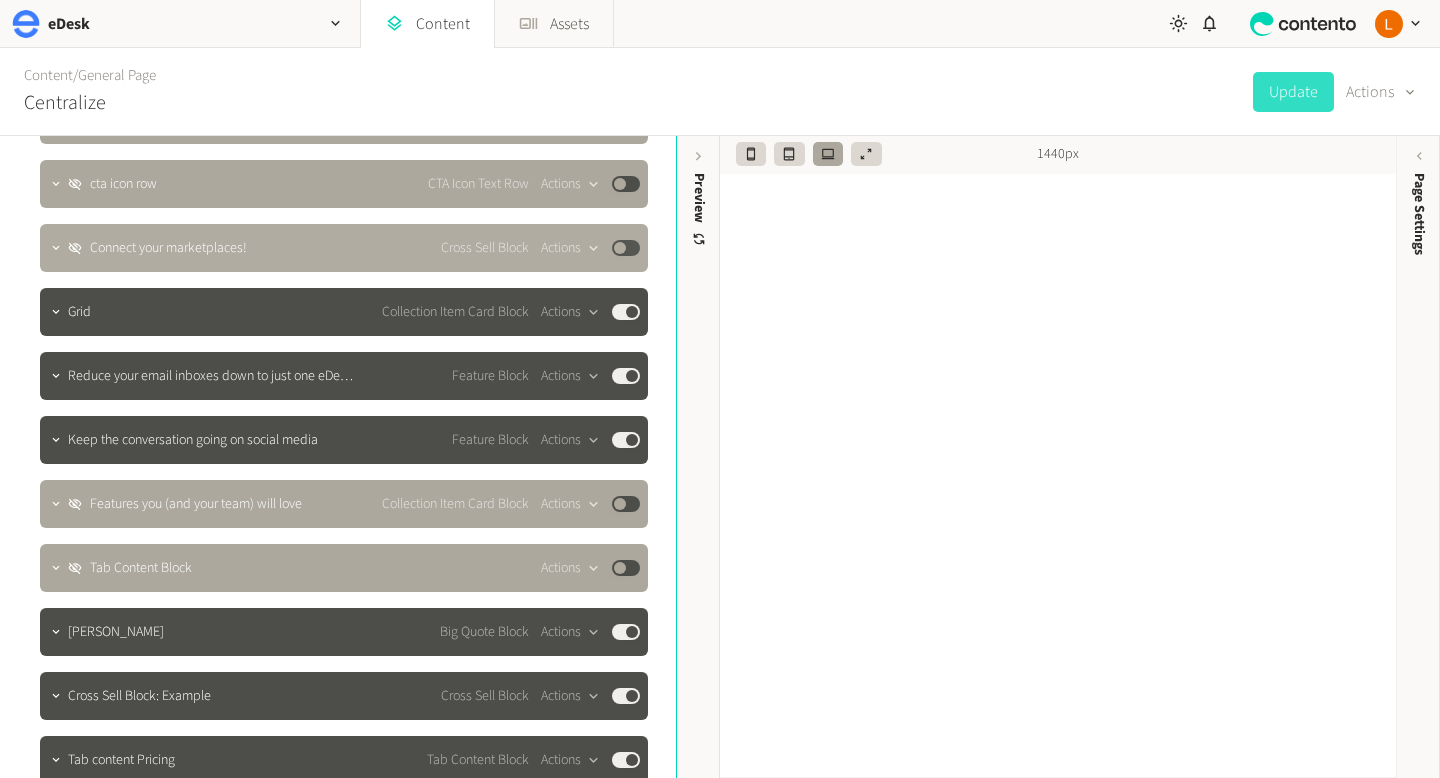 scroll, scrollTop: 803, scrollLeft: 0, axis: vertical 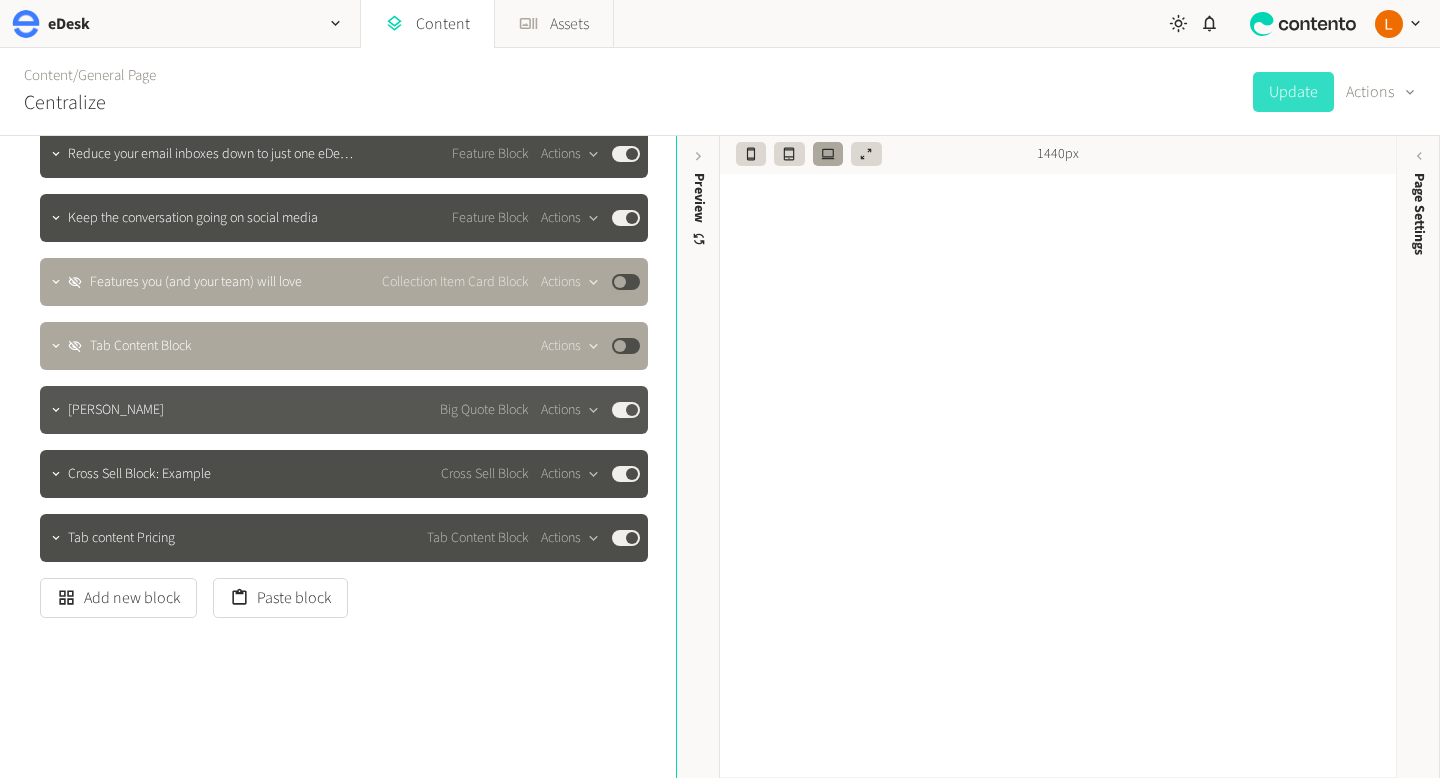 click on "Published" 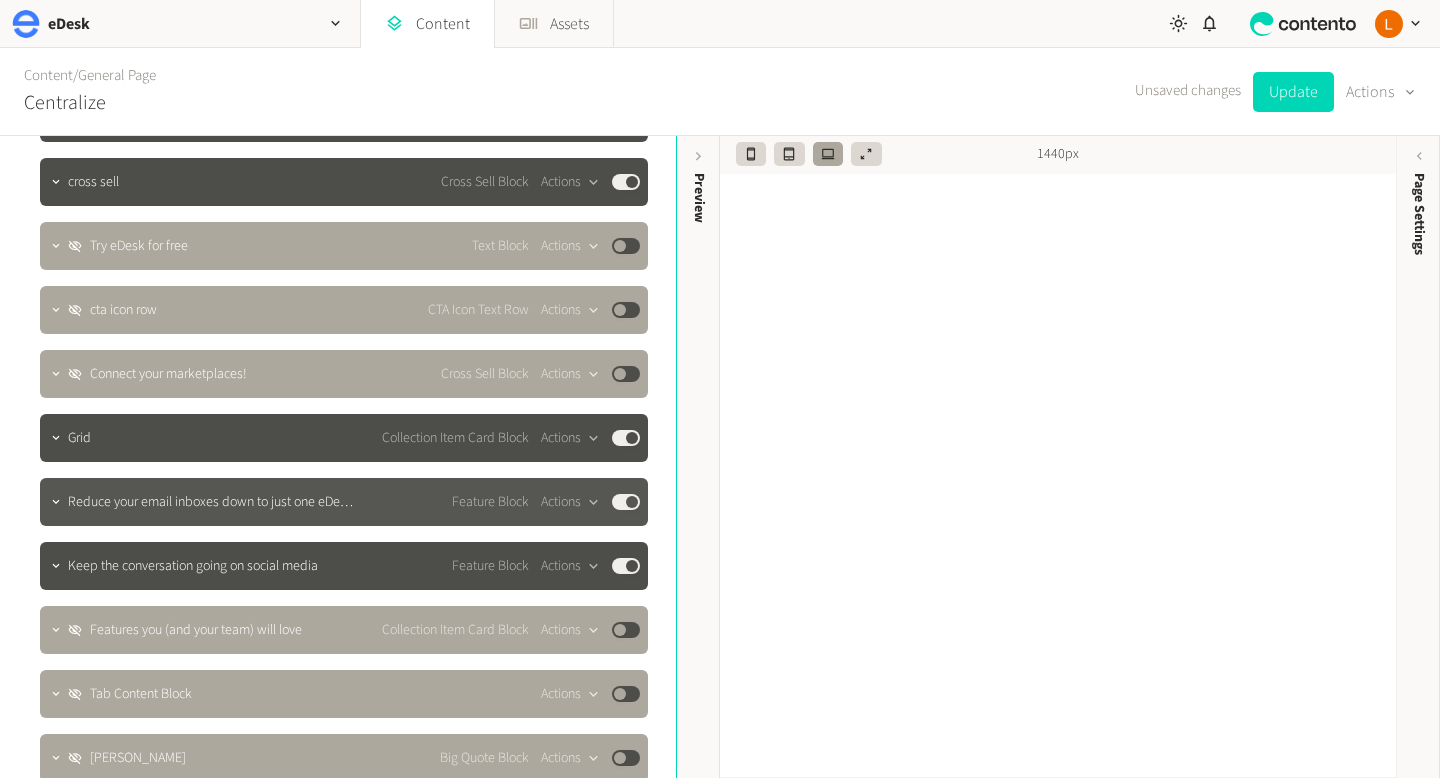 scroll, scrollTop: 398, scrollLeft: 0, axis: vertical 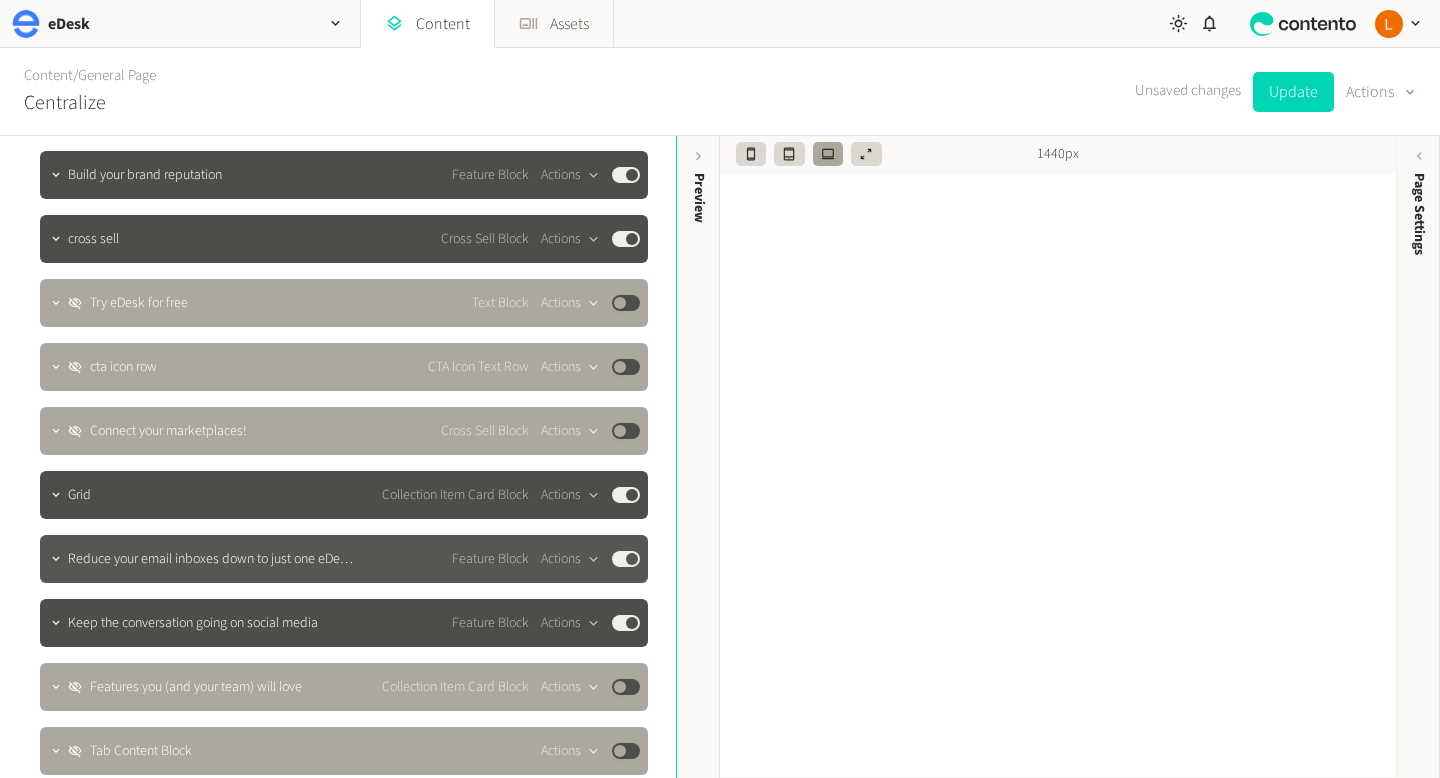 type 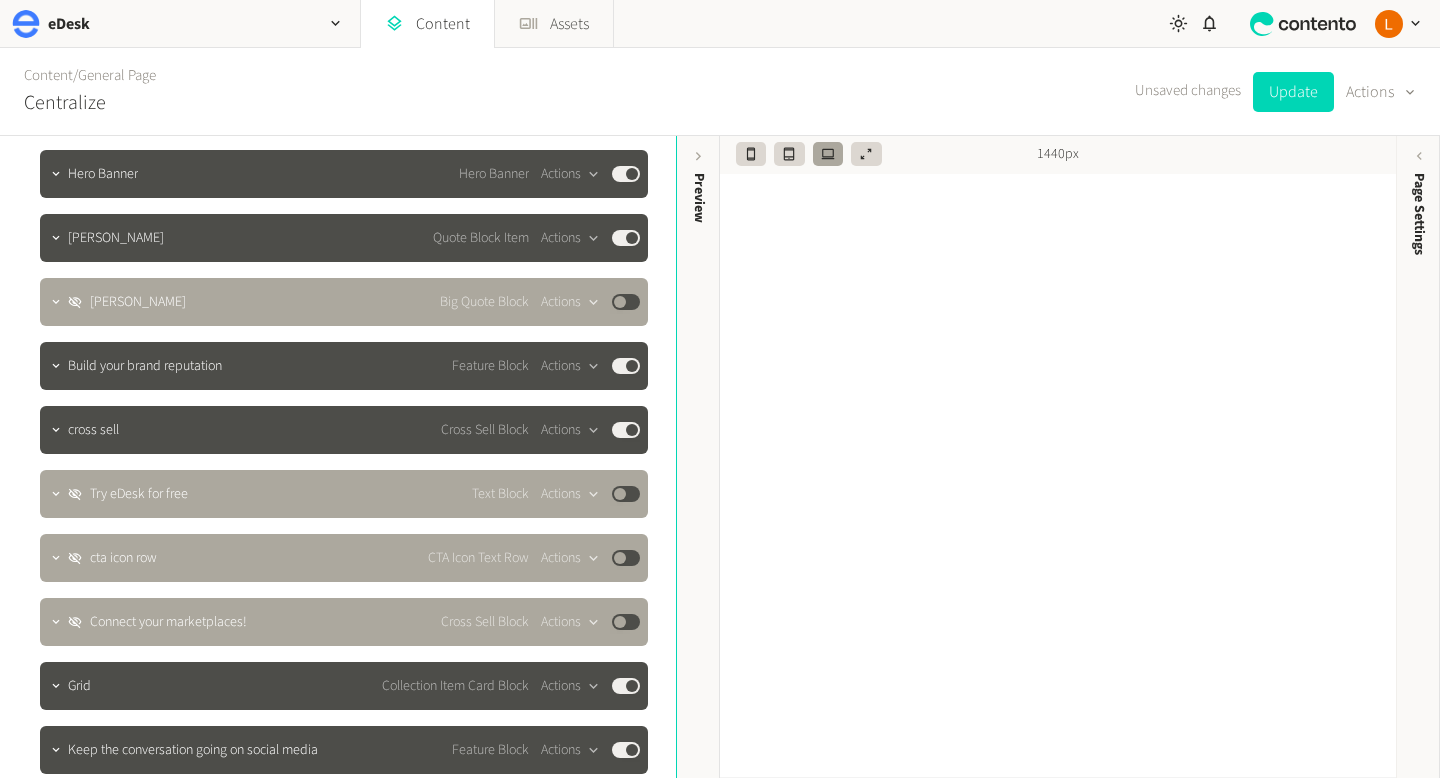scroll, scrollTop: 126, scrollLeft: 0, axis: vertical 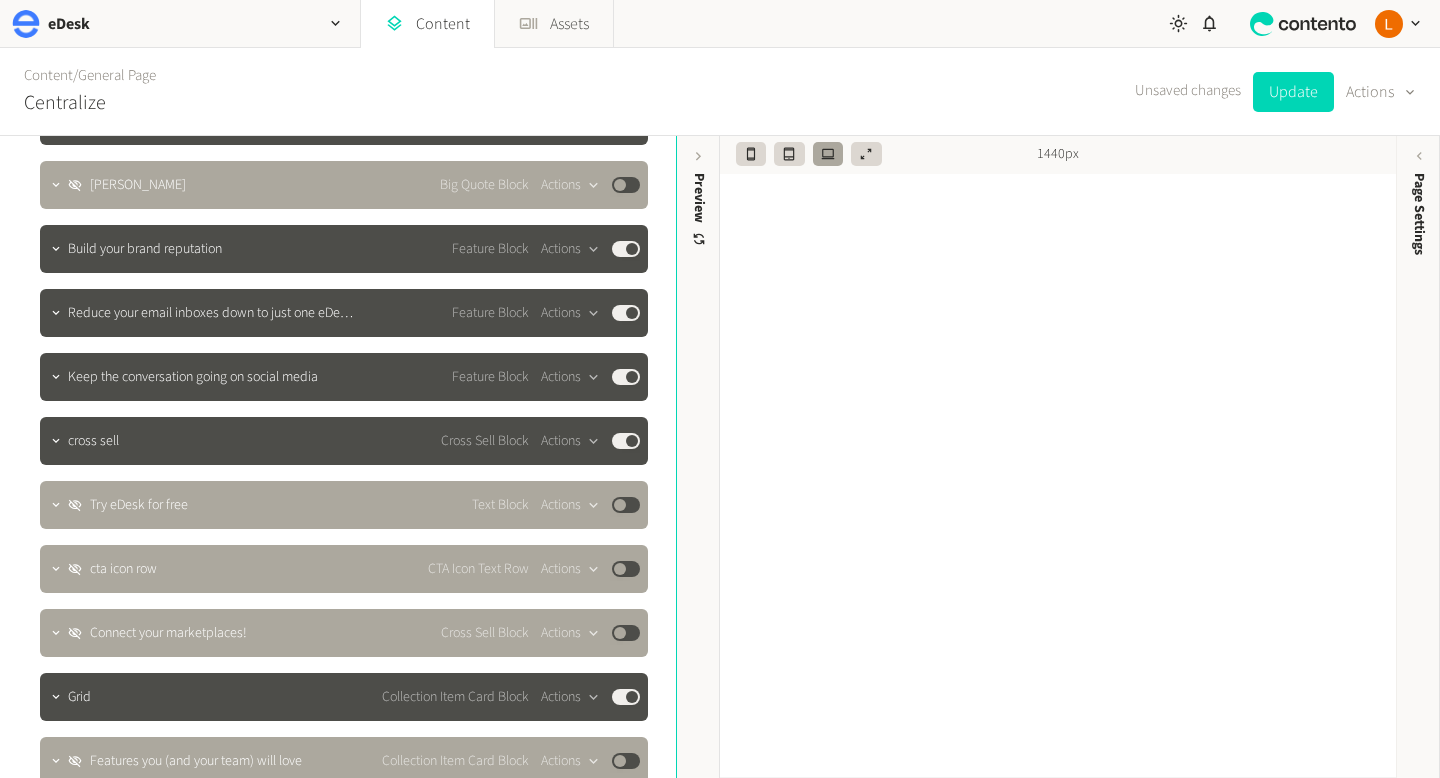 drag, startPoint x: 280, startPoint y: 708, endPoint x: 280, endPoint y: 695, distance: 13 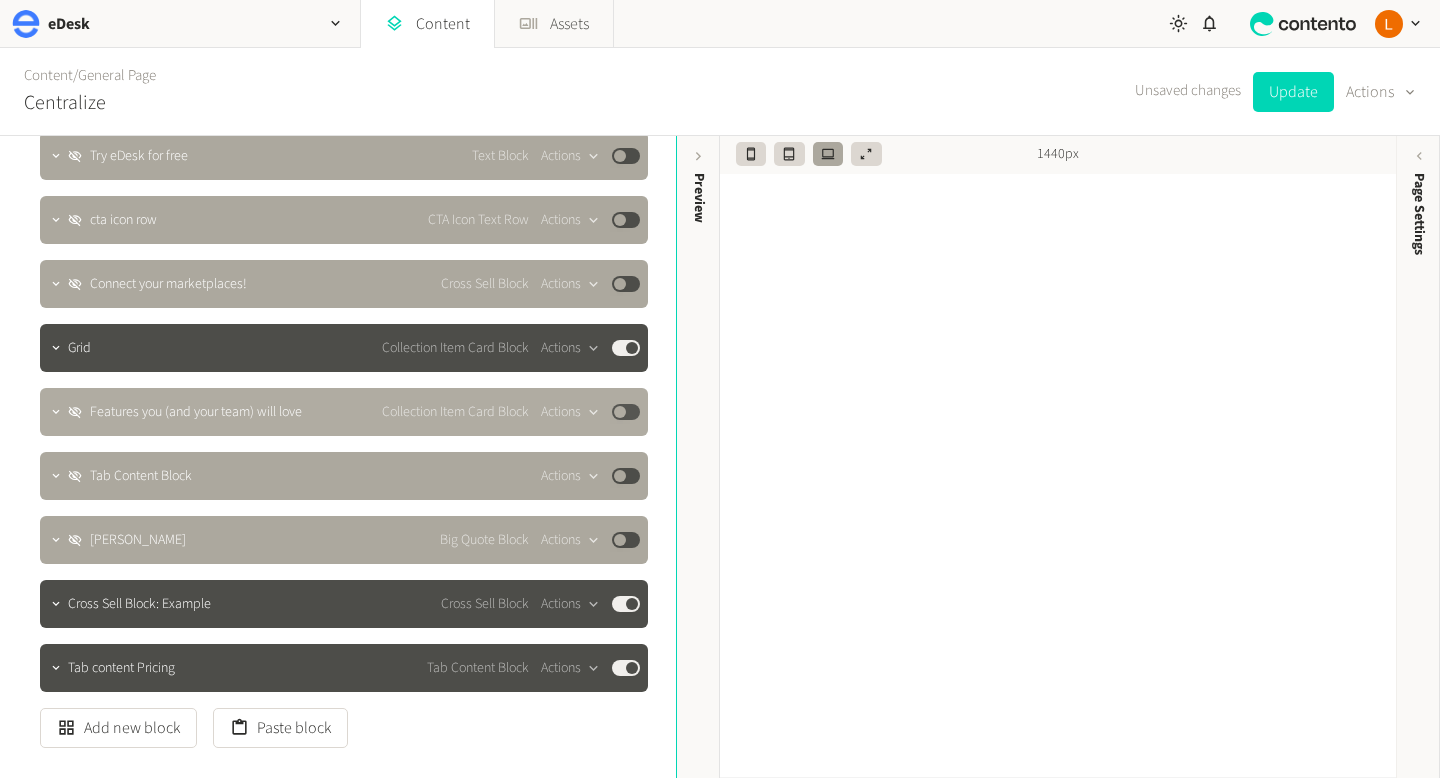 scroll, scrollTop: 672, scrollLeft: 0, axis: vertical 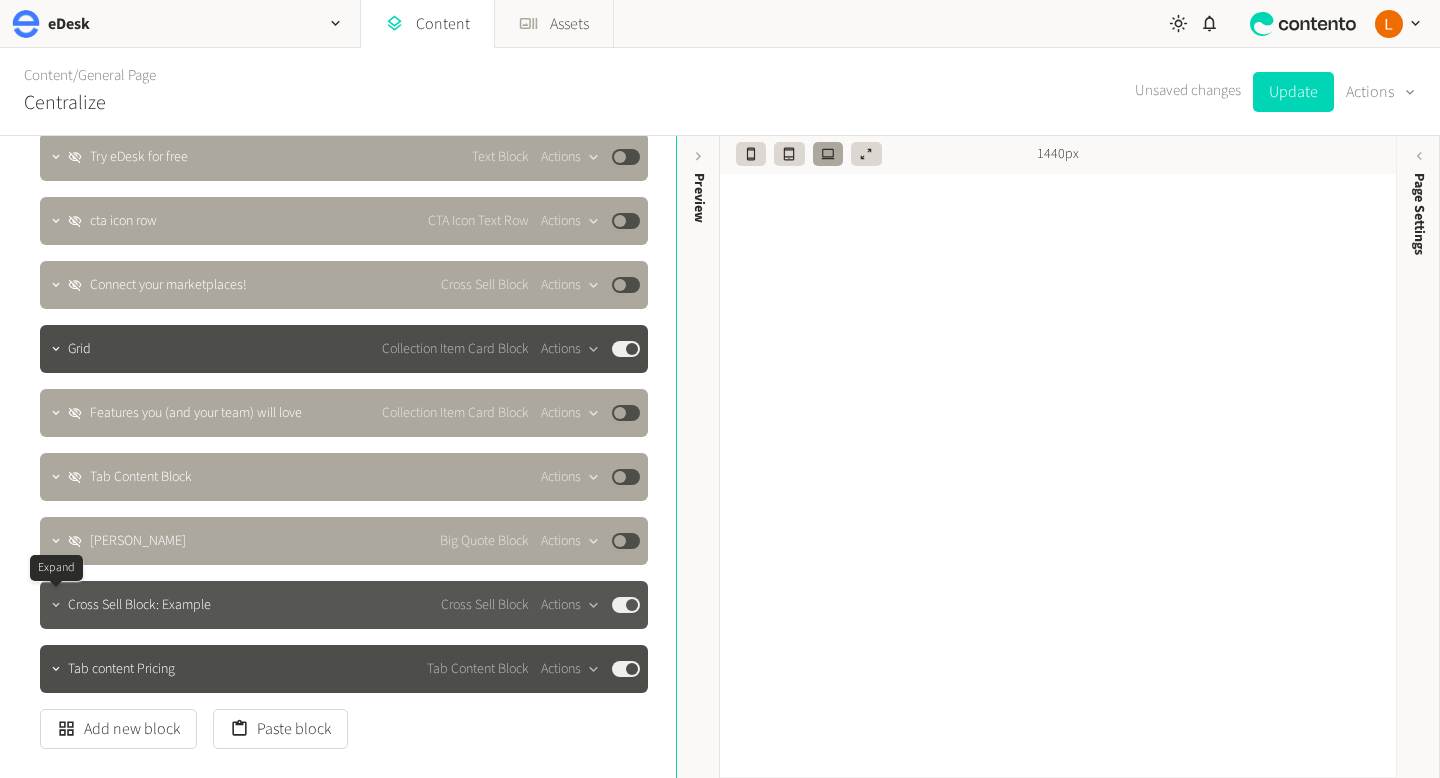 click 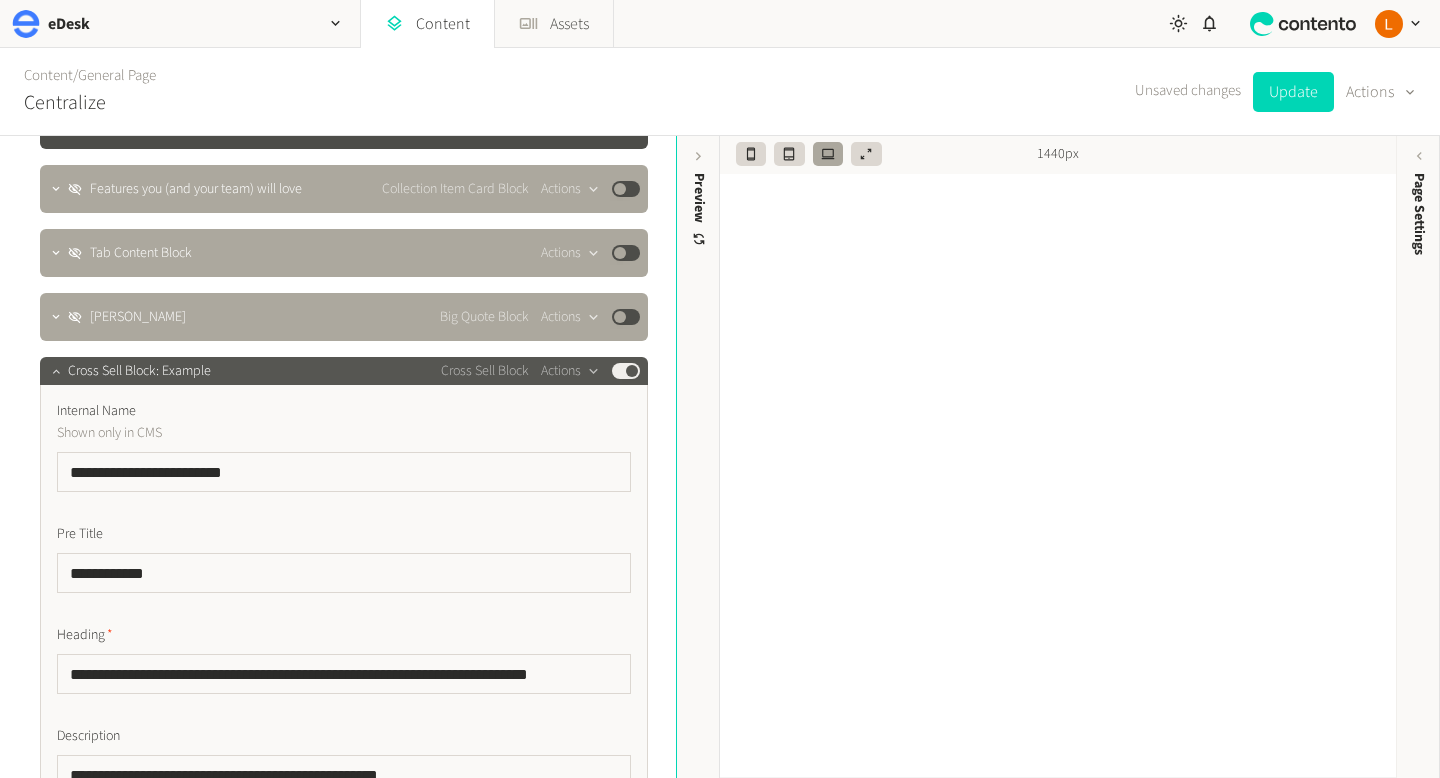 scroll, scrollTop: 803, scrollLeft: 0, axis: vertical 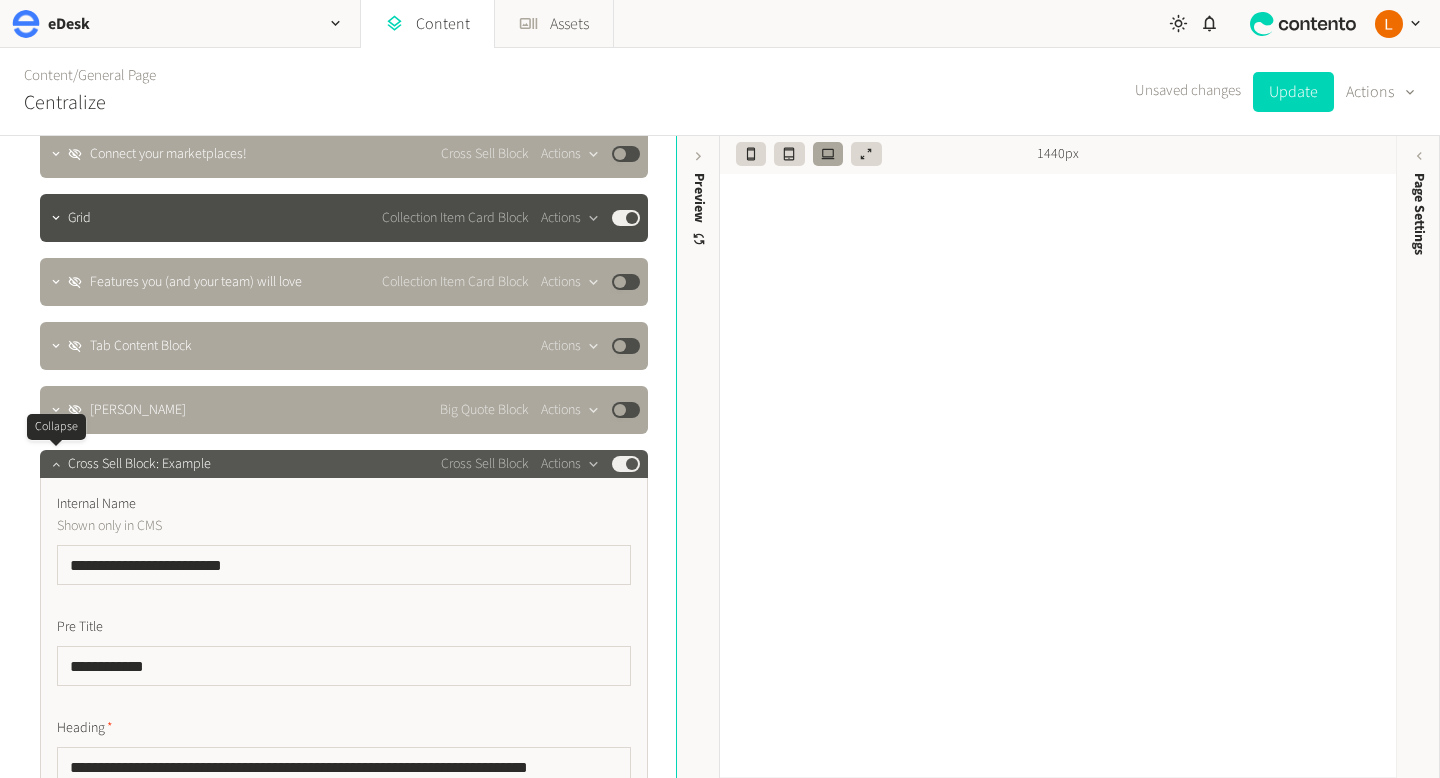click 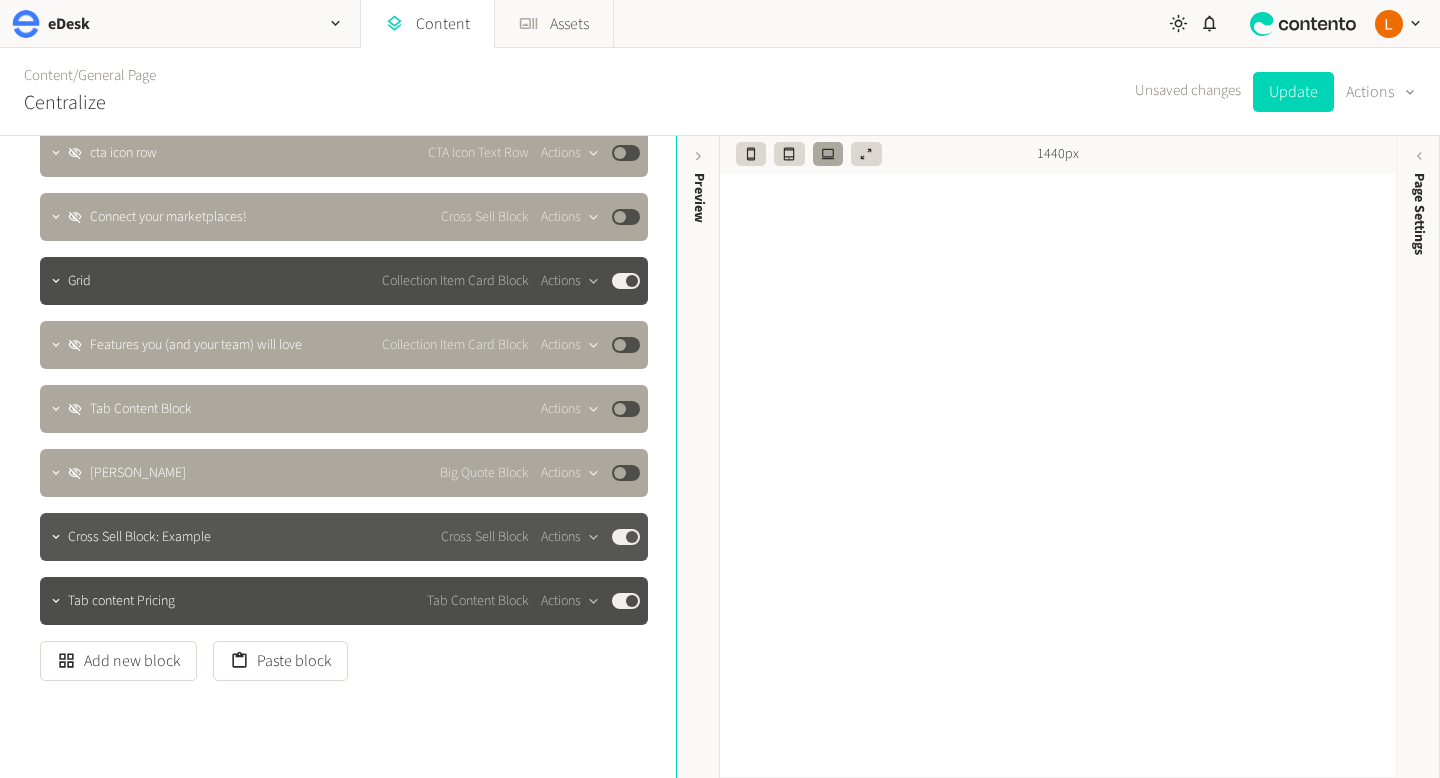 scroll, scrollTop: 711, scrollLeft: 0, axis: vertical 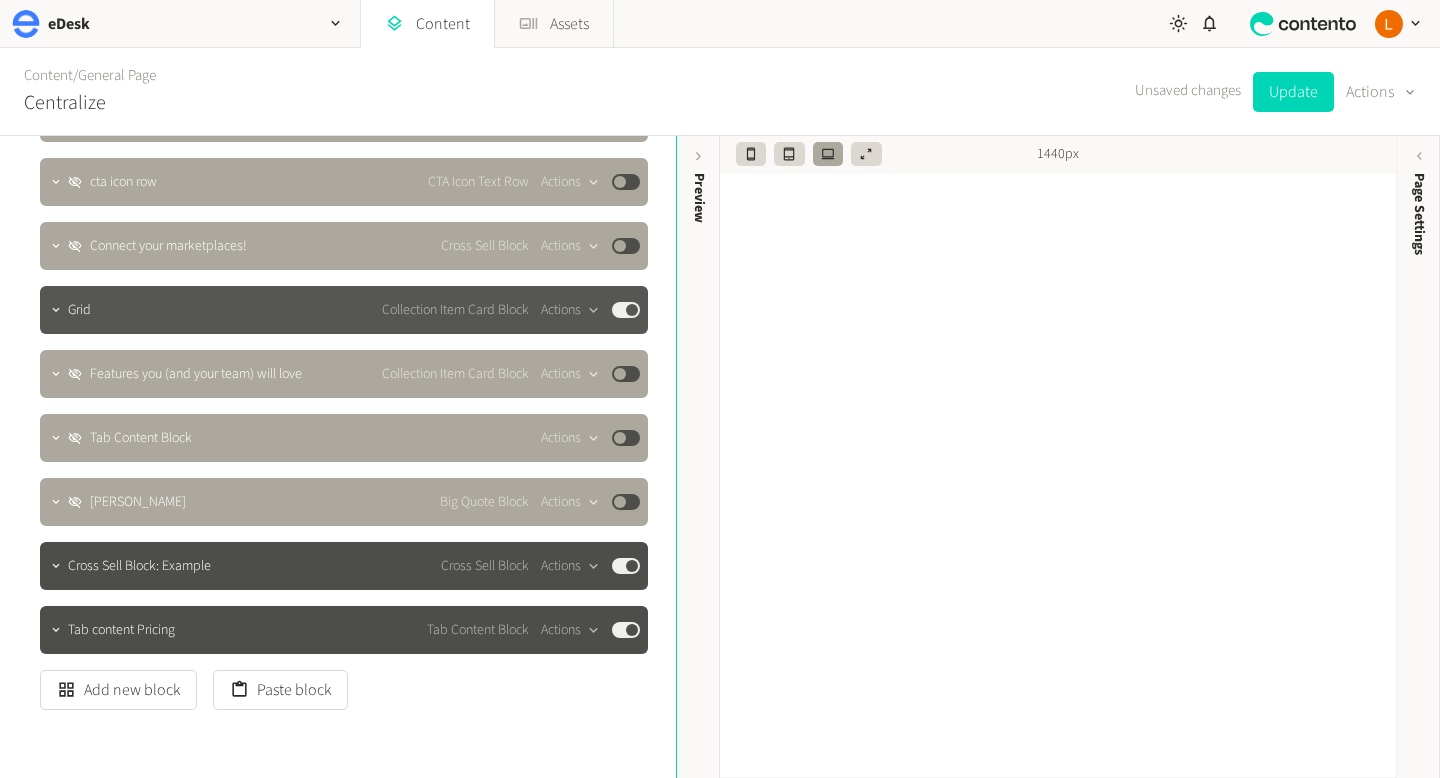 click on "Grid Collection Item Card Block  Actions  Published" 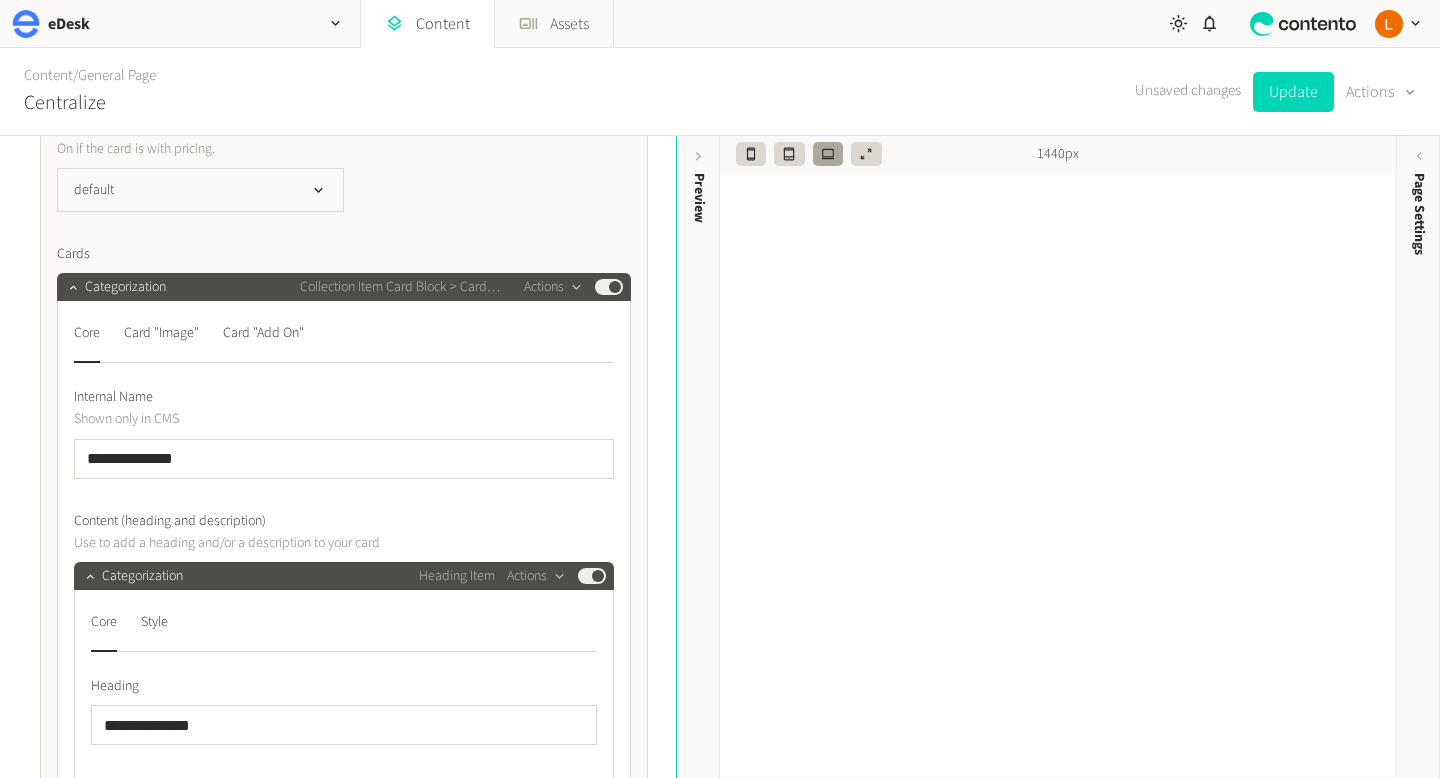 scroll, scrollTop: 1460, scrollLeft: 0, axis: vertical 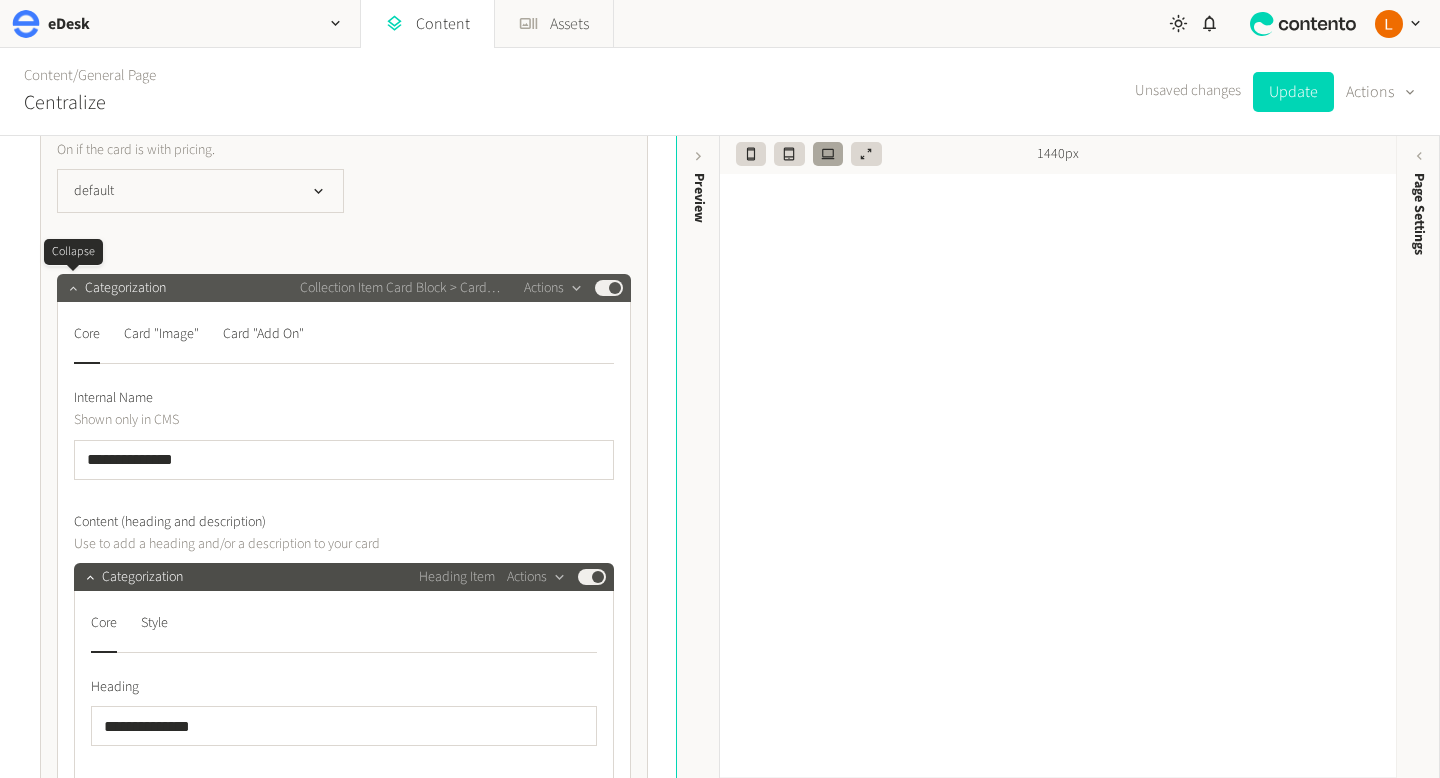 click 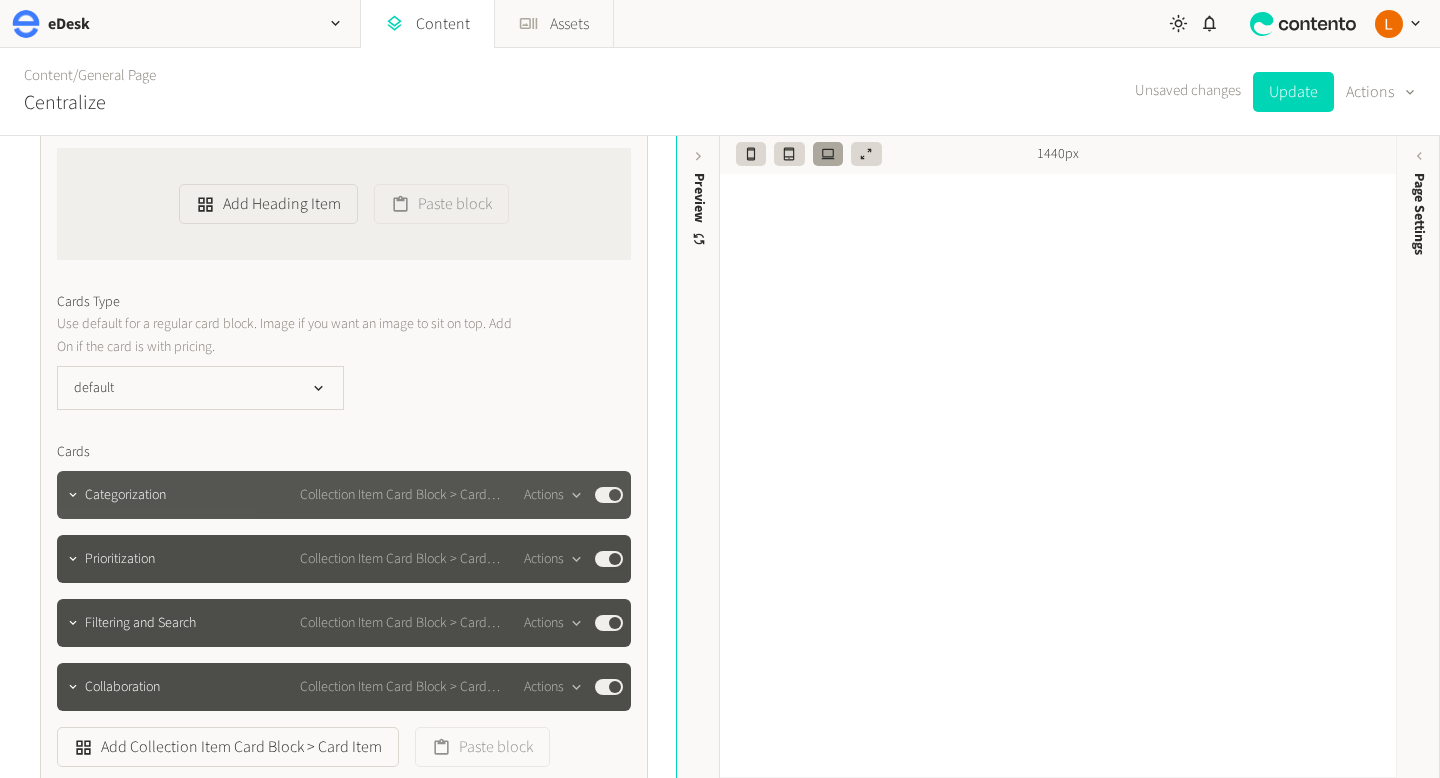 scroll, scrollTop: 1526, scrollLeft: 0, axis: vertical 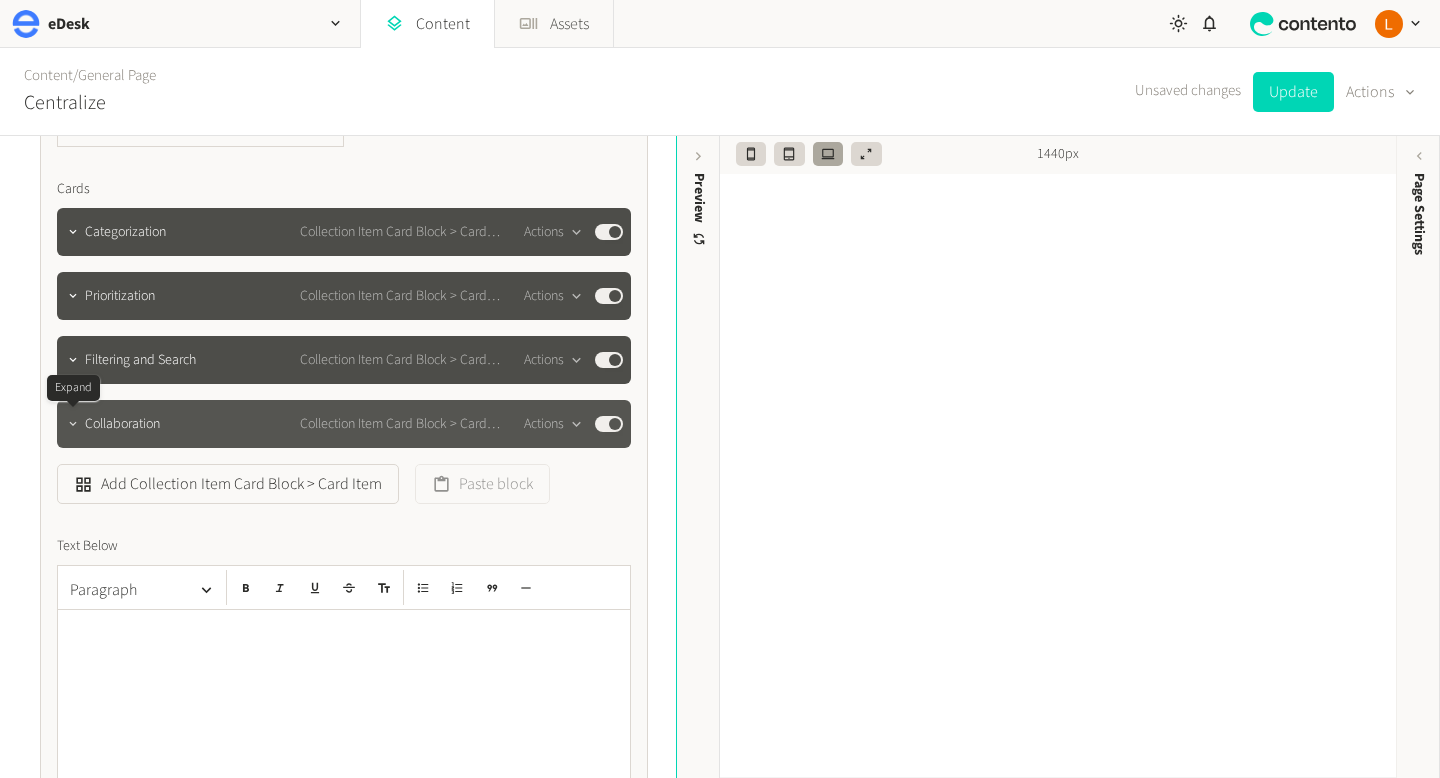 click 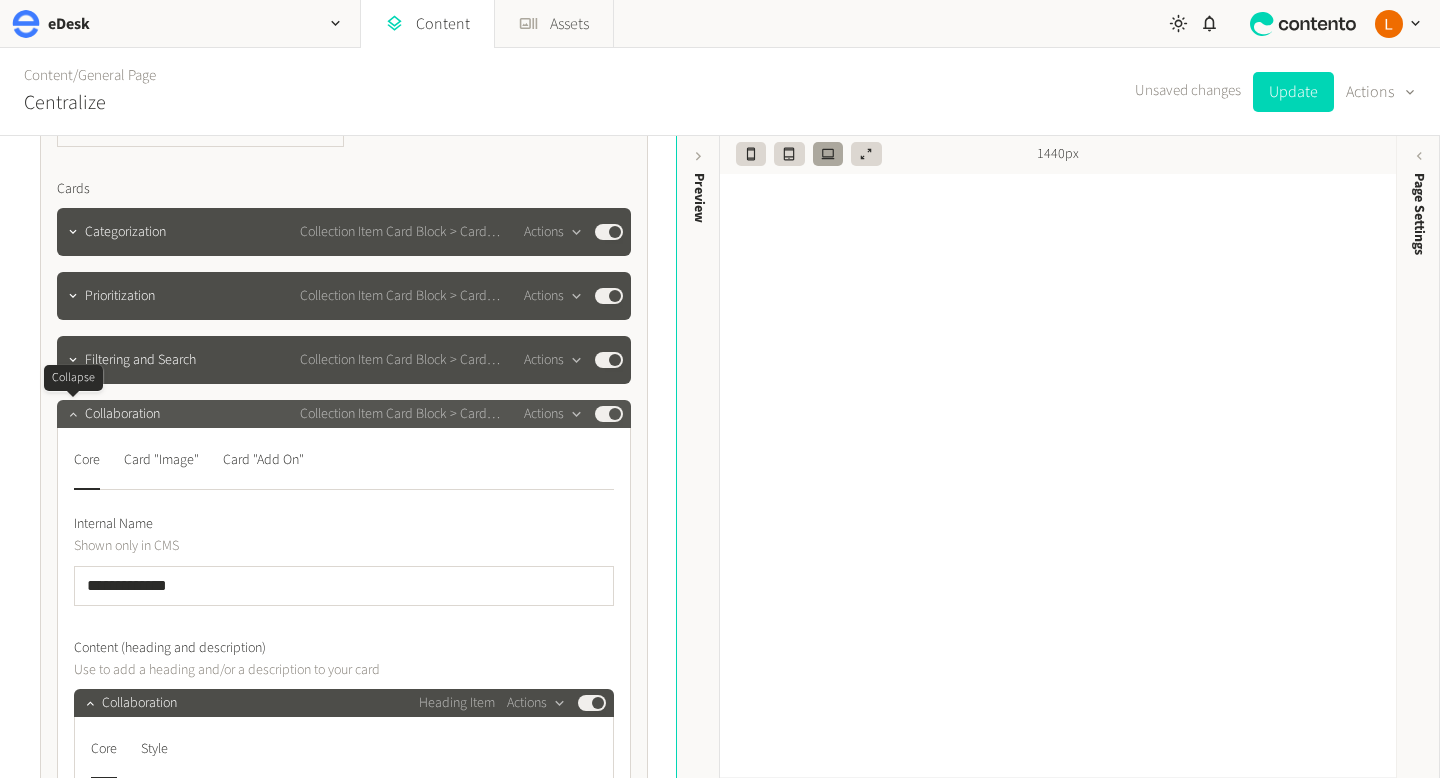 click 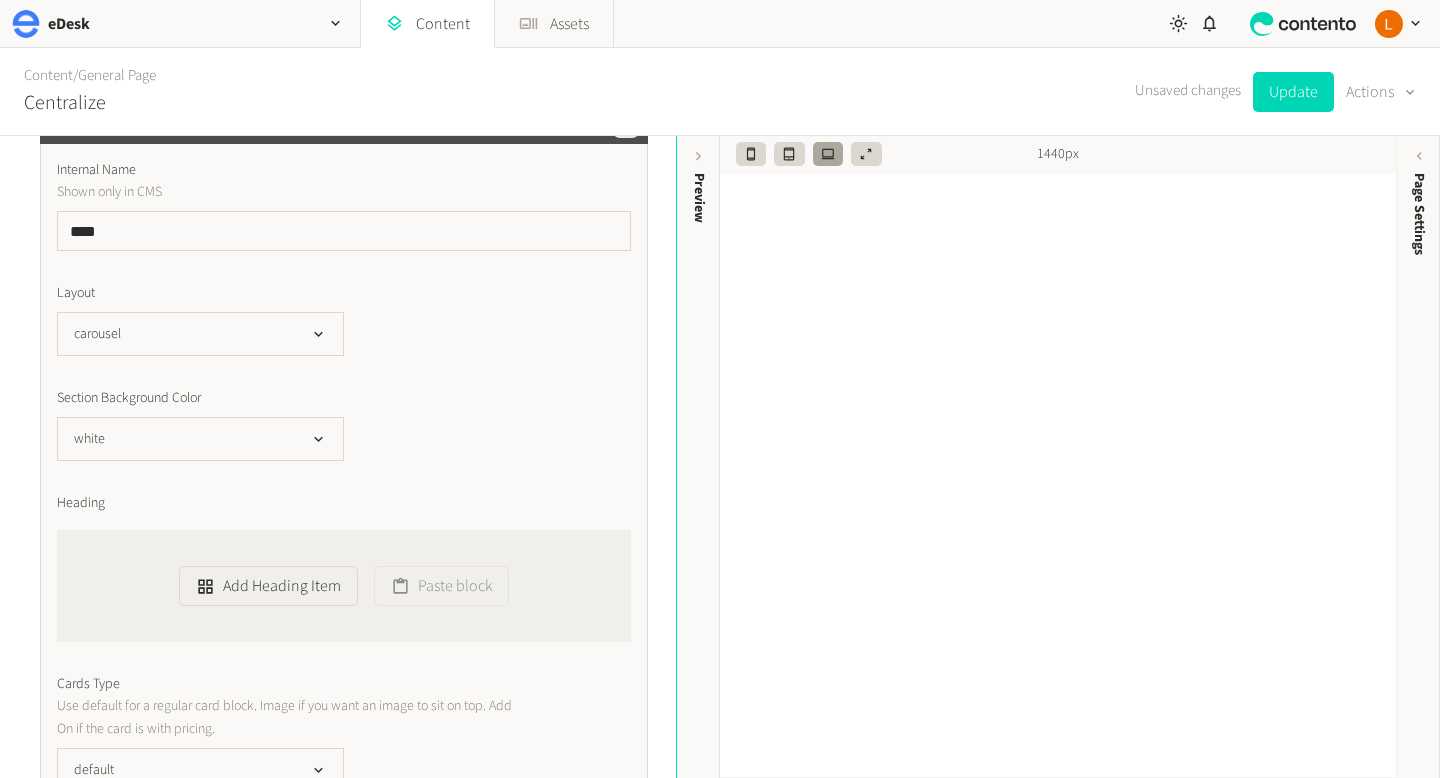 scroll, scrollTop: 827, scrollLeft: 0, axis: vertical 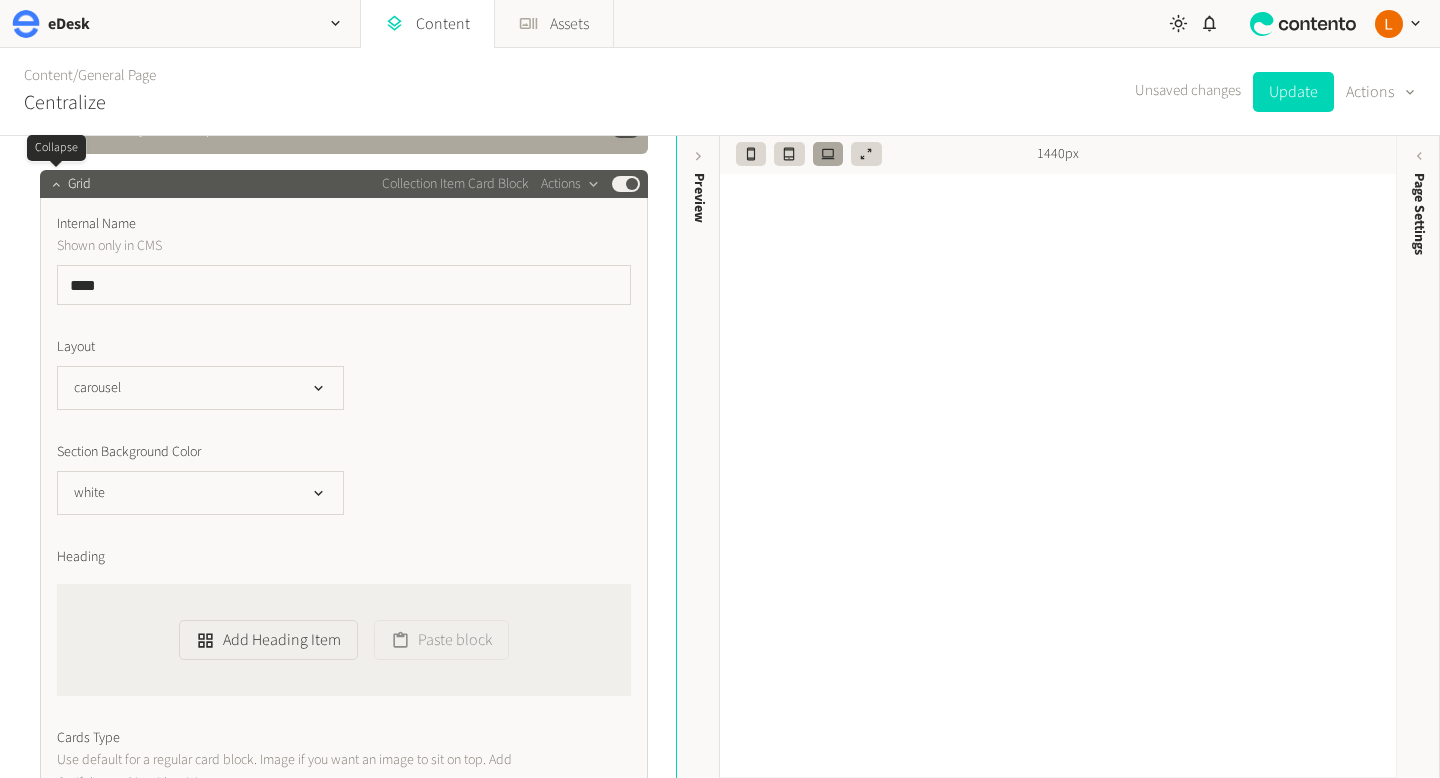 click 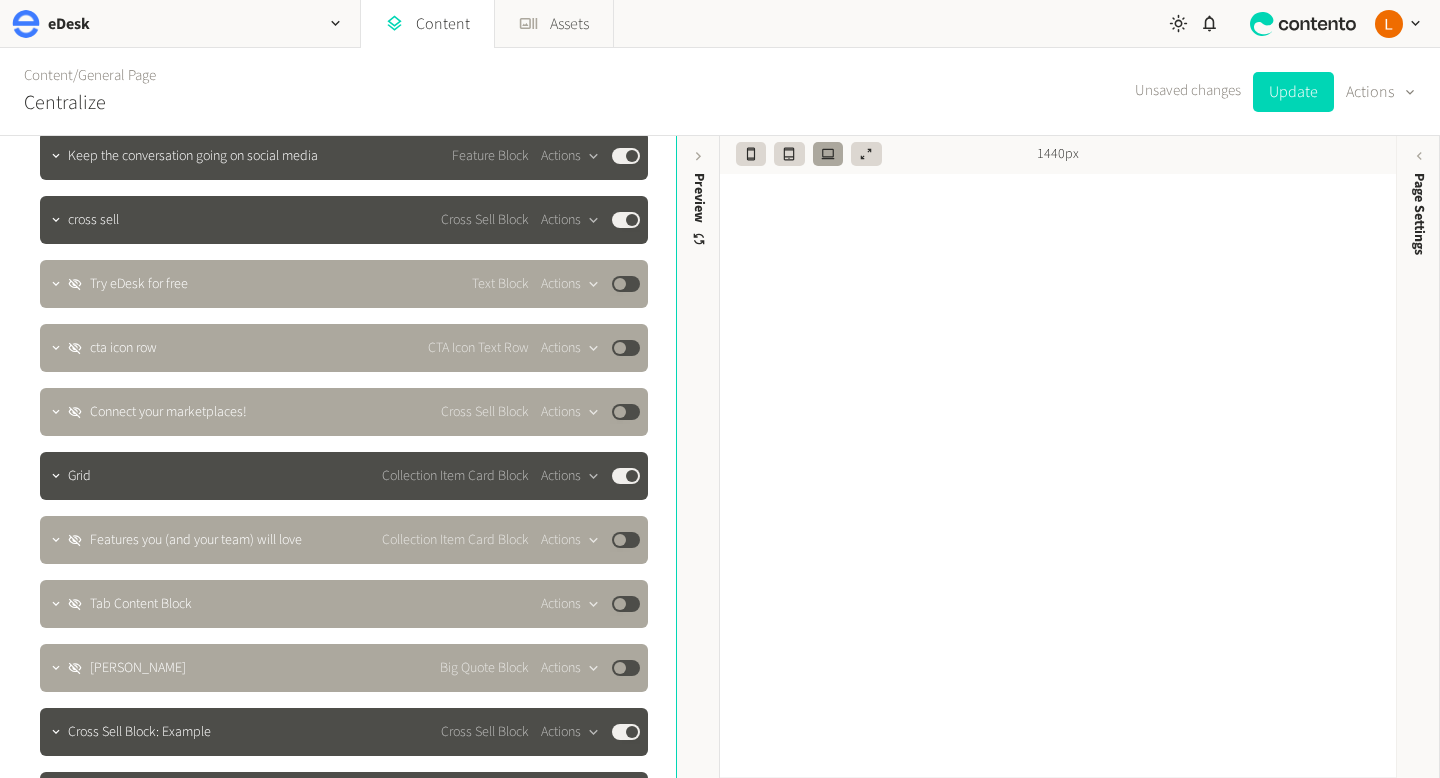 scroll, scrollTop: 541, scrollLeft: 0, axis: vertical 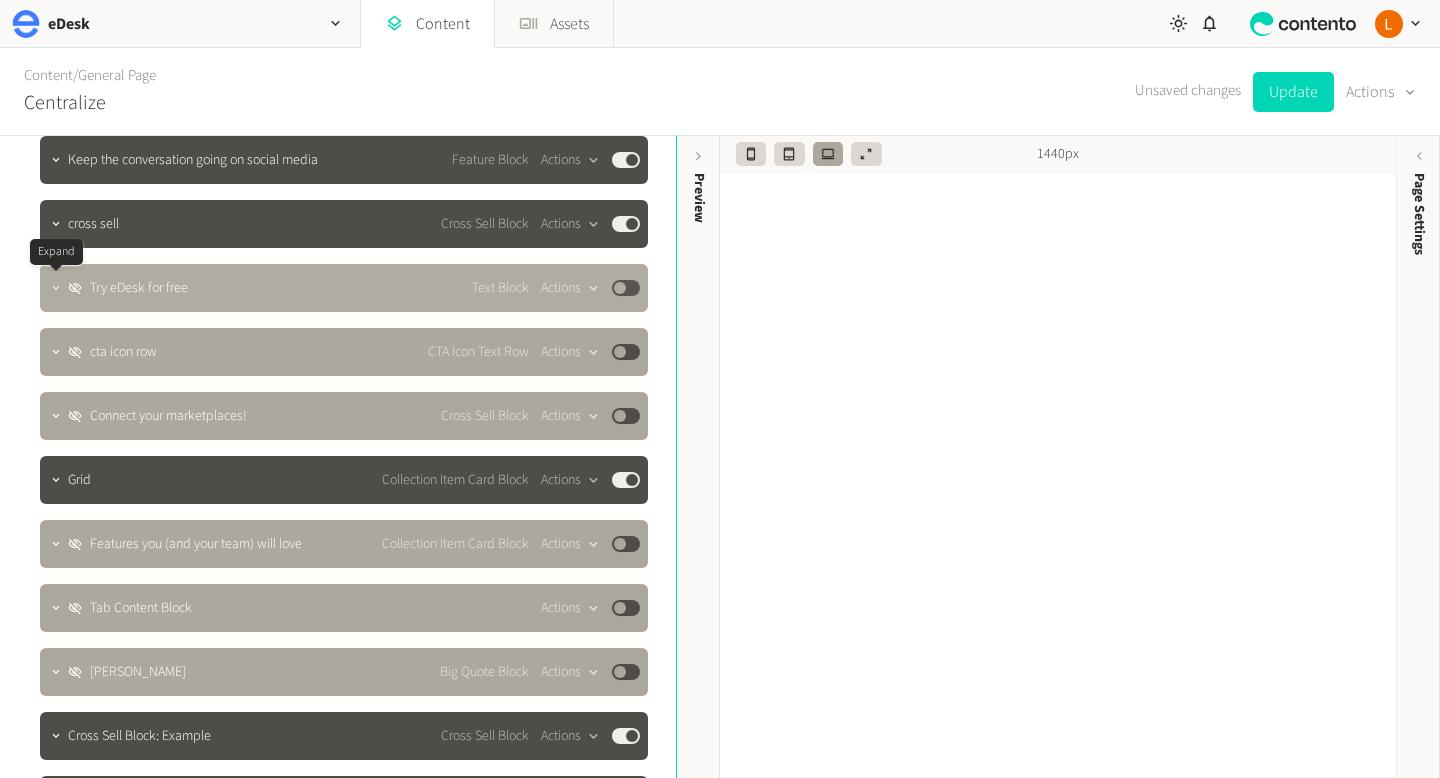 click 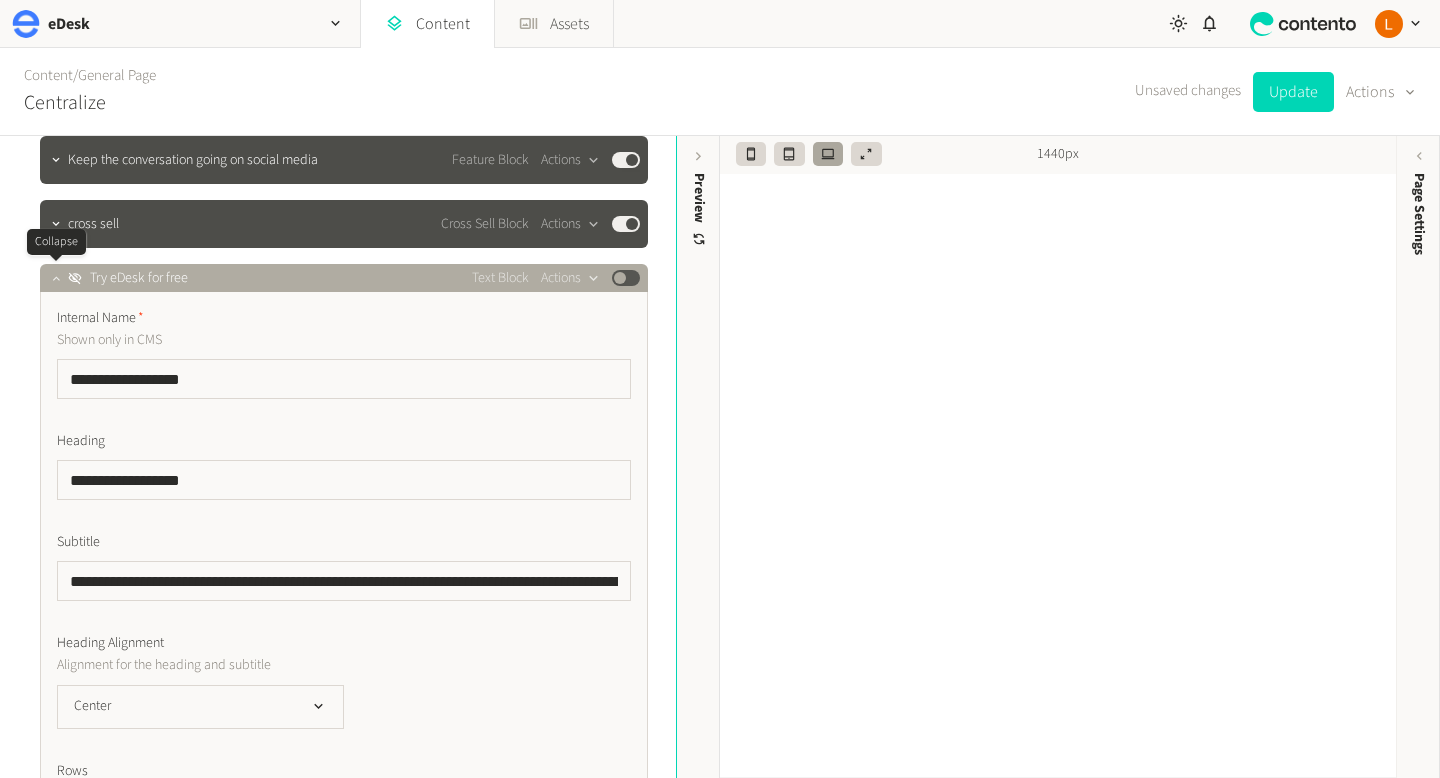 click 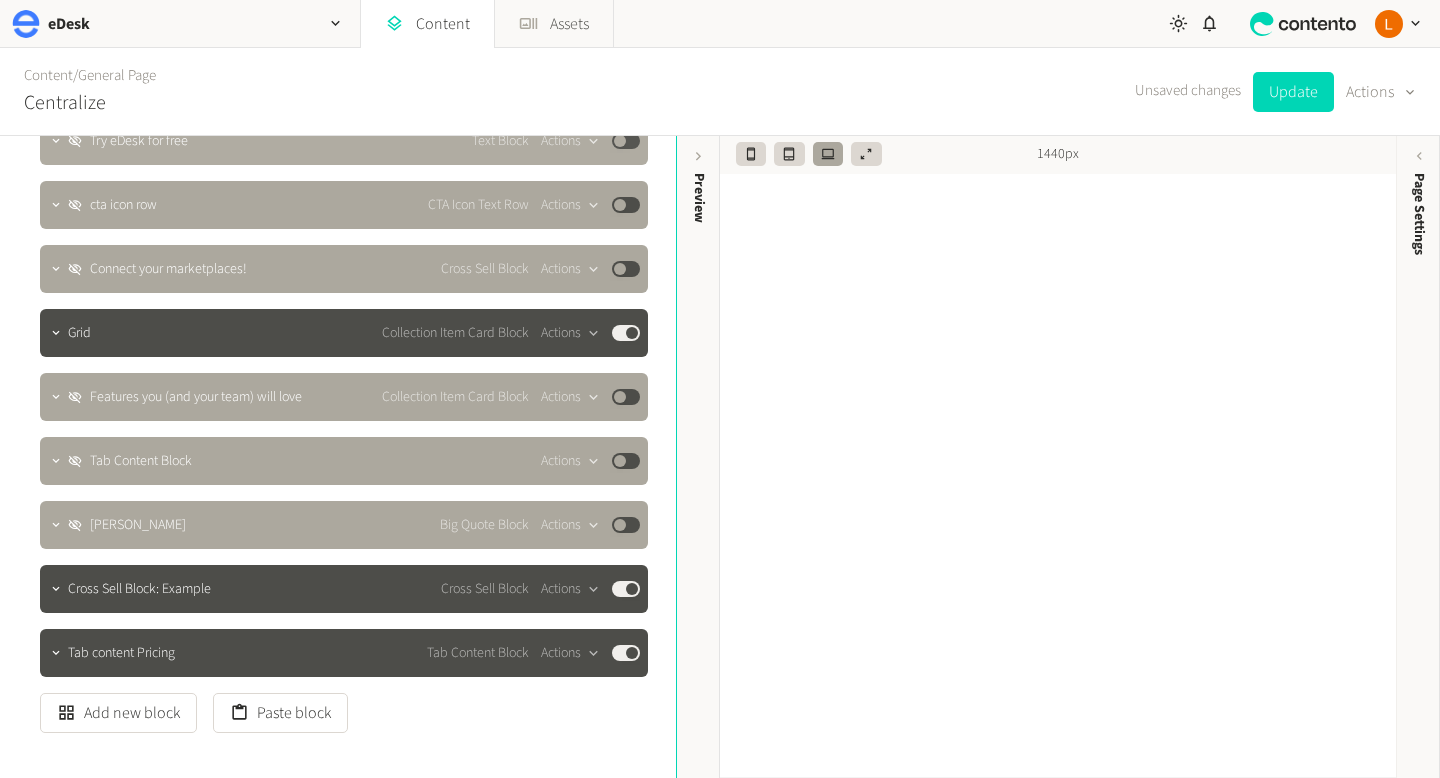 scroll, scrollTop: 687, scrollLeft: 0, axis: vertical 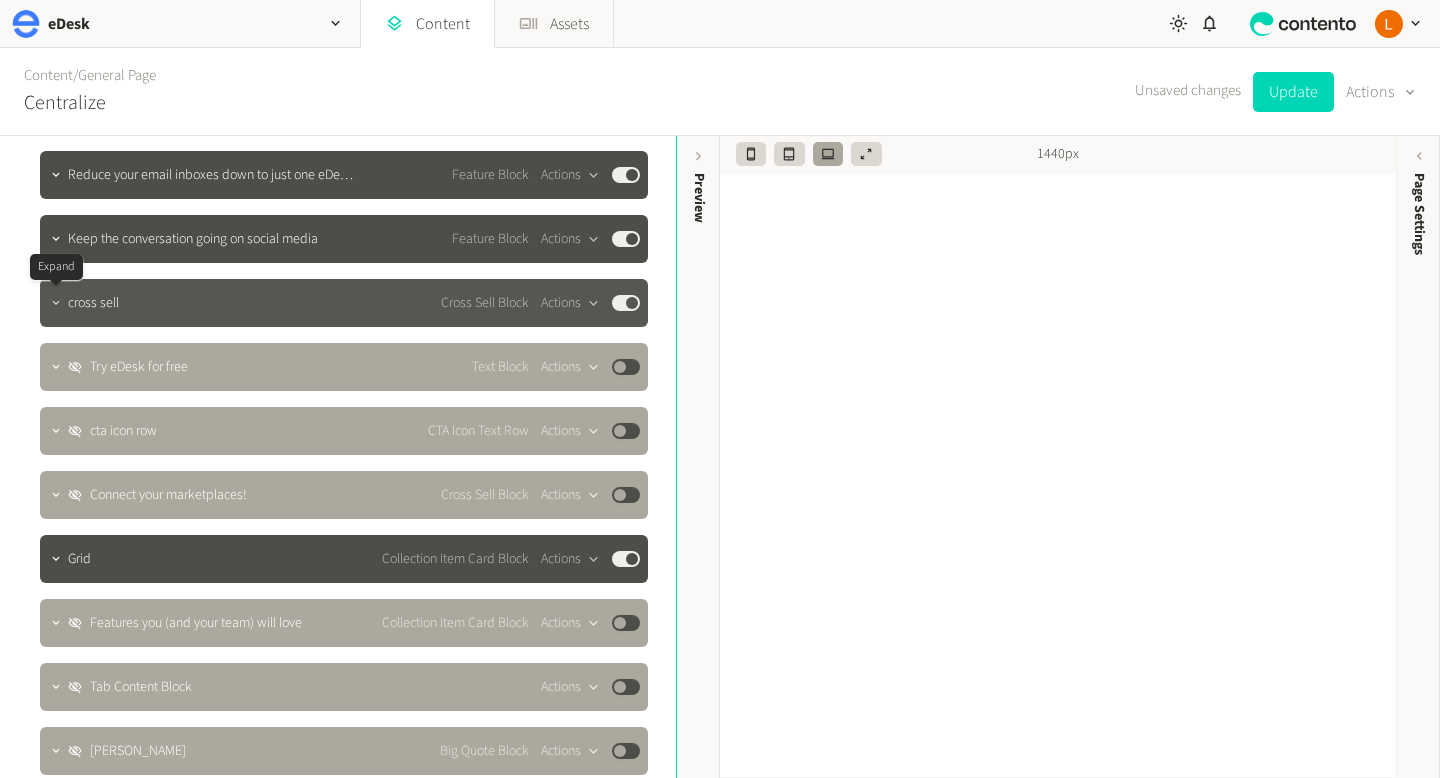click 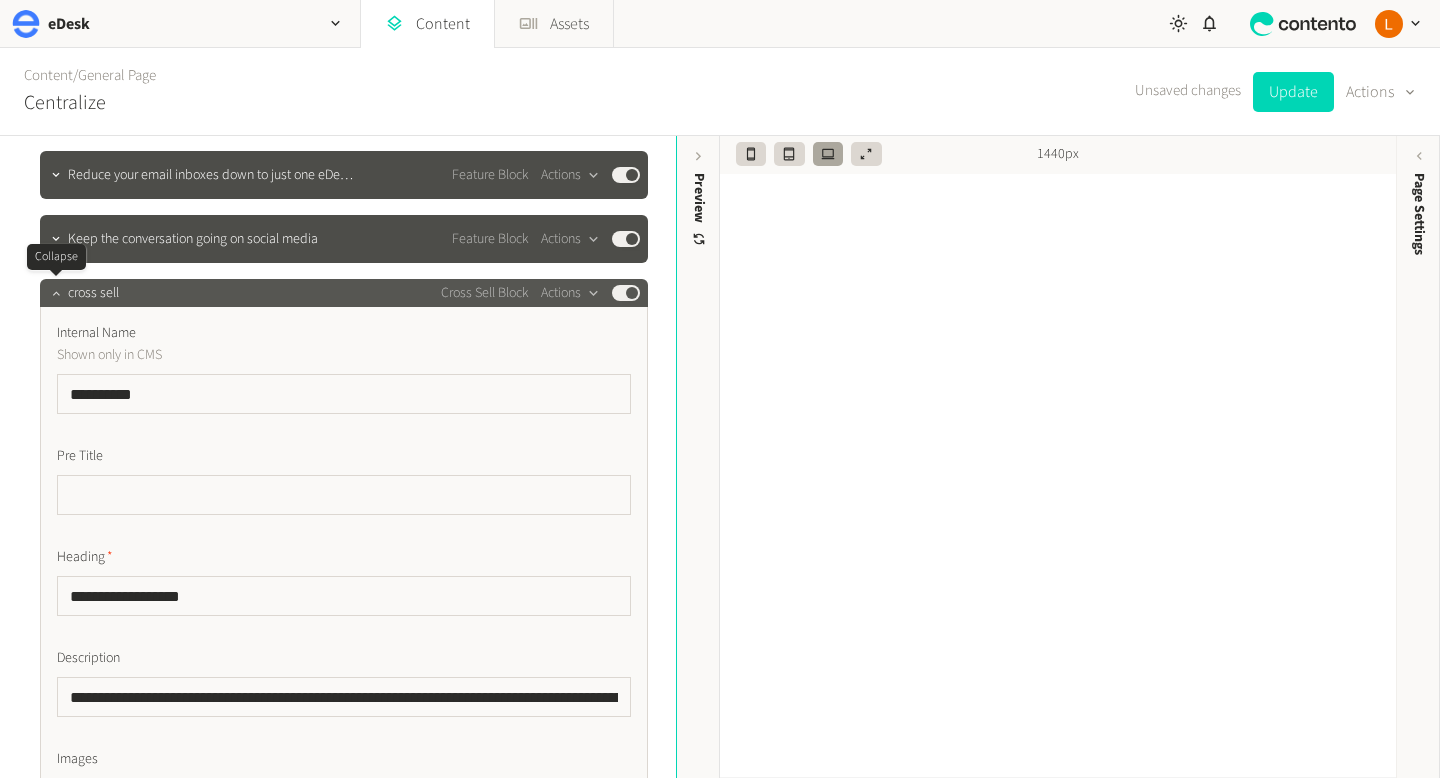 click 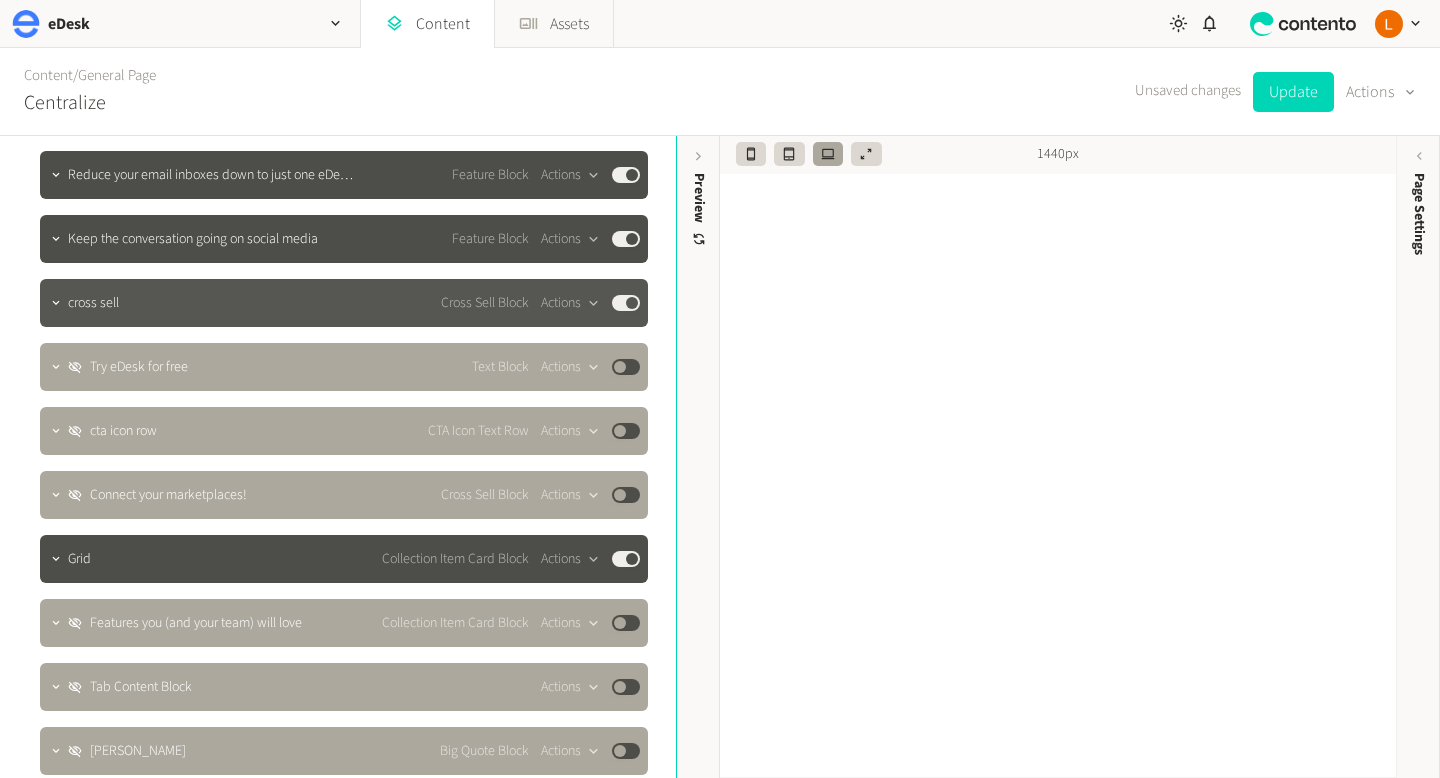 click on "Published" 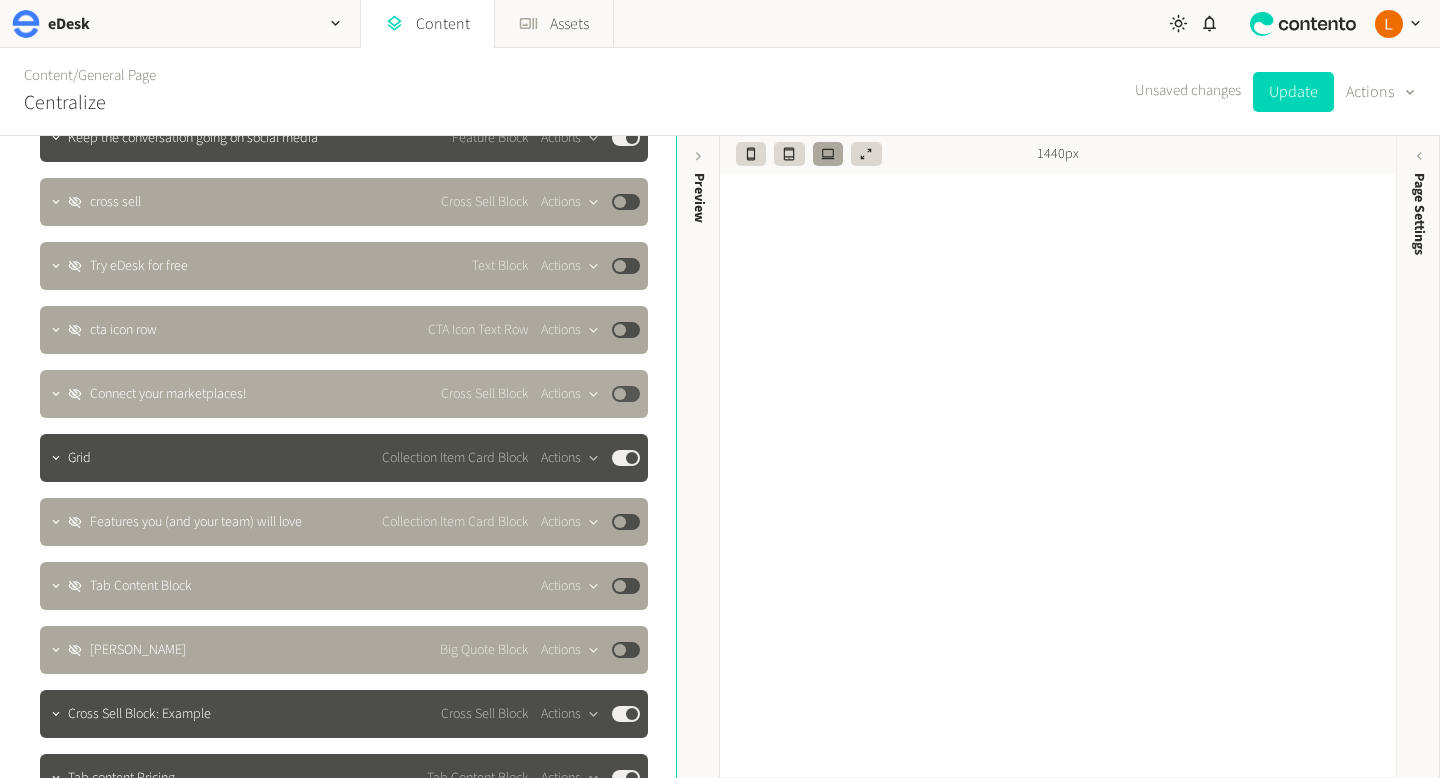 scroll, scrollTop: 609, scrollLeft: 0, axis: vertical 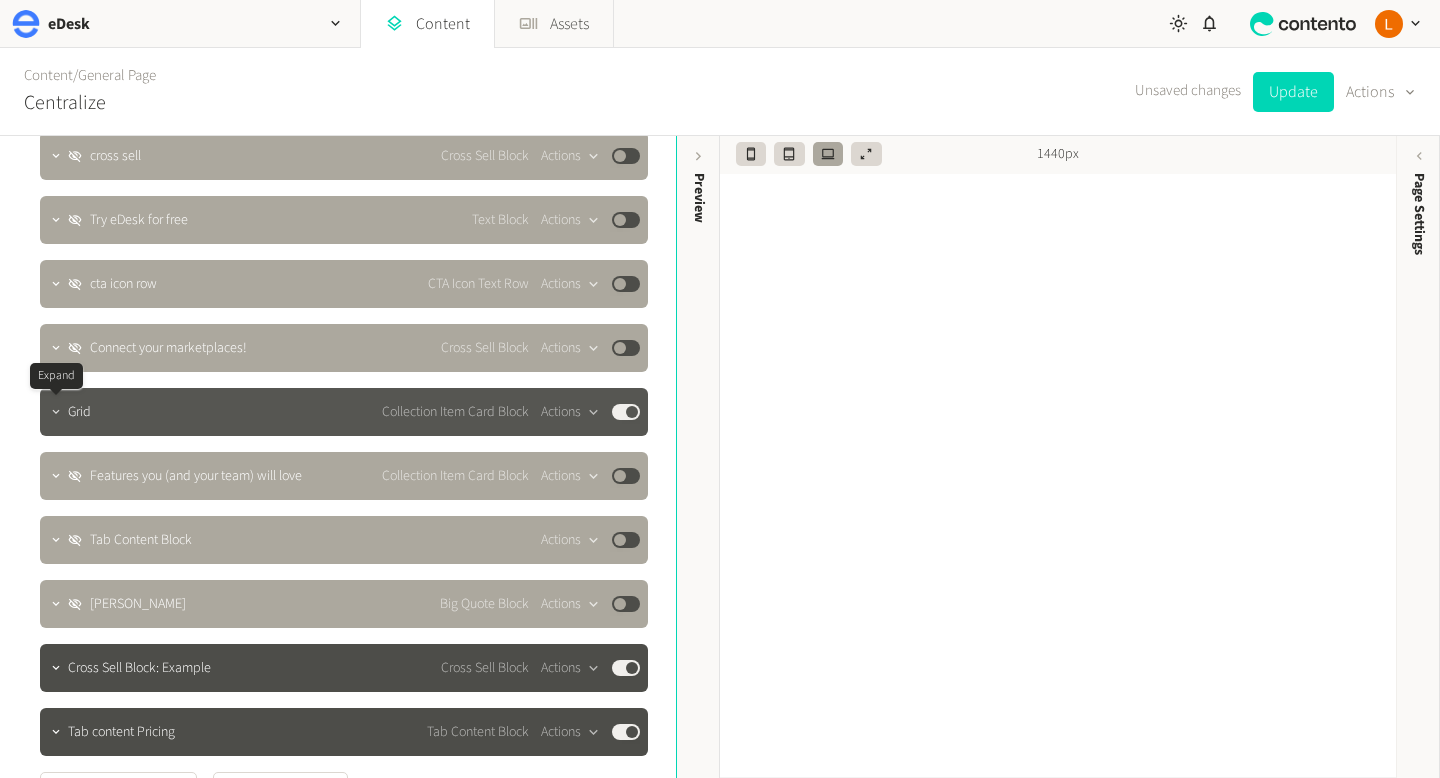 click 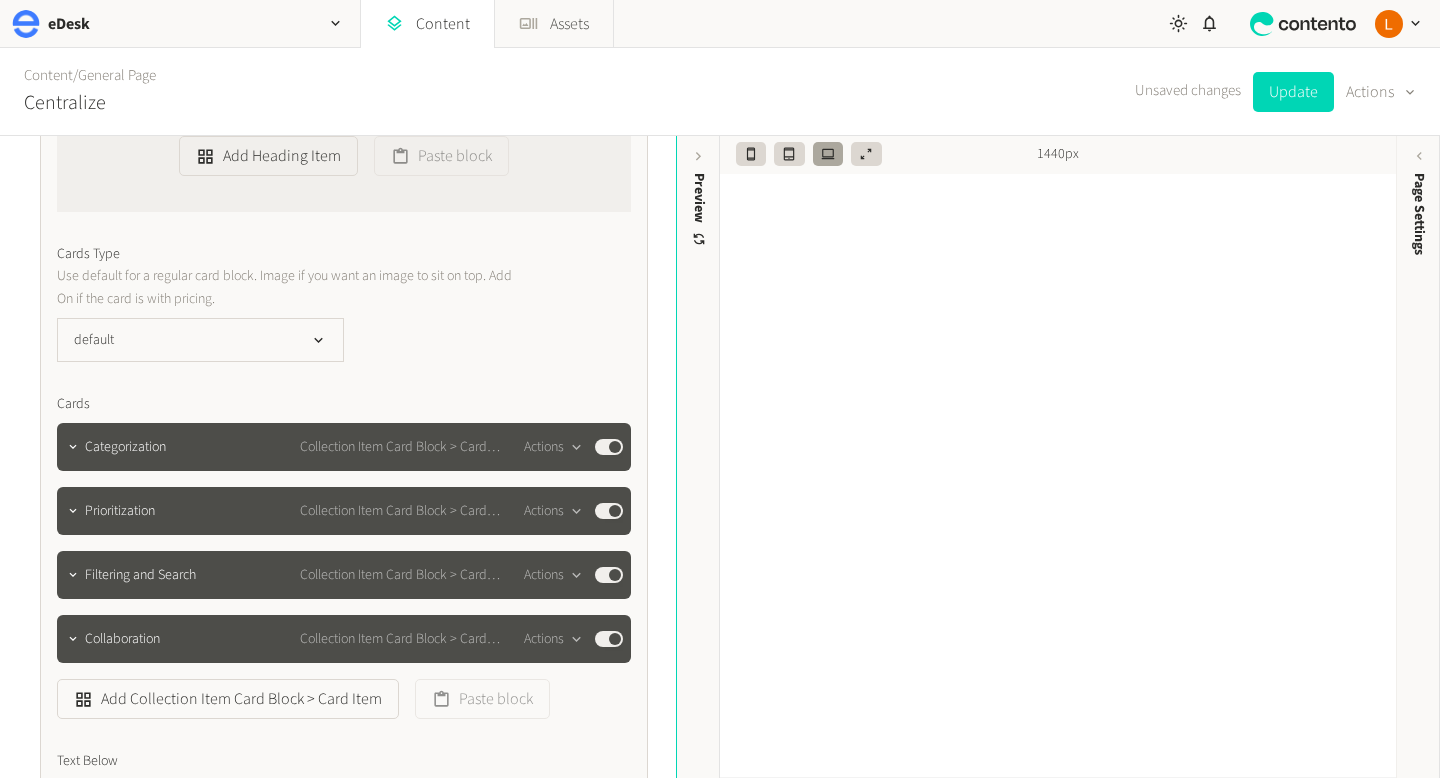 scroll, scrollTop: 1435, scrollLeft: 0, axis: vertical 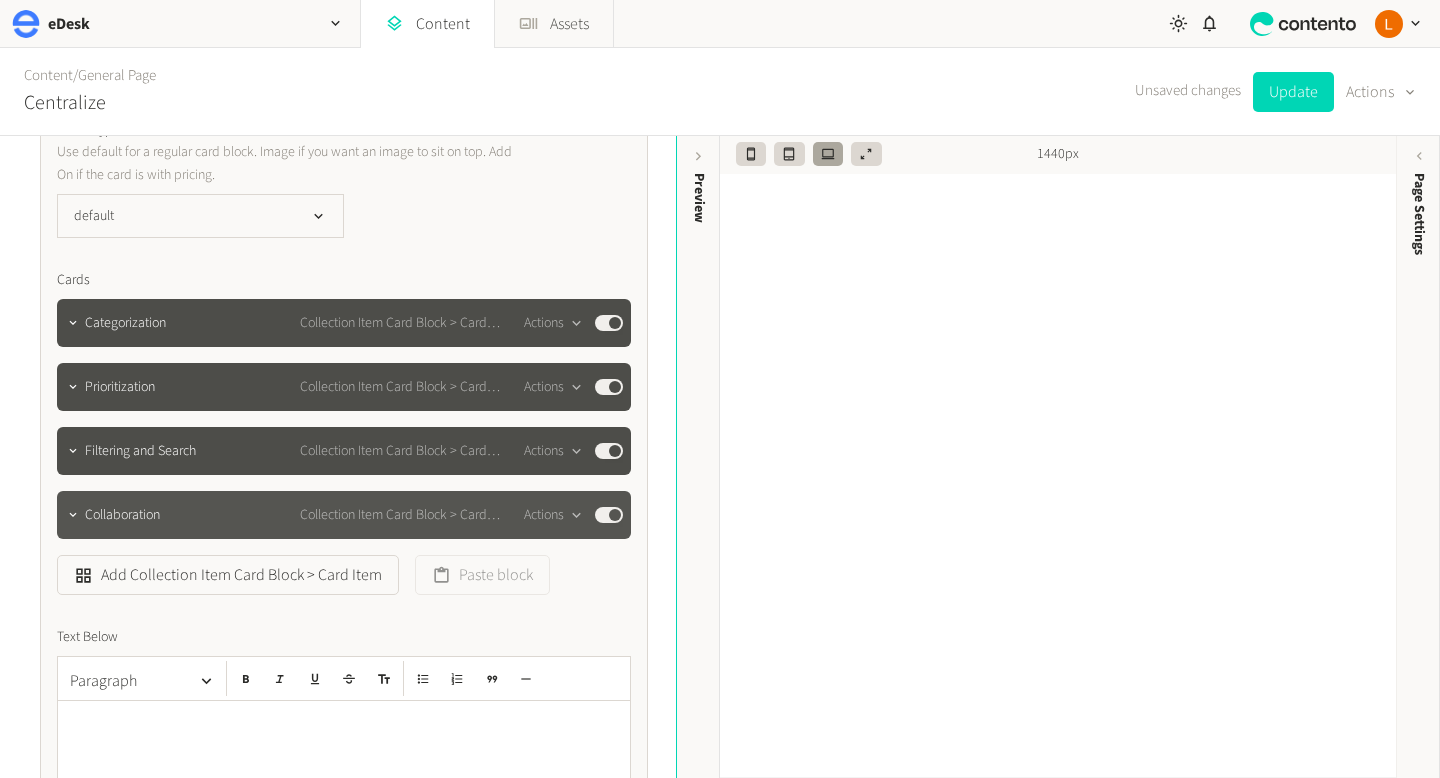 click on "Published" 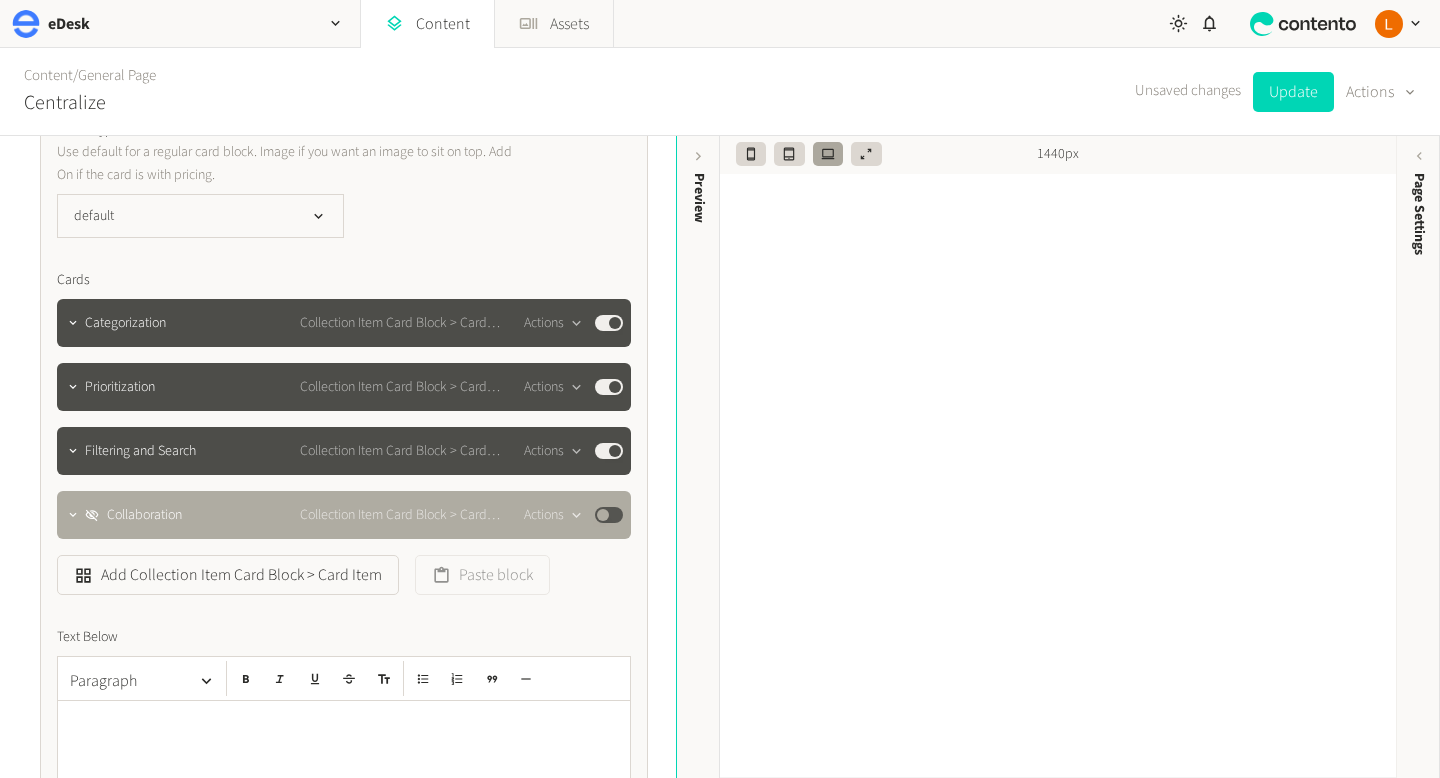 click on "Published" 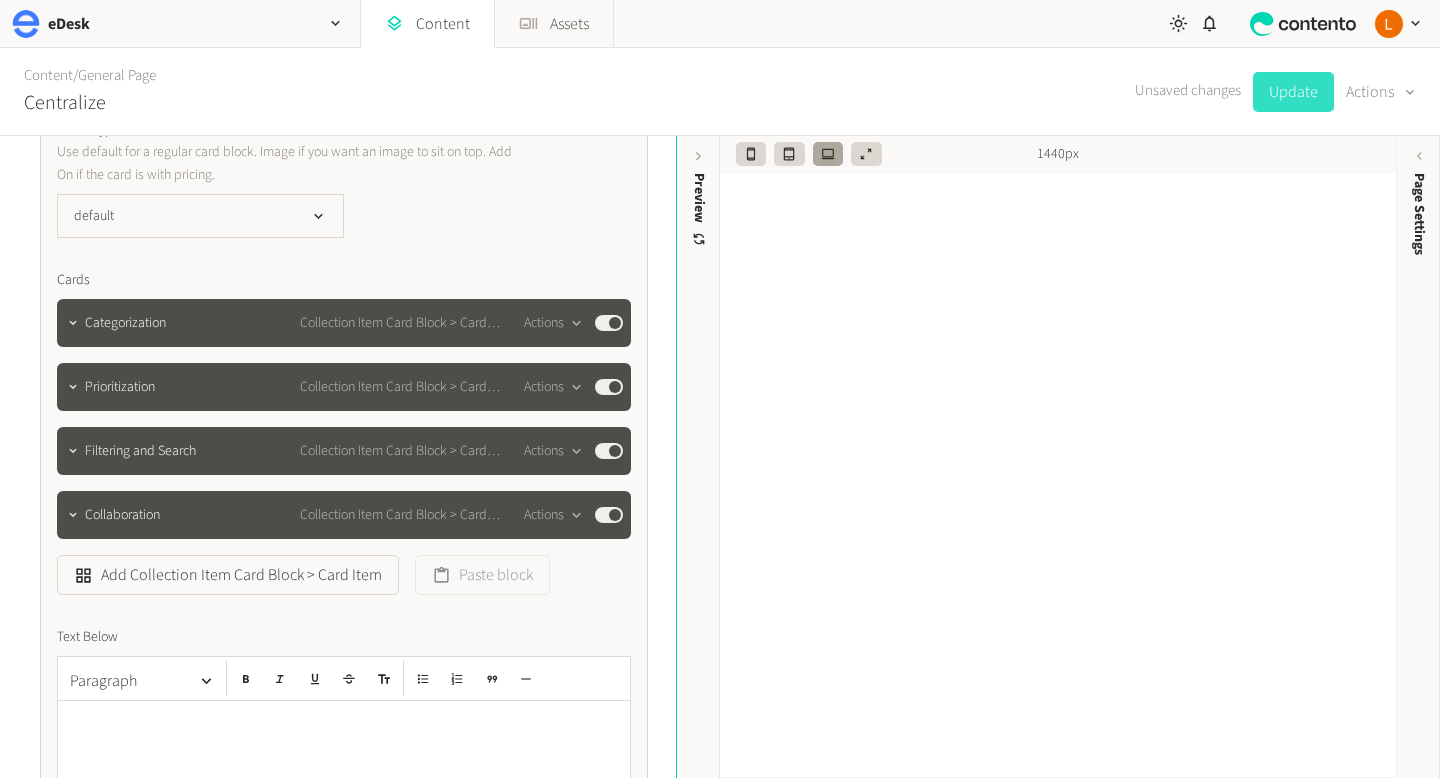 click on "Update" 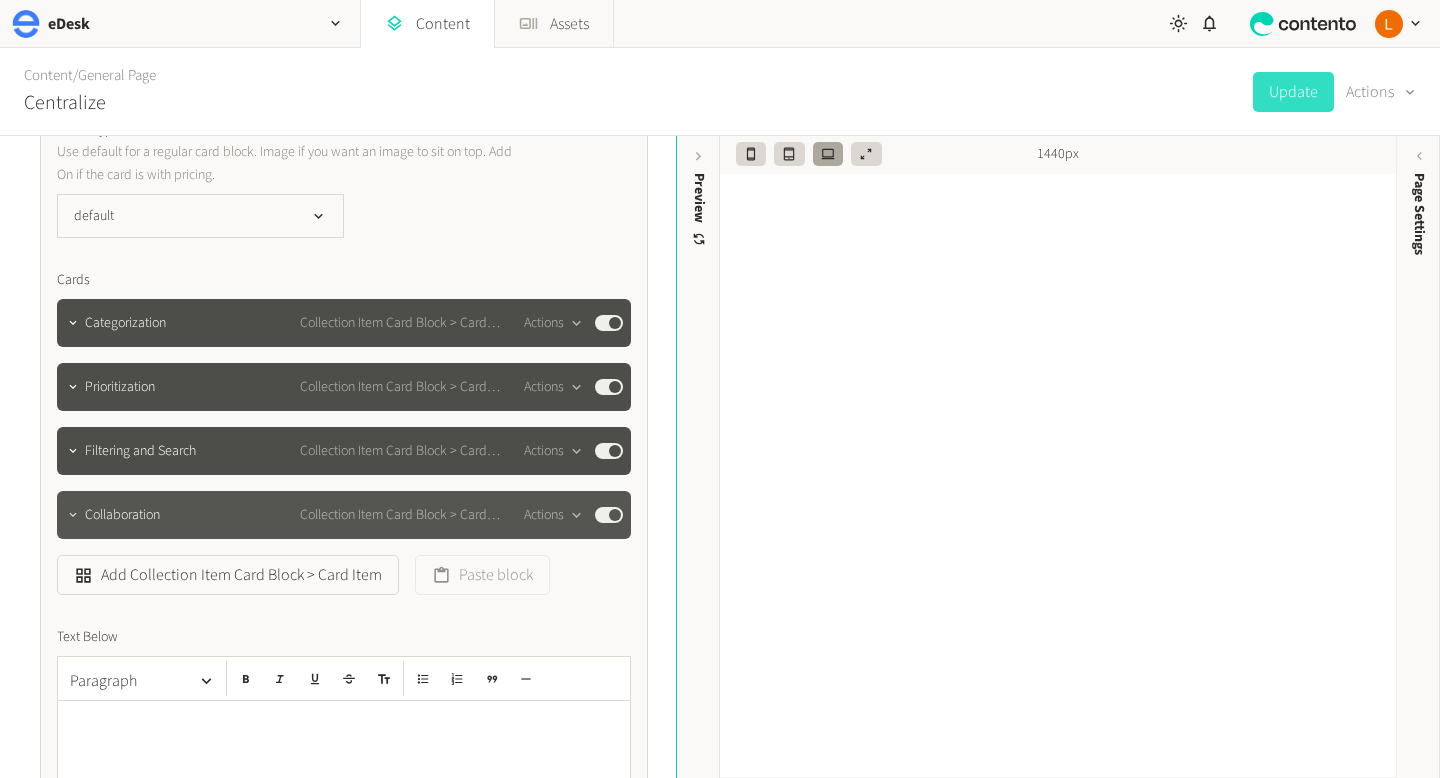 click 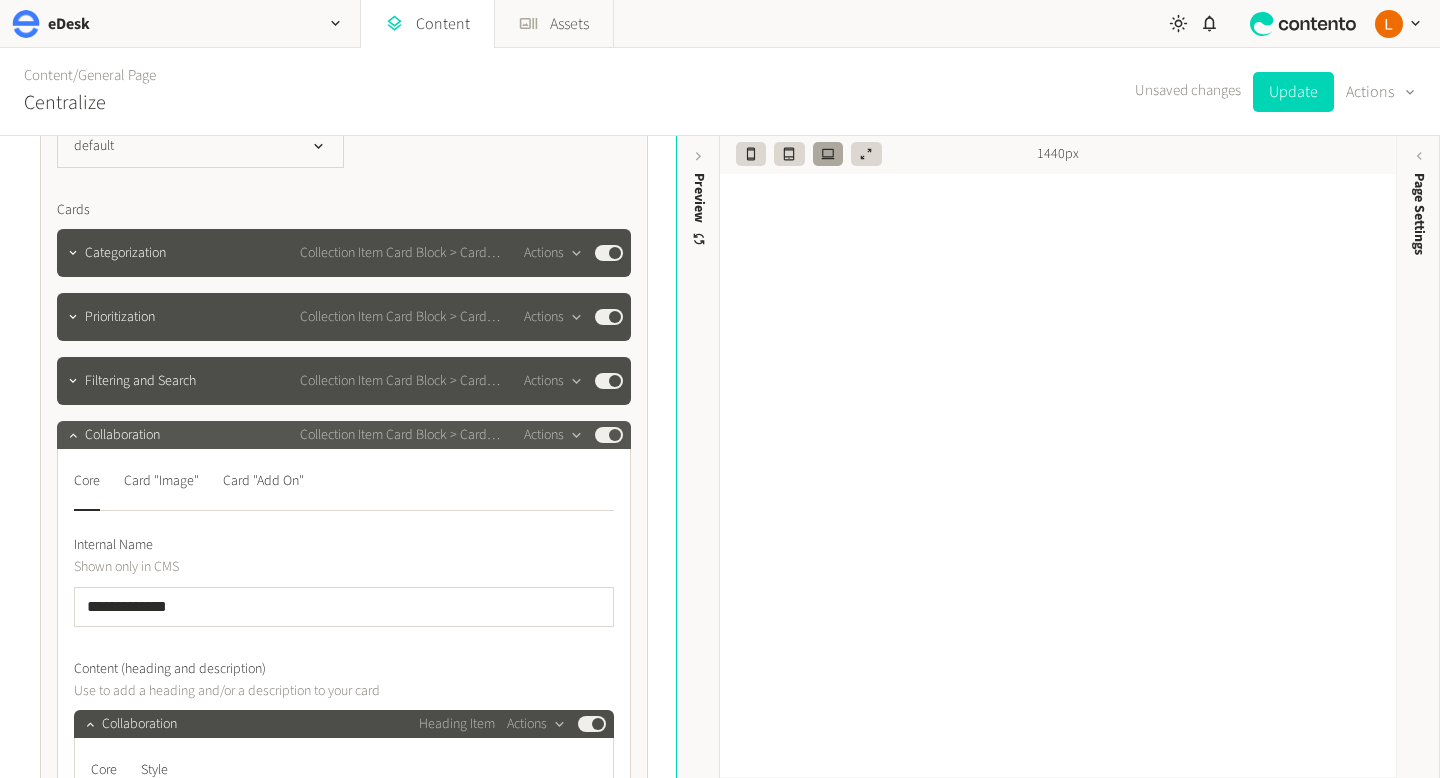 scroll, scrollTop: 1534, scrollLeft: 0, axis: vertical 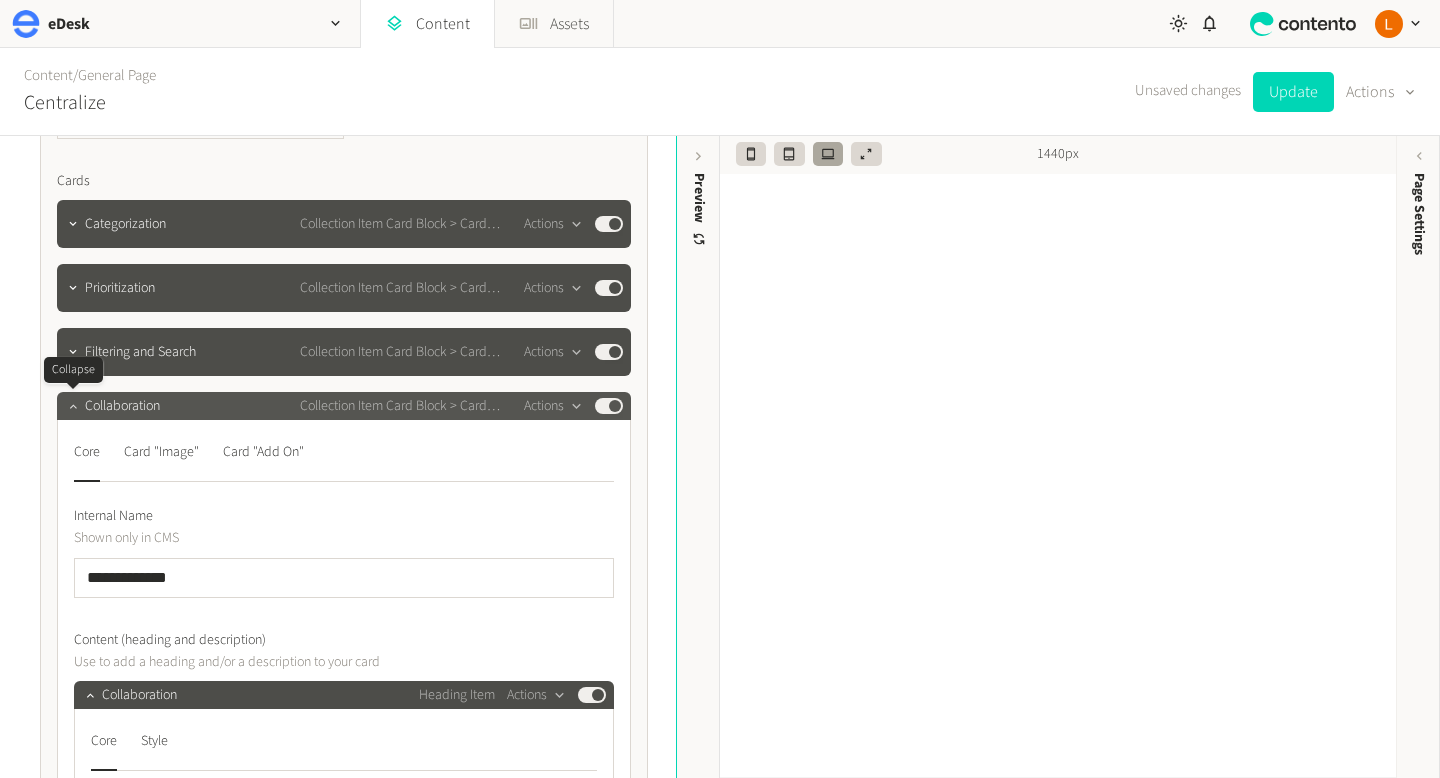 click 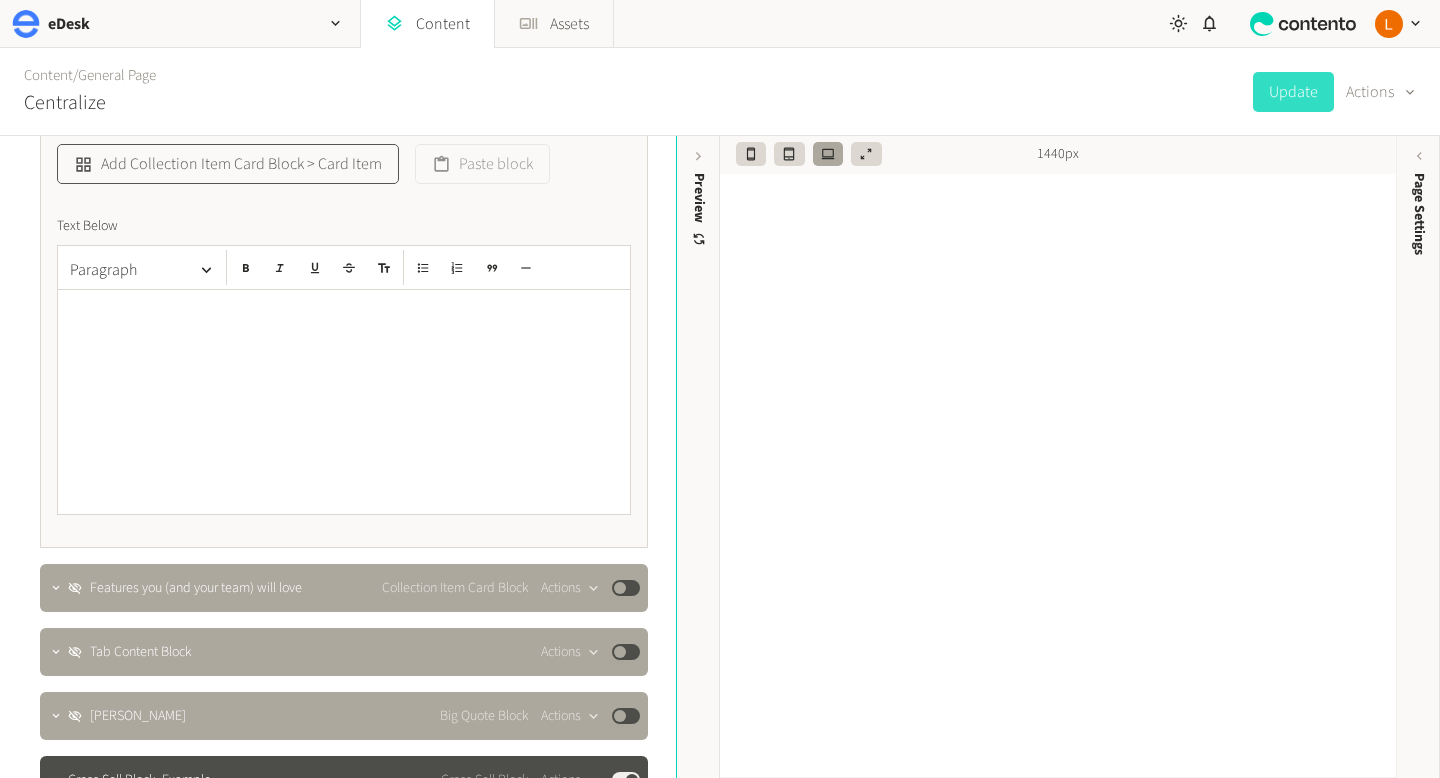 scroll, scrollTop: 2152, scrollLeft: 0, axis: vertical 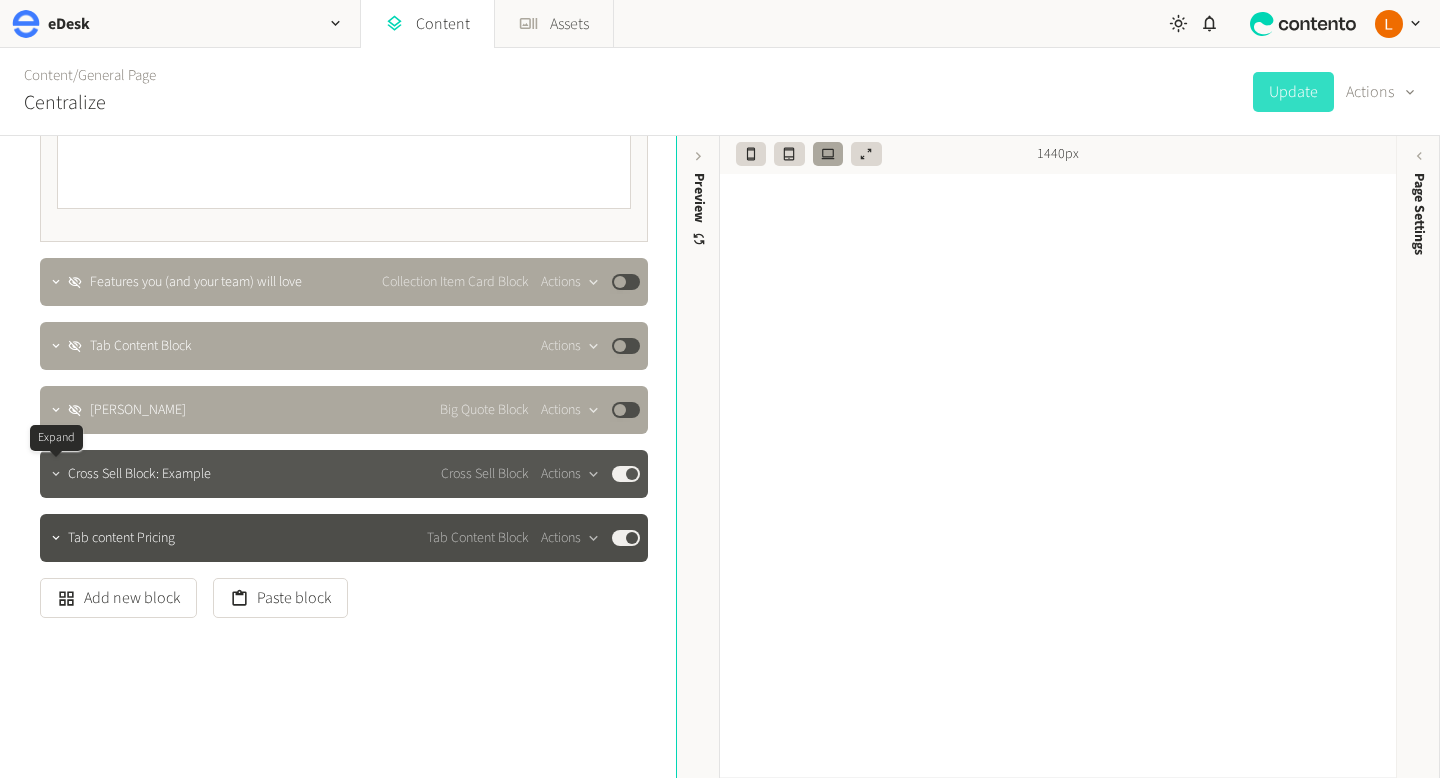 click 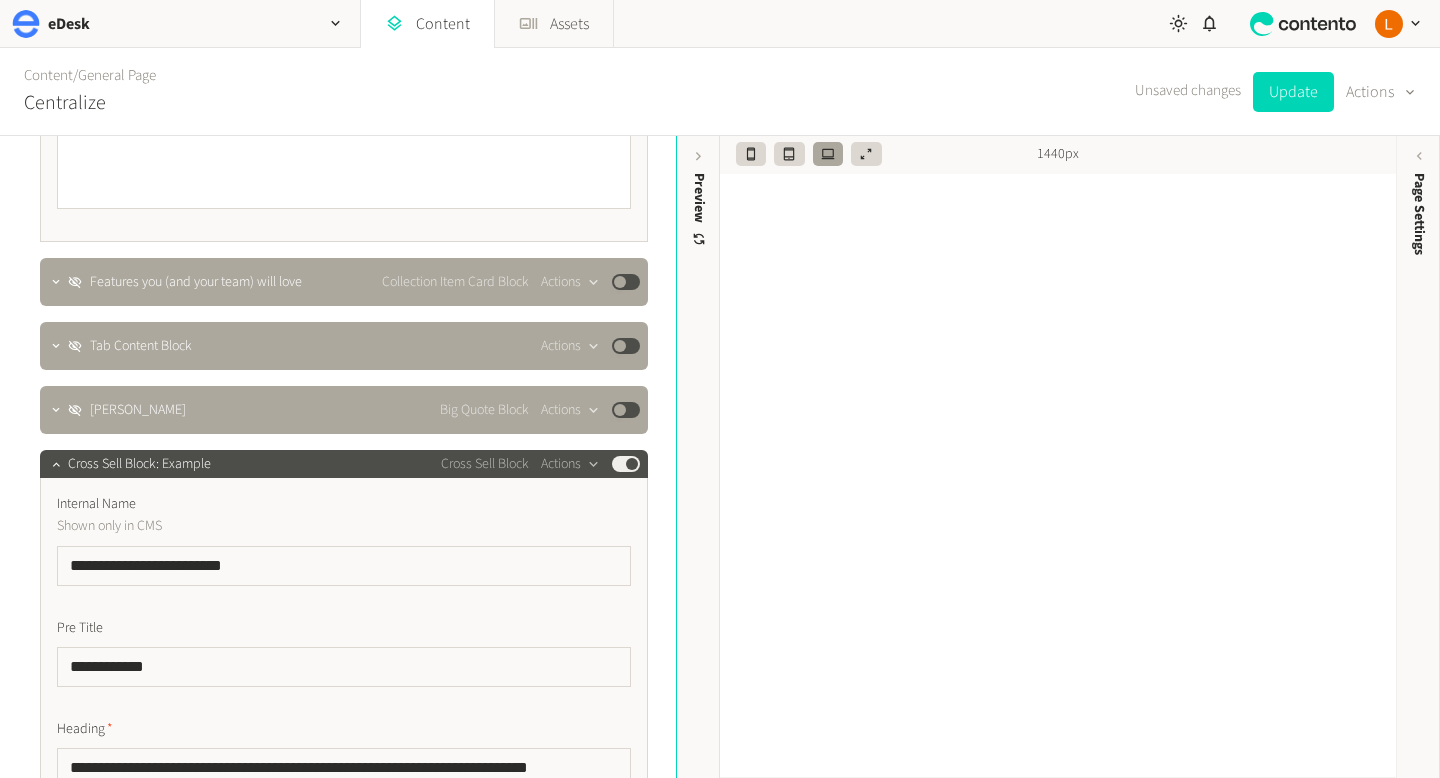 scroll, scrollTop: 2476, scrollLeft: 0, axis: vertical 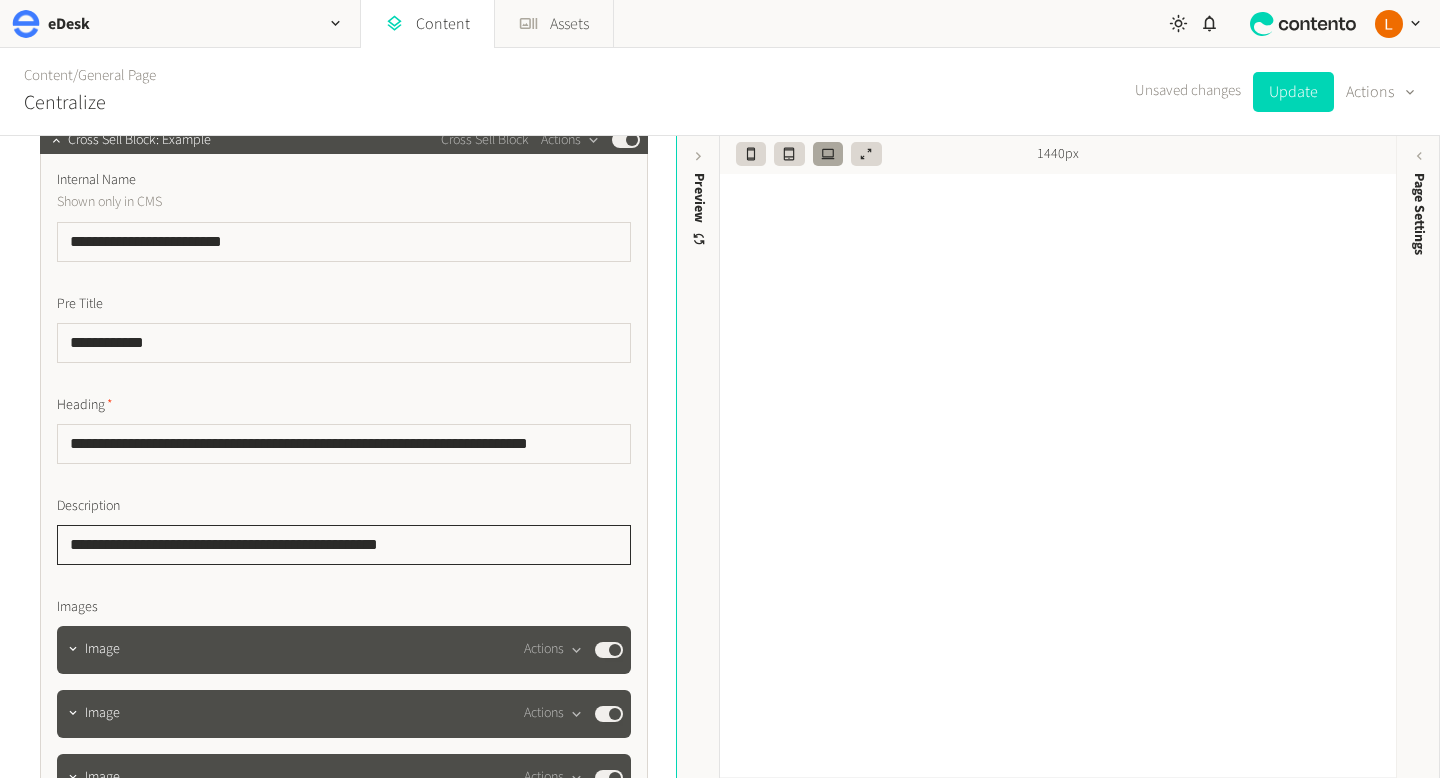 drag, startPoint x: 453, startPoint y: 548, endPoint x: 33, endPoint y: 538, distance: 420.11902 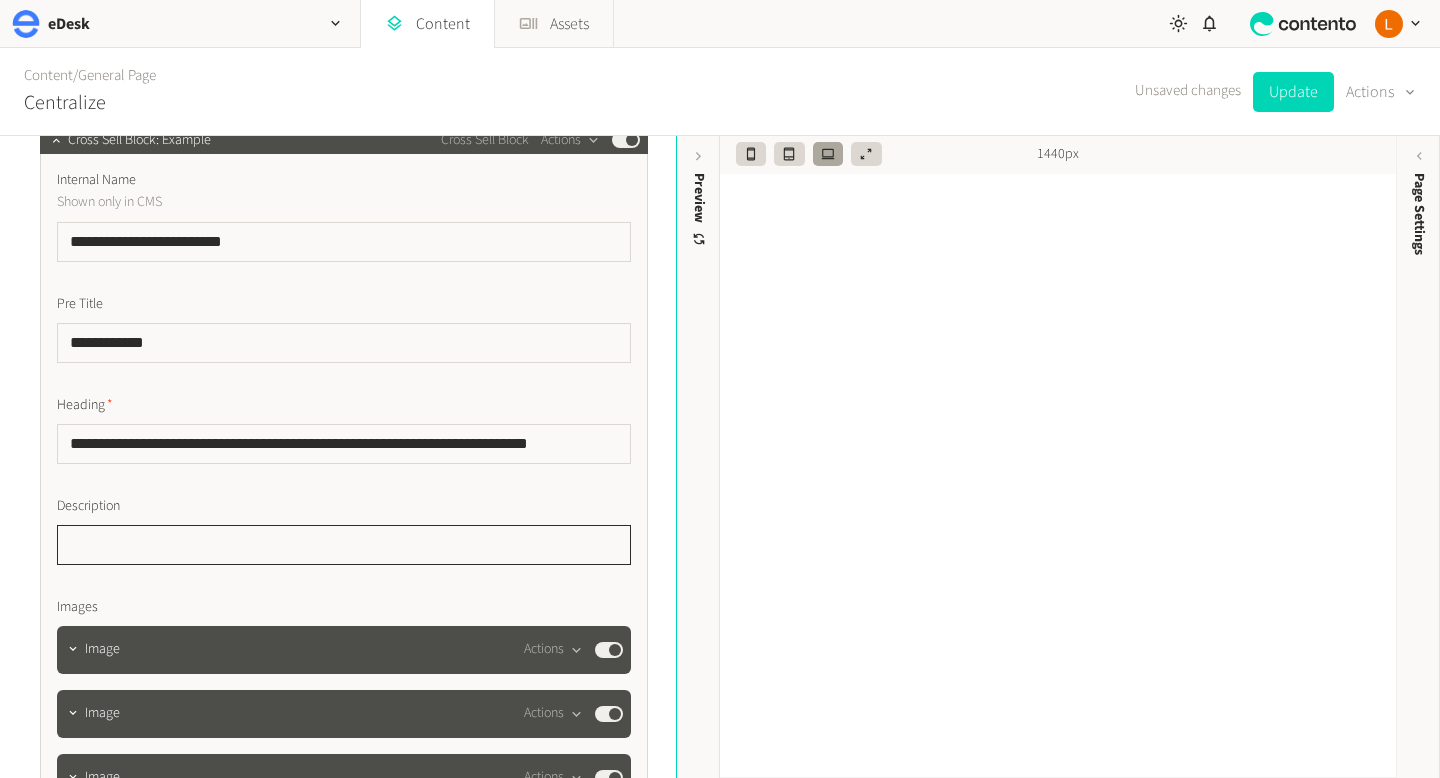 type 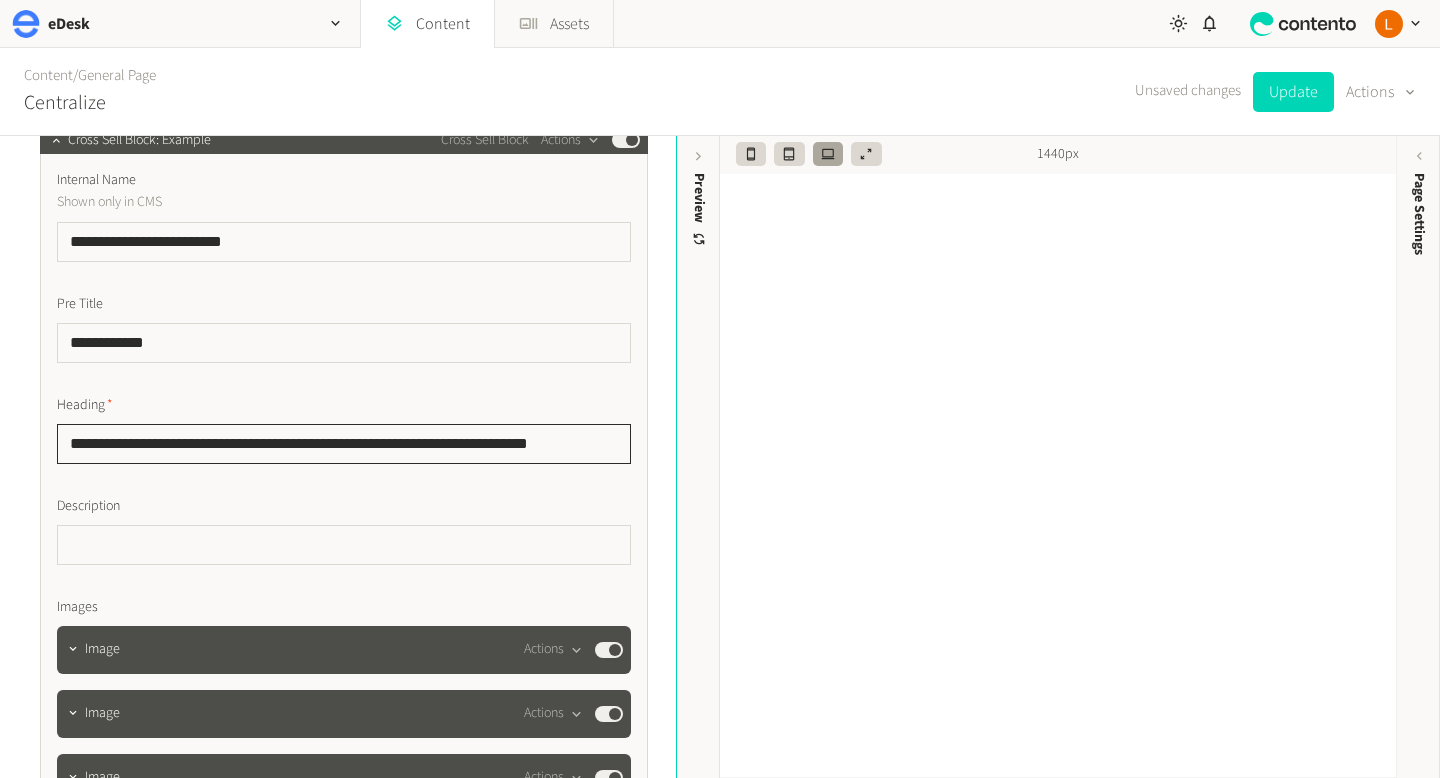 click on "**********" 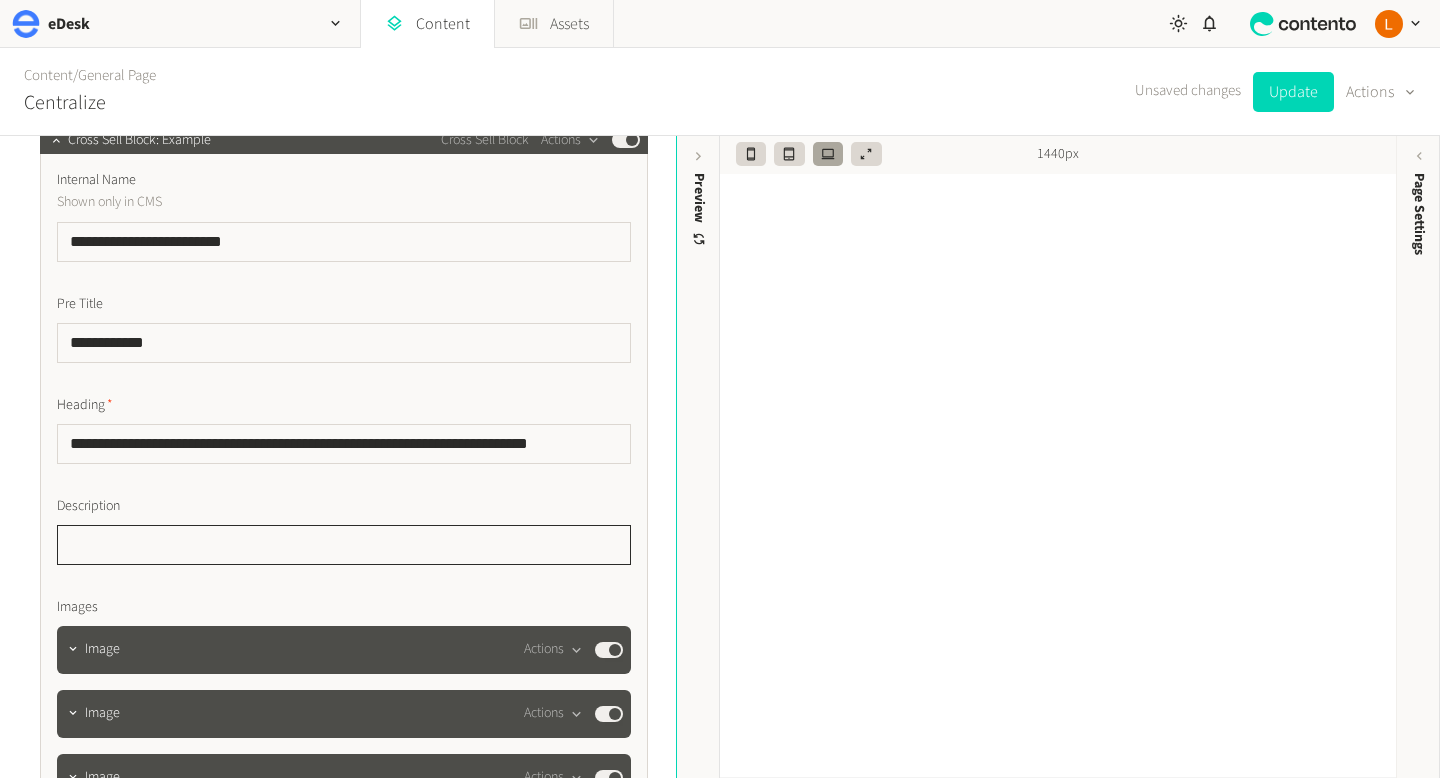 click 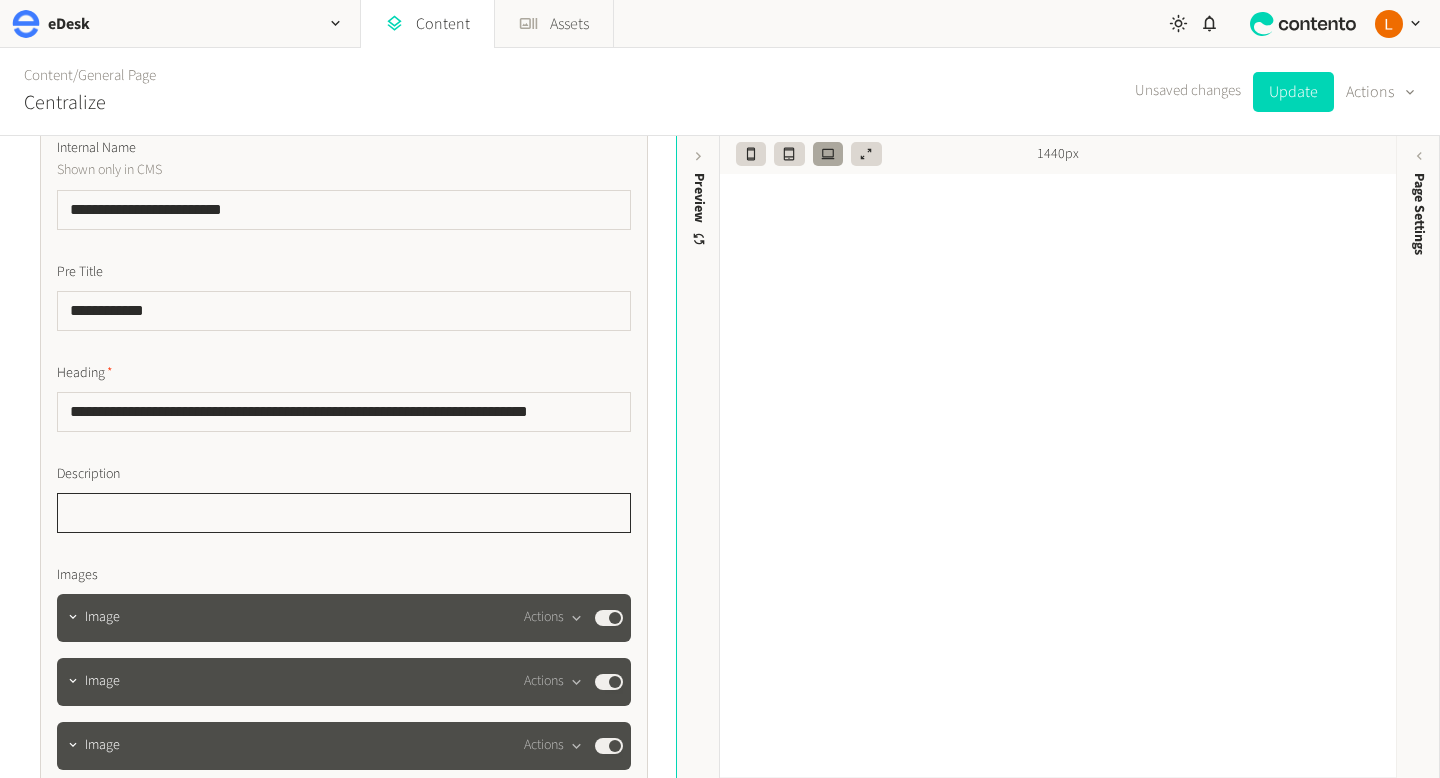 scroll, scrollTop: 2280, scrollLeft: 0, axis: vertical 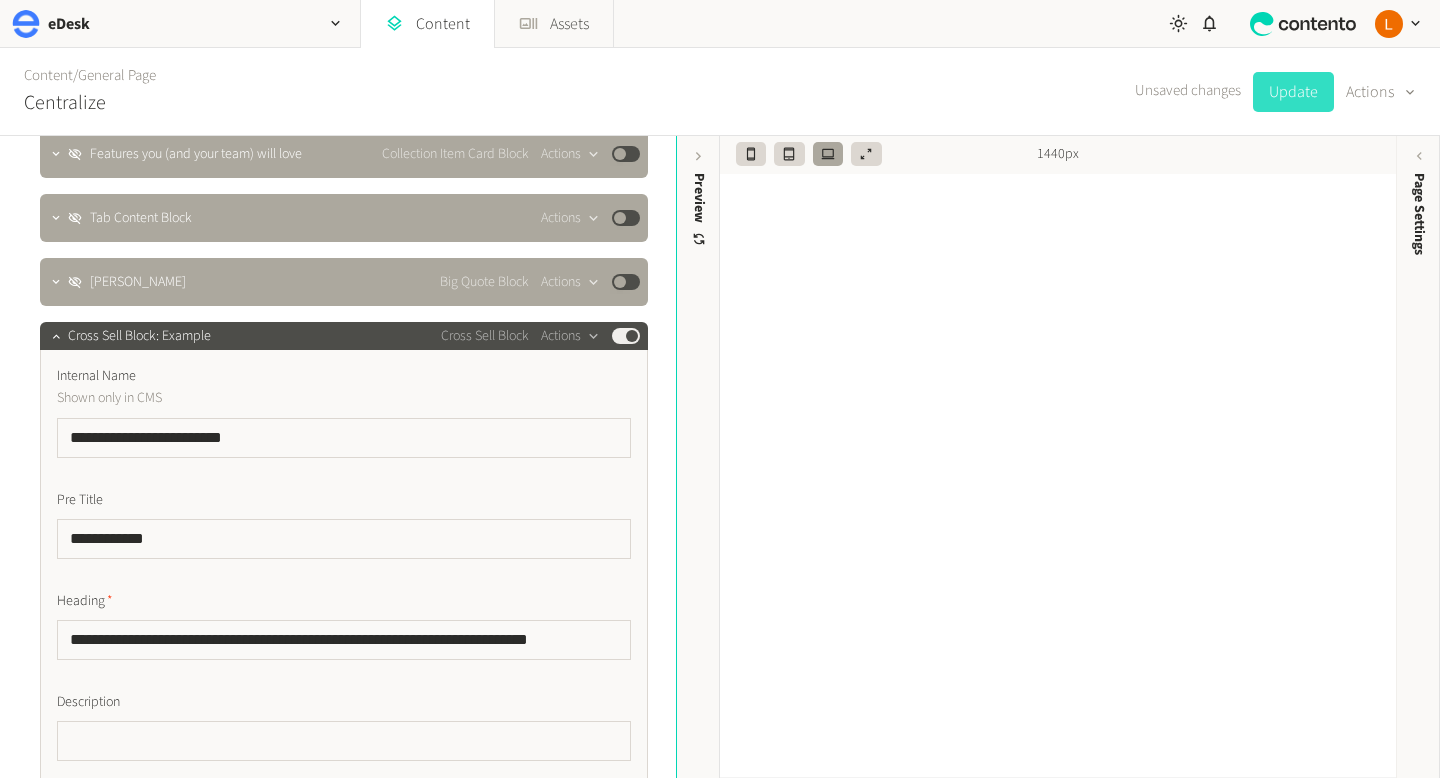 click on "Update" 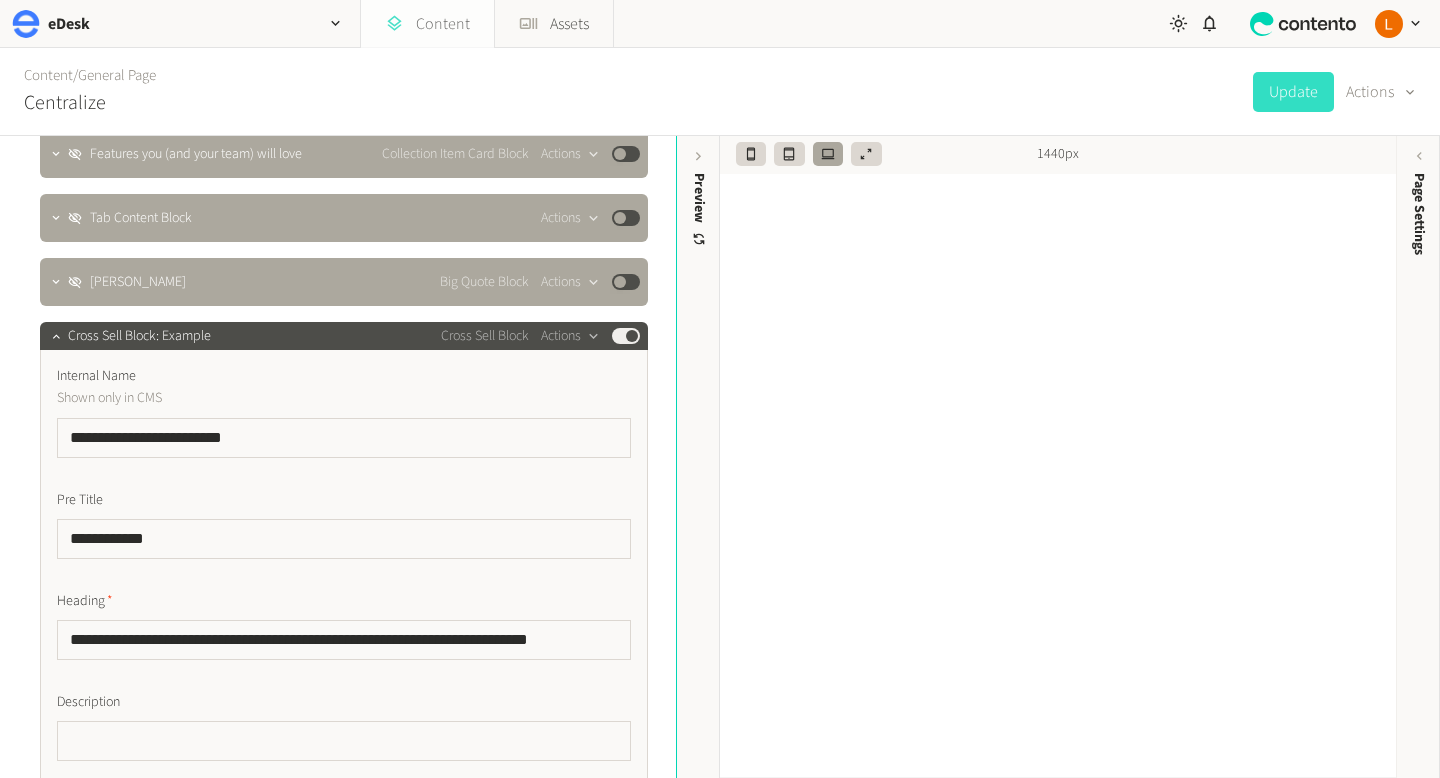 click on "Content" 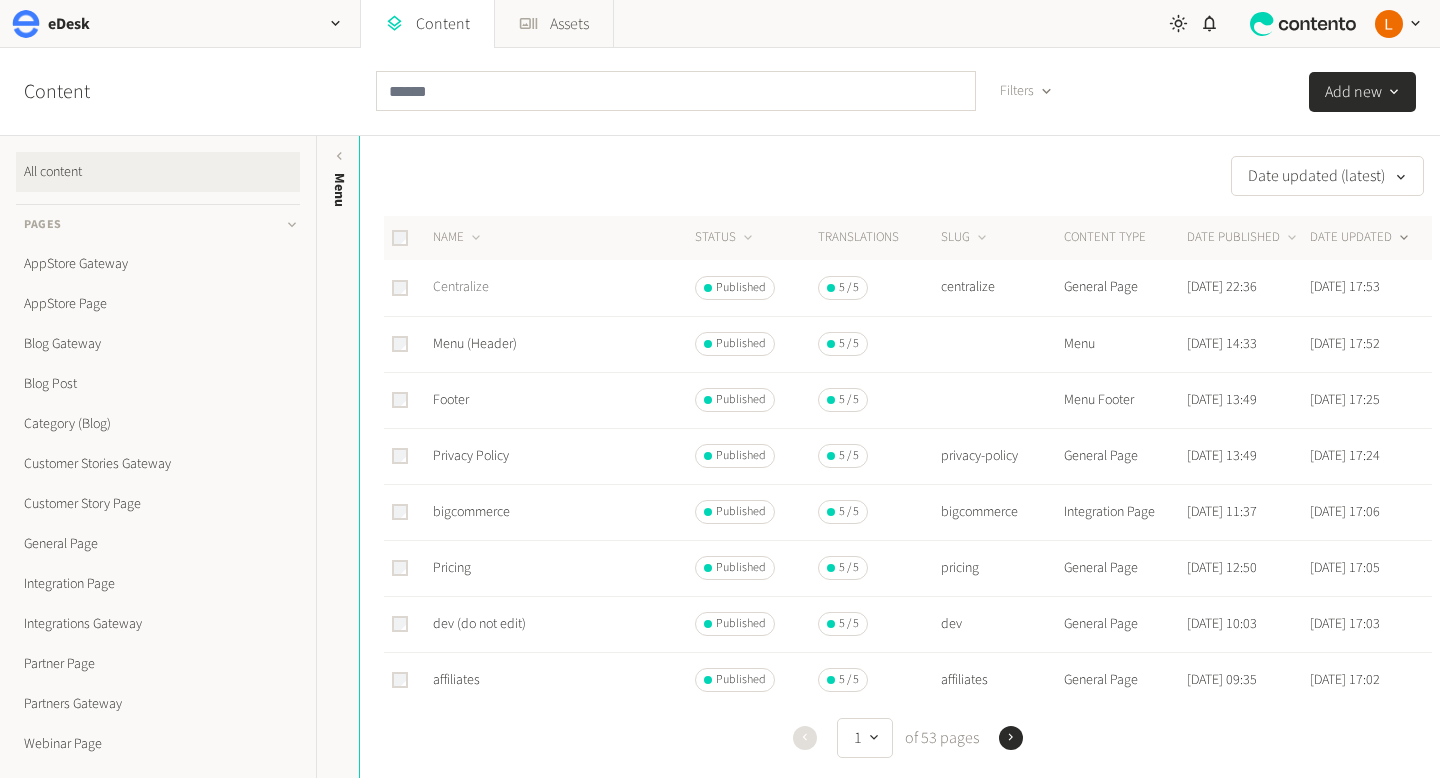 click on "Centralize" 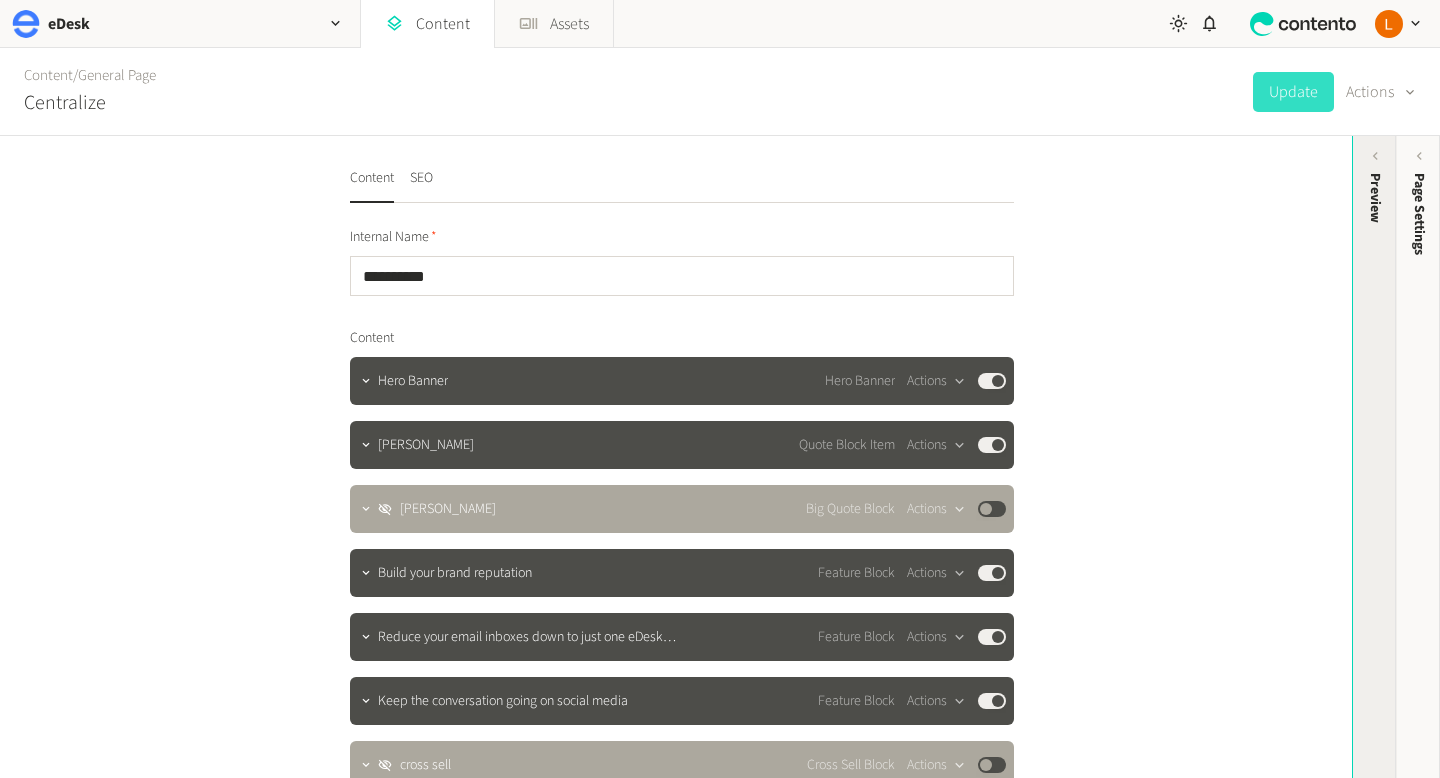 click on "Preview" 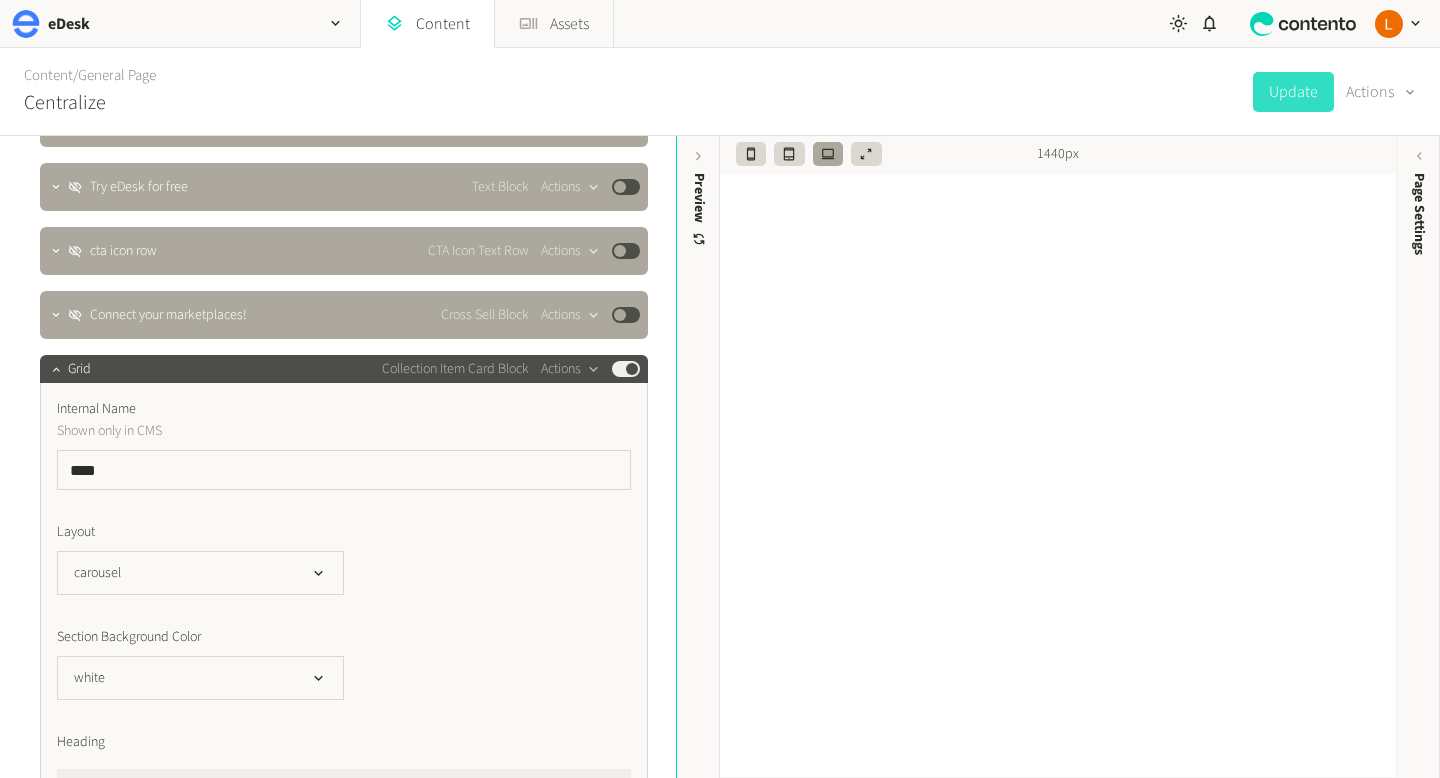 scroll, scrollTop: 650, scrollLeft: 0, axis: vertical 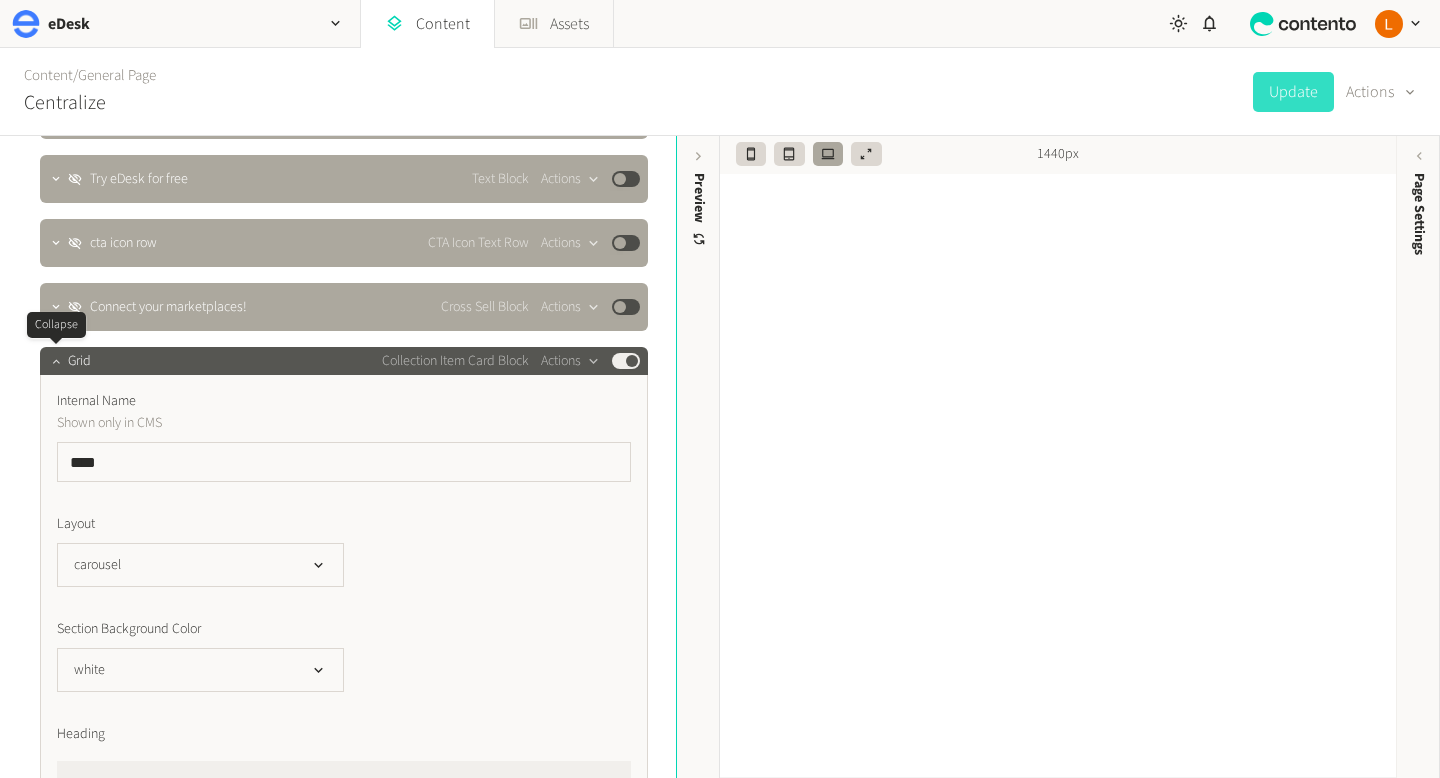 click 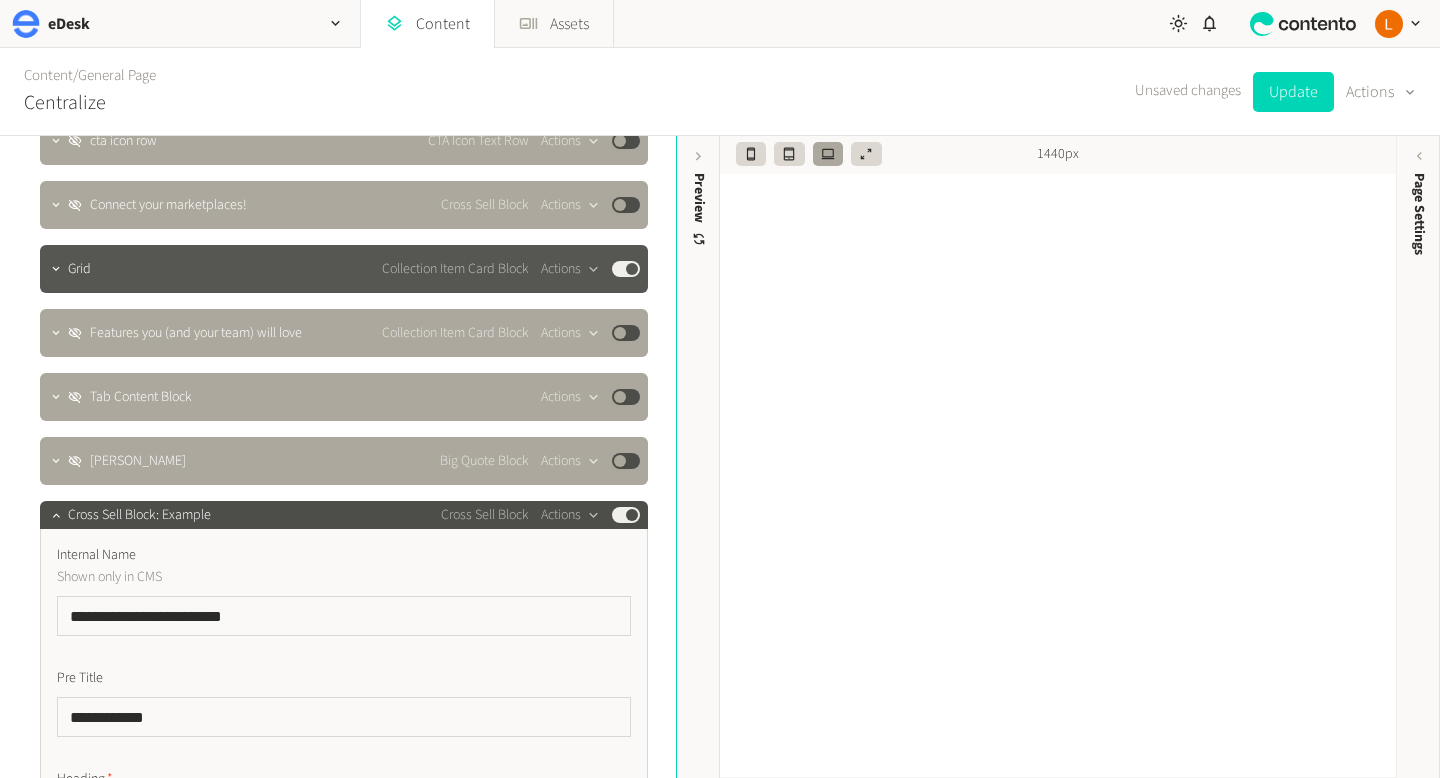 scroll, scrollTop: 791, scrollLeft: 0, axis: vertical 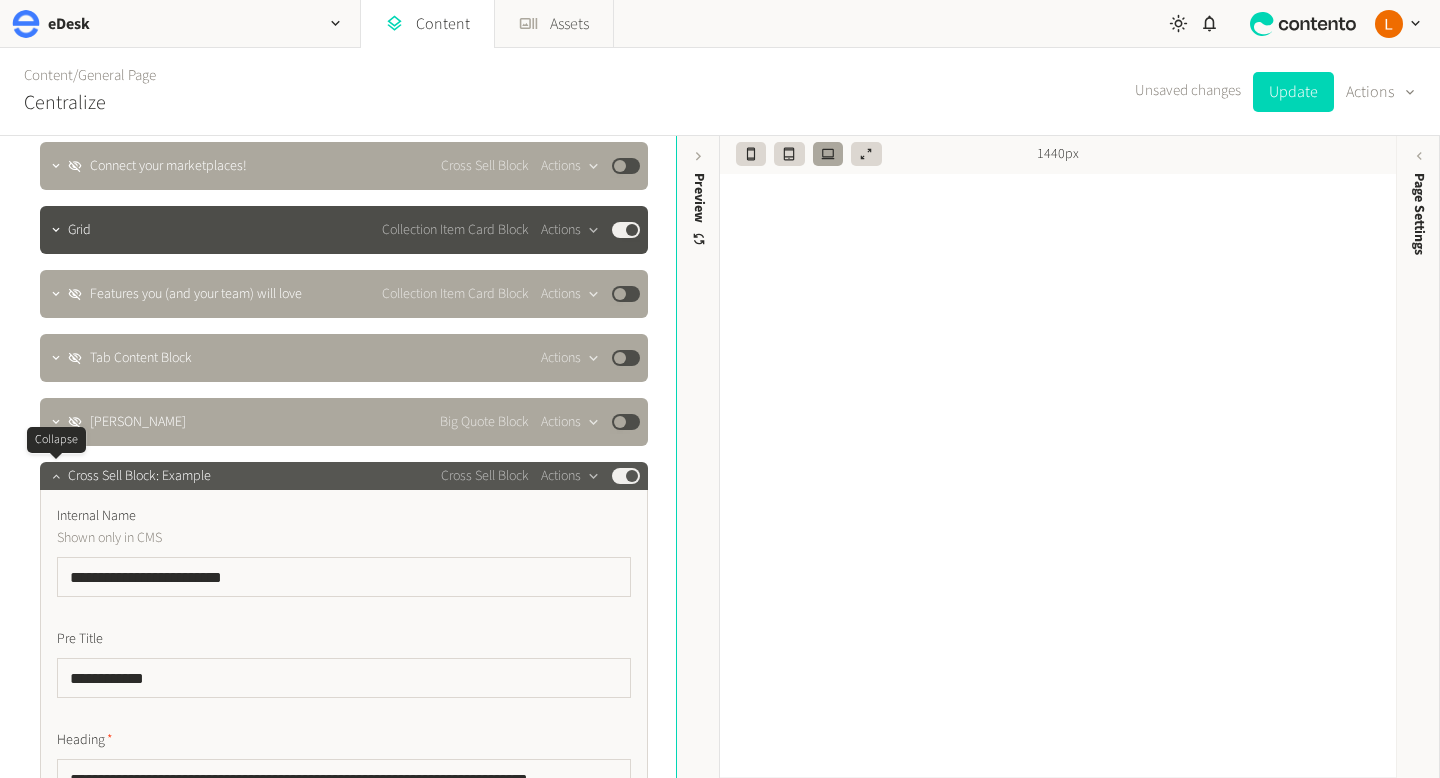 click 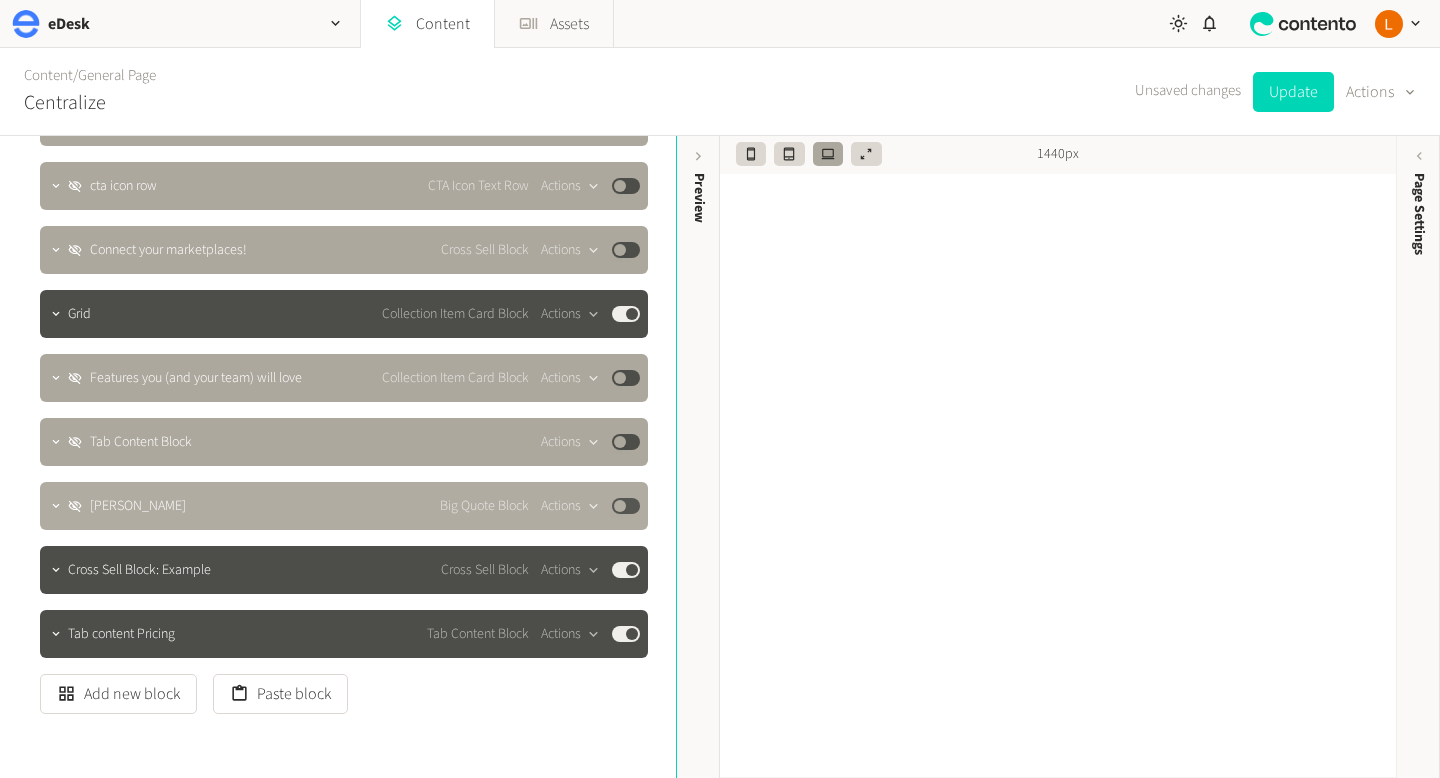 scroll, scrollTop: 731, scrollLeft: 0, axis: vertical 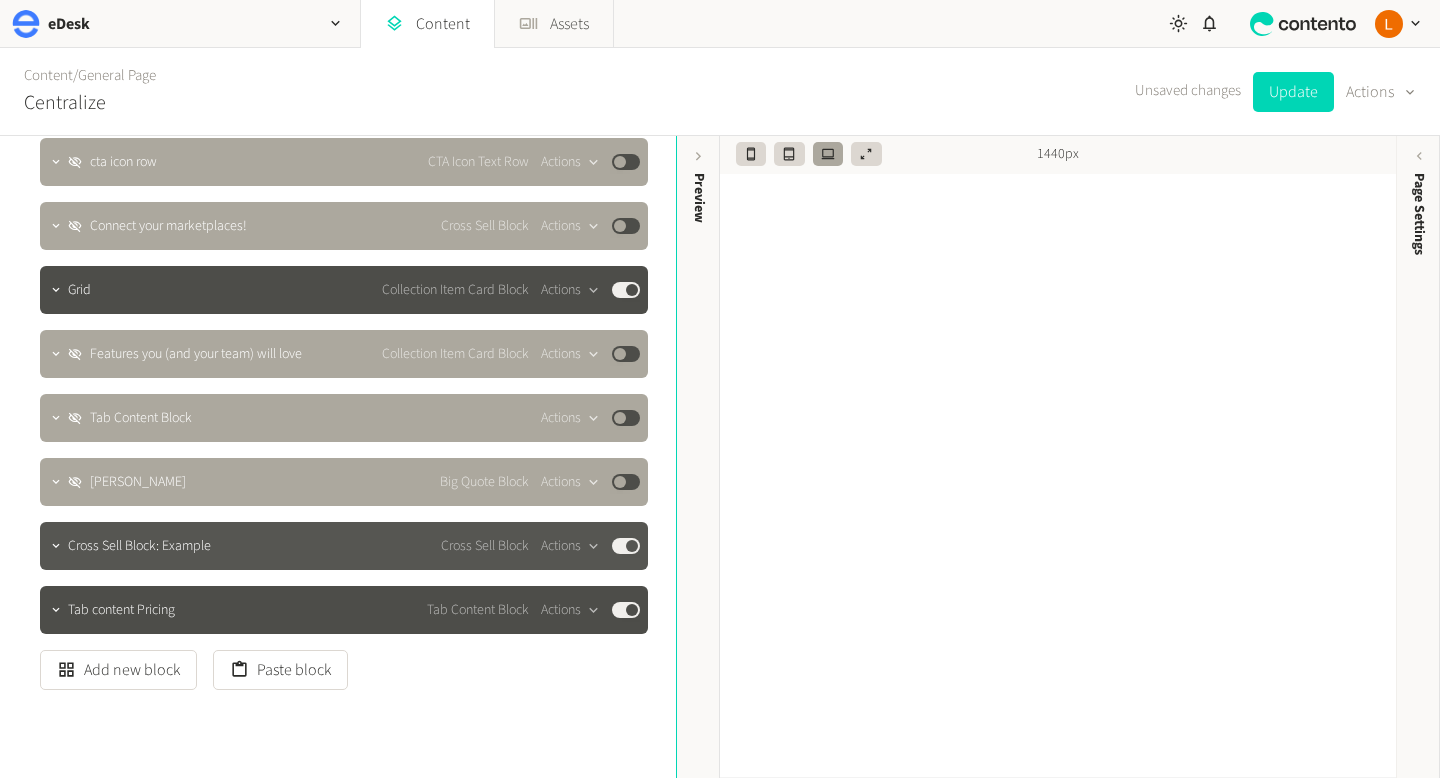 click on "Cross Sell Block: Example" 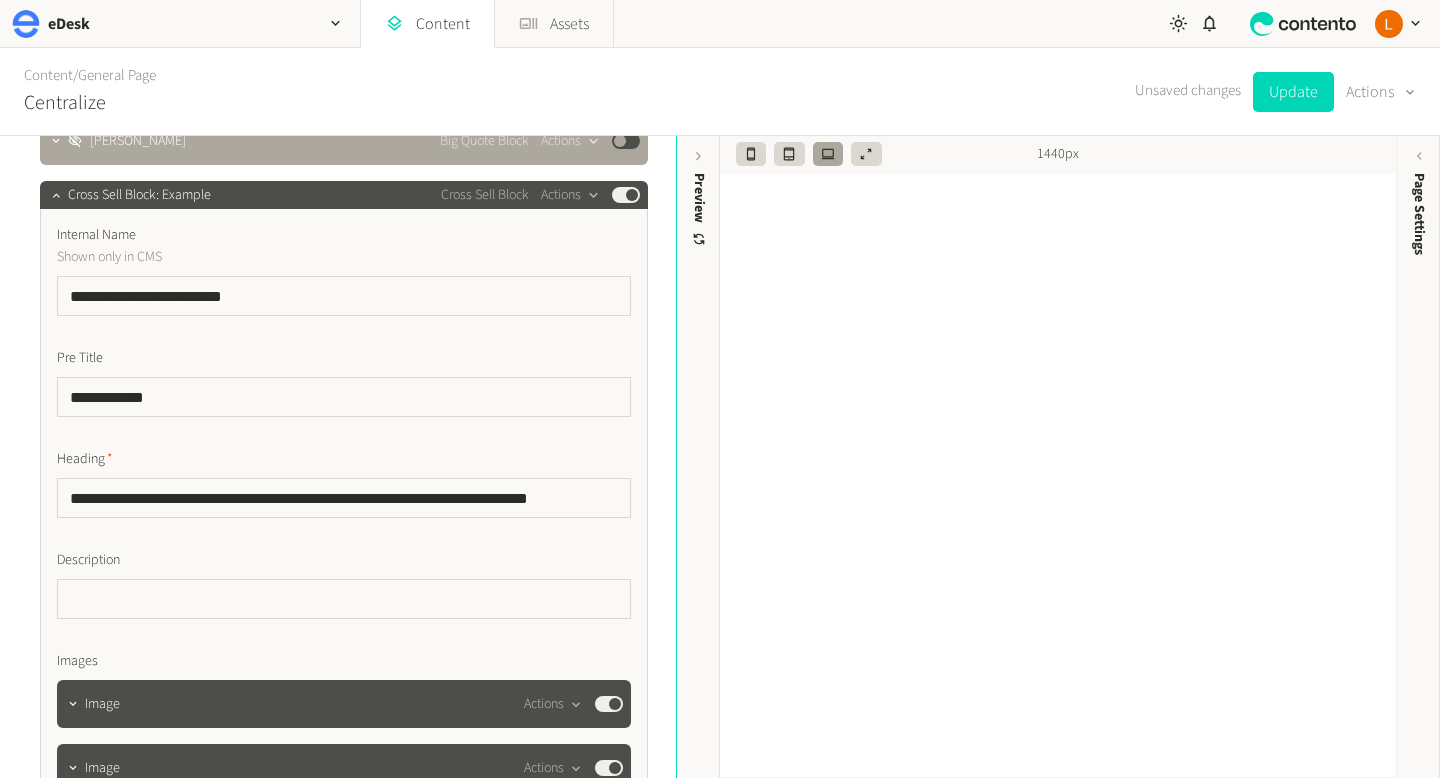scroll, scrollTop: 1075, scrollLeft: 0, axis: vertical 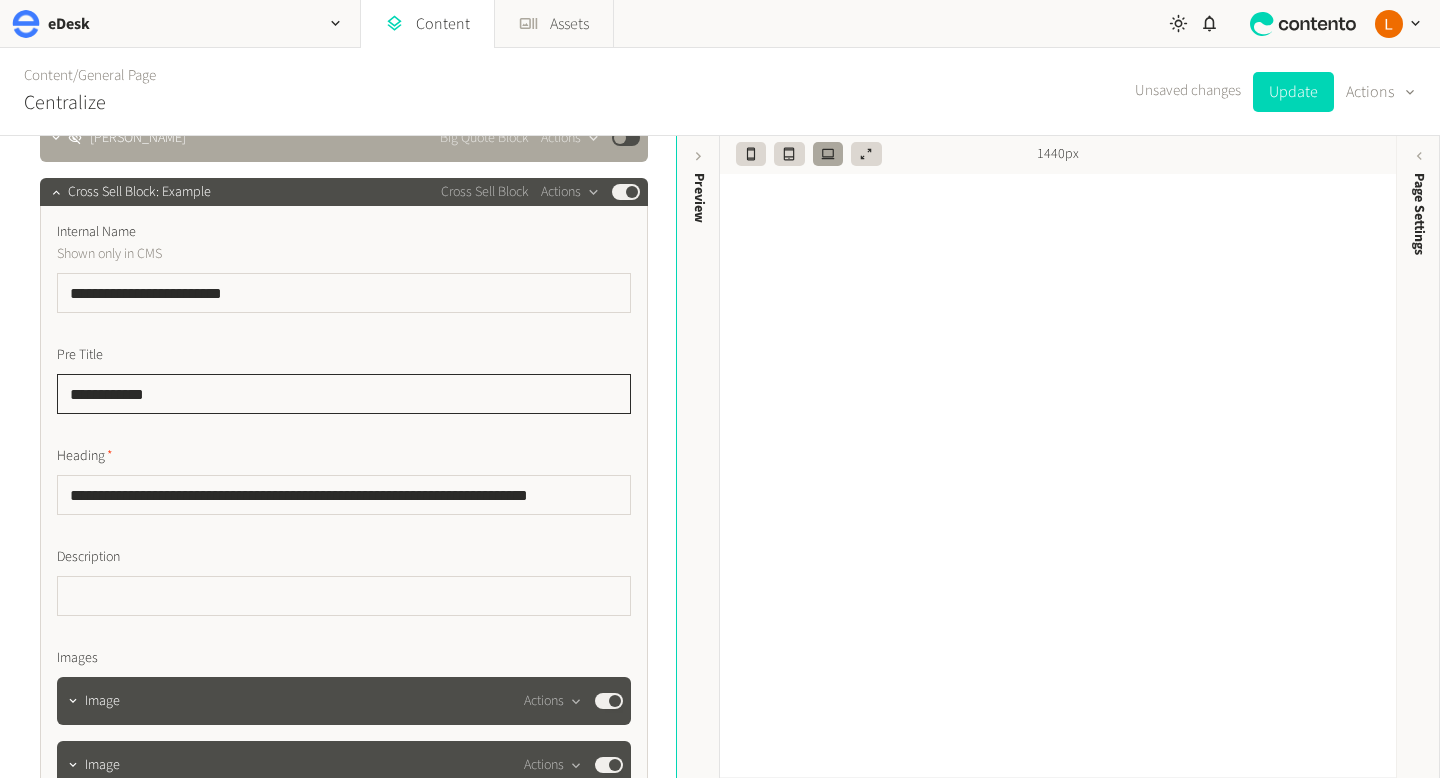 drag, startPoint x: 181, startPoint y: 397, endPoint x: 39, endPoint y: 395, distance: 142.01408 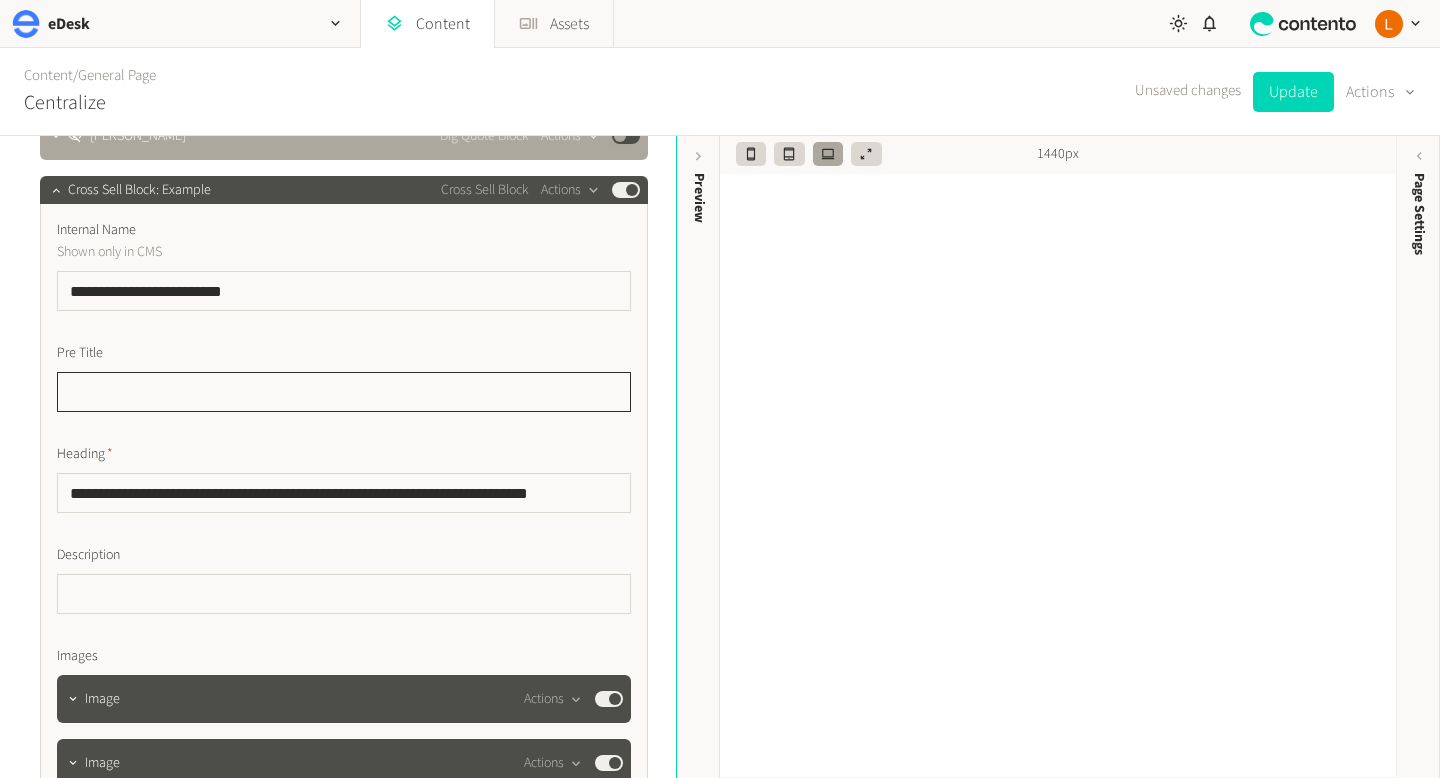 scroll, scrollTop: 1047, scrollLeft: 0, axis: vertical 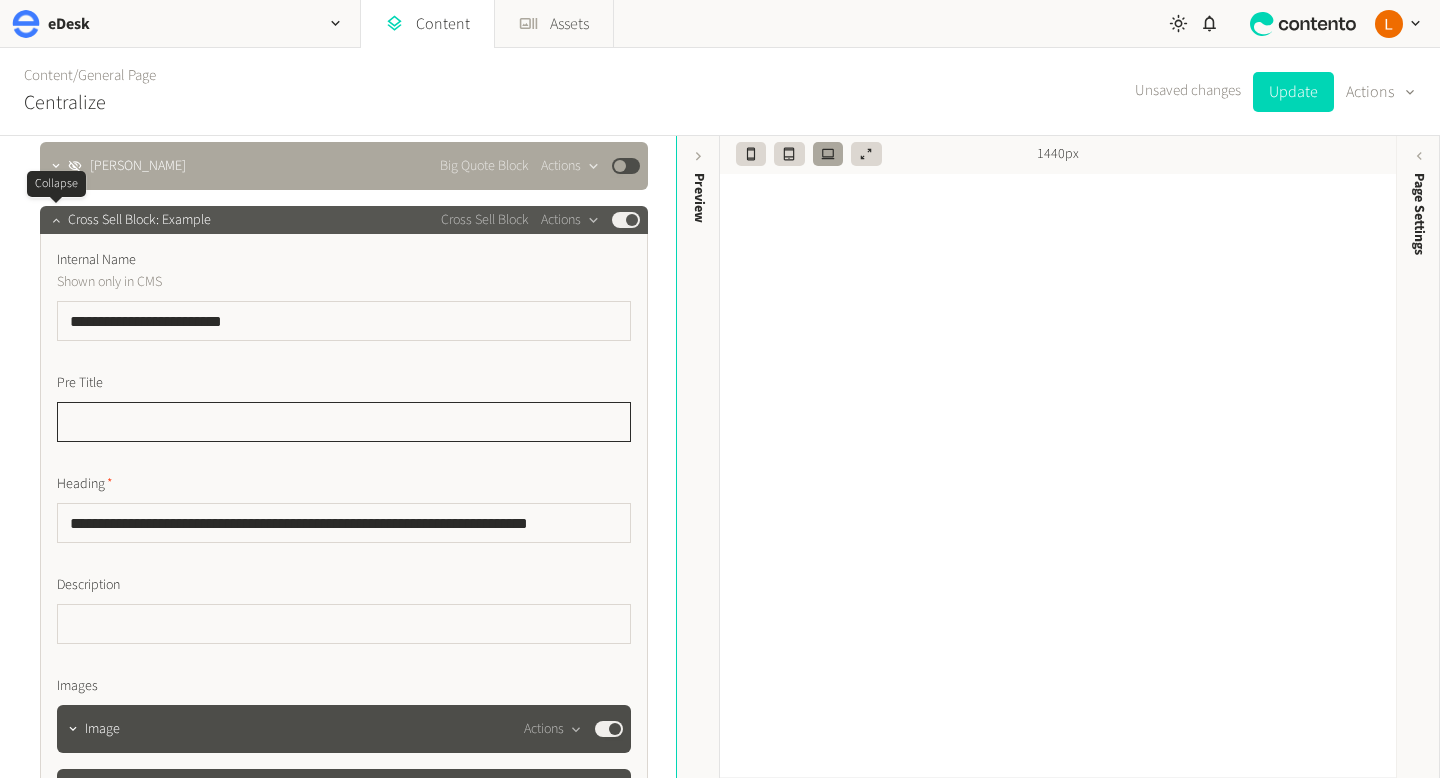 type 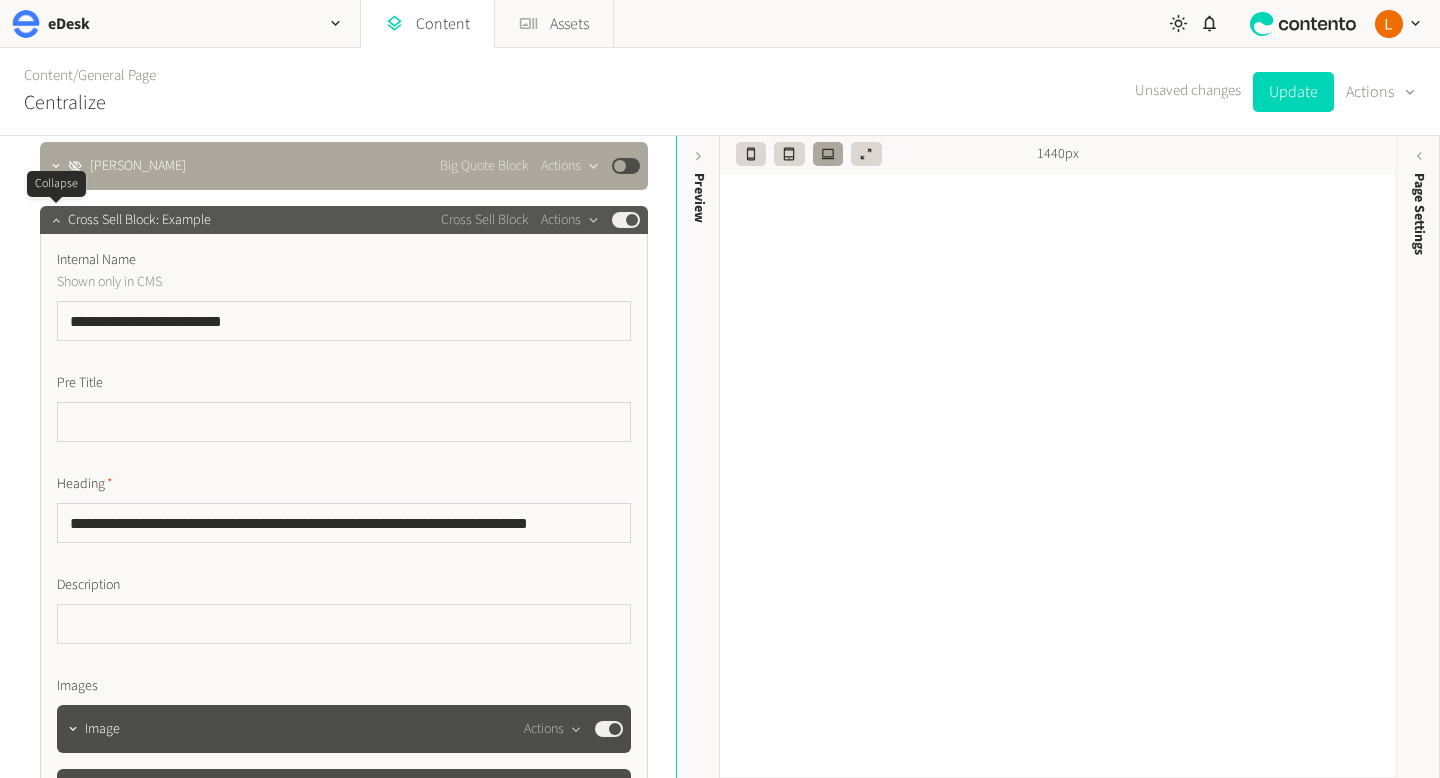 click 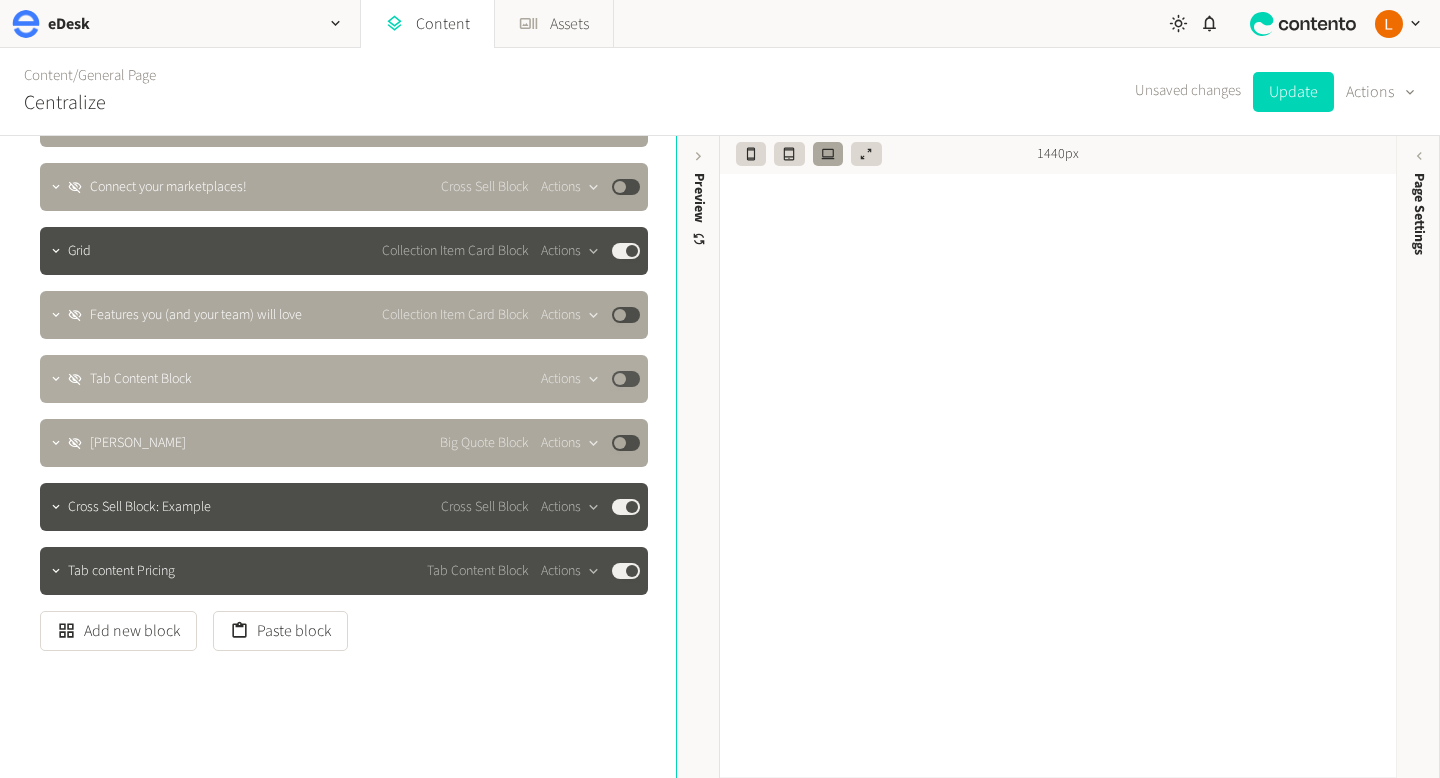 scroll, scrollTop: 767, scrollLeft: 0, axis: vertical 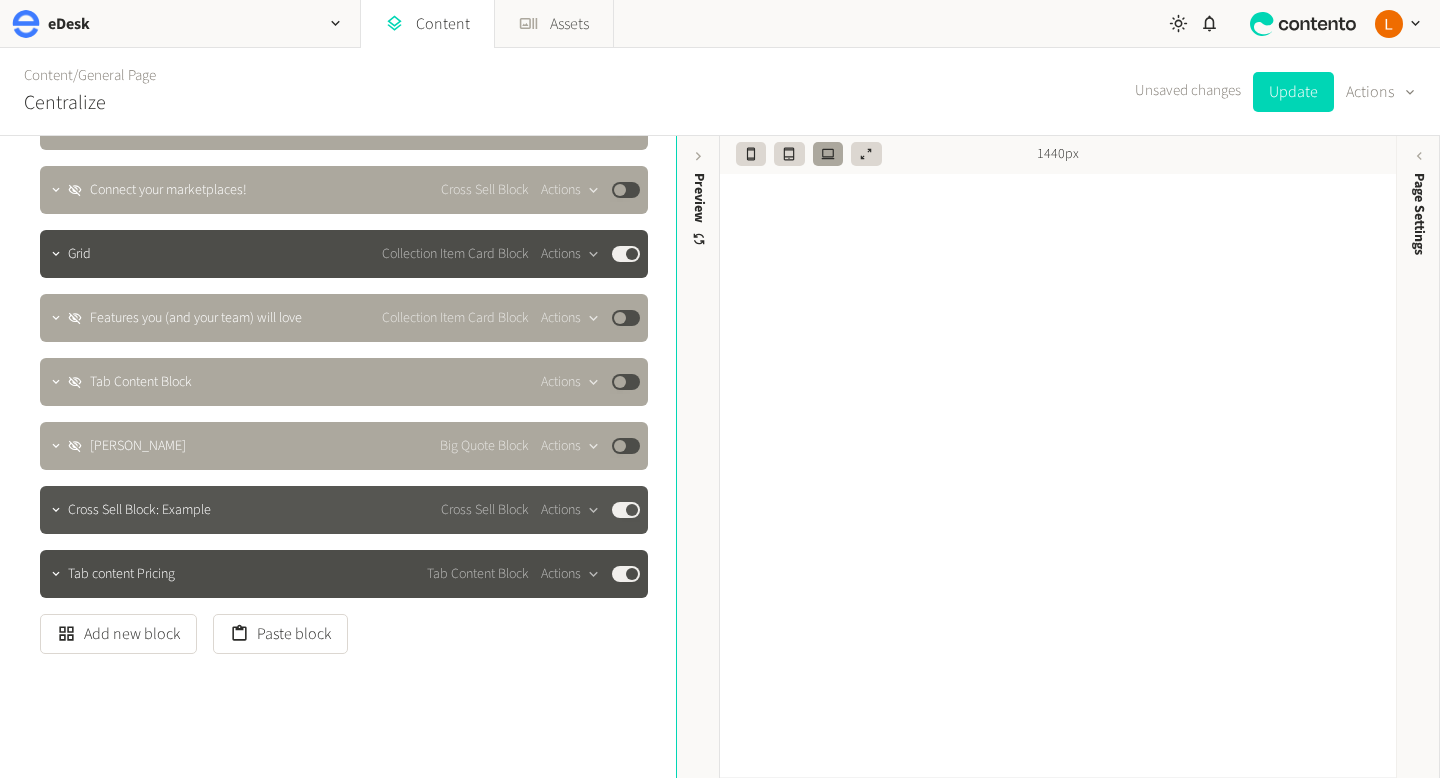 click on "Cross Sell Block: Example" 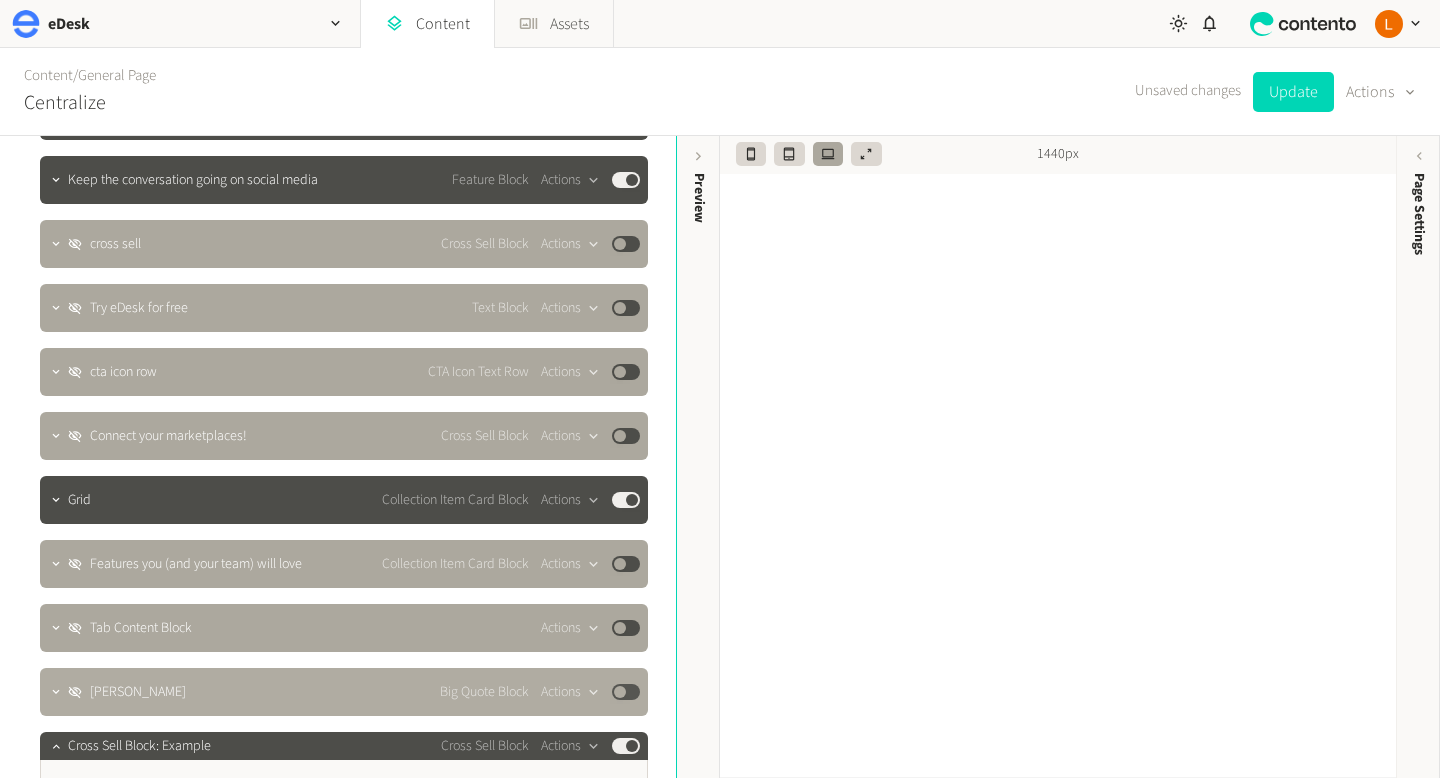 scroll, scrollTop: 627, scrollLeft: 0, axis: vertical 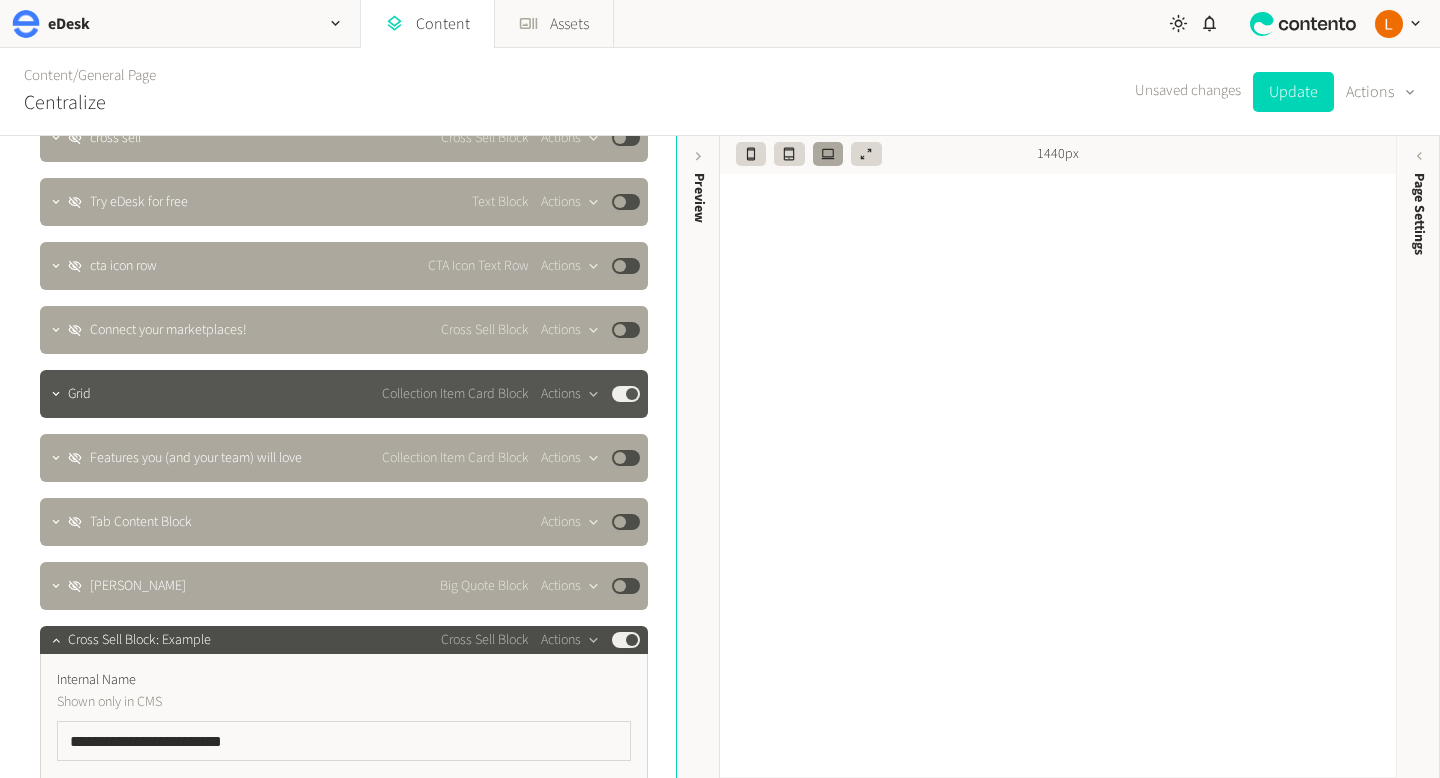 click on "Collection Item Card Block  Actions  Published" 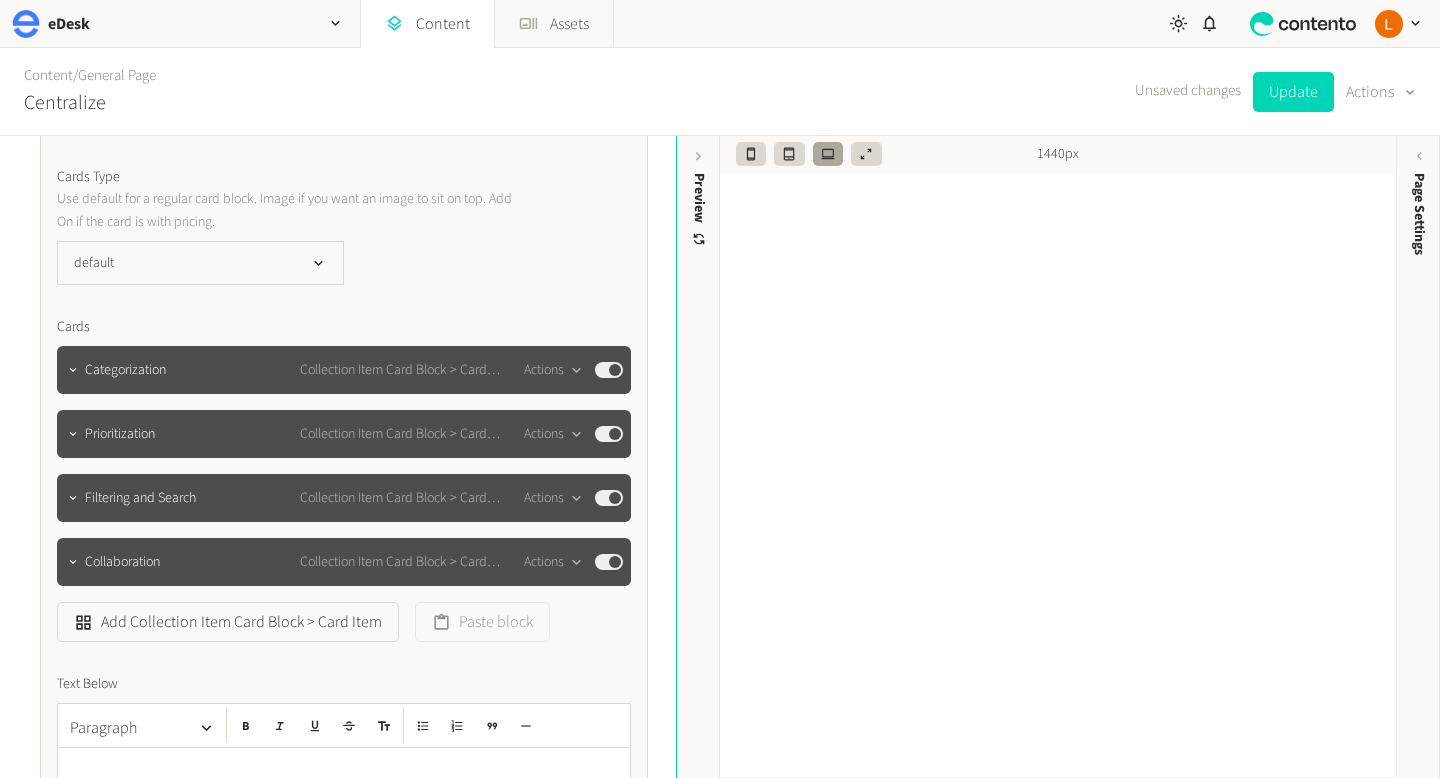 scroll, scrollTop: 1390, scrollLeft: 0, axis: vertical 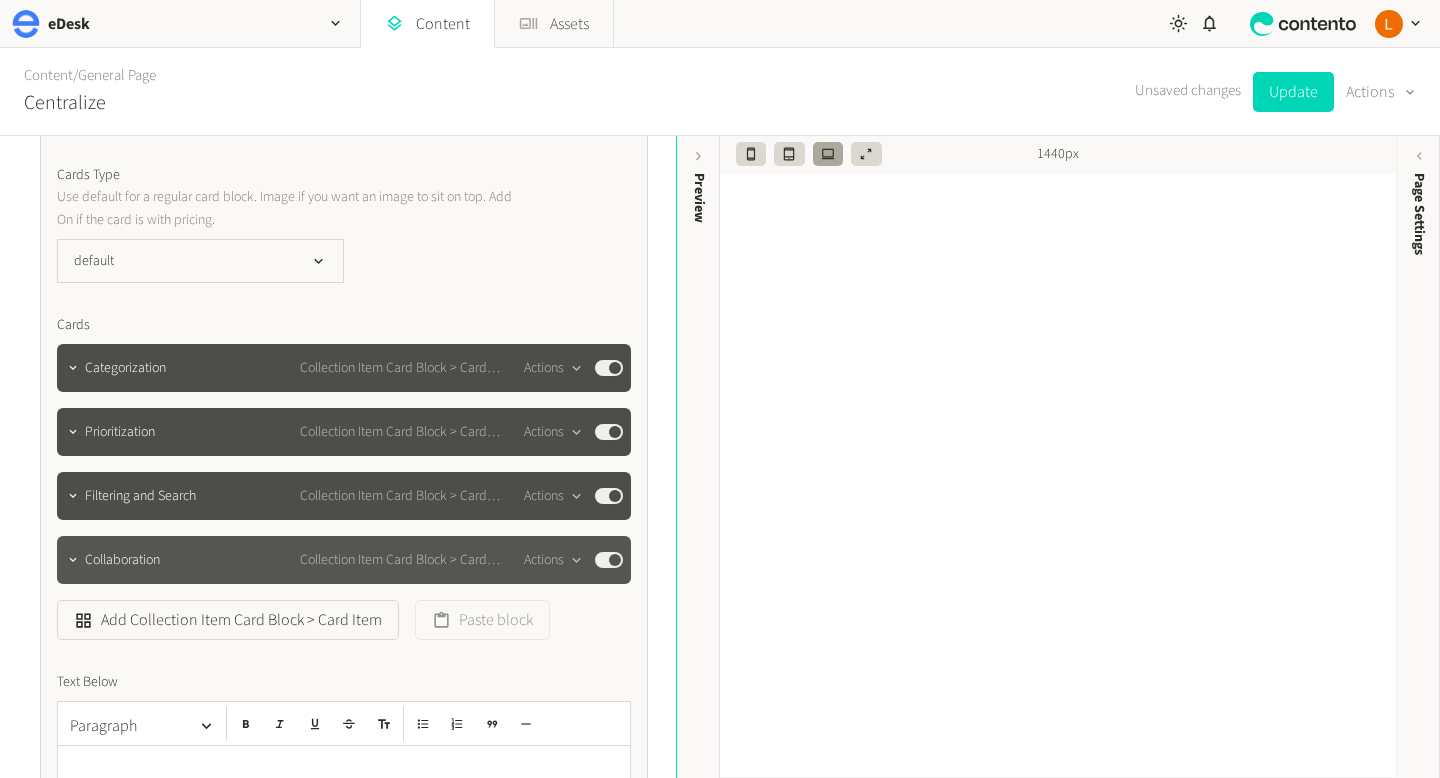 click on "Published" 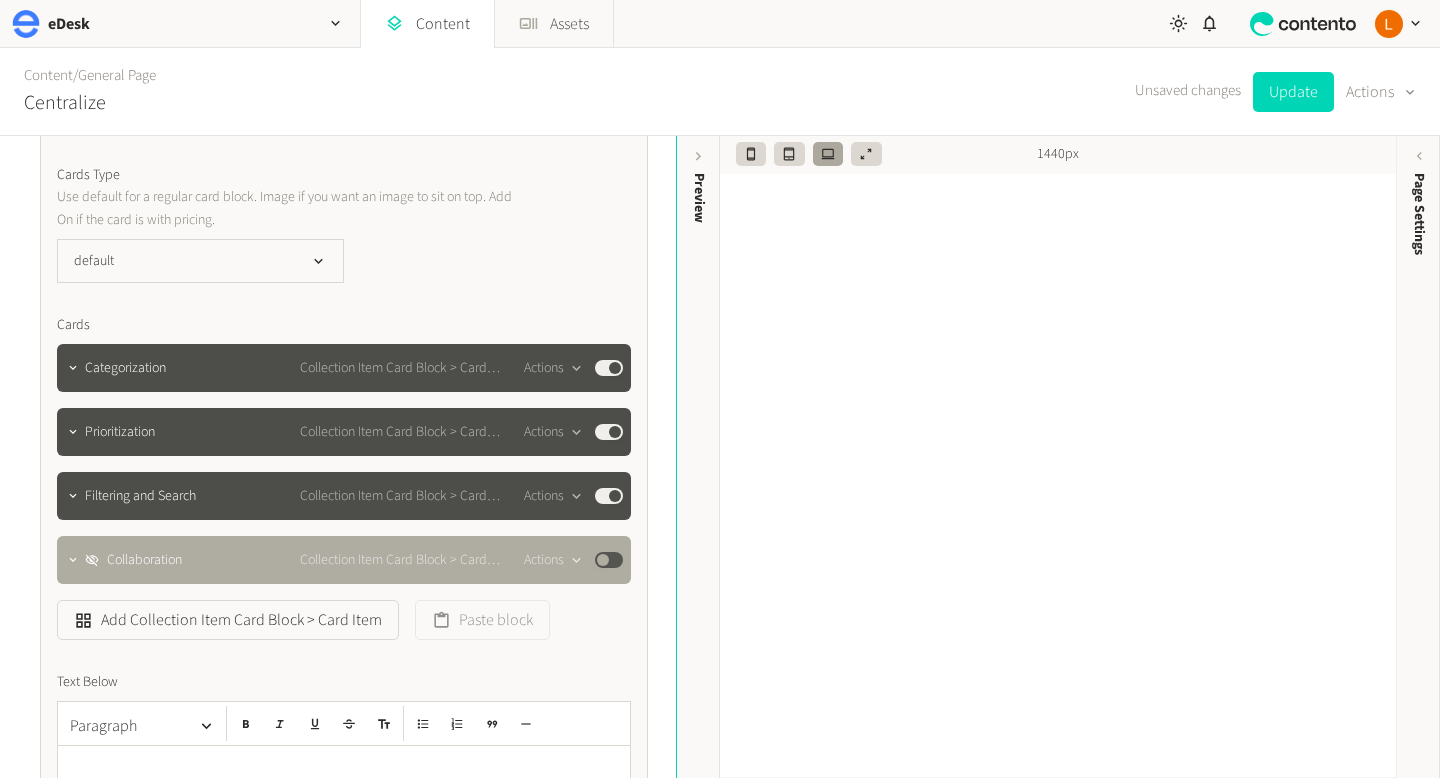 click on "Published" 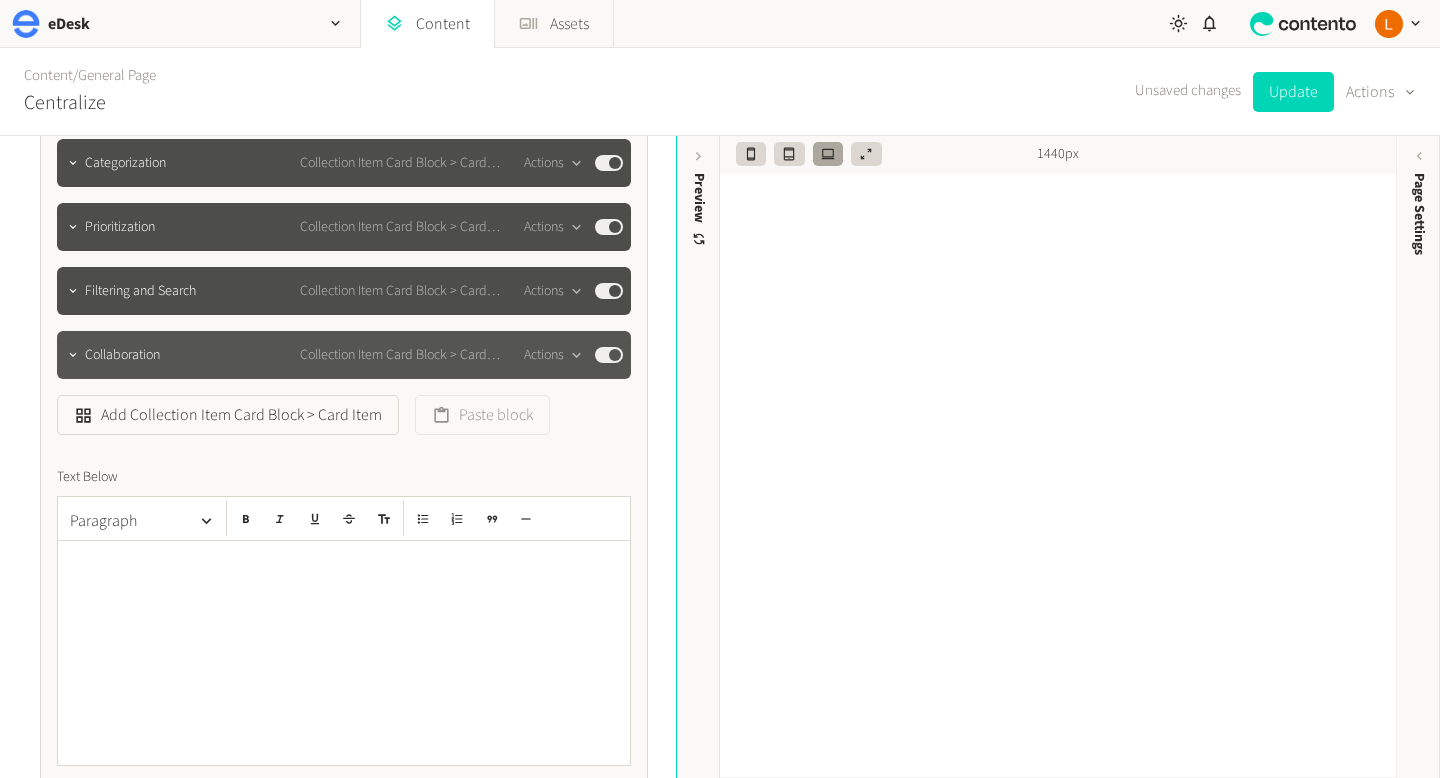 scroll, scrollTop: 1611, scrollLeft: 0, axis: vertical 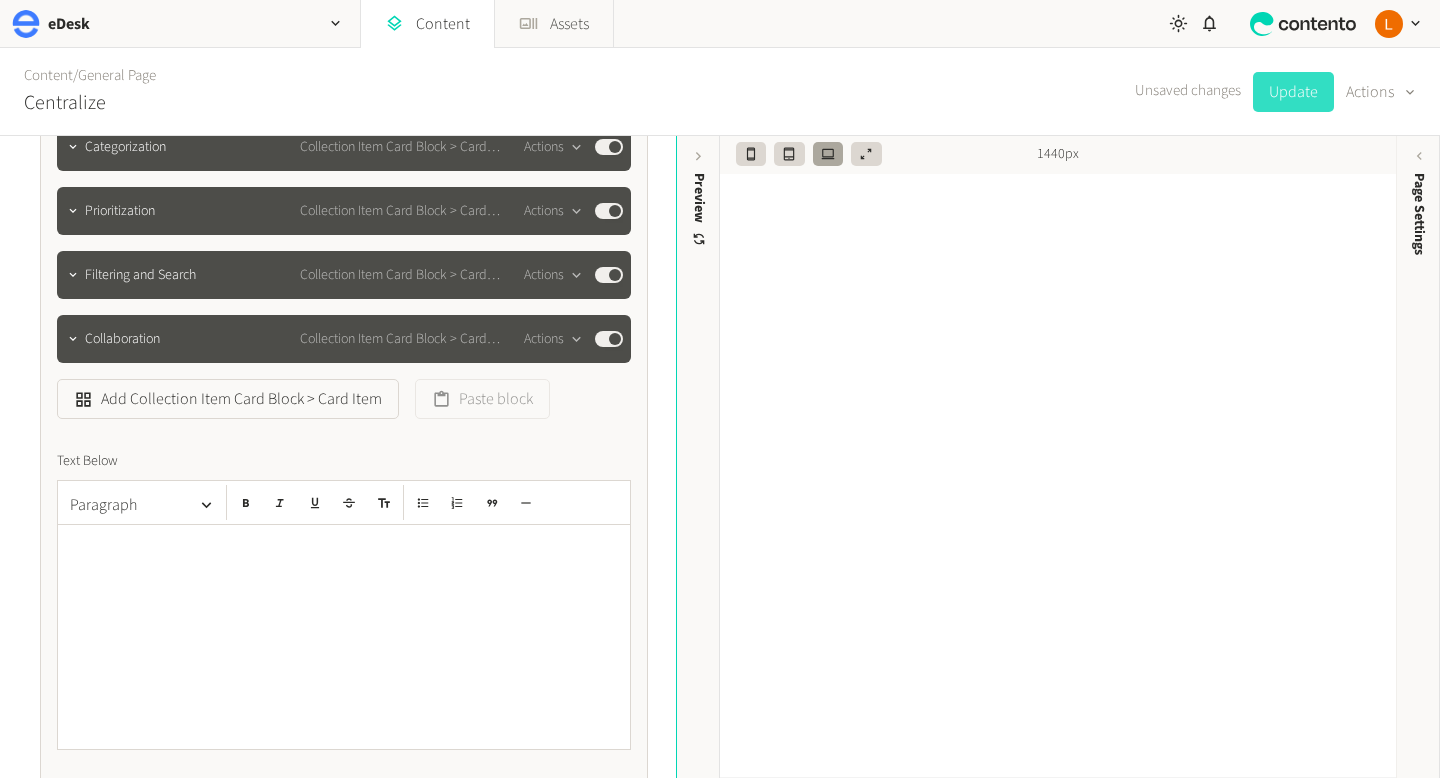 click on "Update" 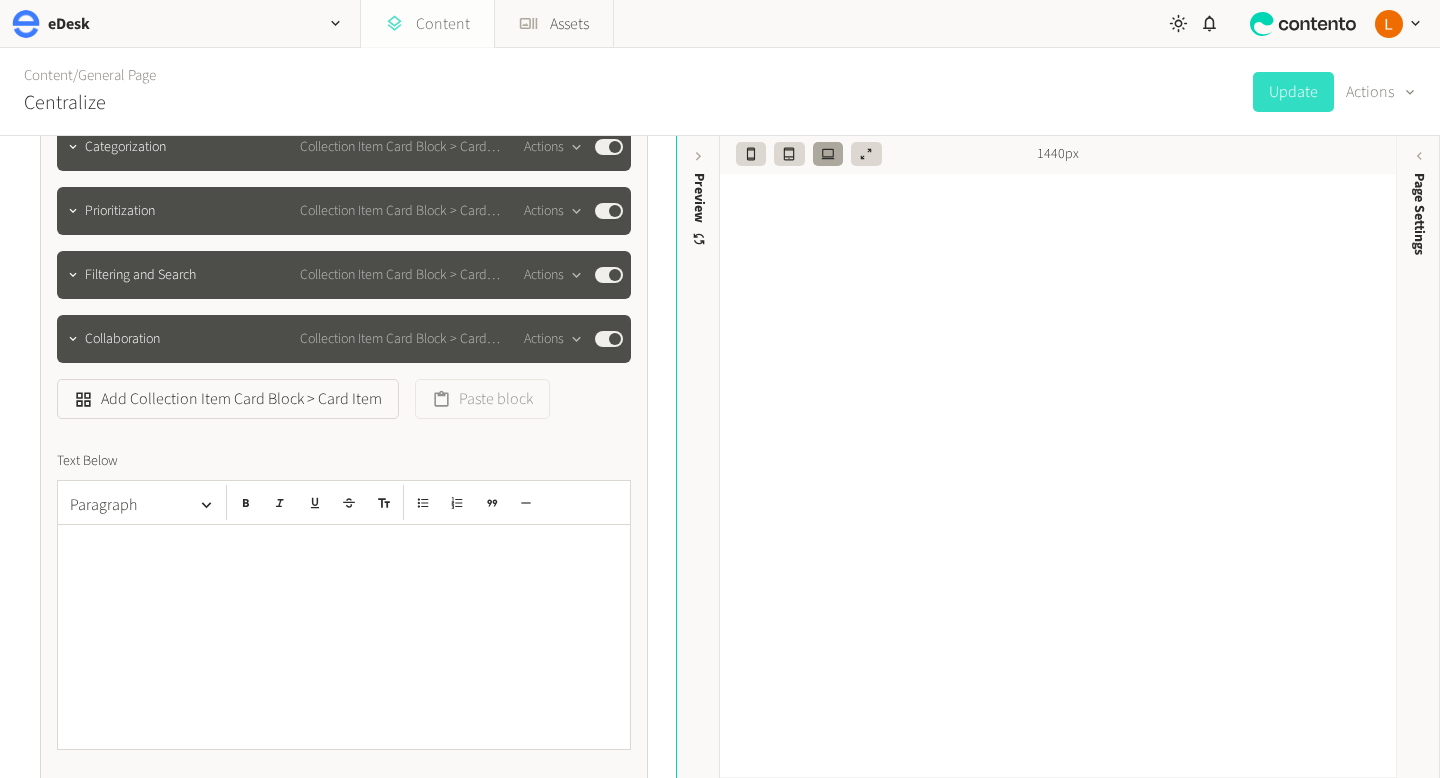 click on "Content" 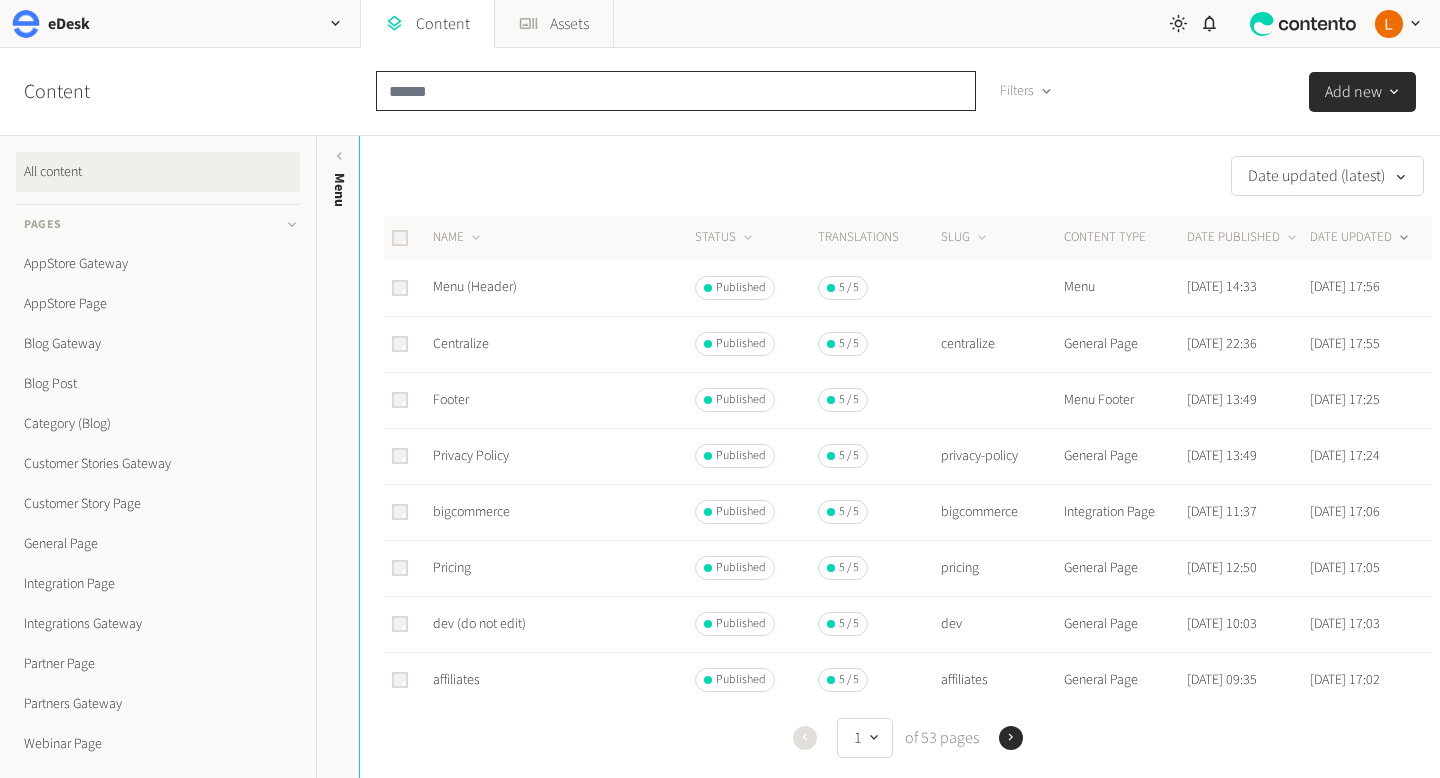 click 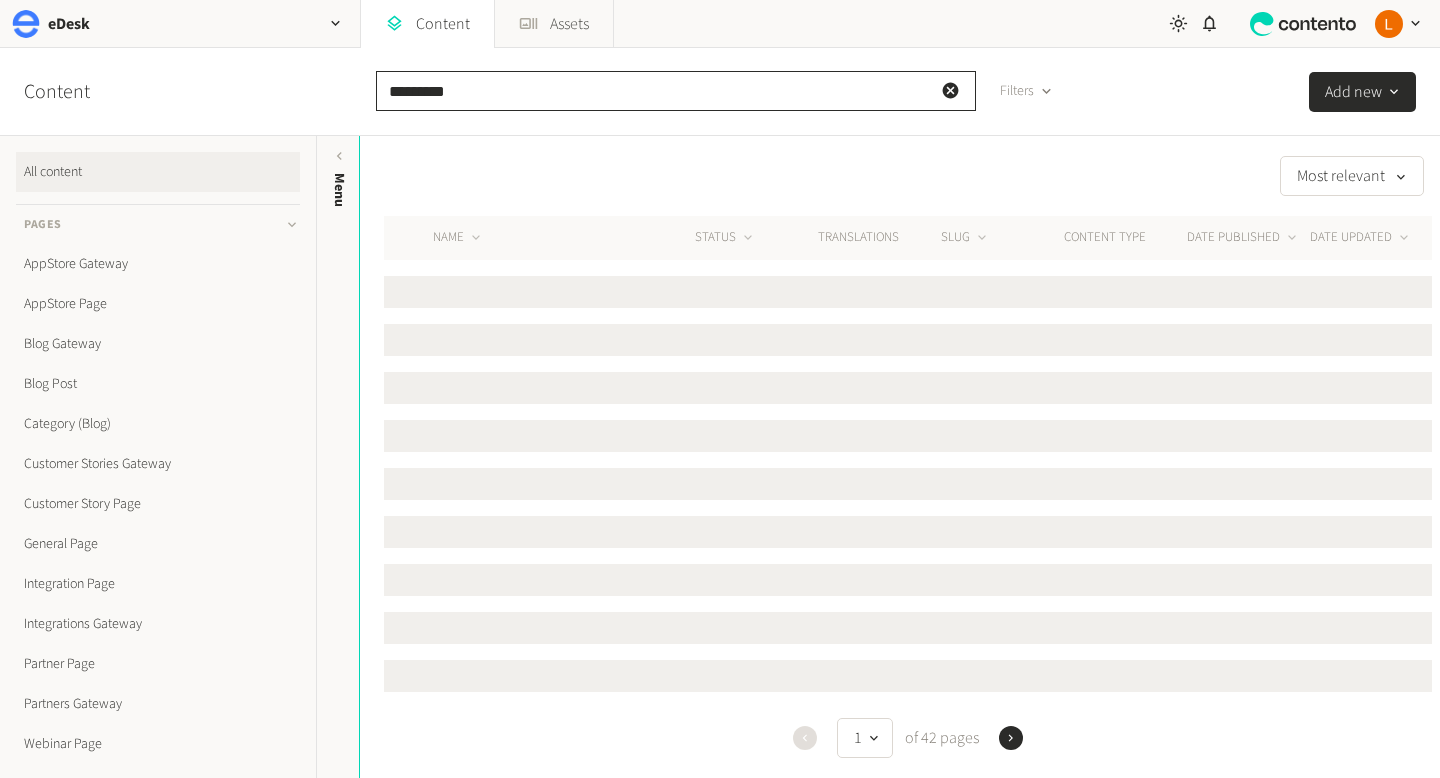 type on "*********" 